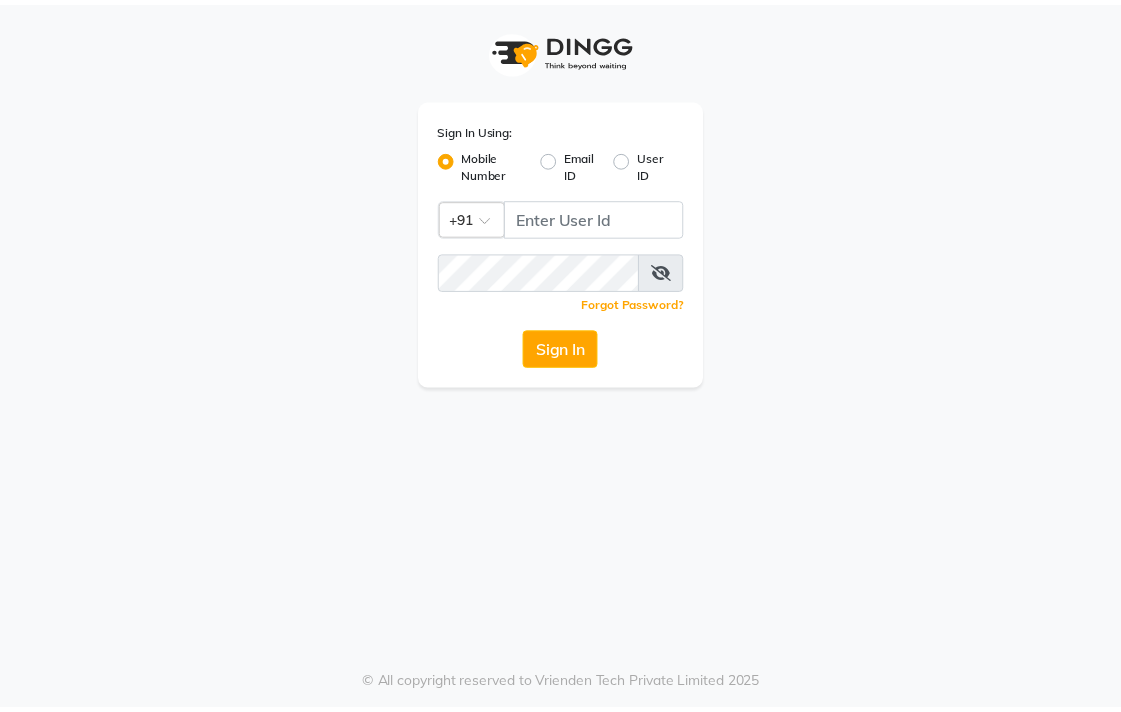 scroll, scrollTop: 0, scrollLeft: 0, axis: both 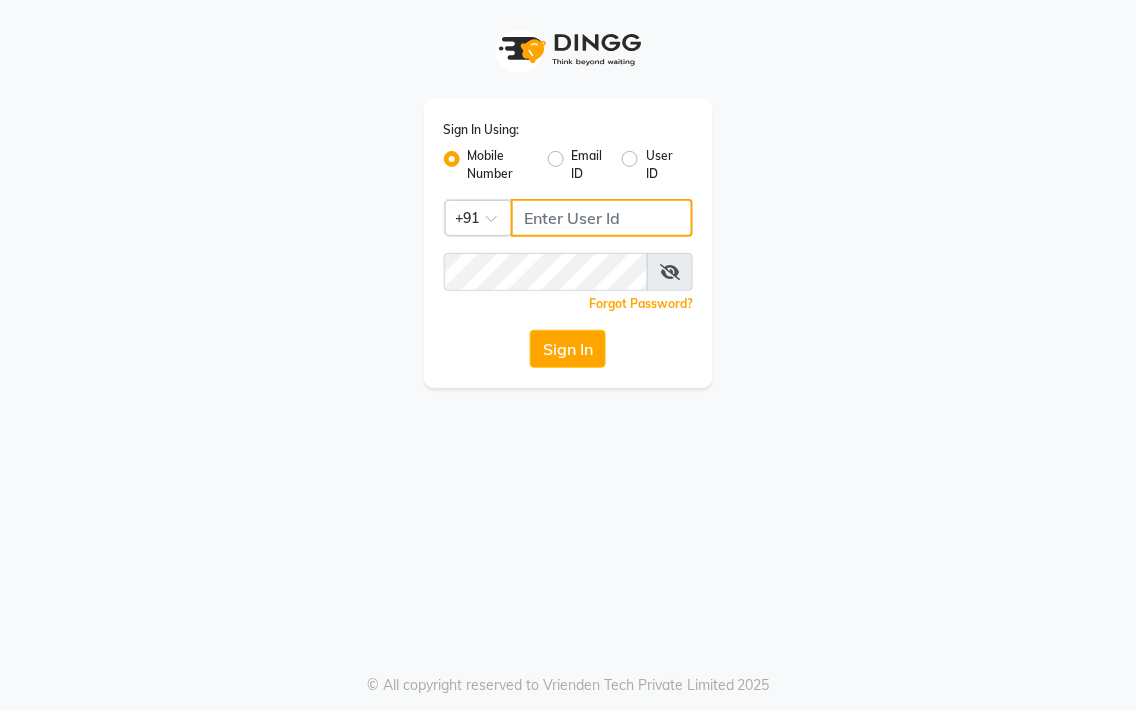 click 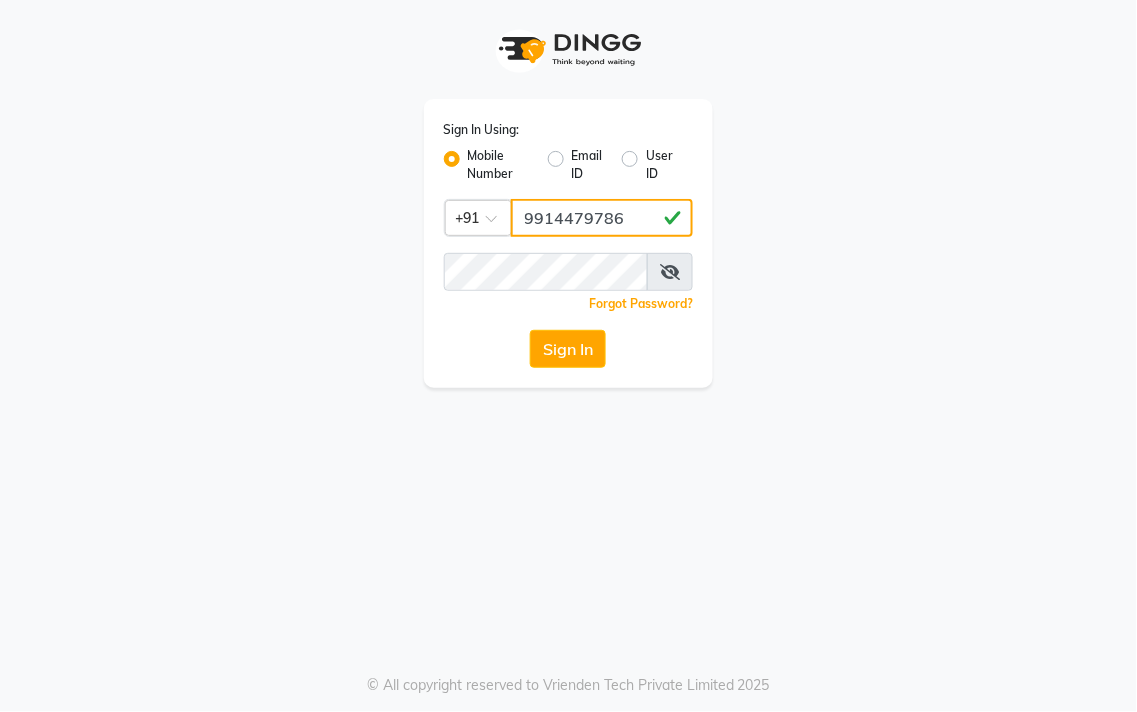 type on "9914479786" 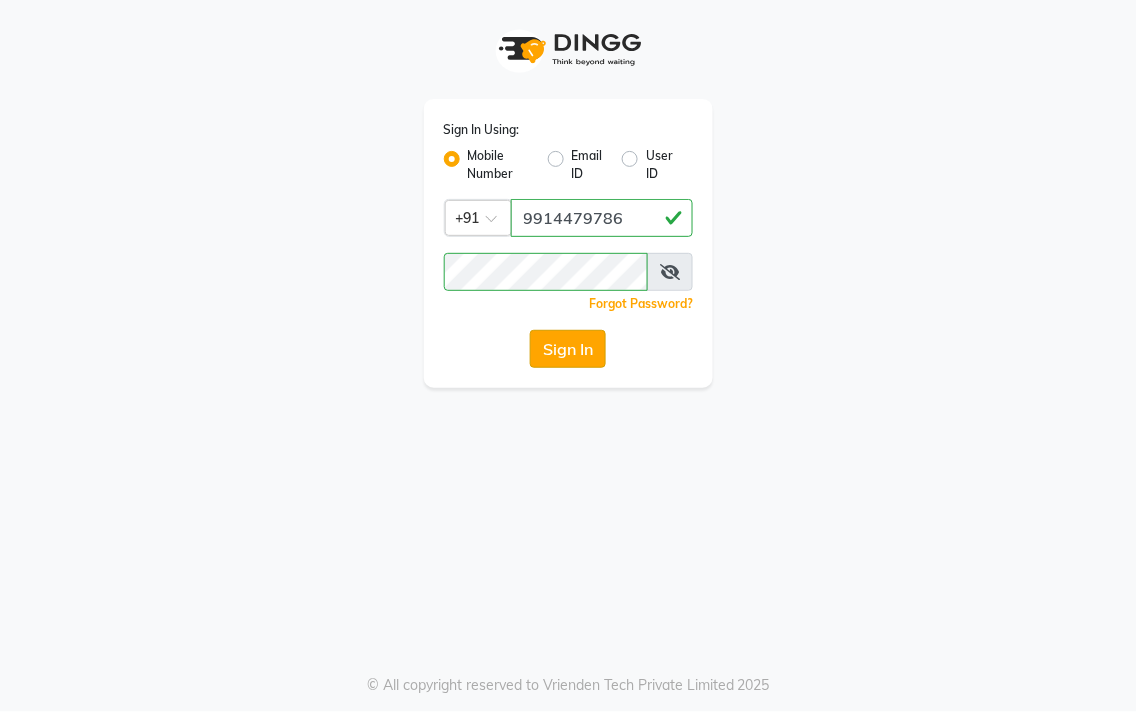 click on "Sign In" 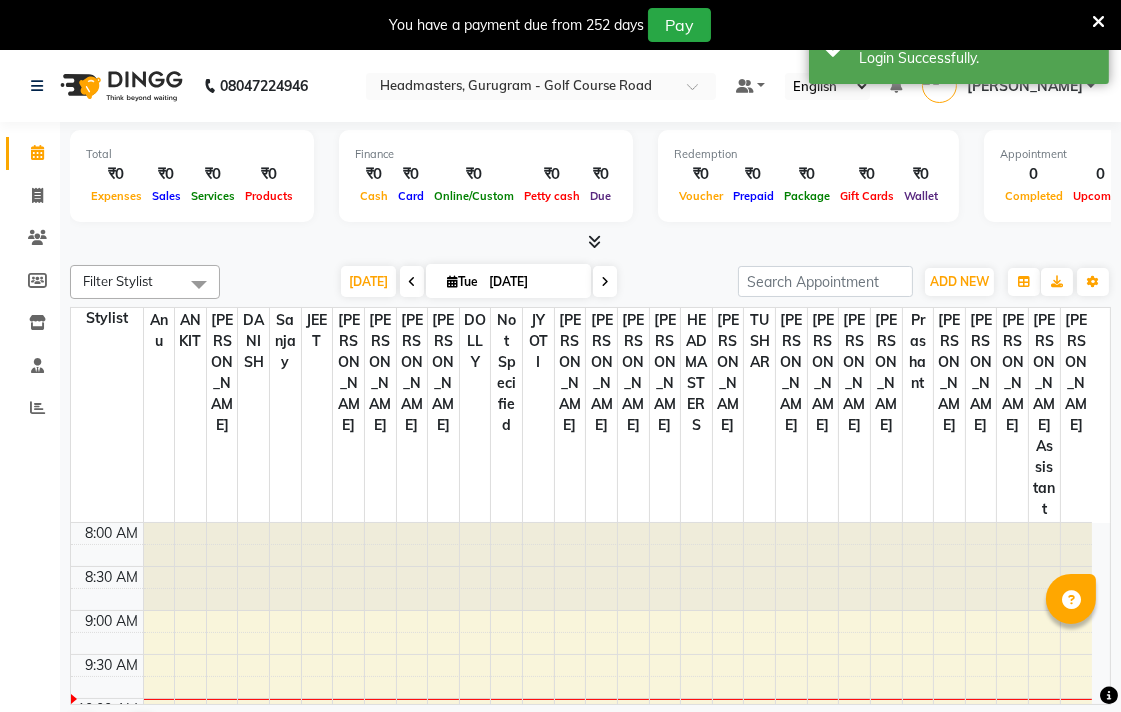 scroll, scrollTop: 0, scrollLeft: 0, axis: both 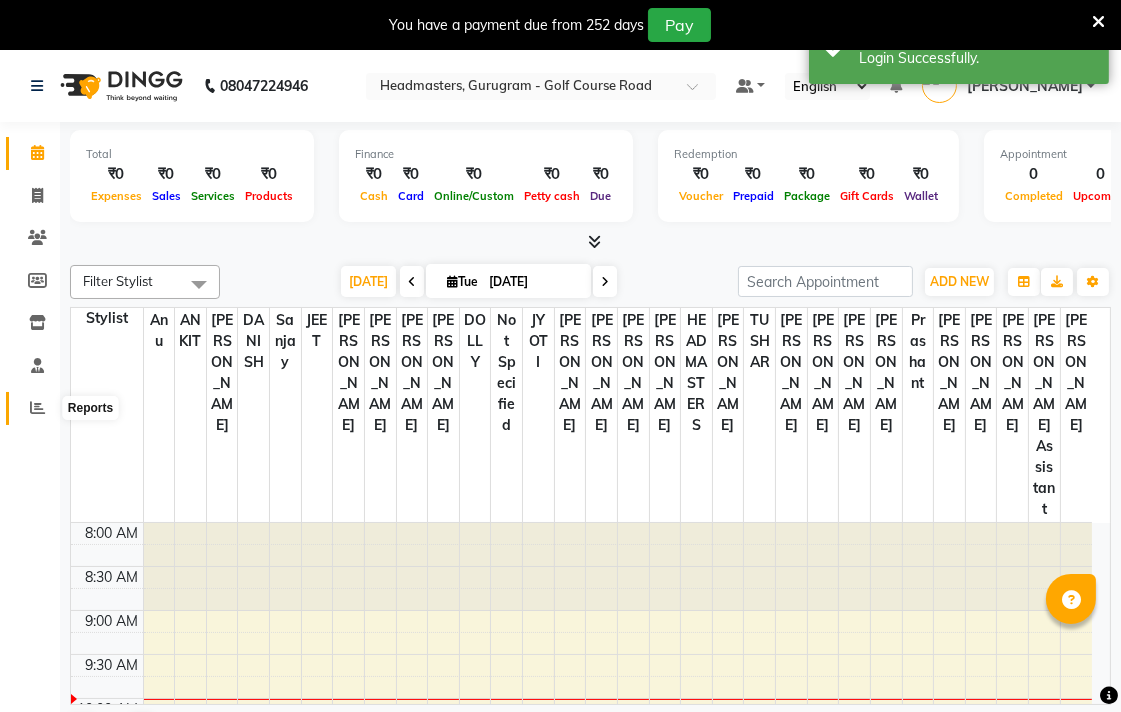 click 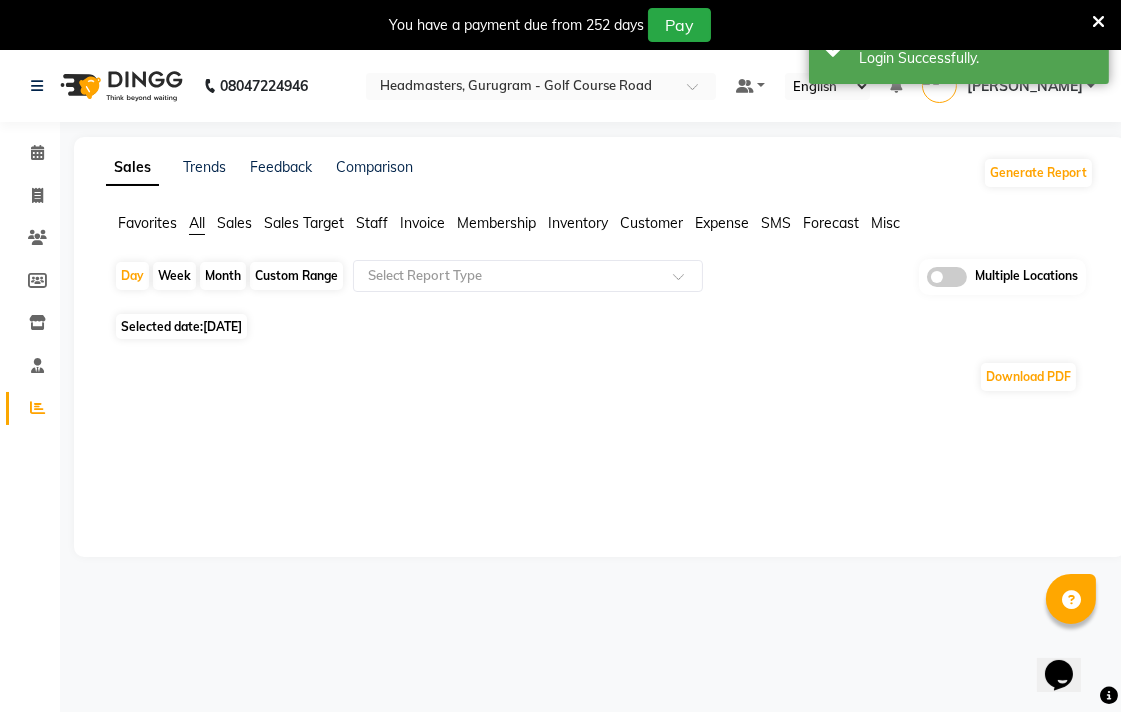 scroll, scrollTop: 0, scrollLeft: 0, axis: both 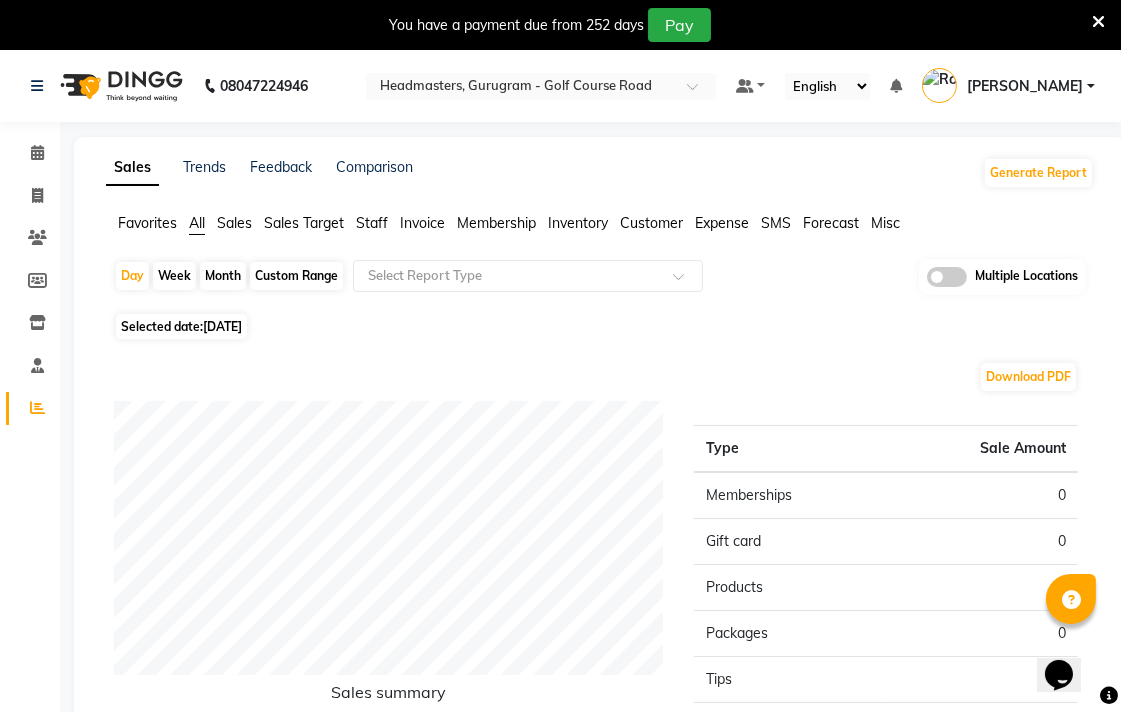 click on "Invoice" 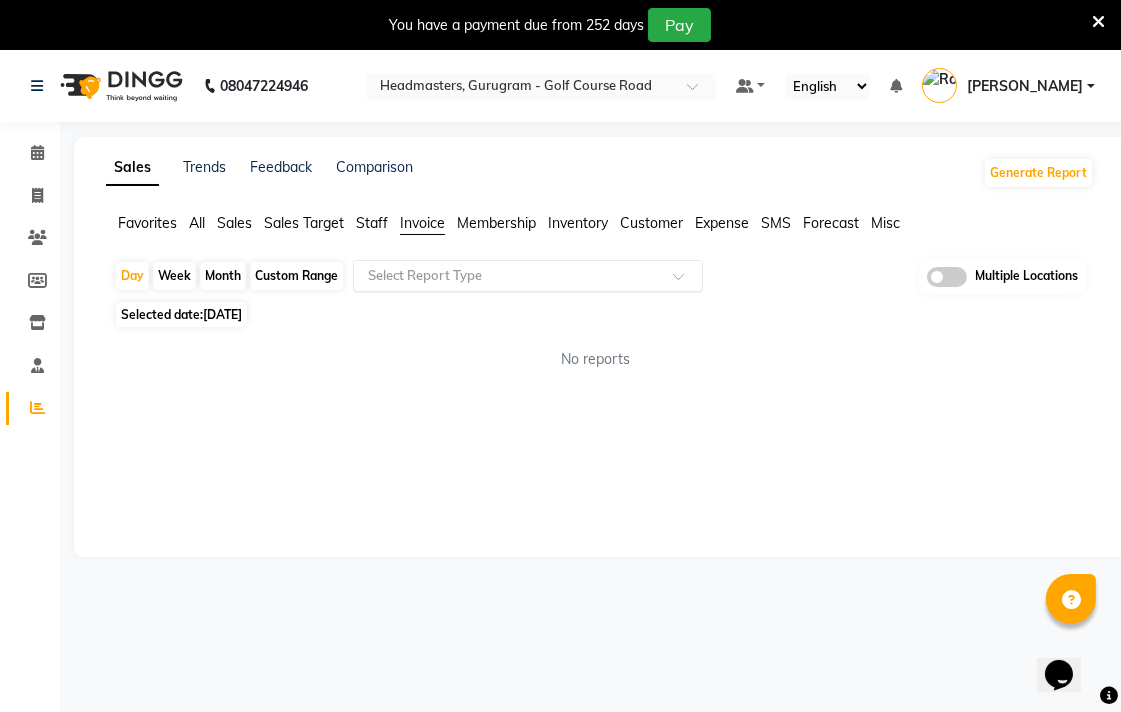 click 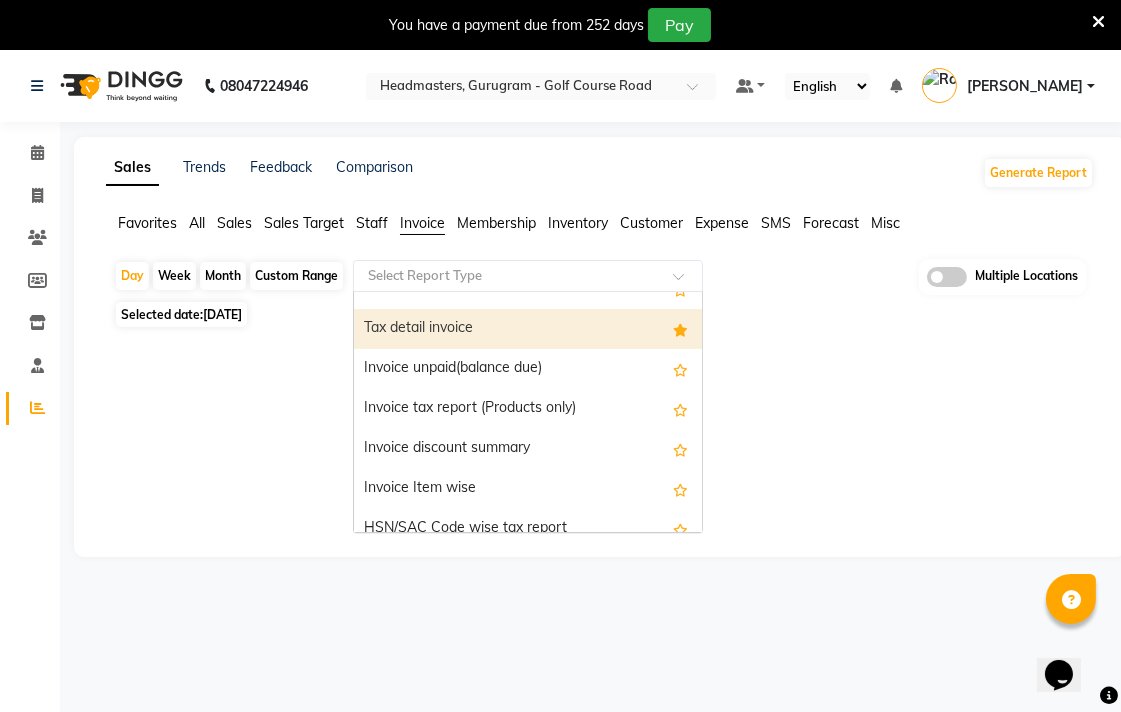 scroll, scrollTop: 96, scrollLeft: 0, axis: vertical 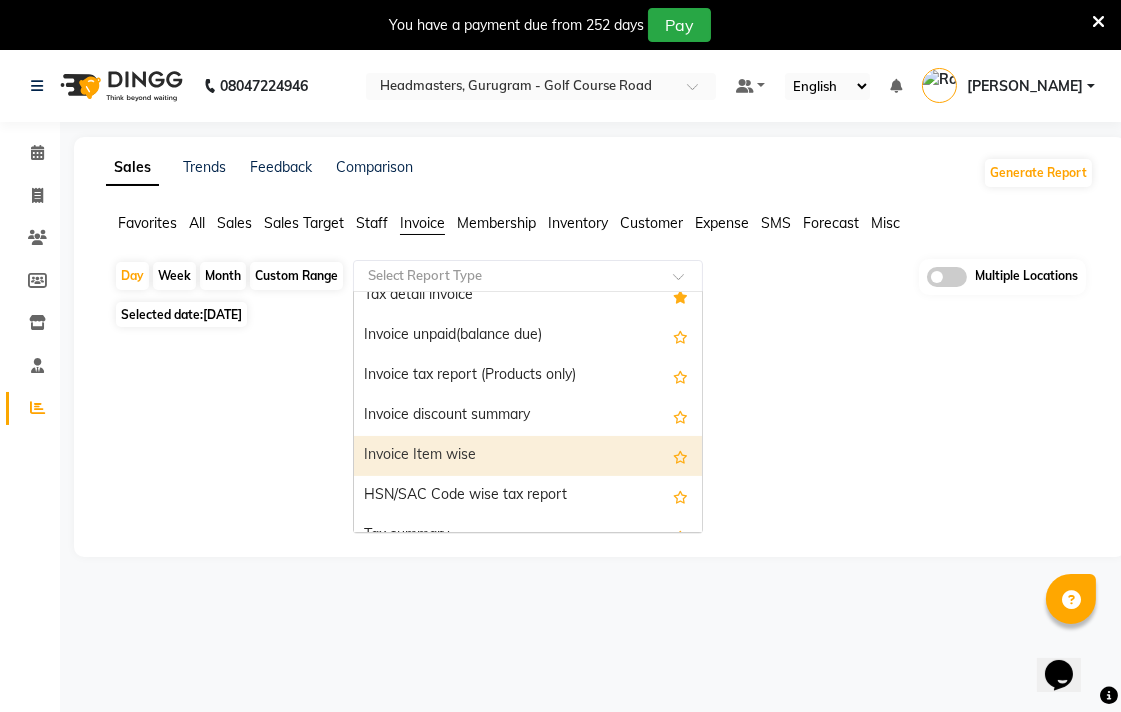 click on "Invoice Item wise" at bounding box center (528, 456) 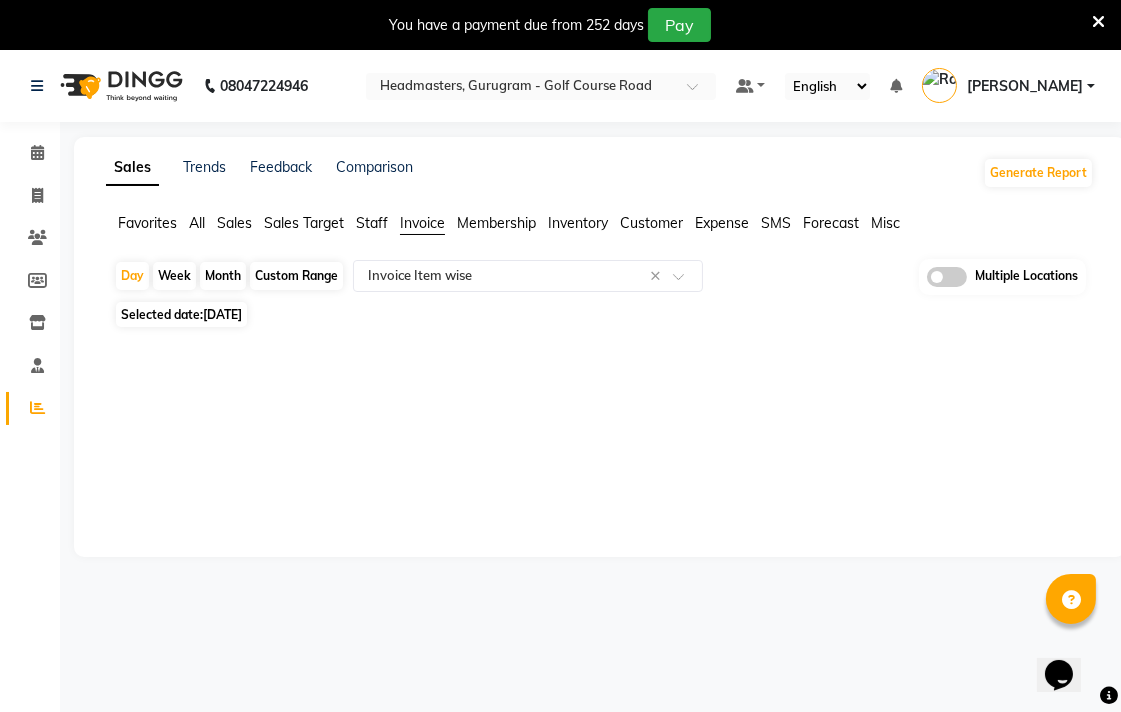 click on "Custom Range" 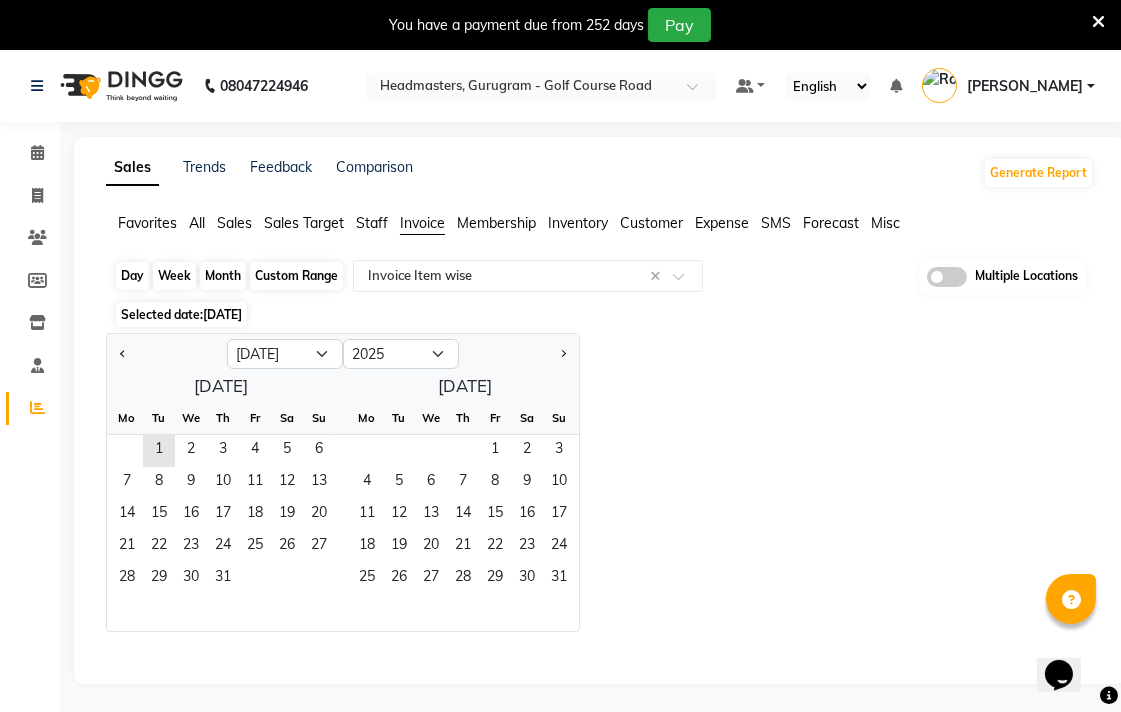 click on "Custom Range" 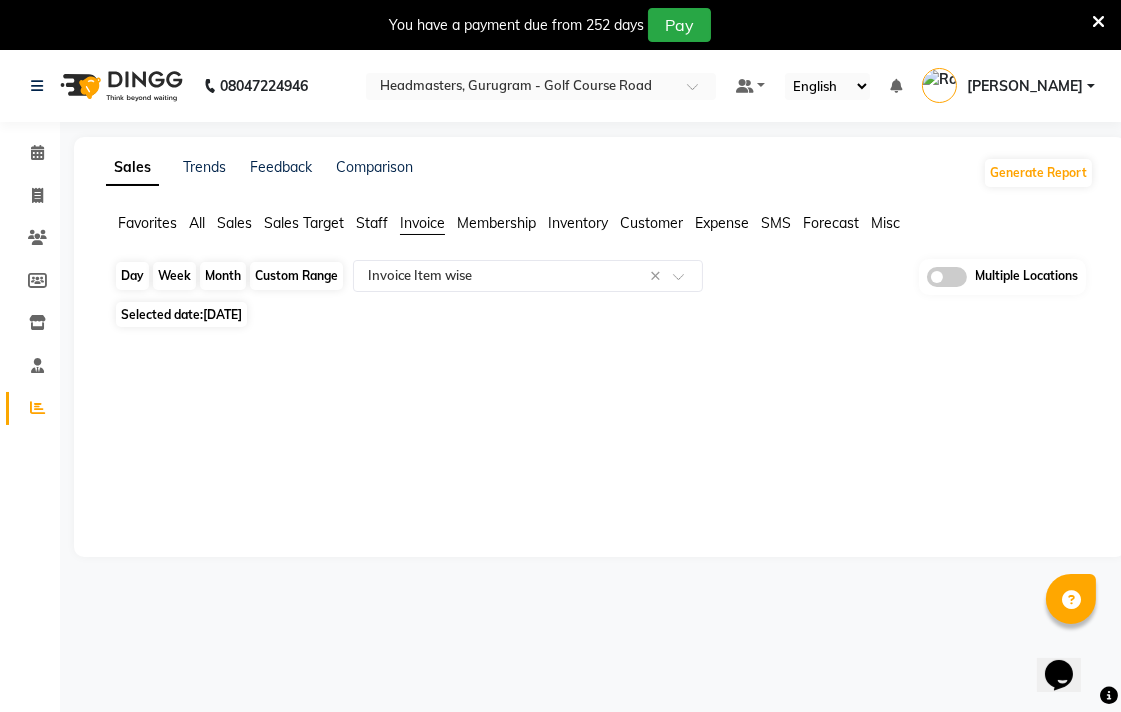 click on "Custom Range" 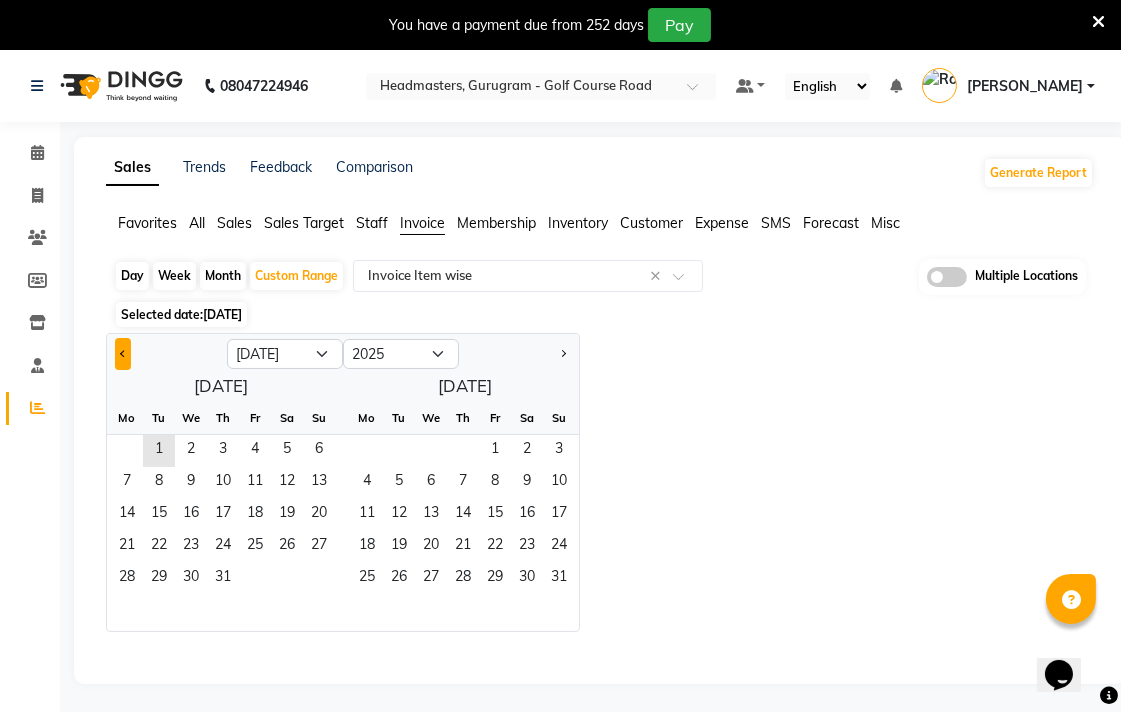 click 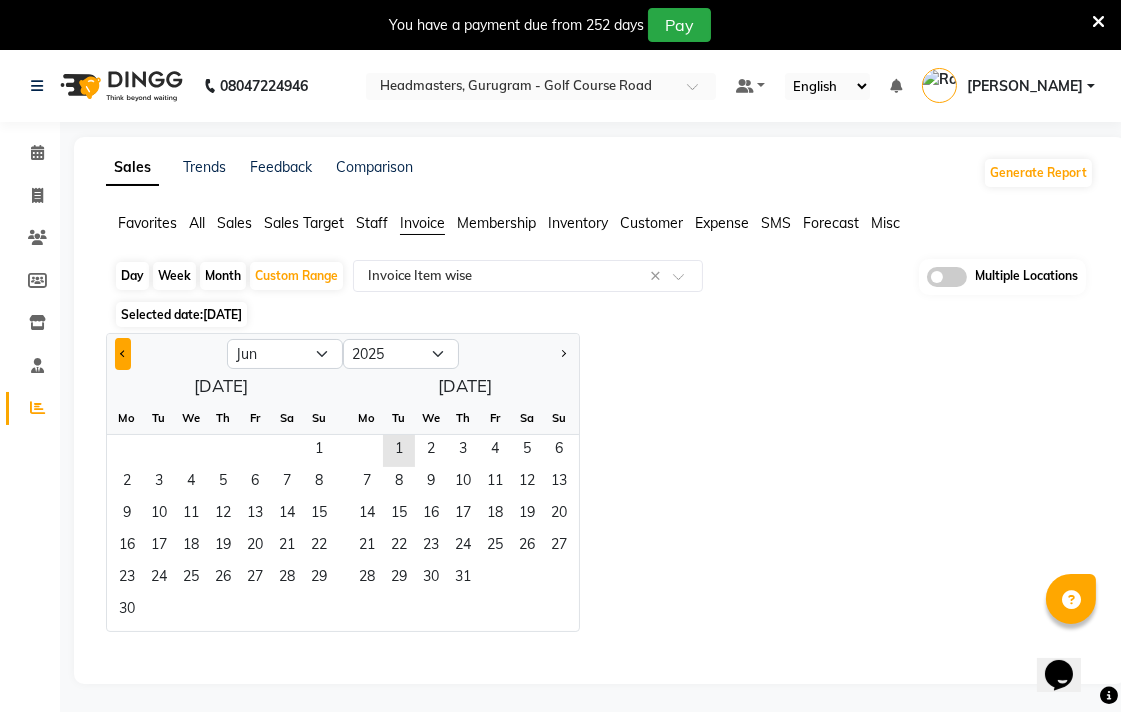 click 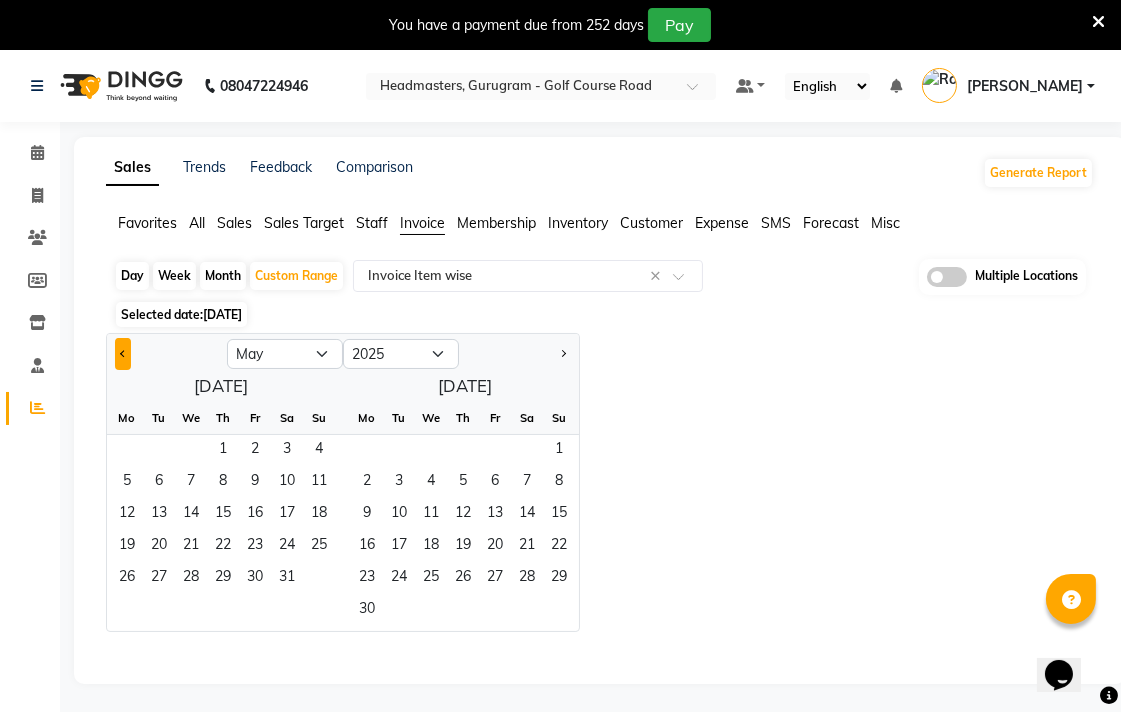 click 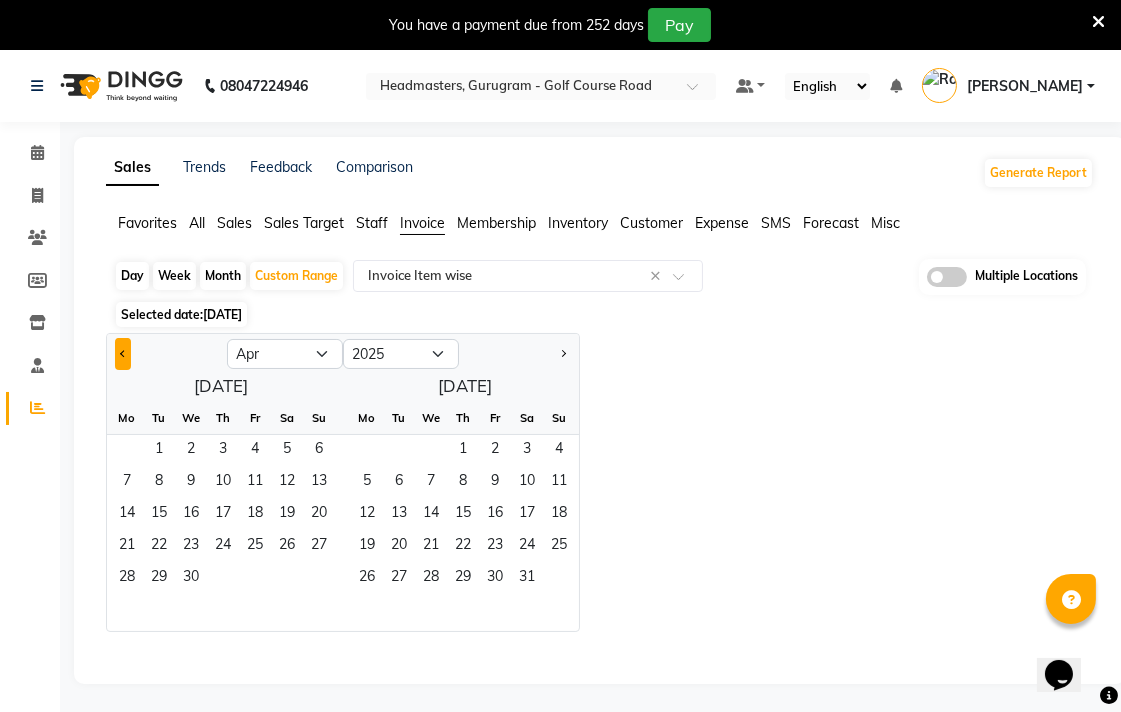 click 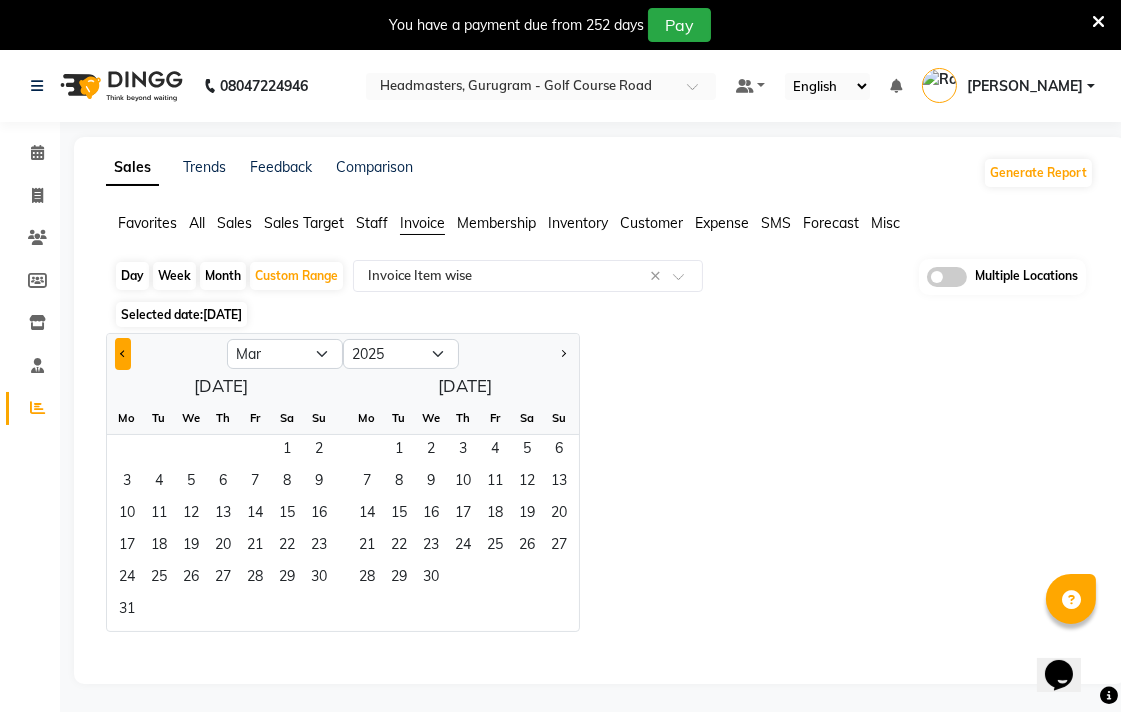 click 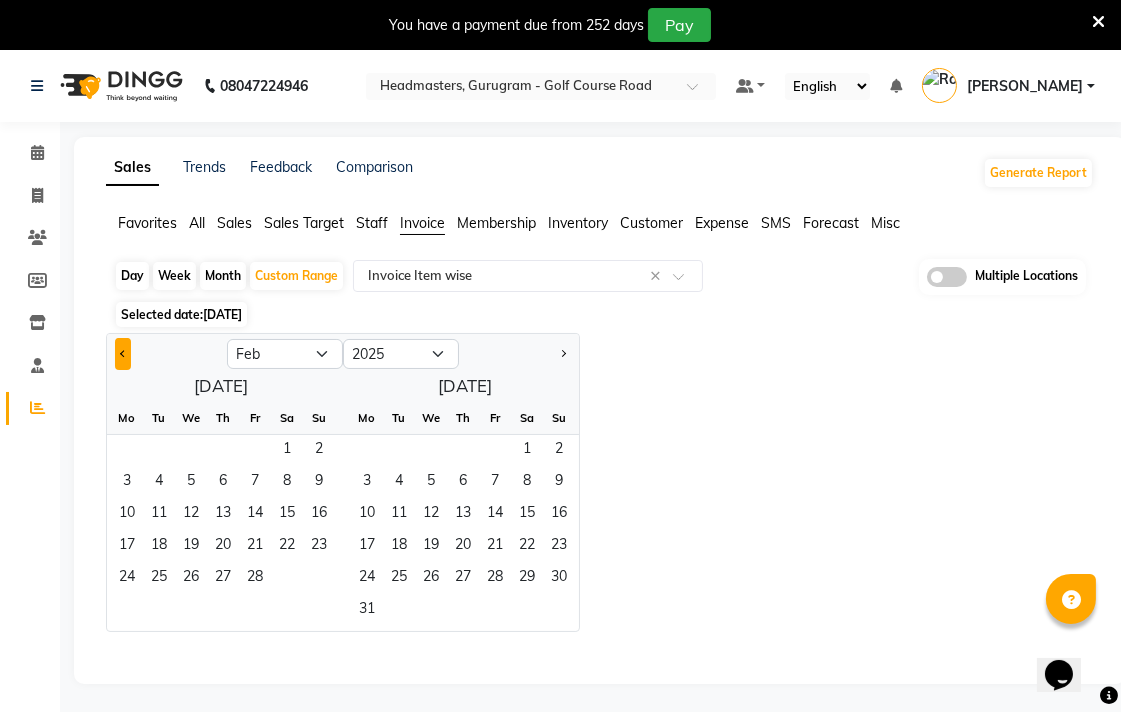 click 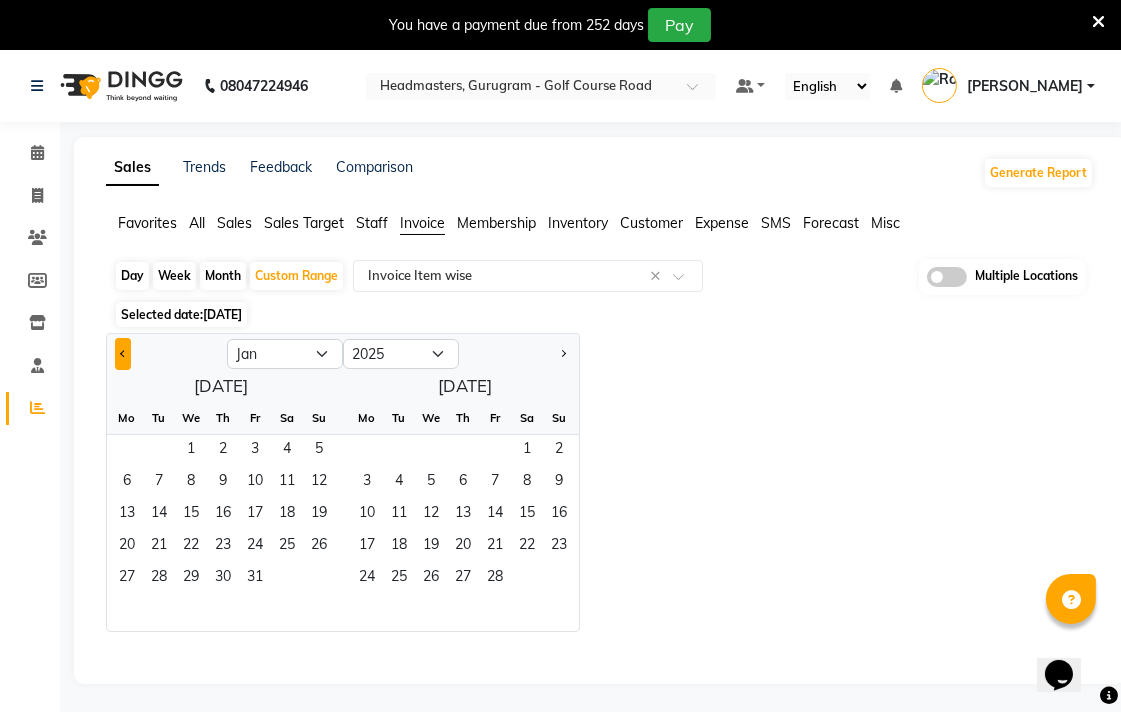 click 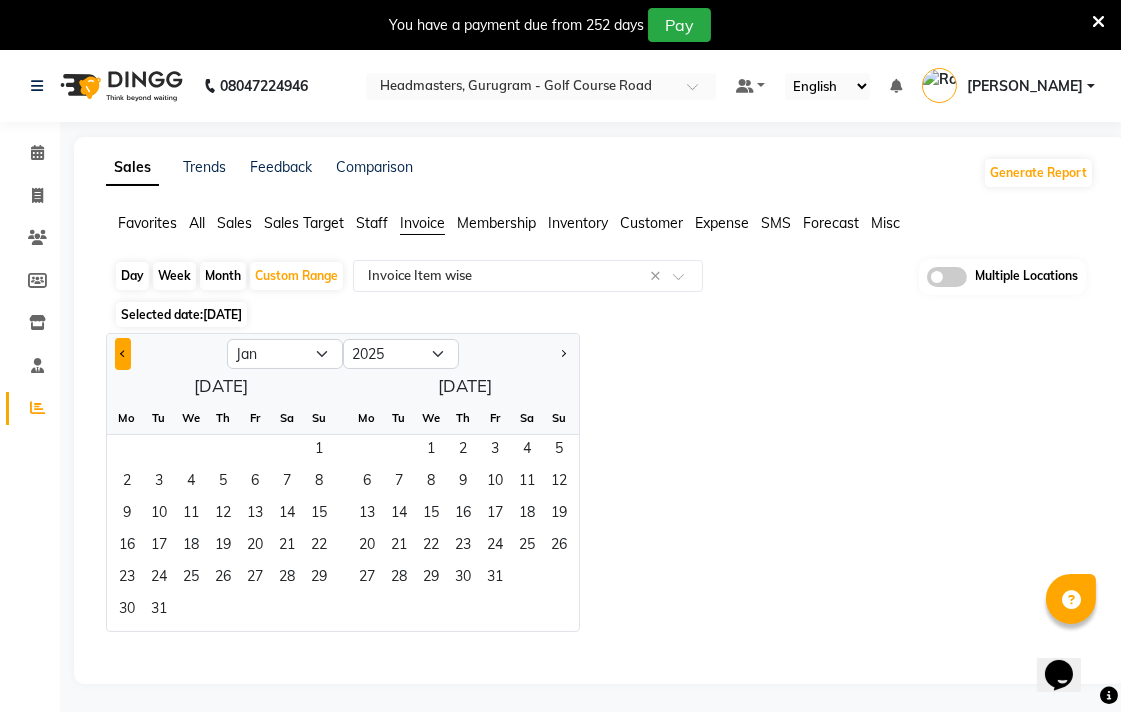 select on "12" 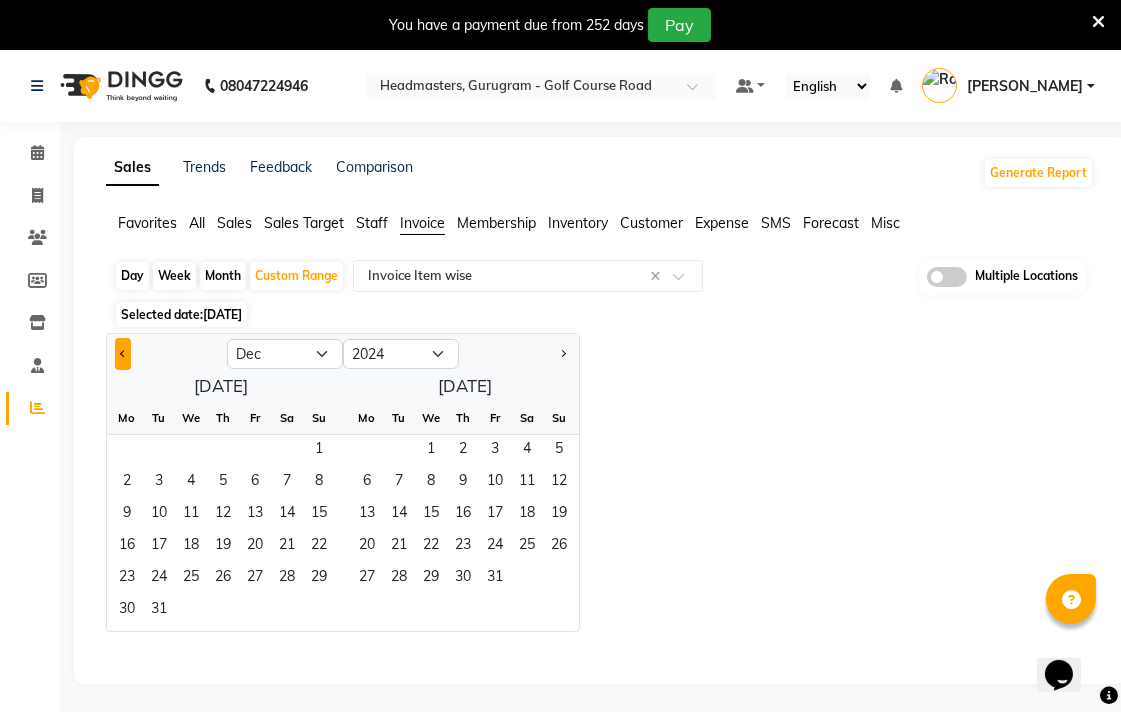 type 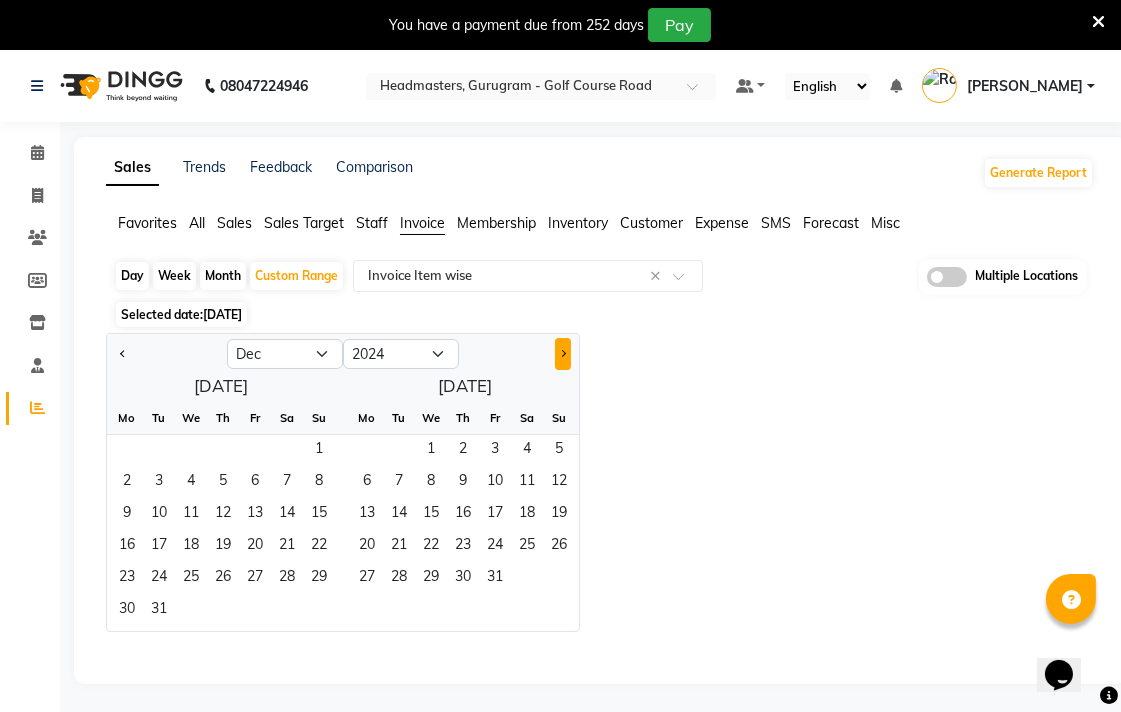 click 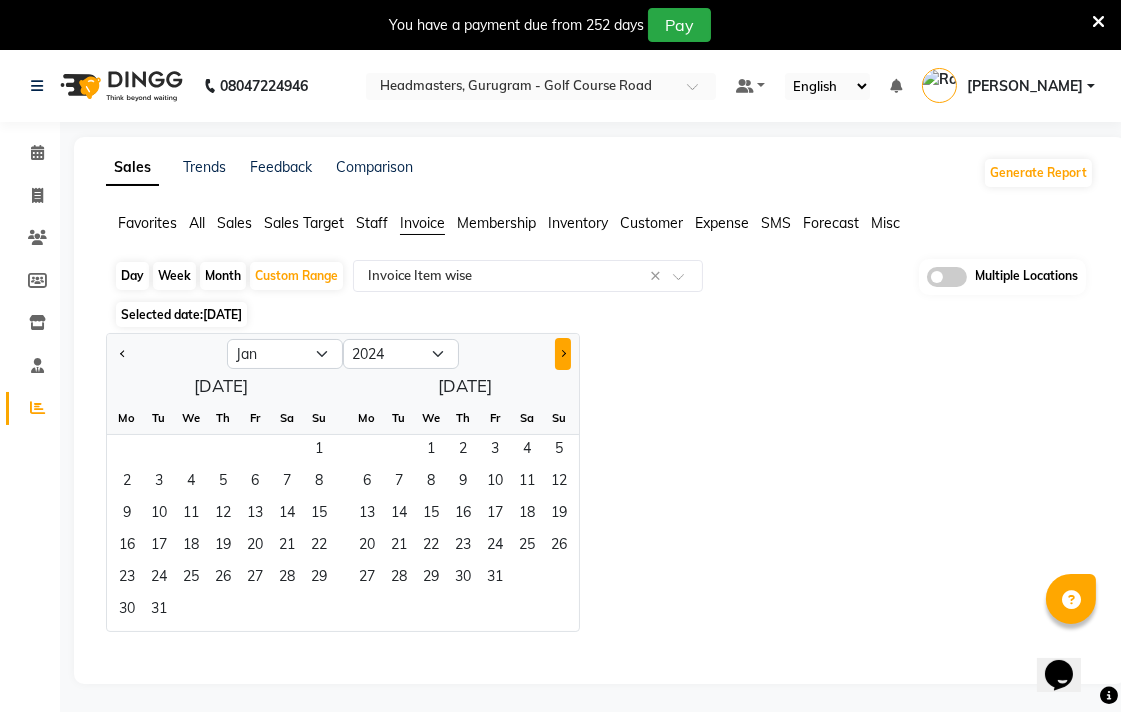 select on "2025" 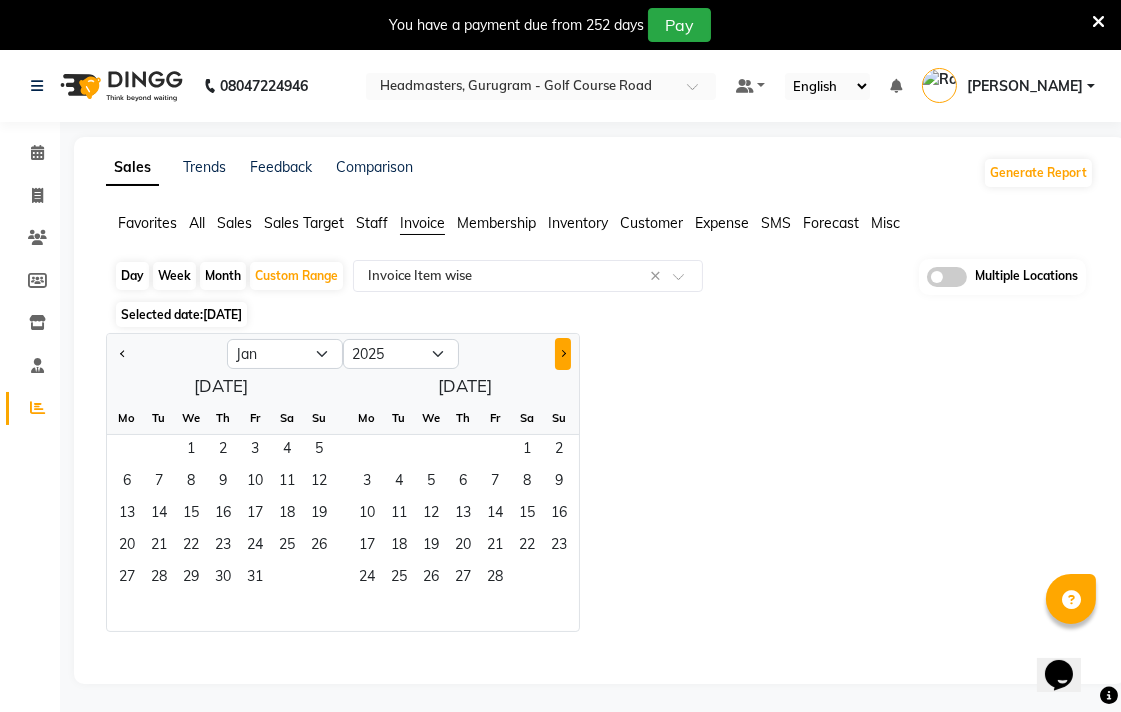 click 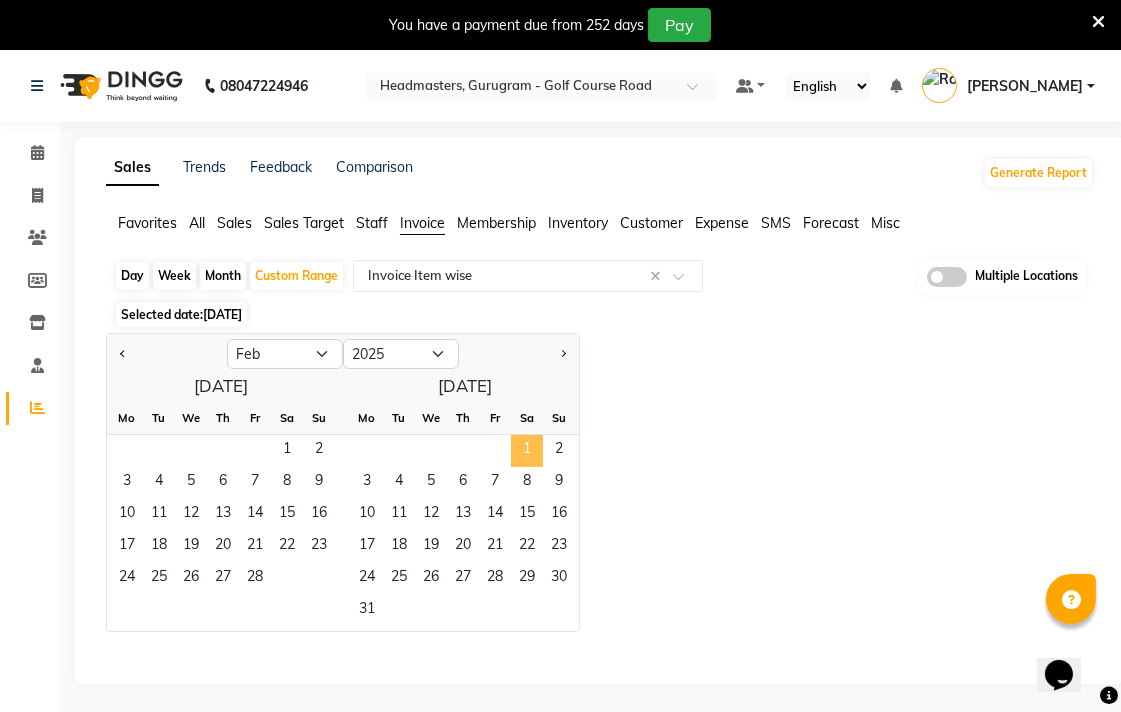 click on "1" 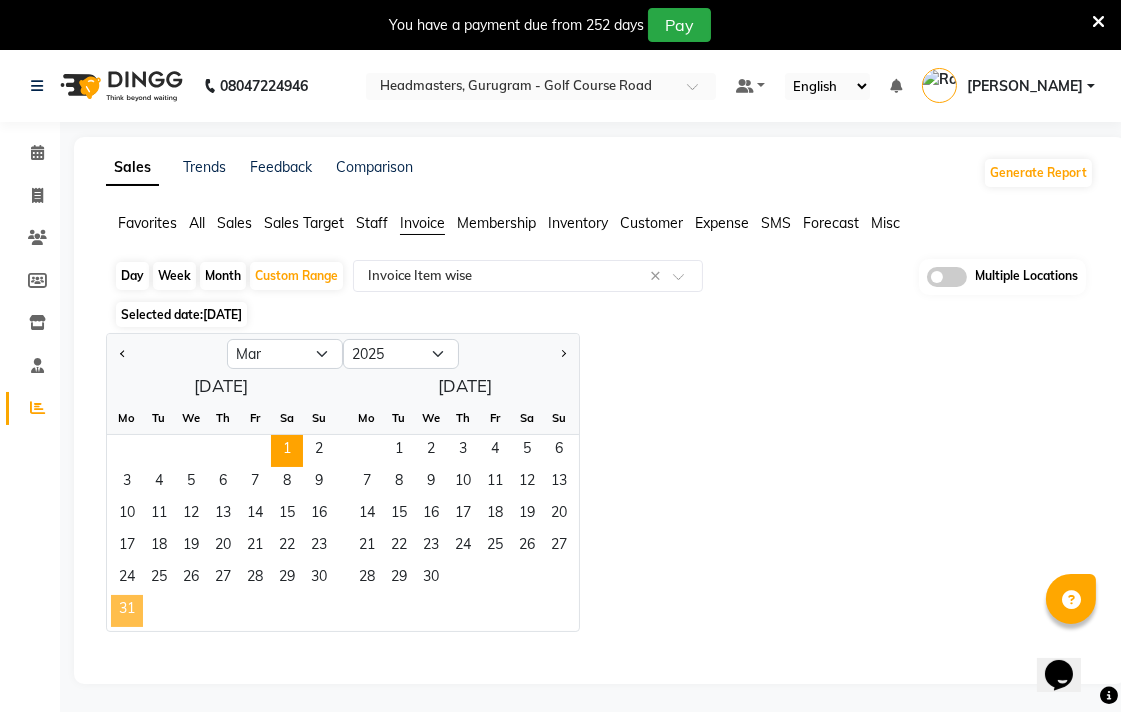 click on "31" 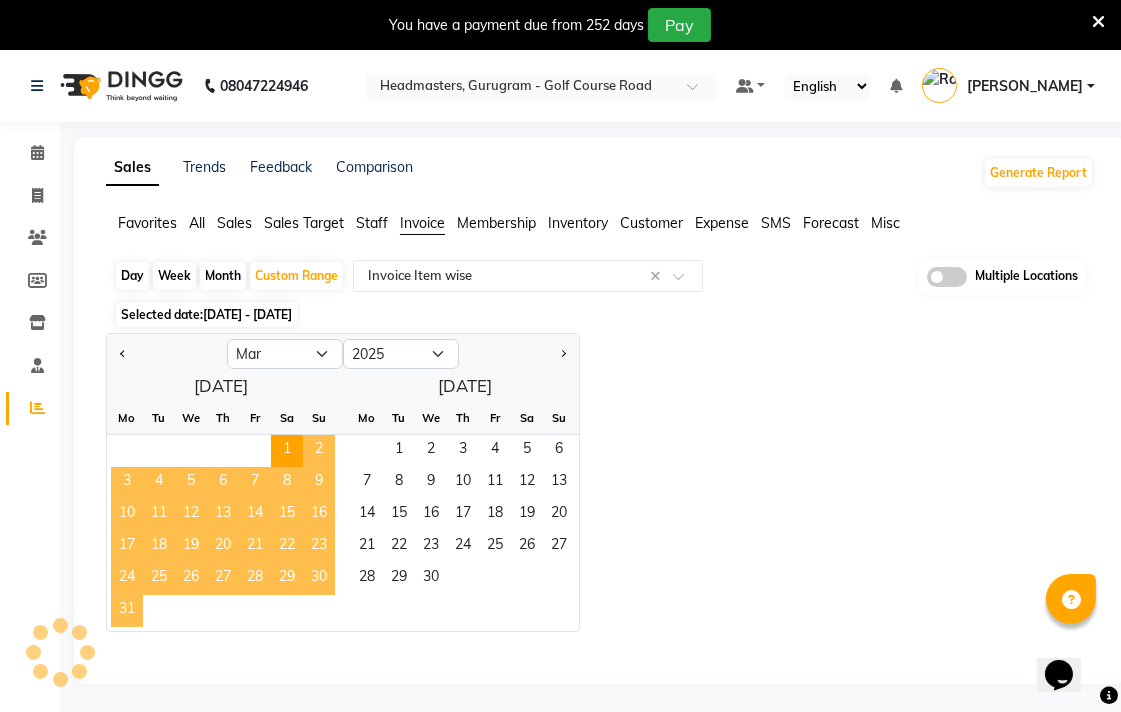 select on "full_report" 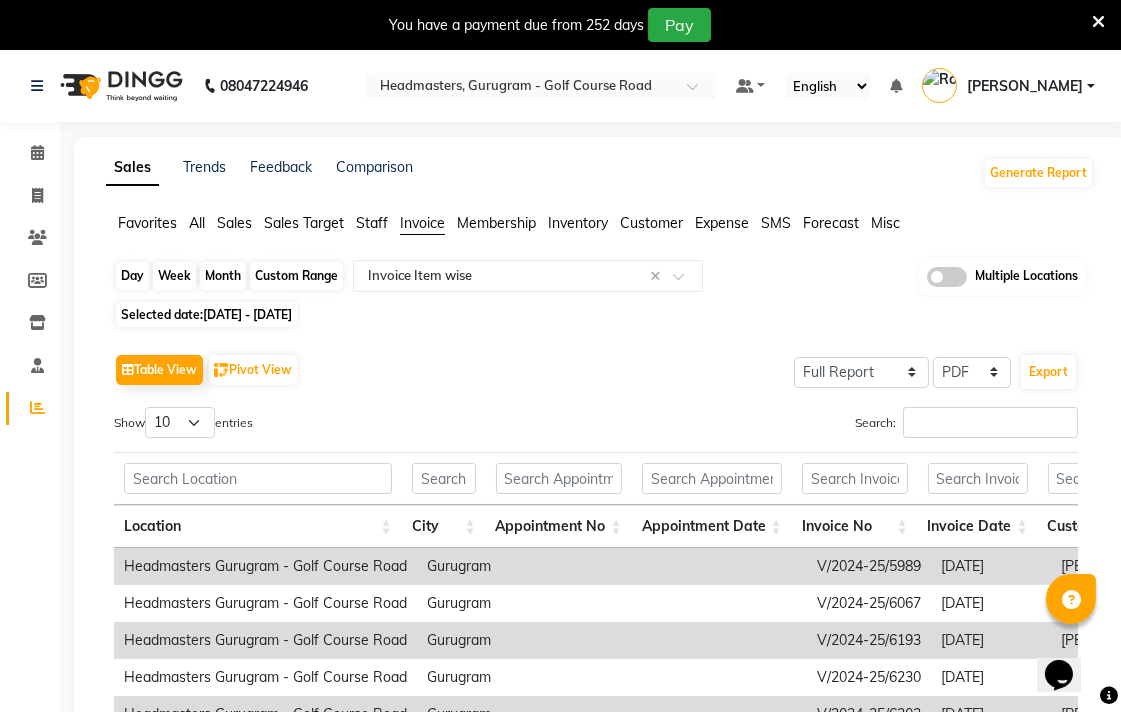 click on "Custom Range" 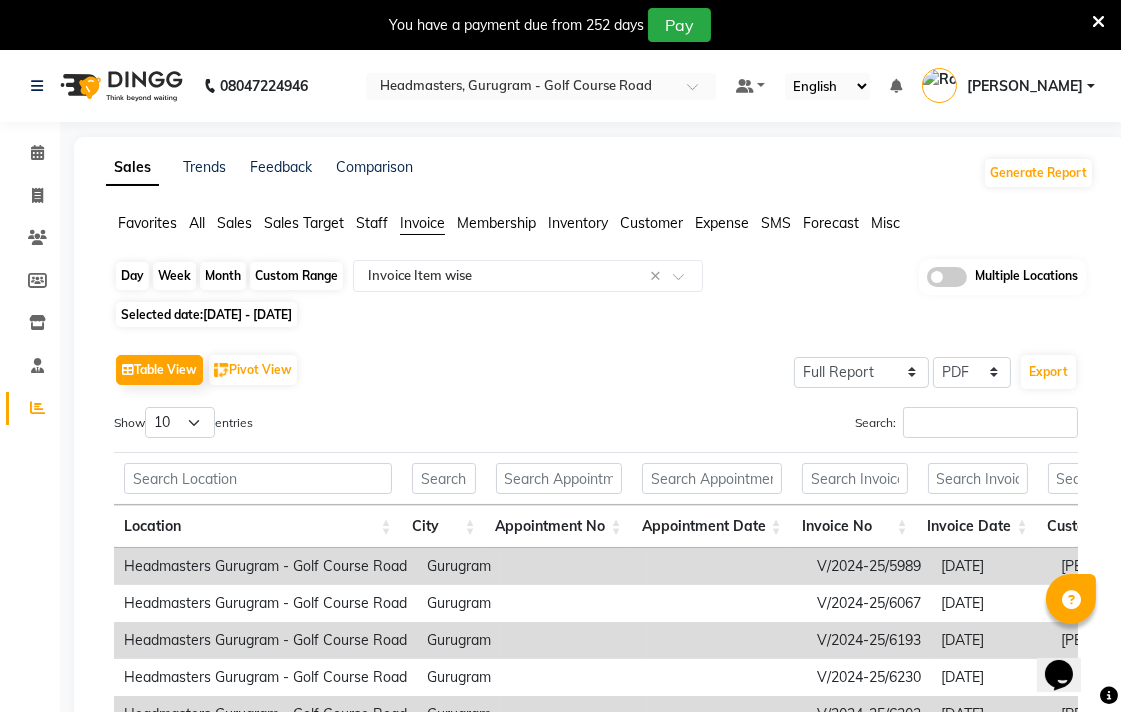 select on "3" 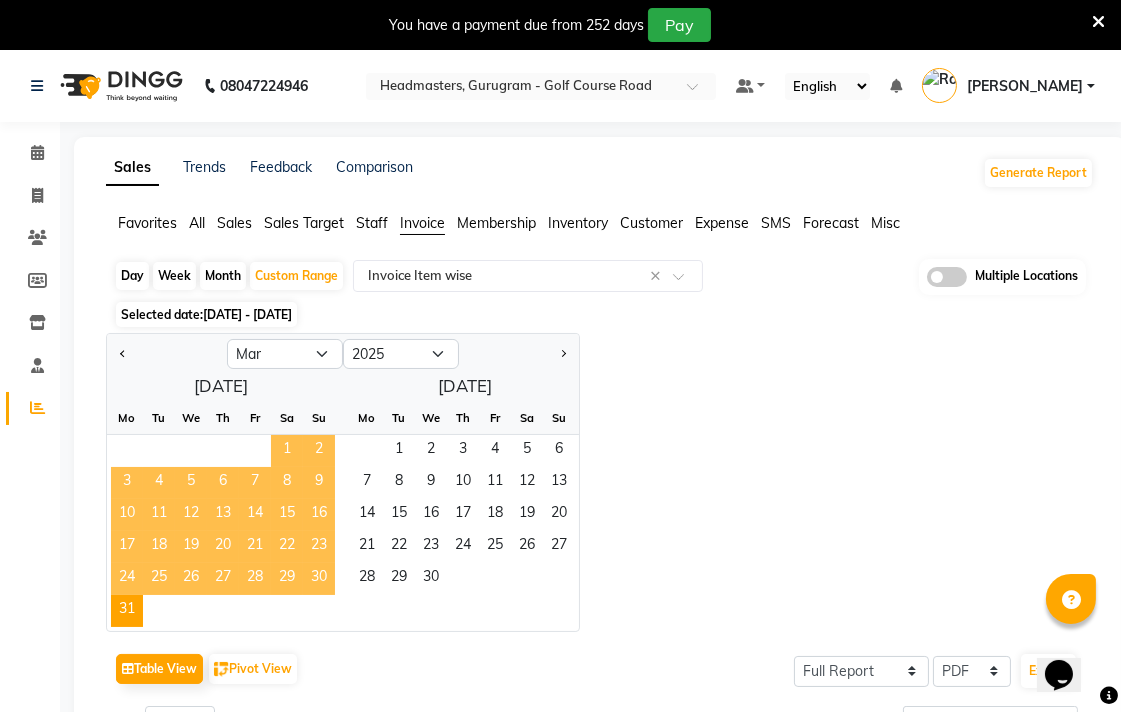 click on "1" 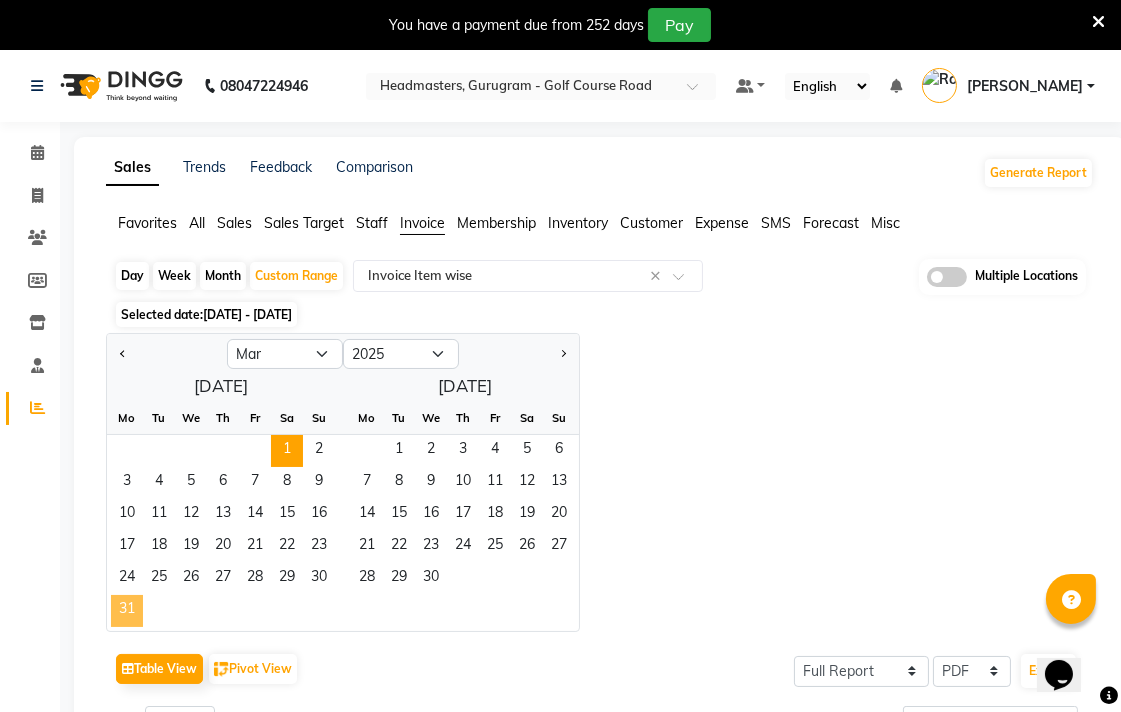 click on "31" 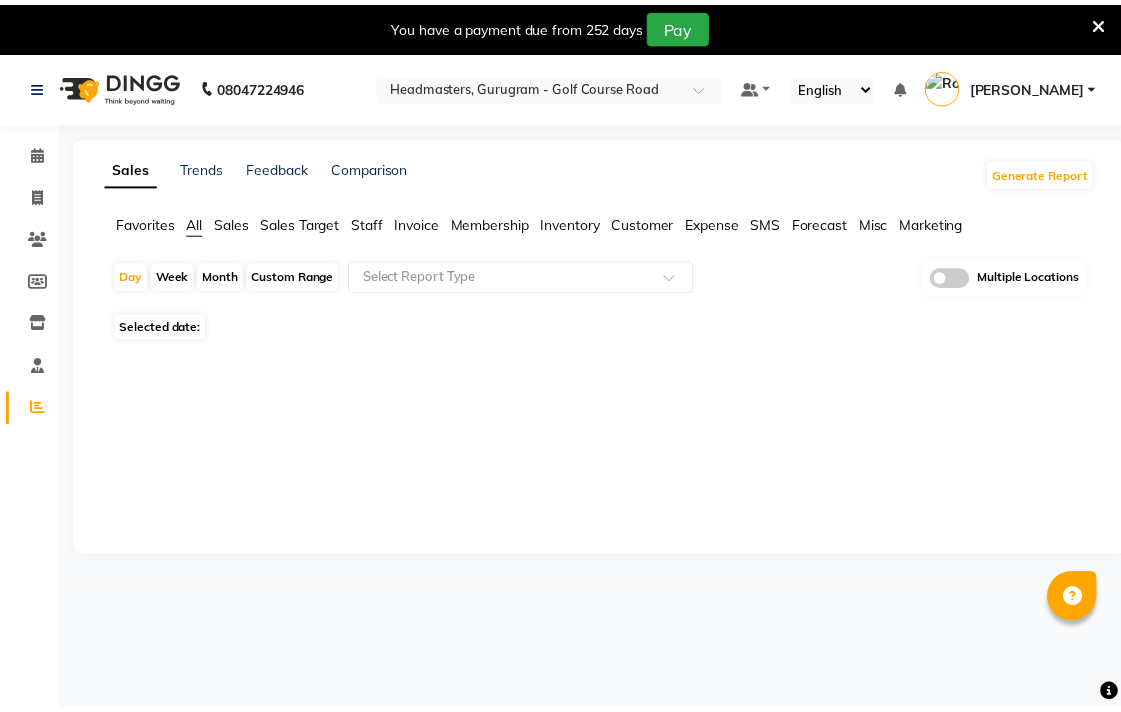 scroll, scrollTop: 0, scrollLeft: 0, axis: both 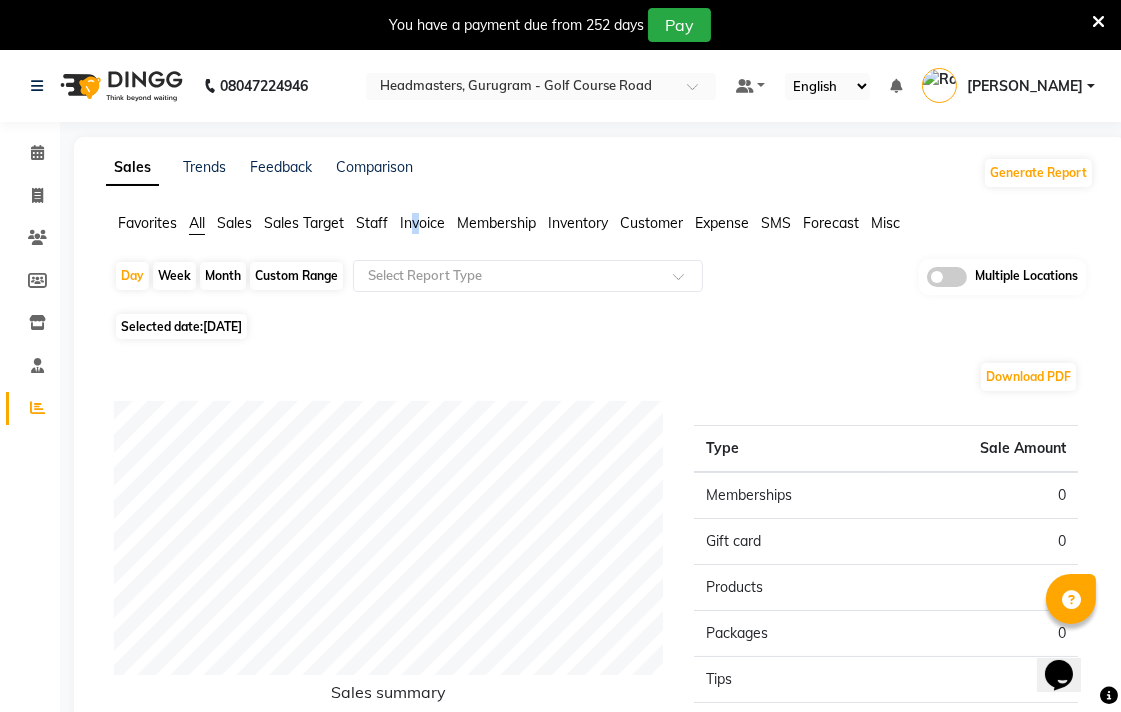 click on "Invoice" 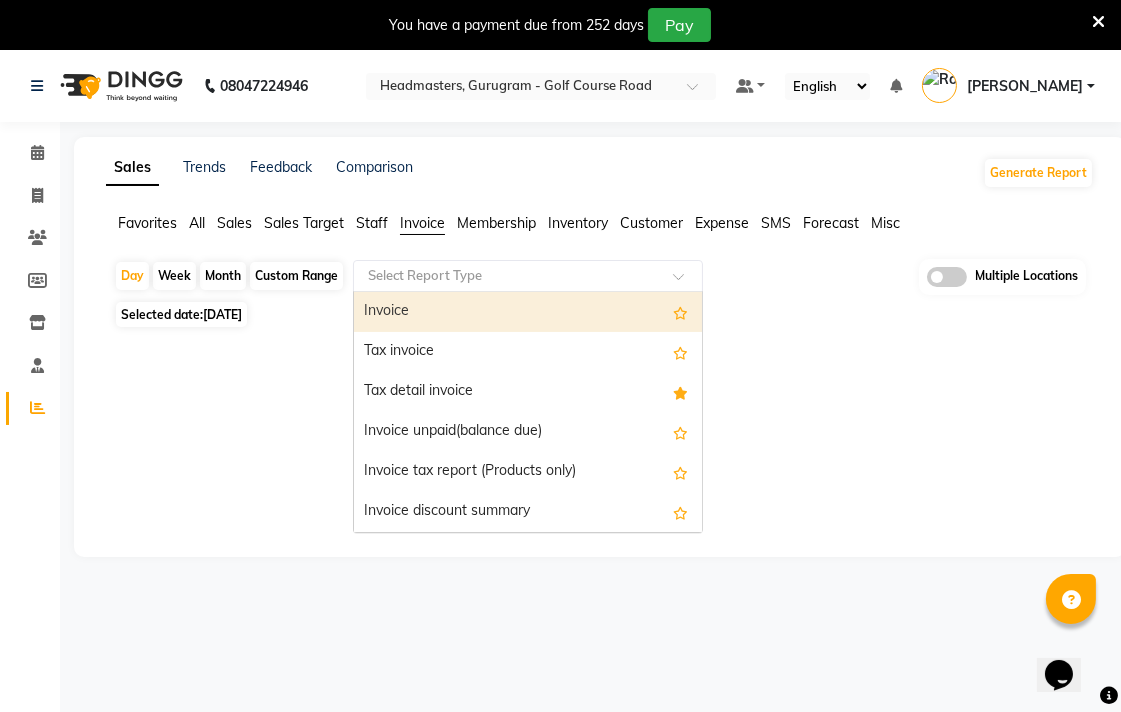 click 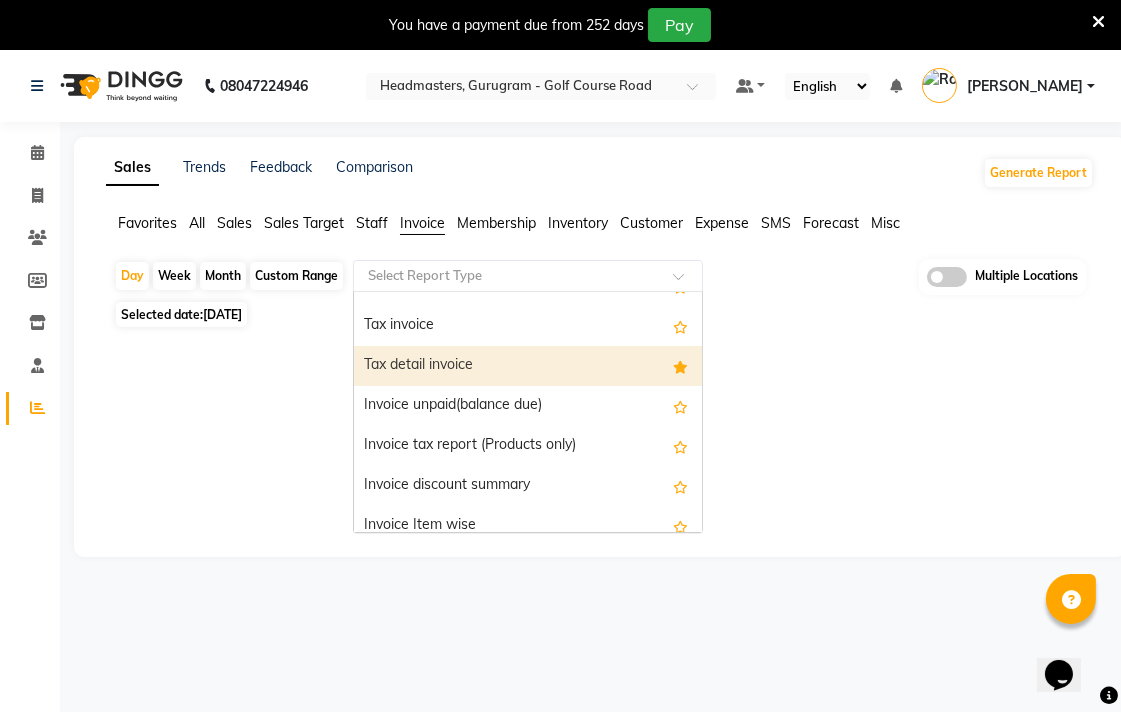 scroll, scrollTop: 73, scrollLeft: 0, axis: vertical 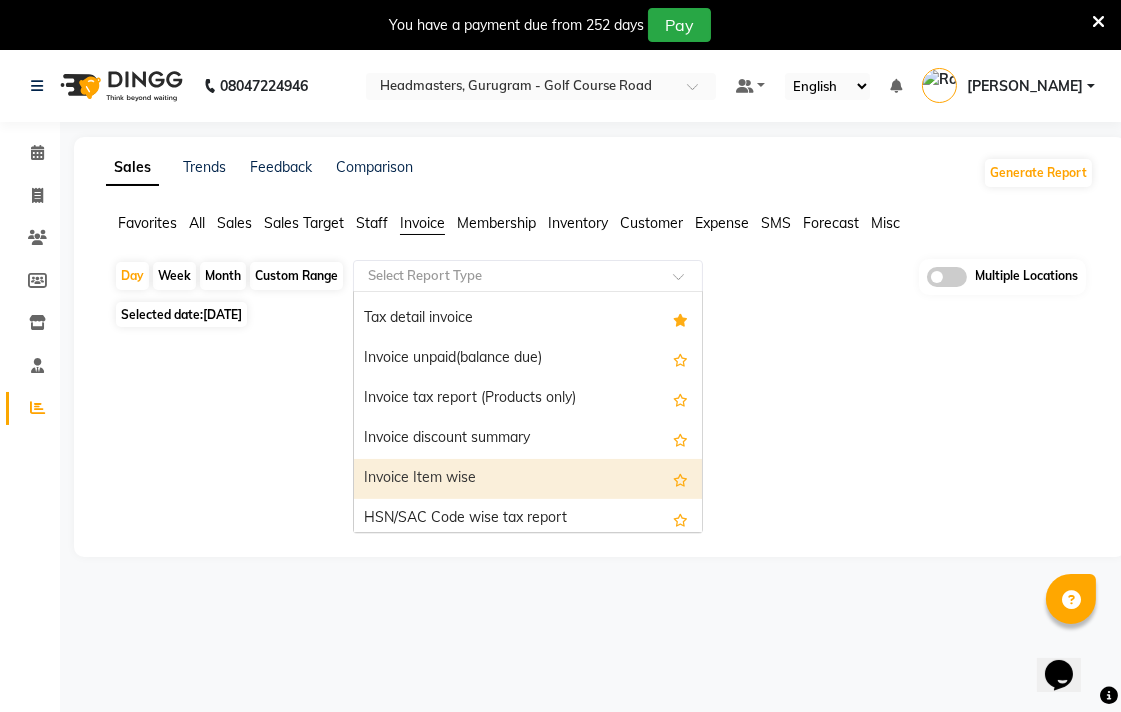 click on "Invoice Item wise" at bounding box center (528, 479) 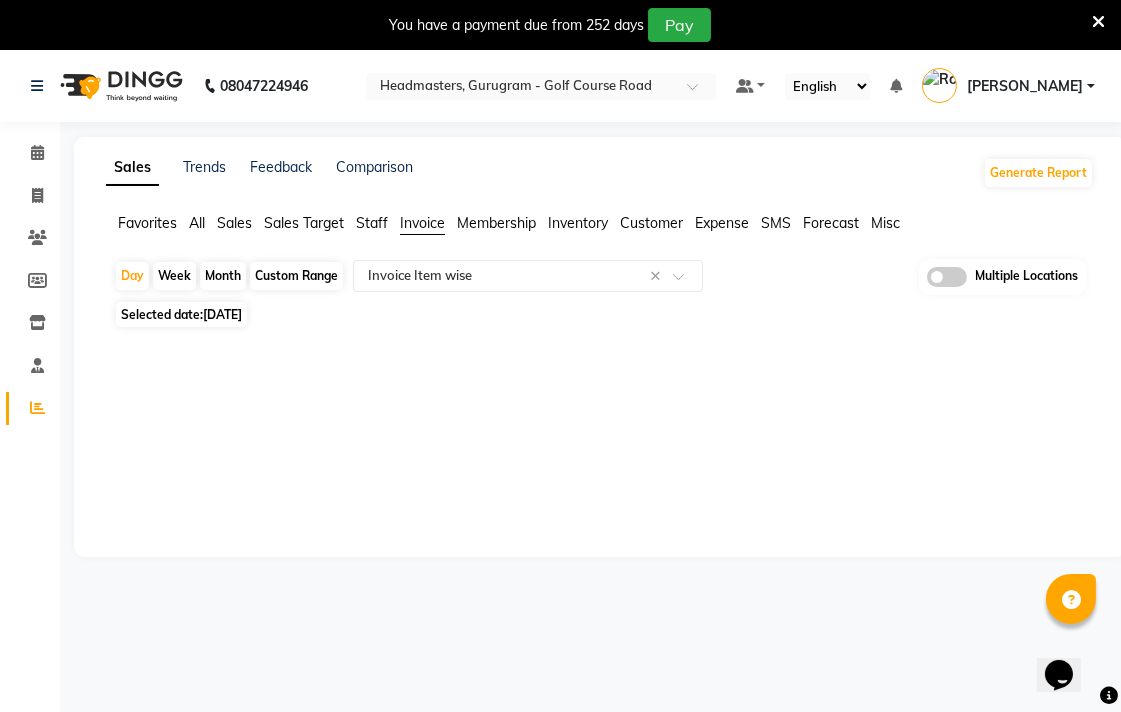 click on "Custom Range" 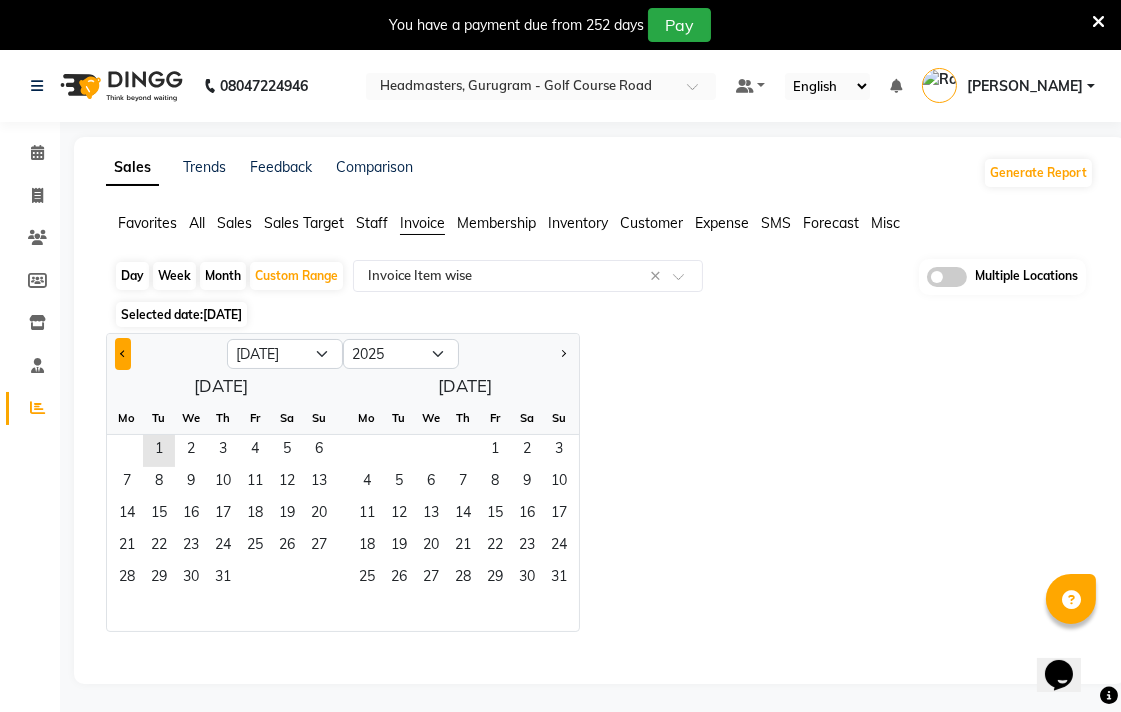 click 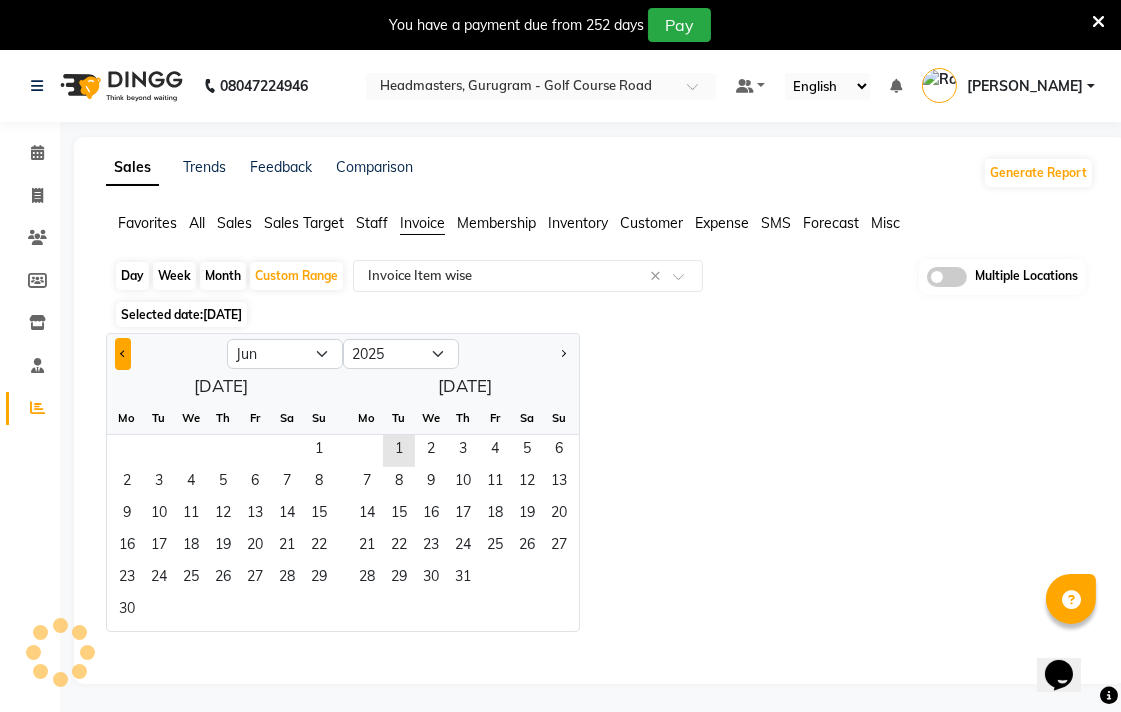 click 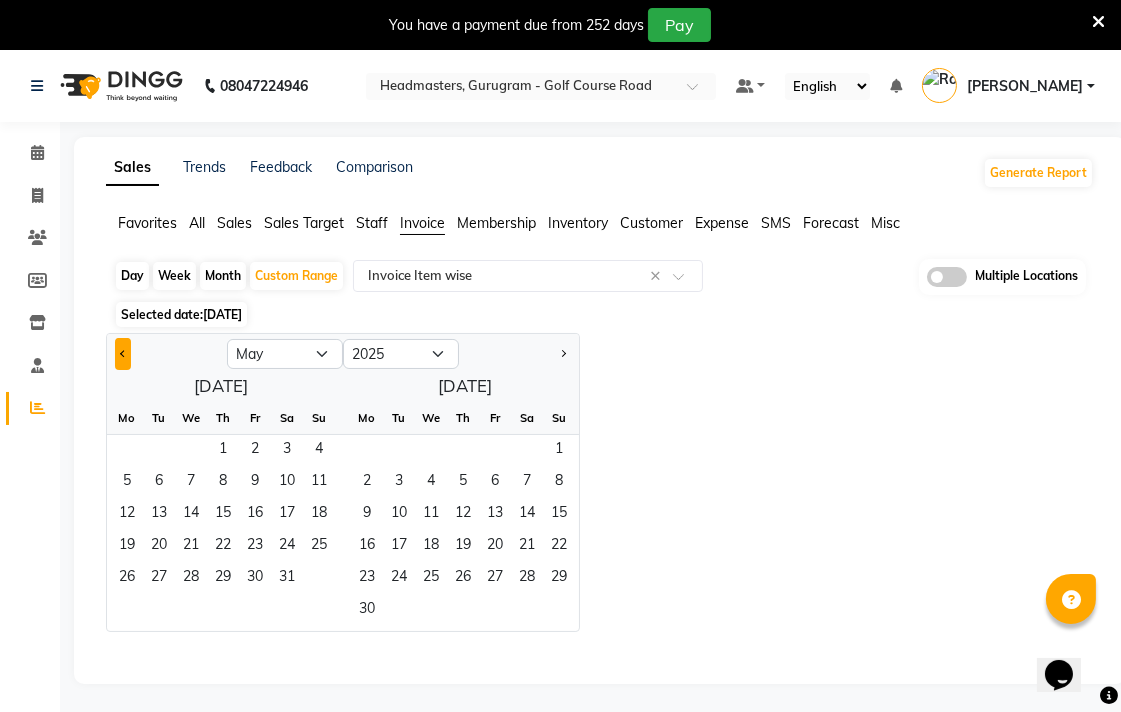 click 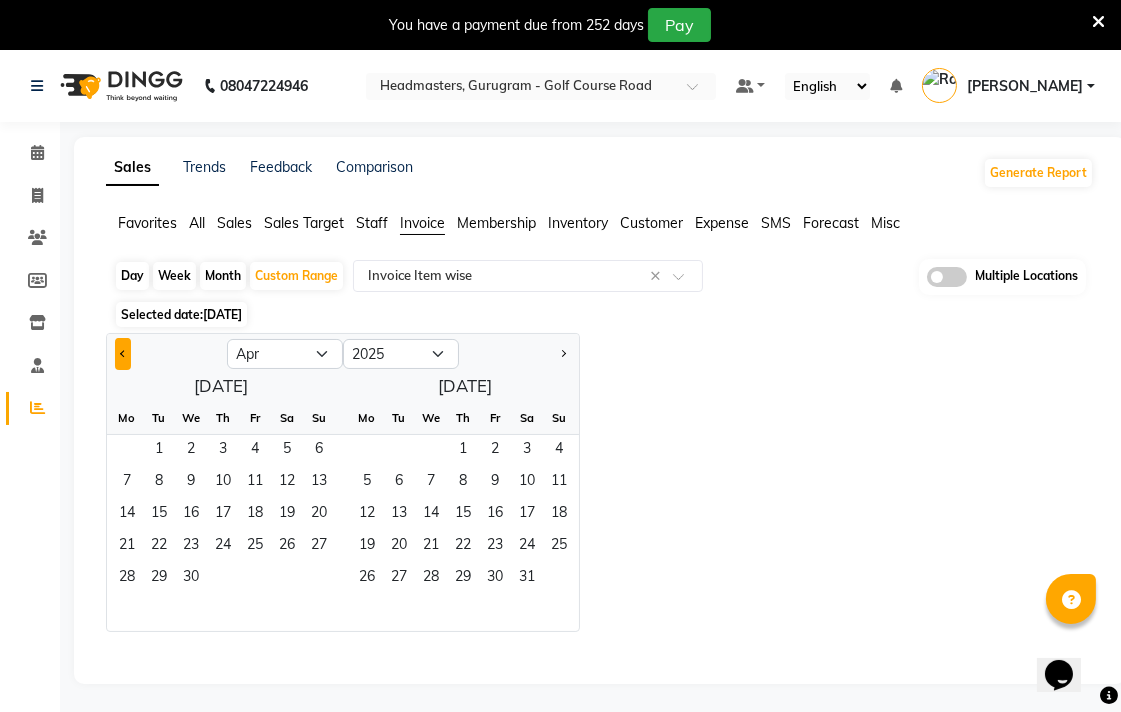 click 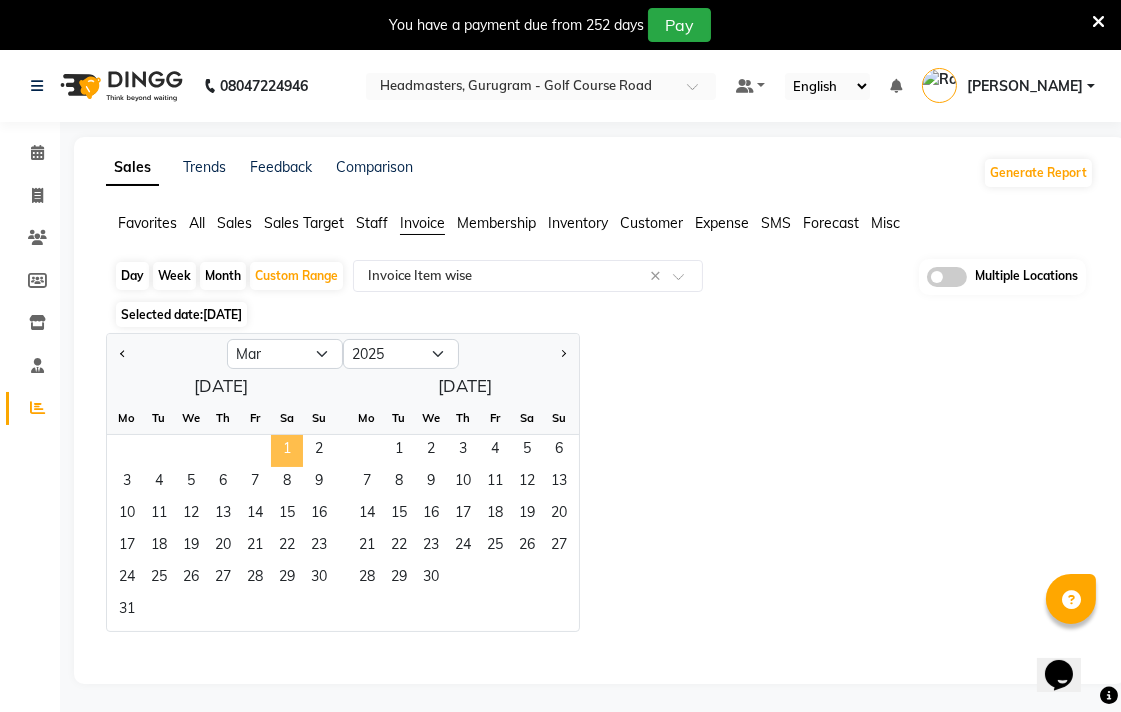 click on "1" 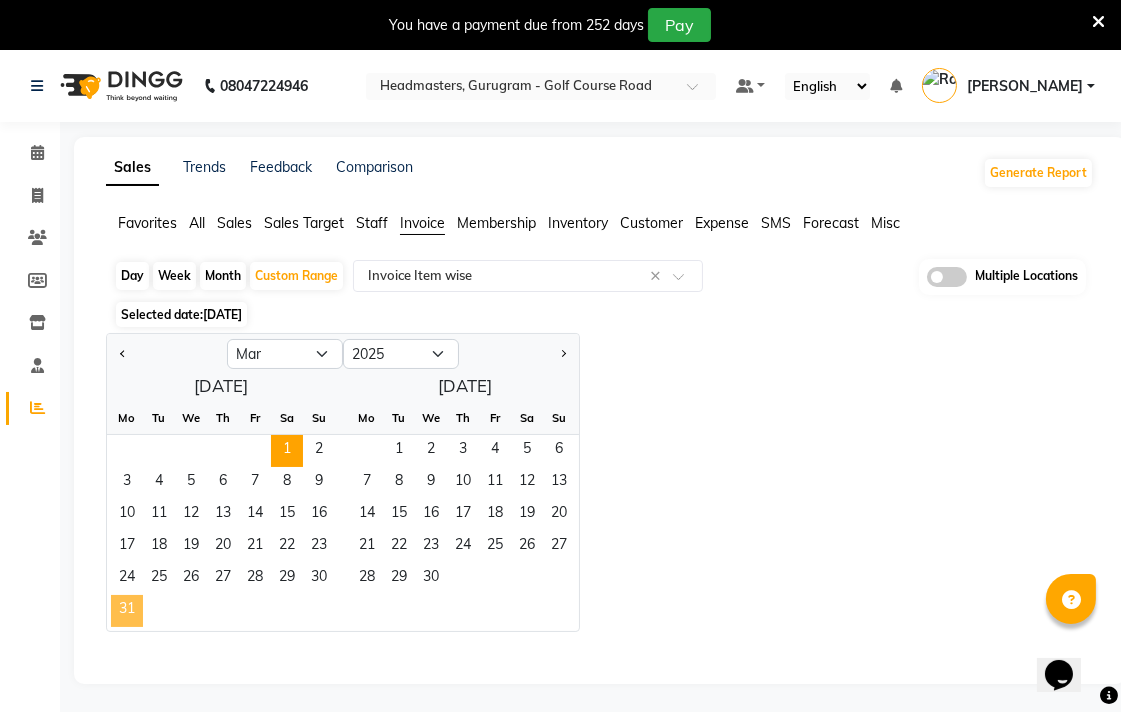 click on "31" 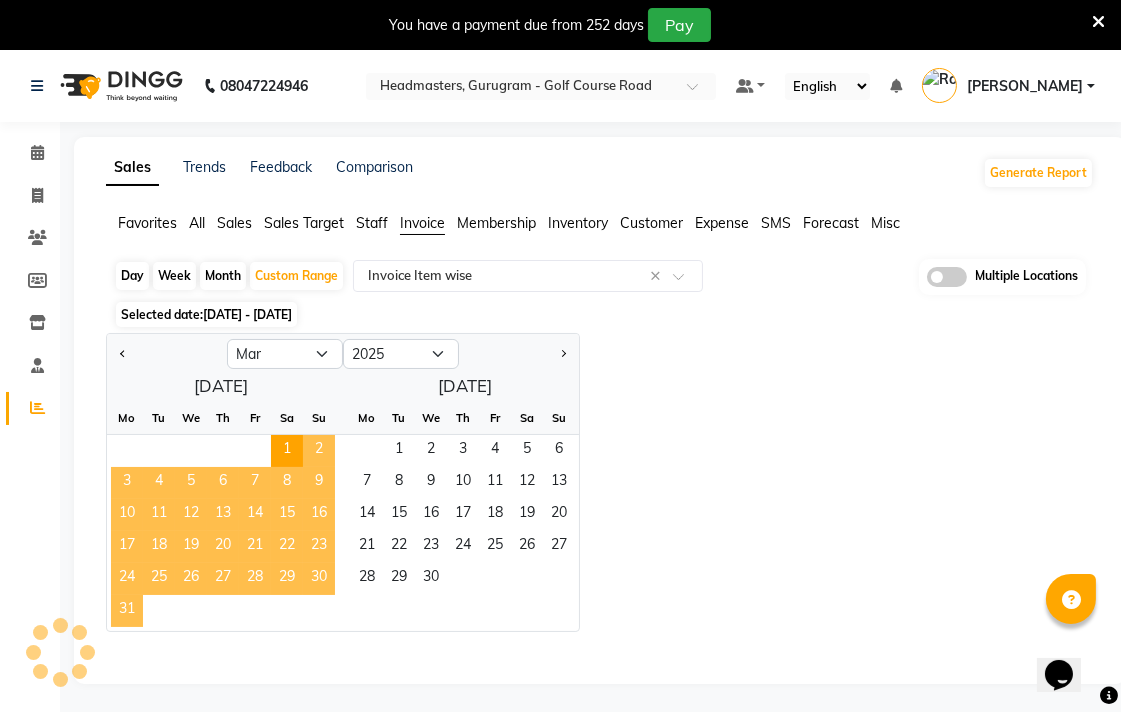 select on "full_report" 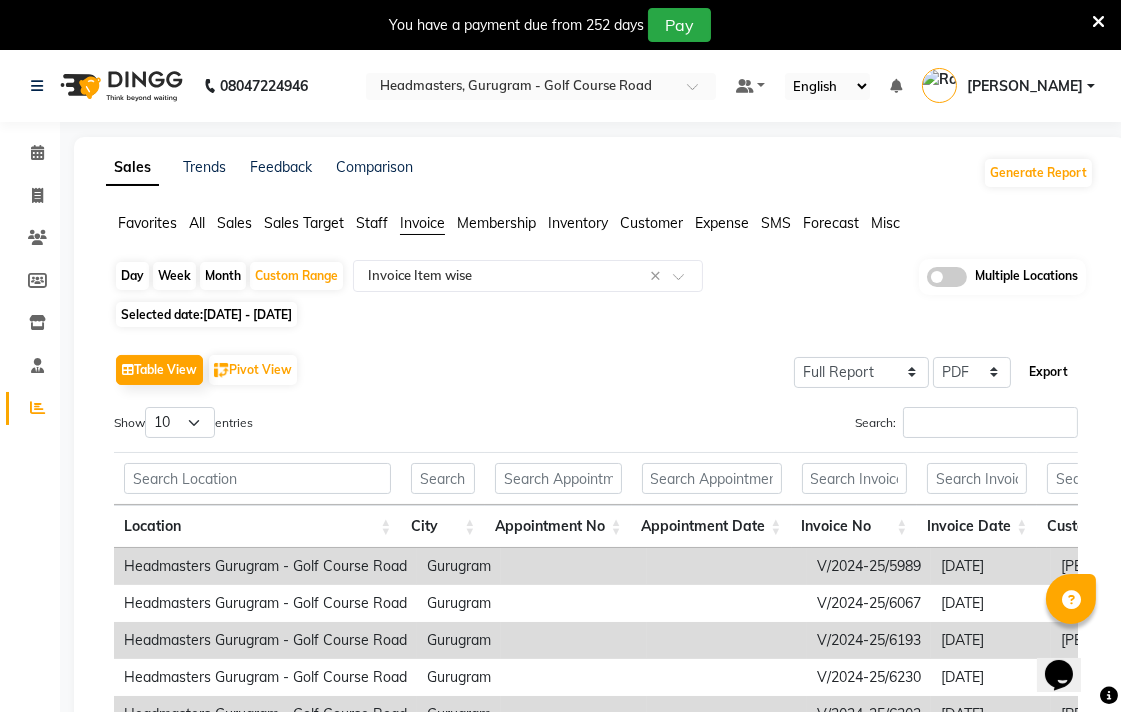 click on "Export" 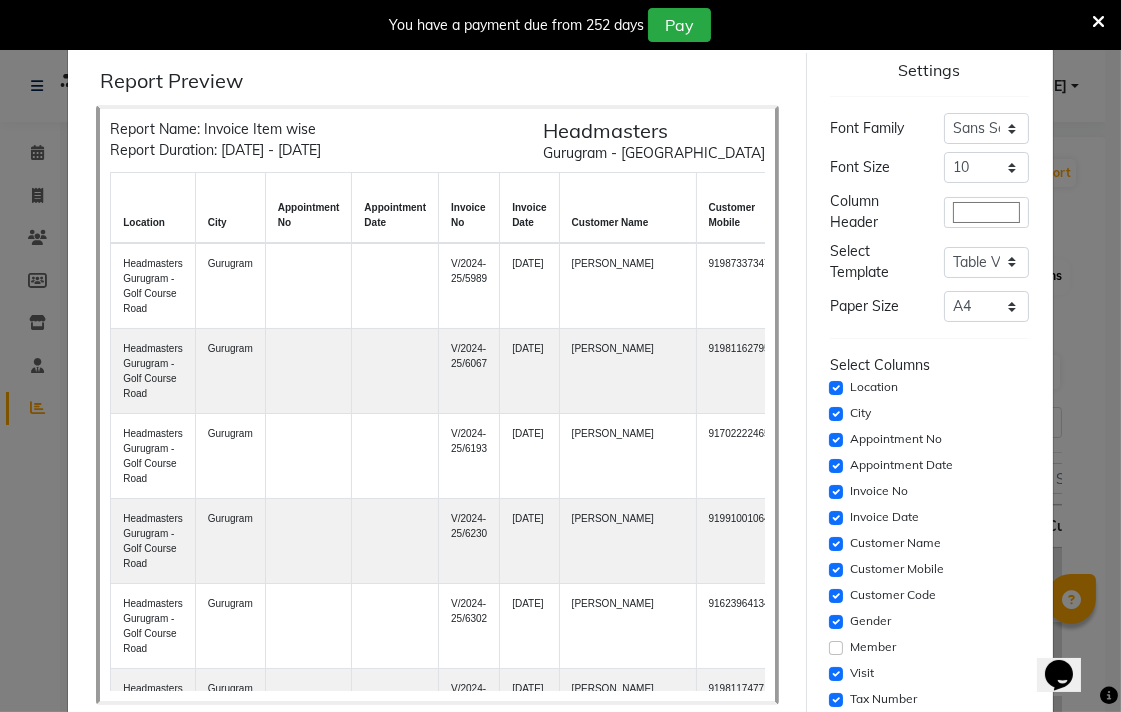 click on "Print" 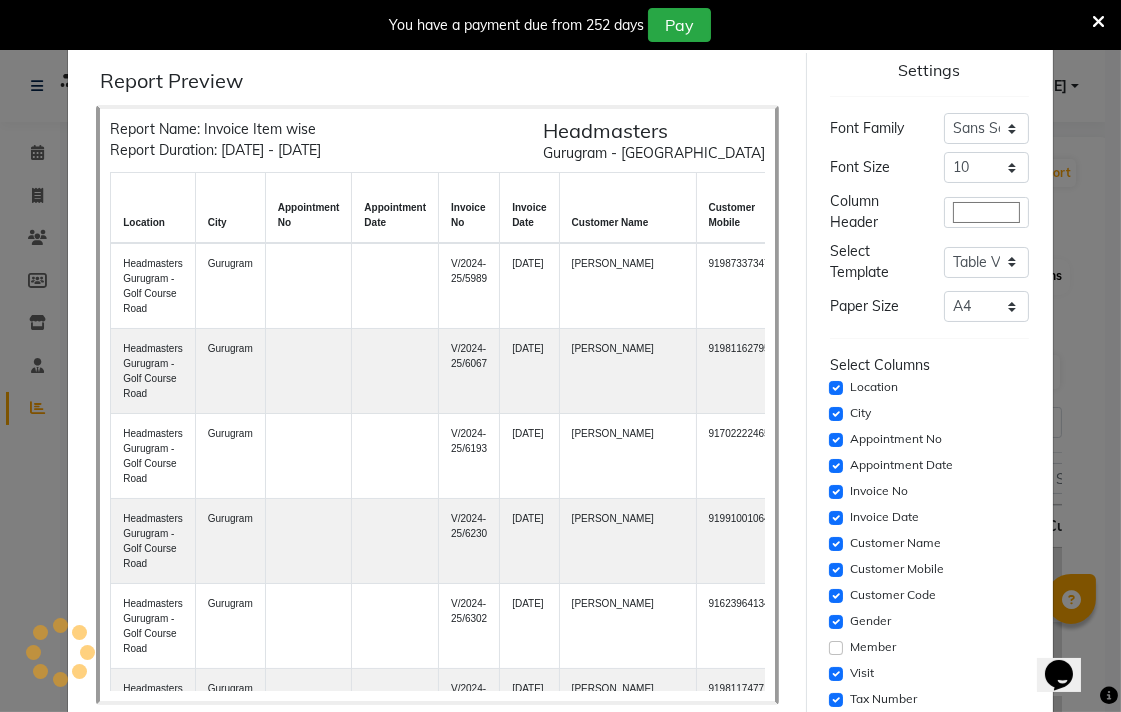 click on "Cancel" 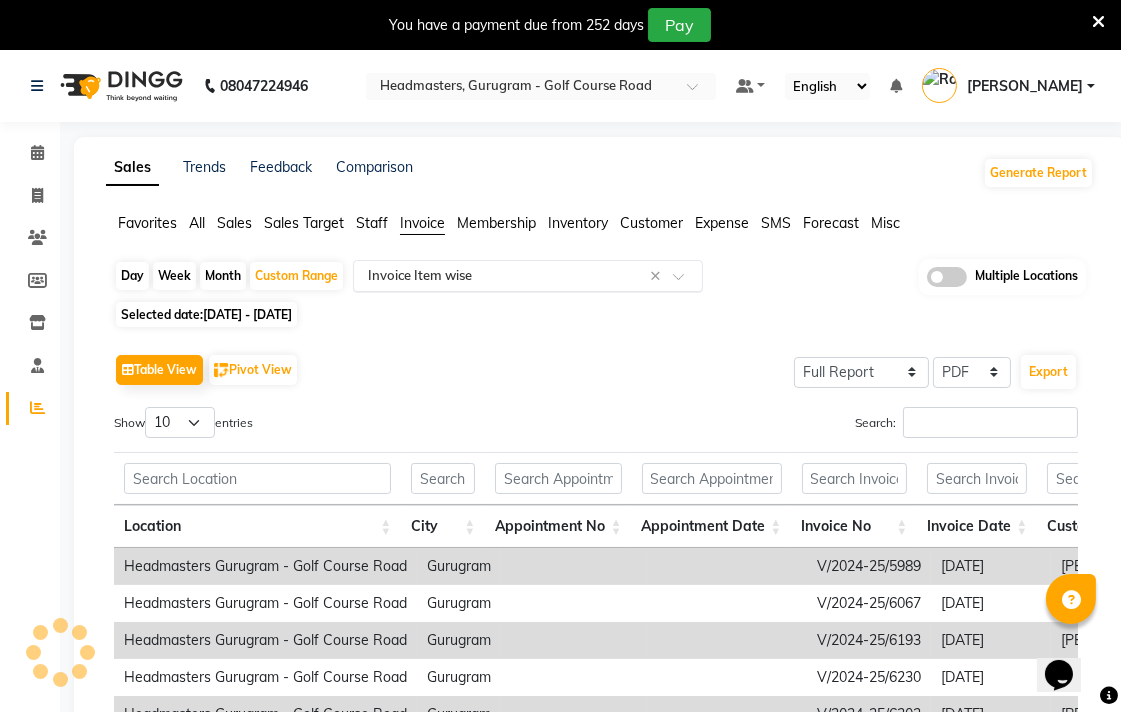 click 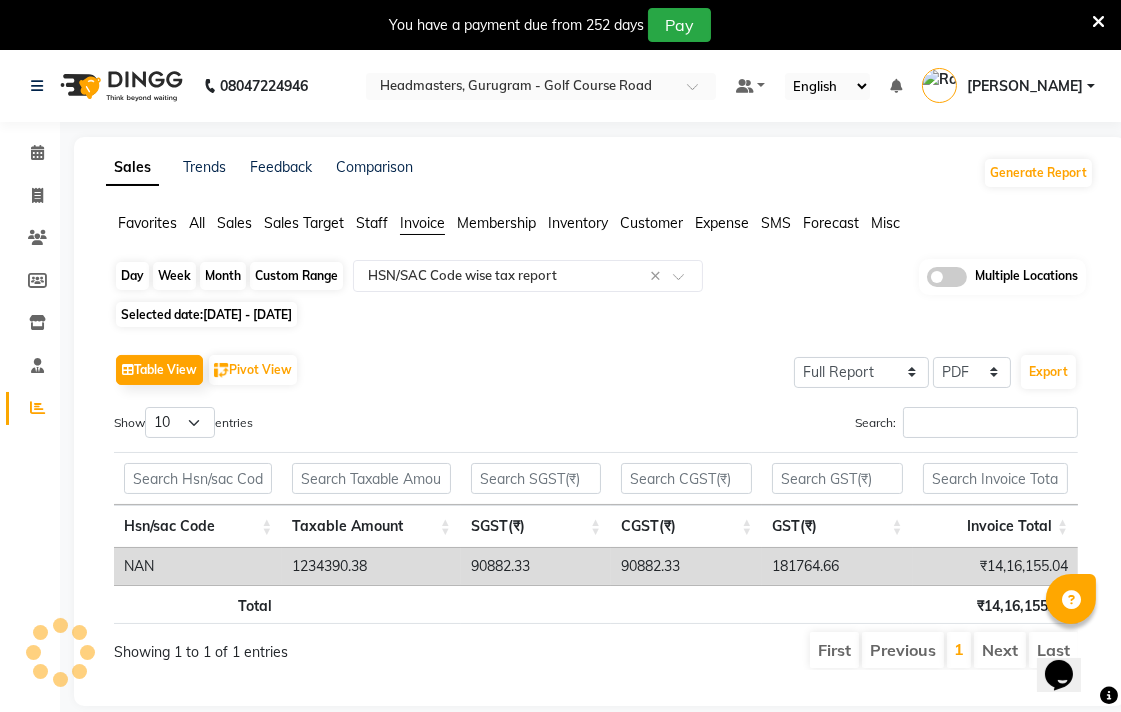 click on "Custom Range" 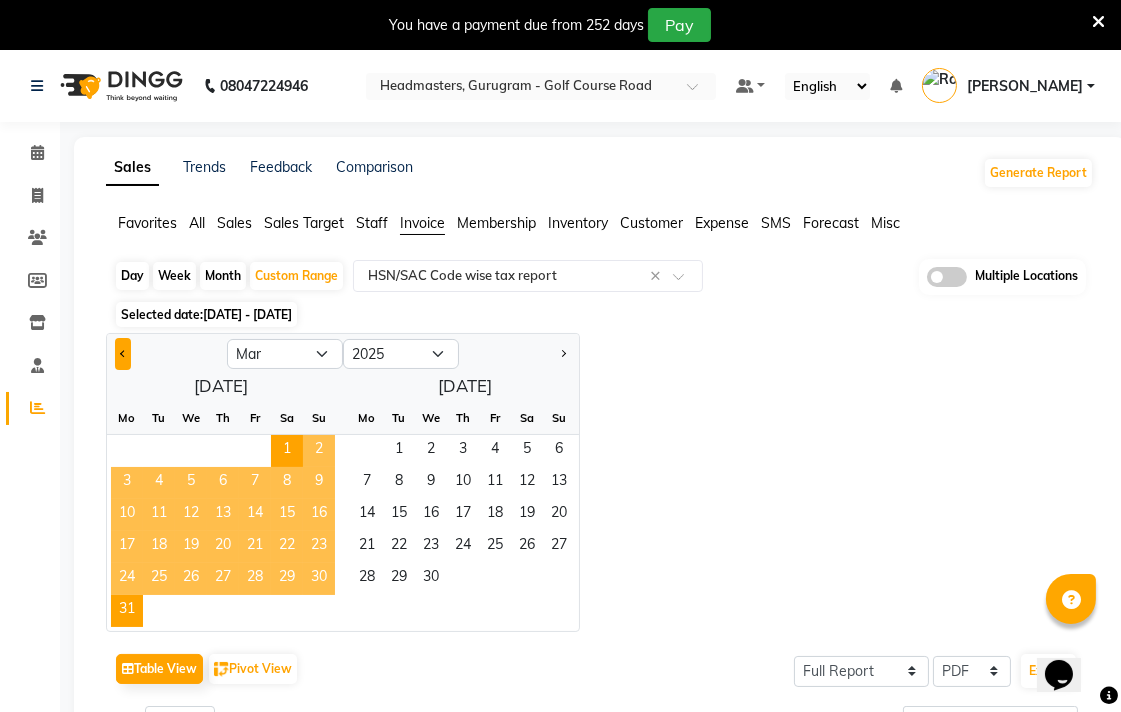 click 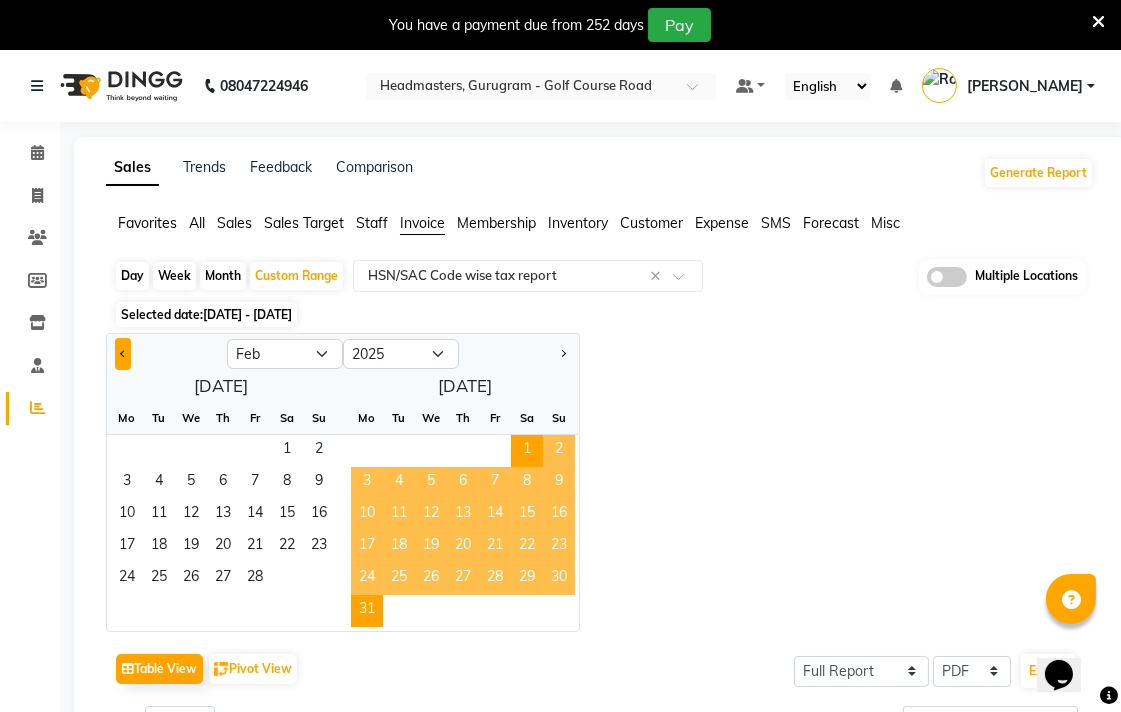 click 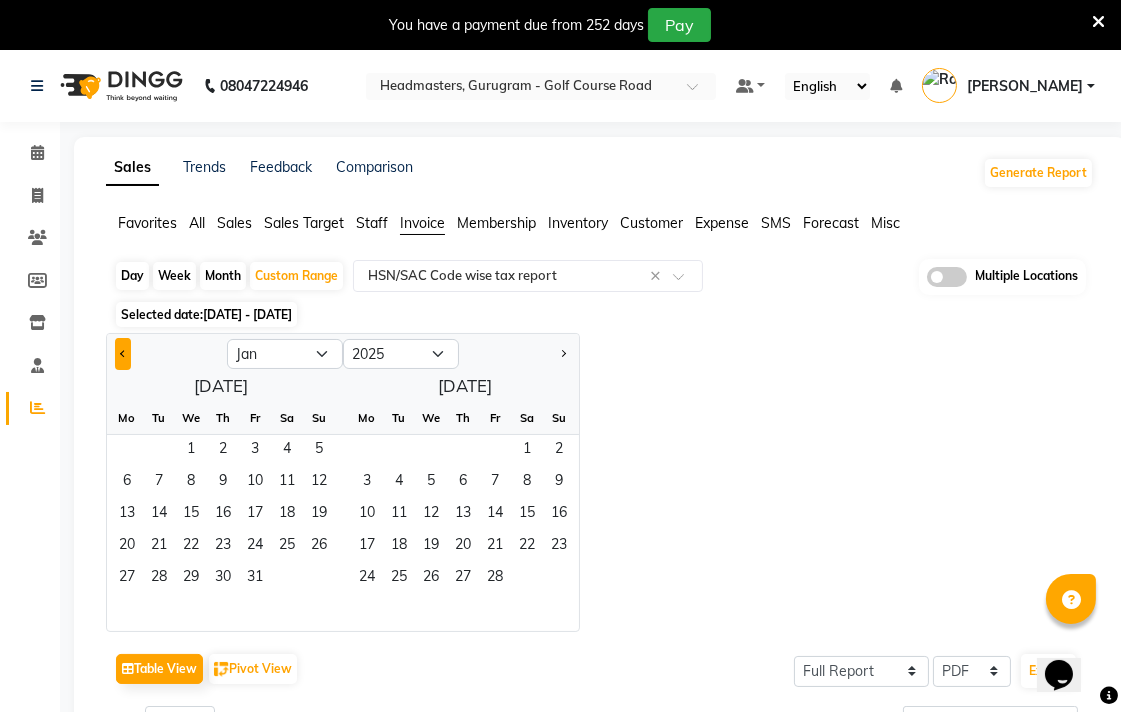 click 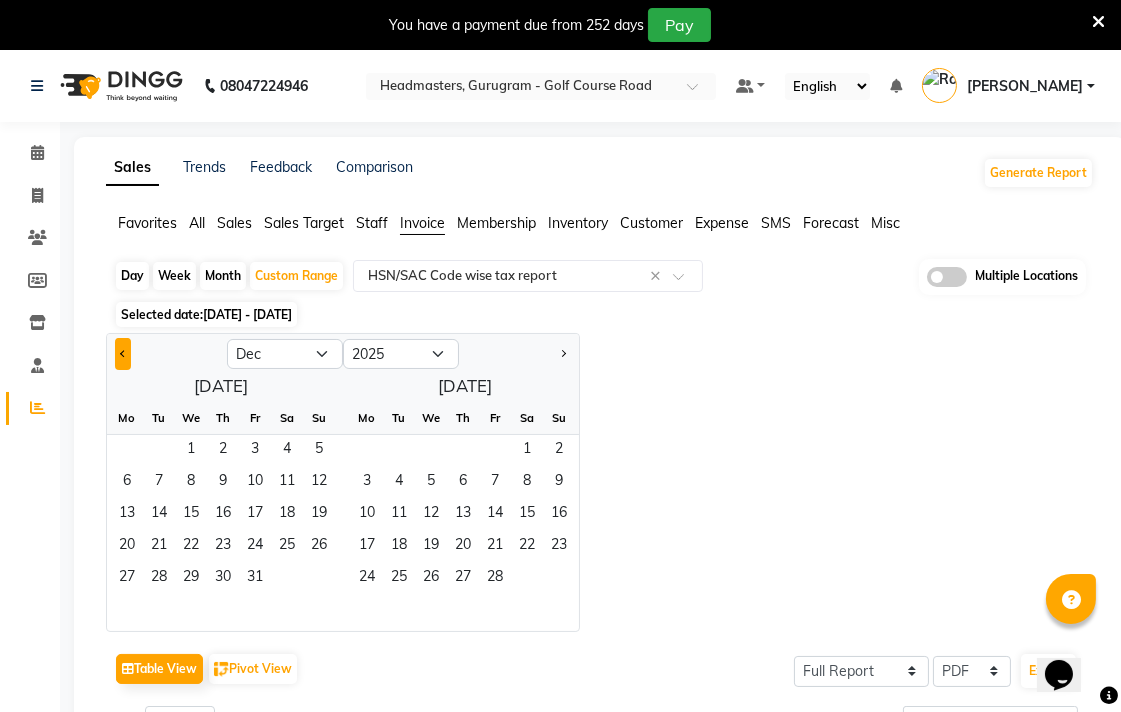 select on "2024" 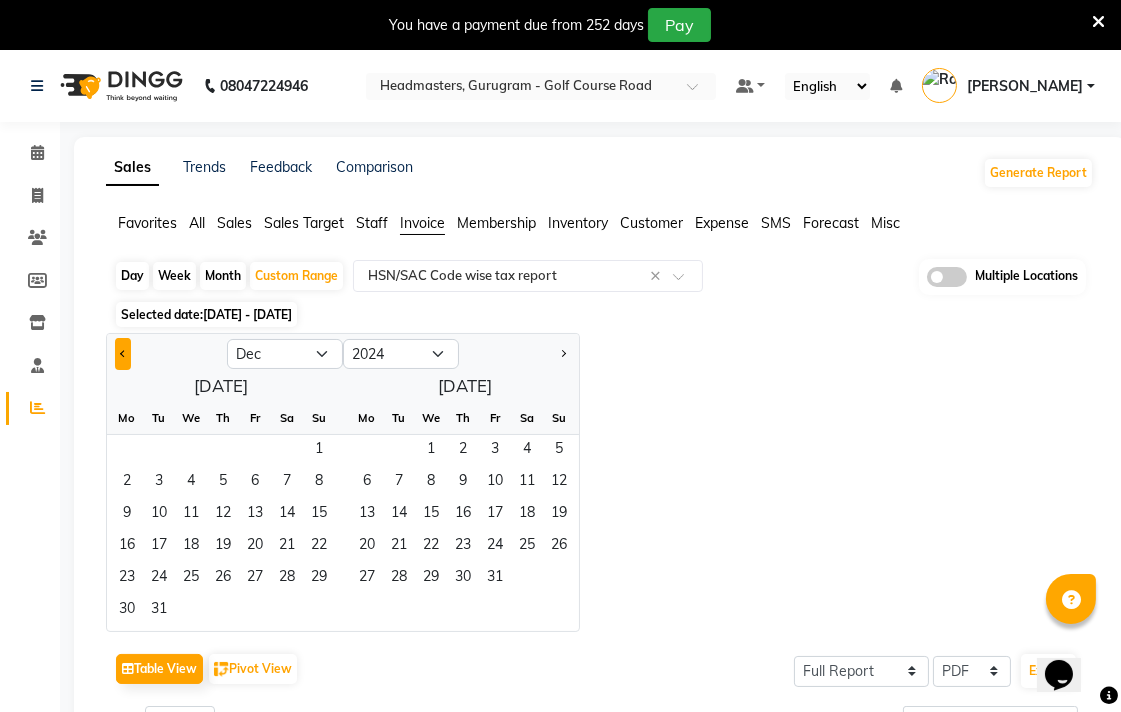 click 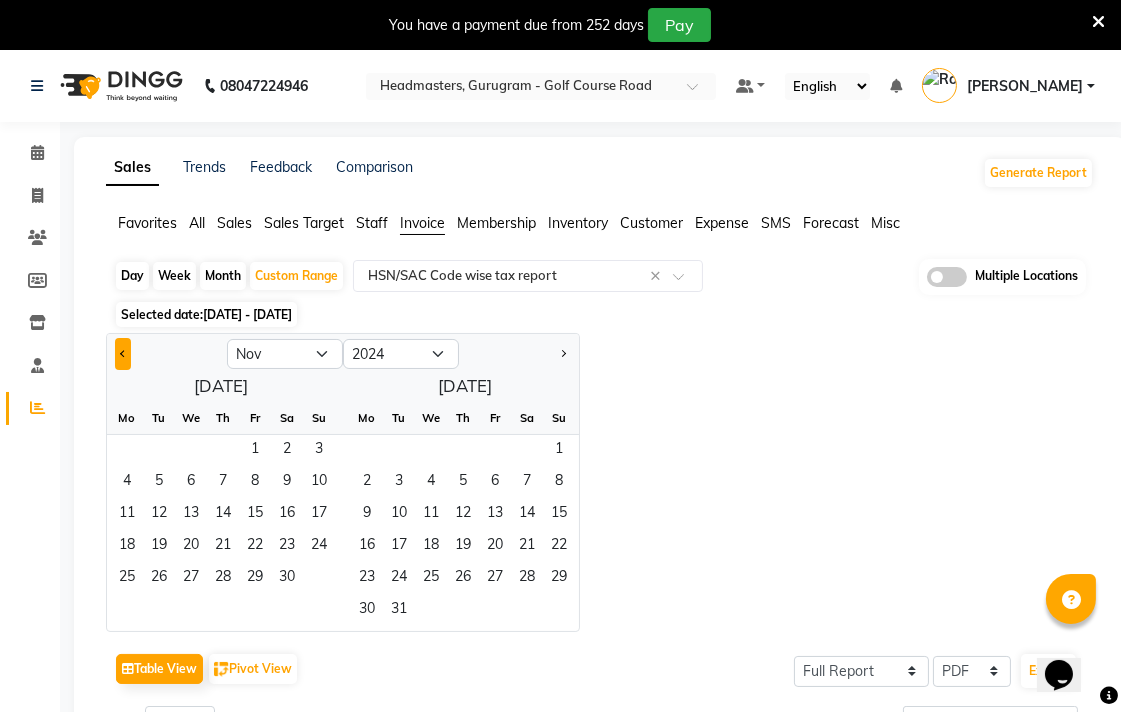 click 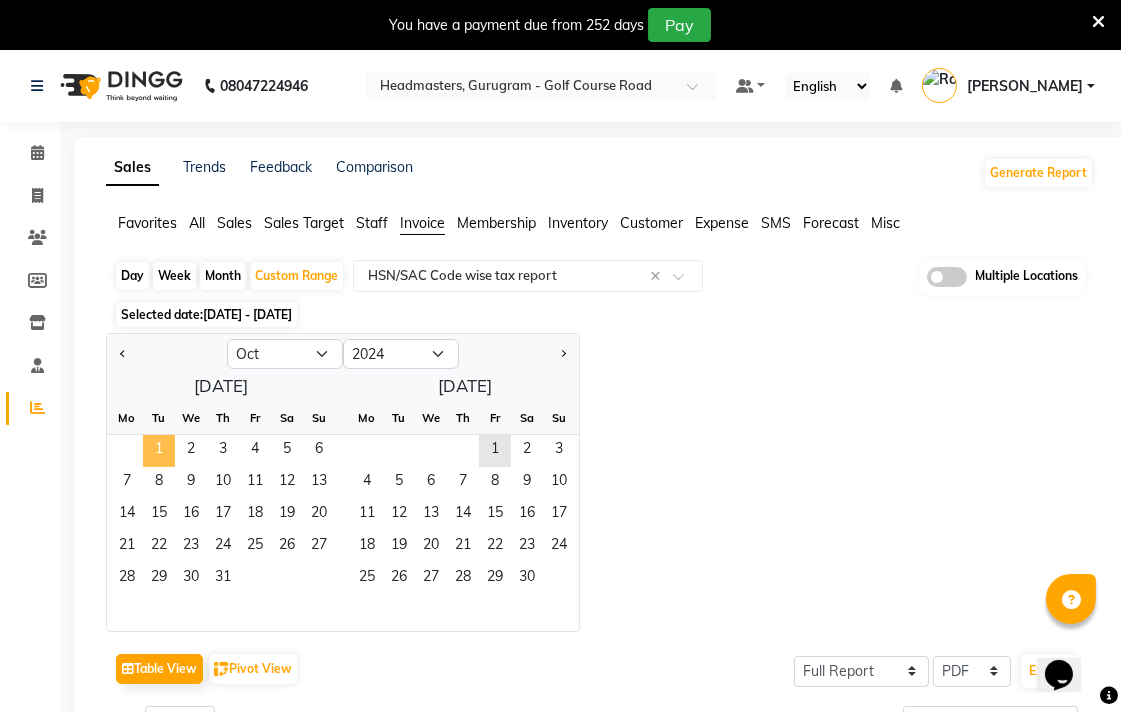 click on "1" 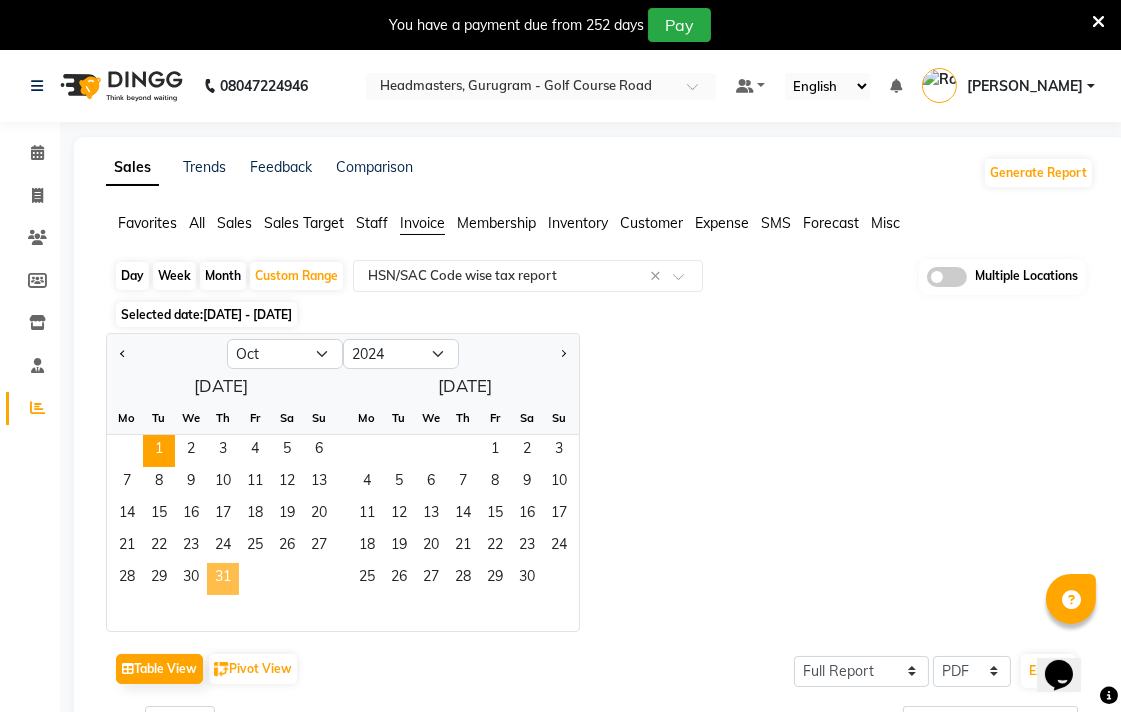 click on "31" 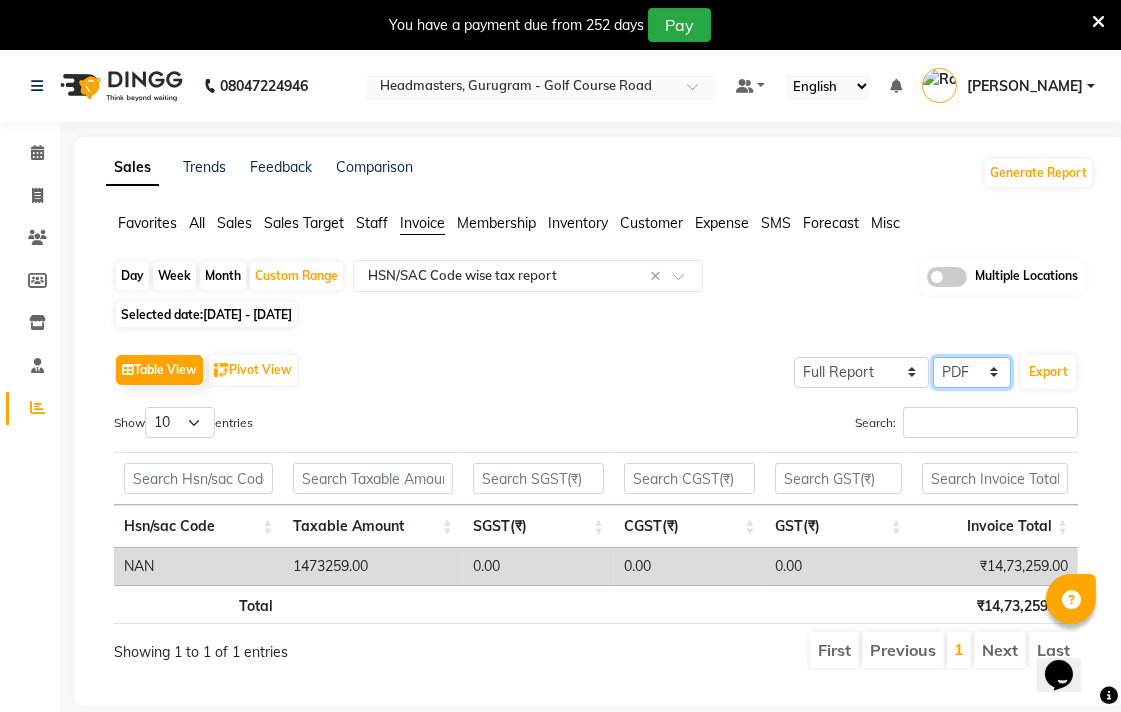 click on "Select CSV PDF" 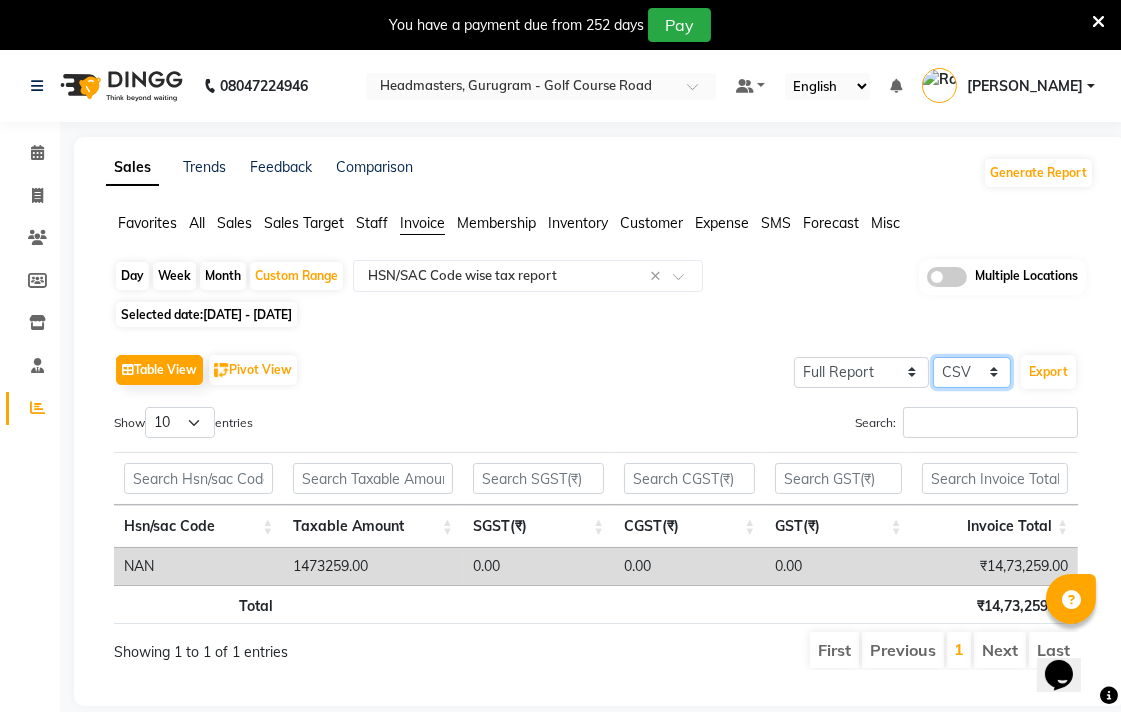 click on "Select CSV PDF" 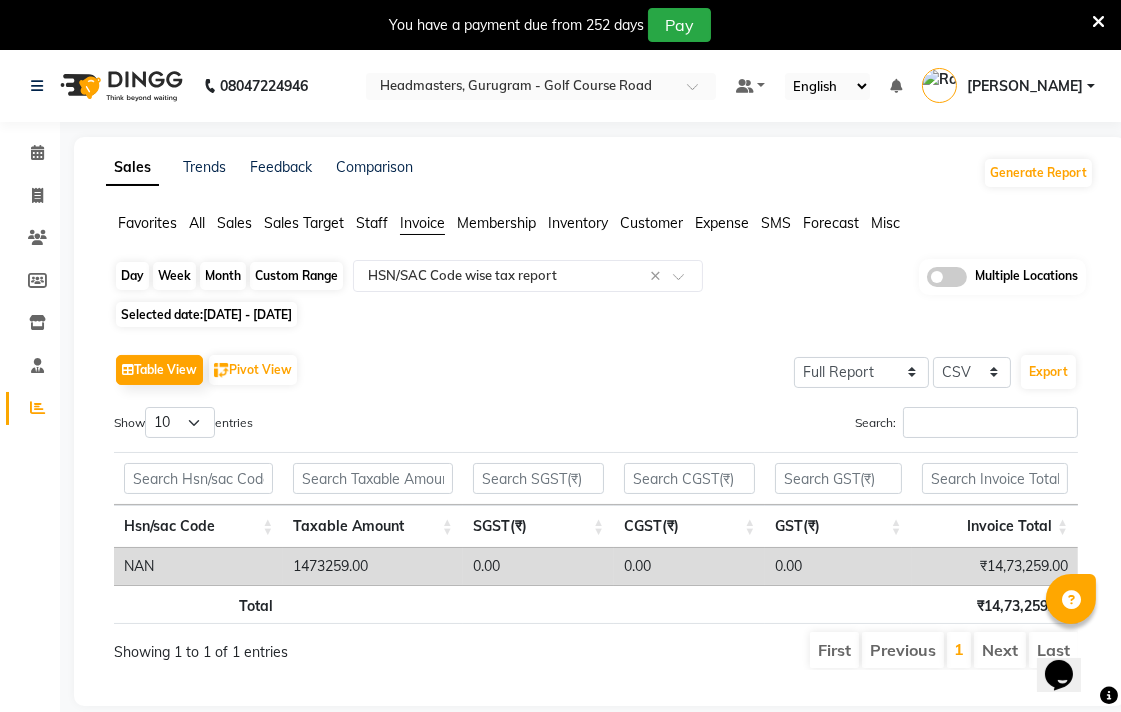 click on "Custom Range" 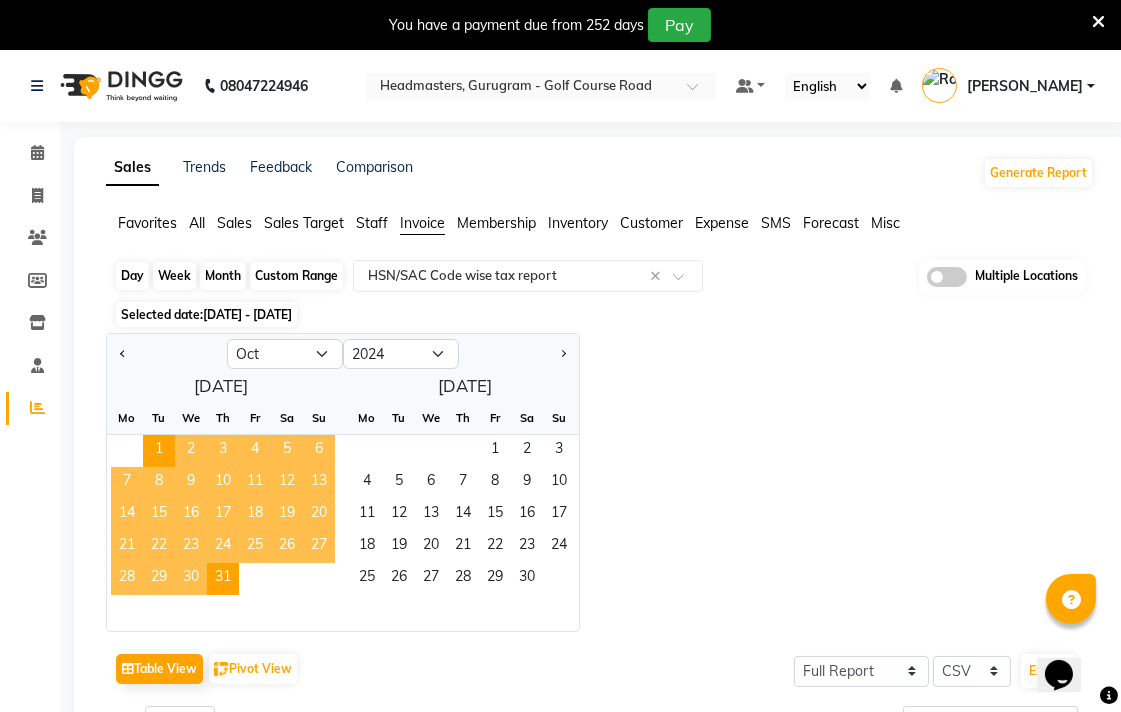 click on "Custom Range" 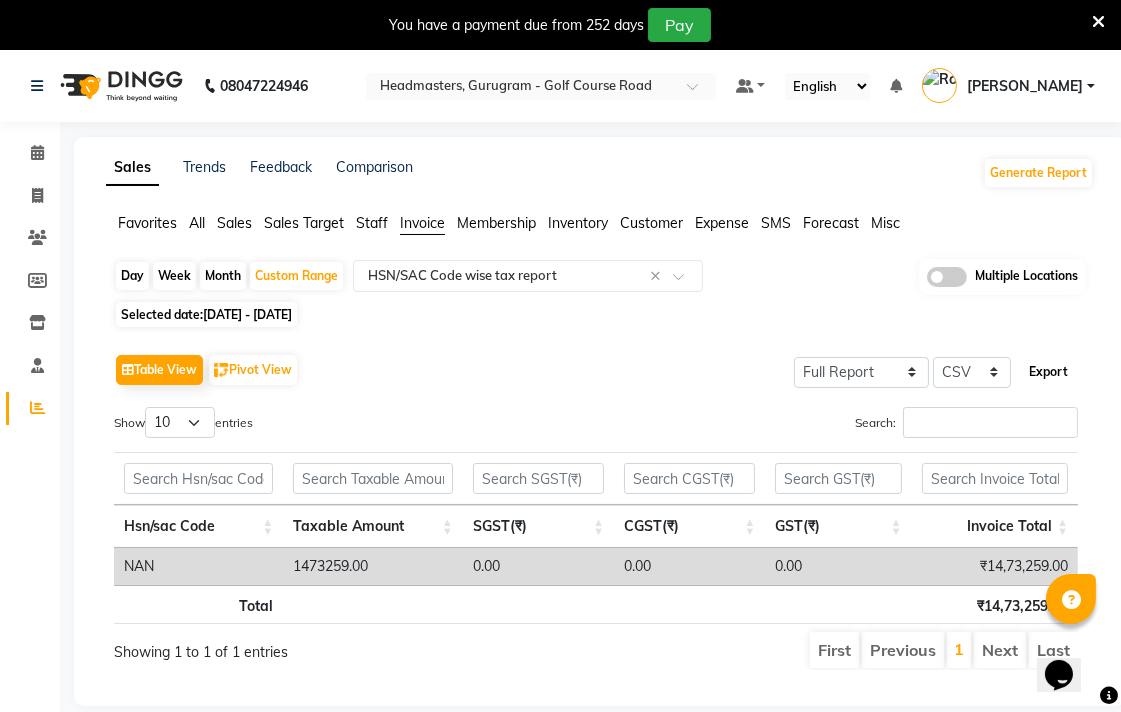click on "Export" 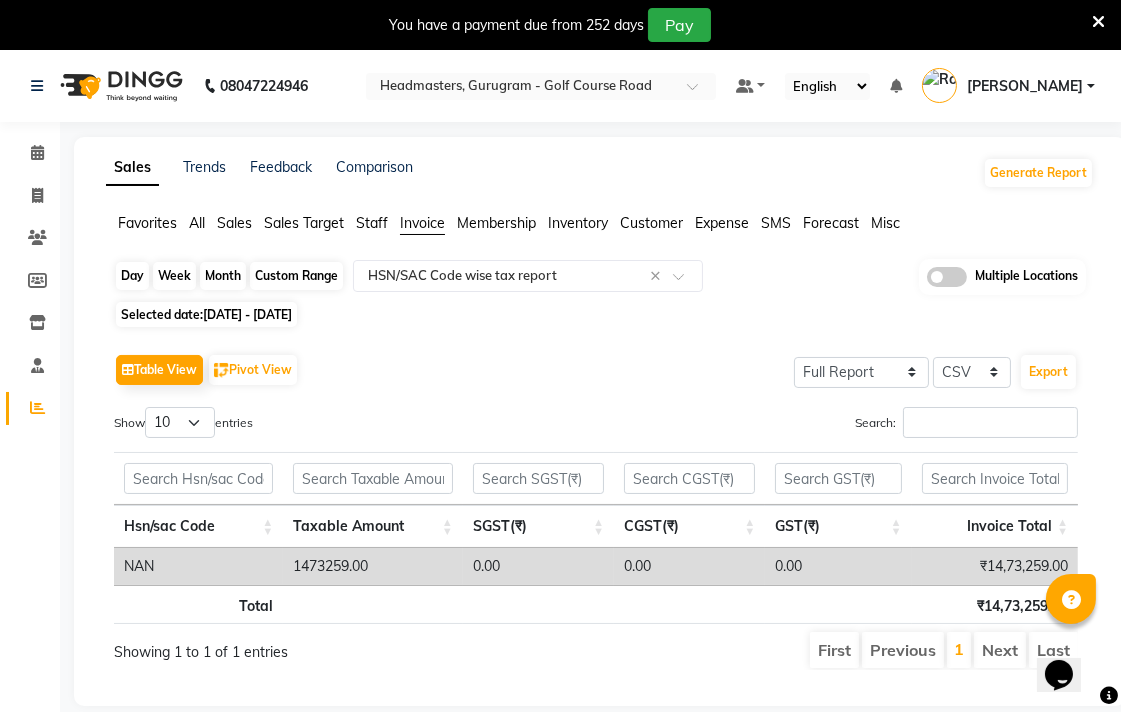 click on "Custom Range" 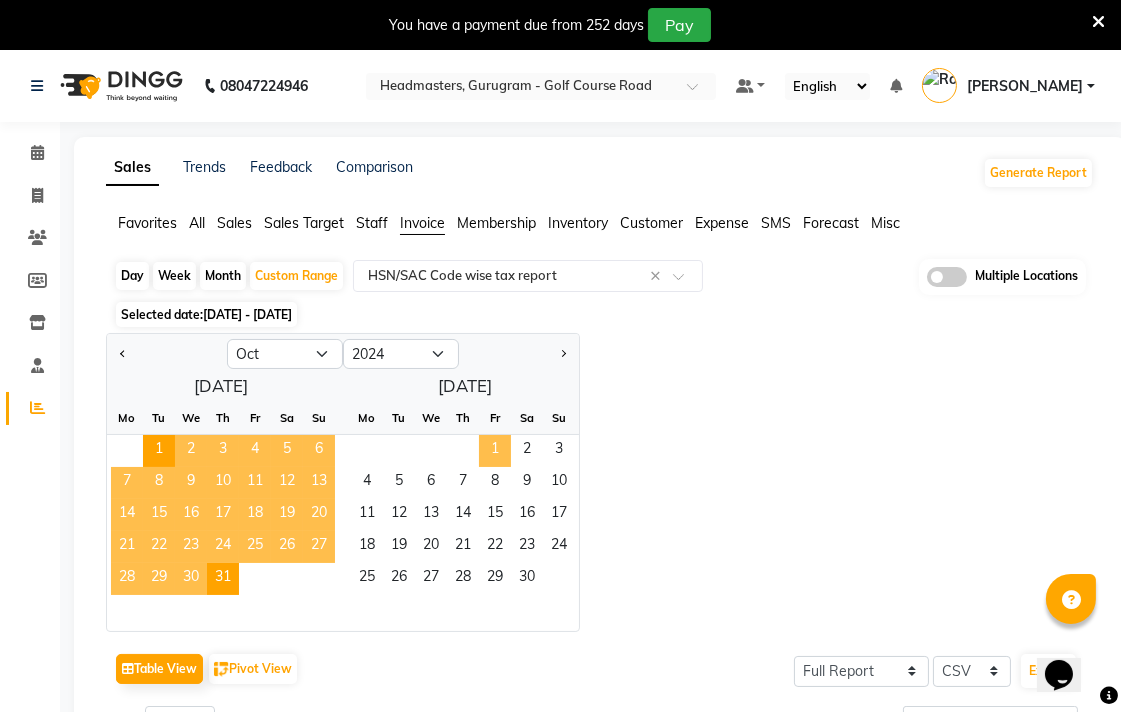 click on "1" 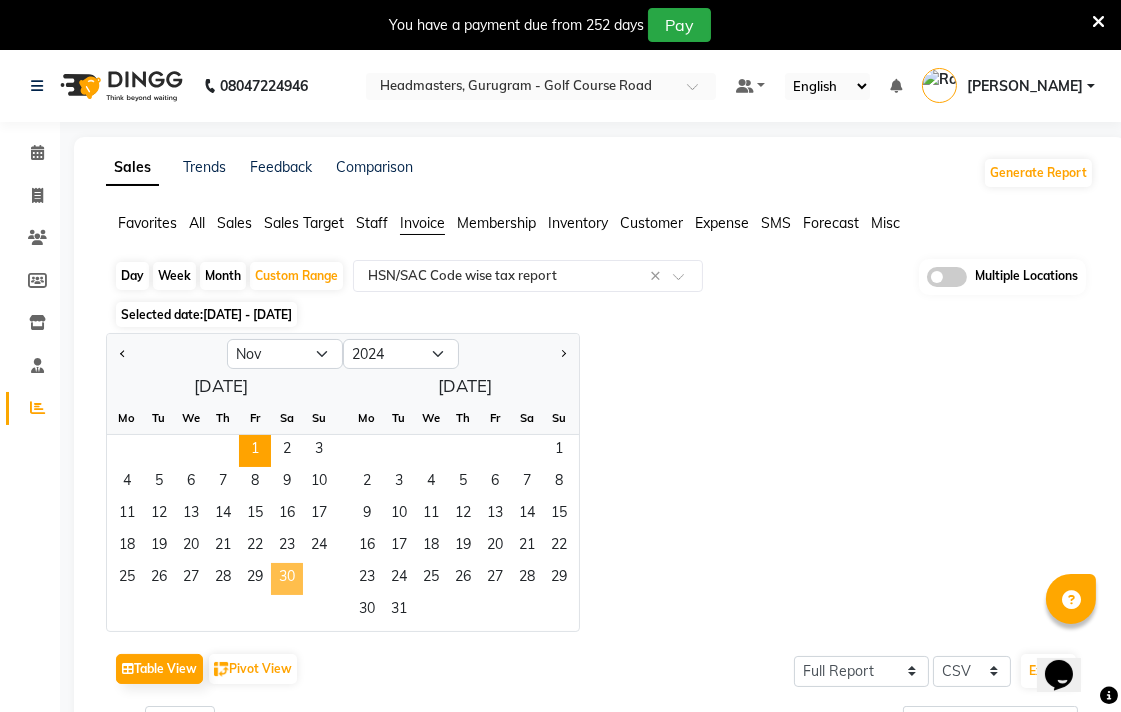 click on "30" 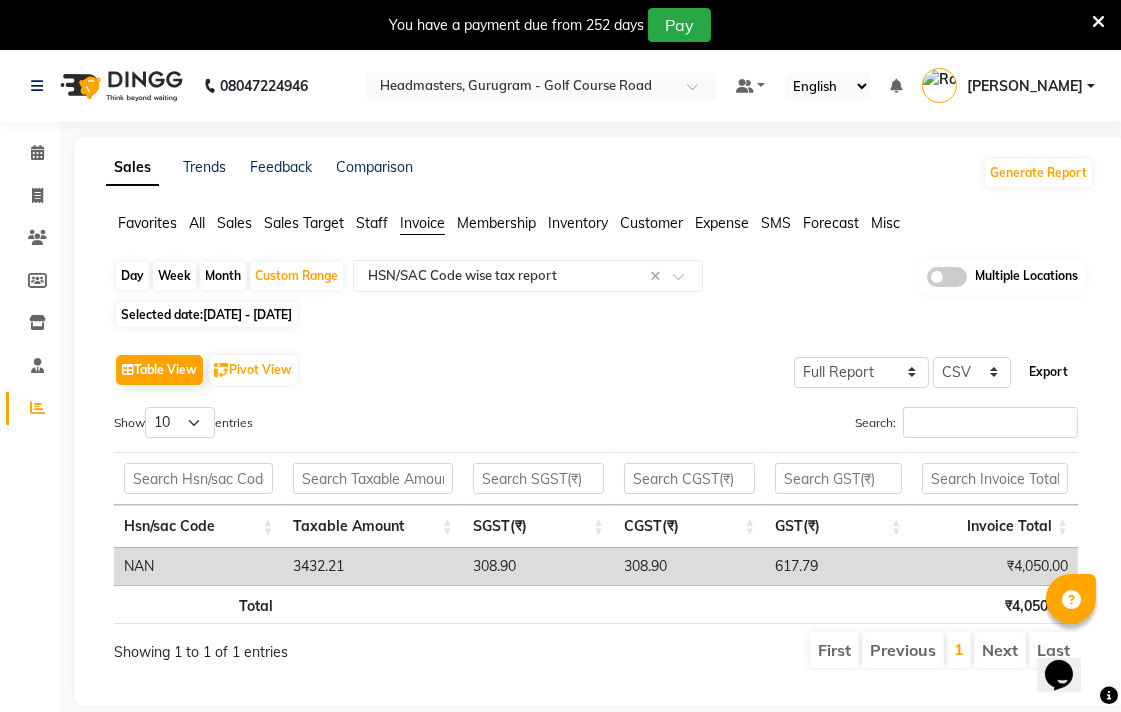 click on "Export" 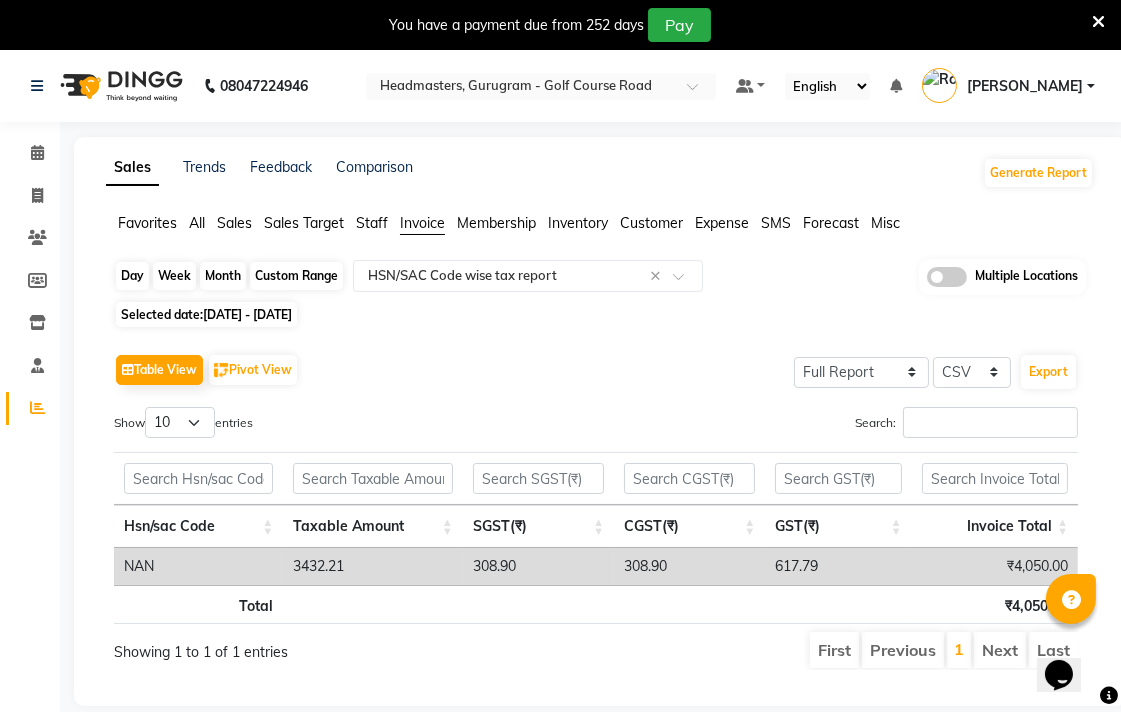 click on "Custom Range" 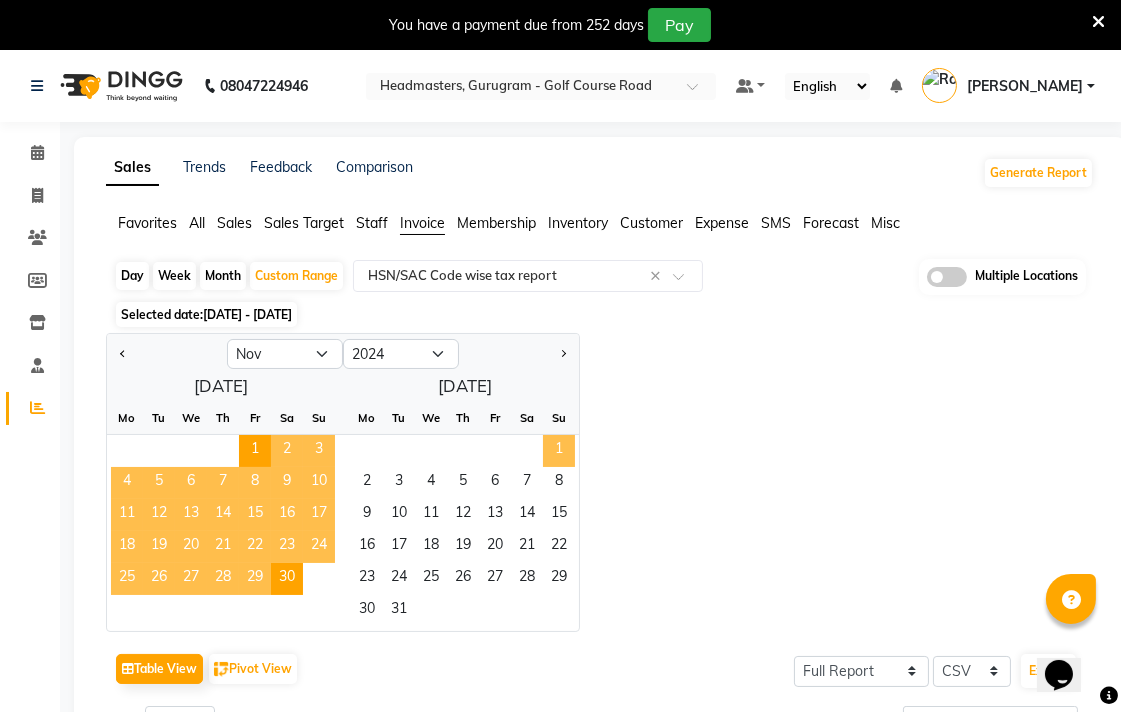 click on "1" 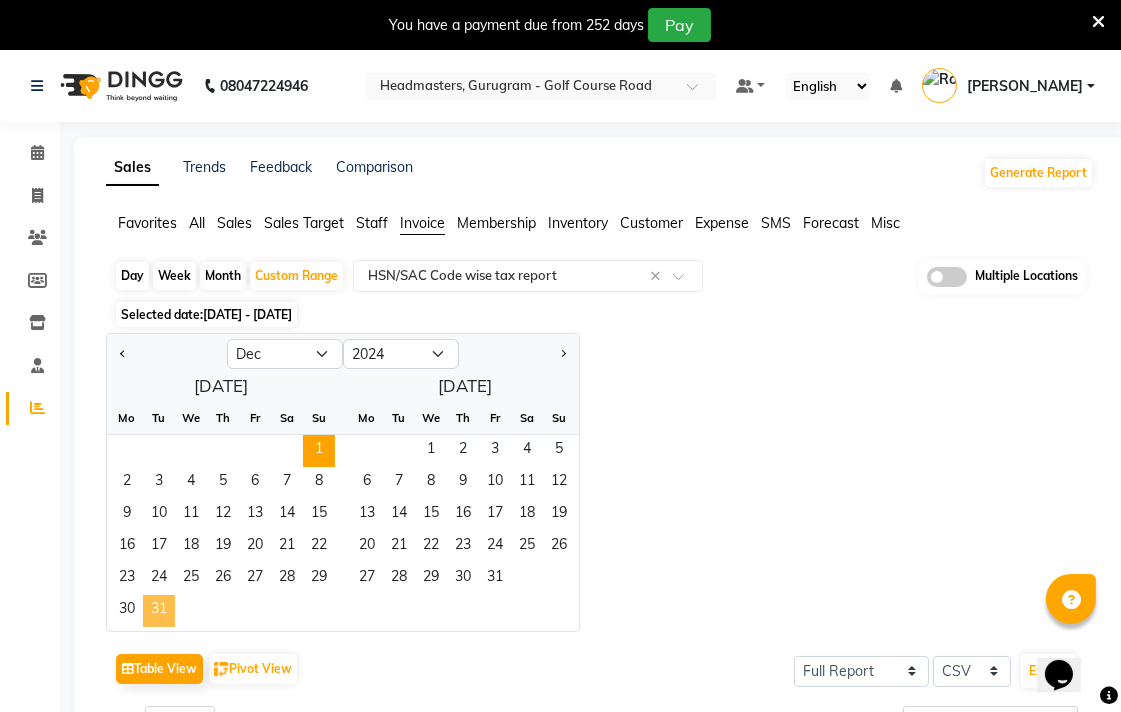 click on "31" 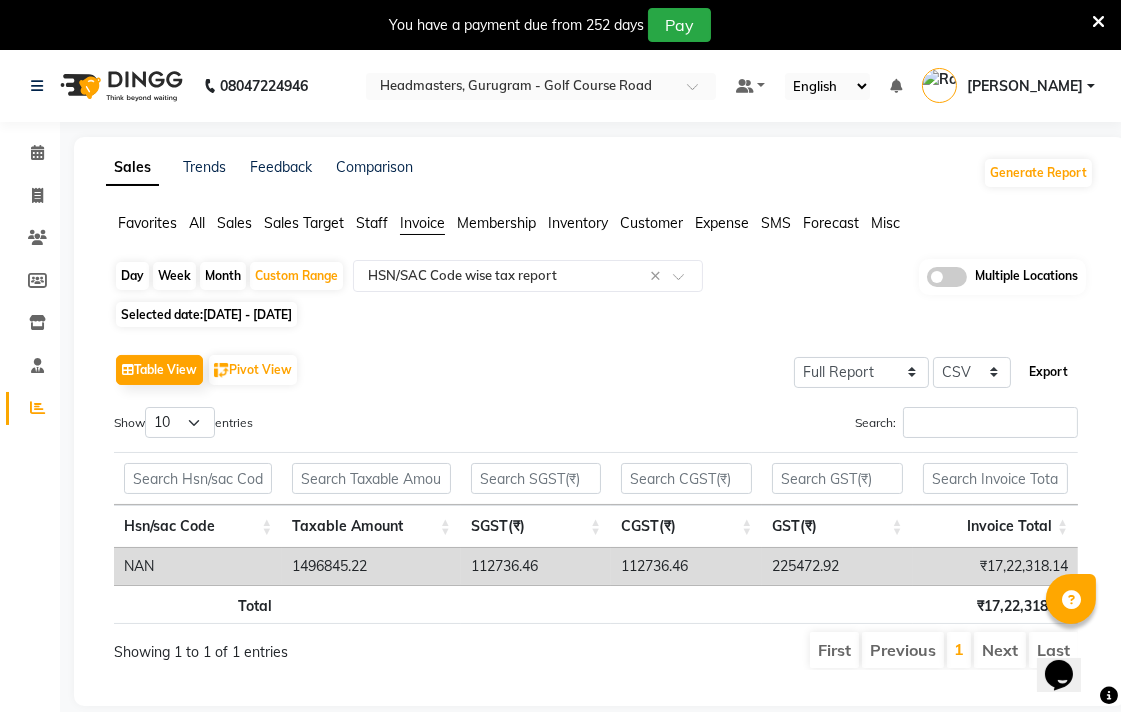 click on "Export" 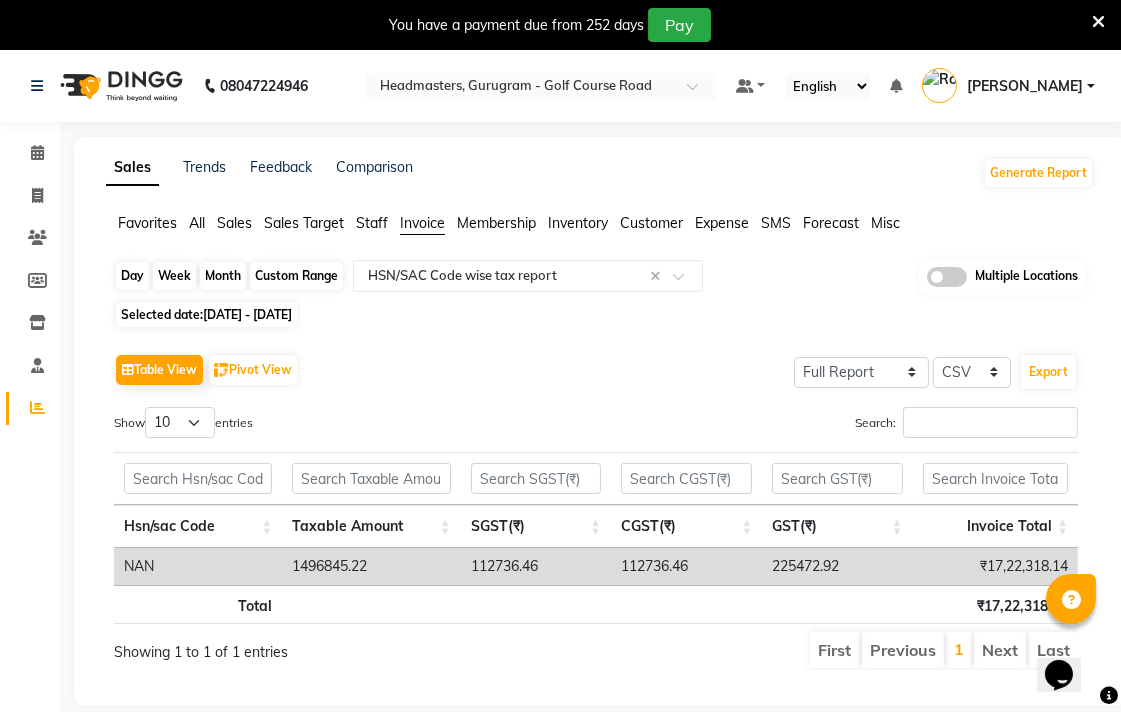 click on "Custom Range" 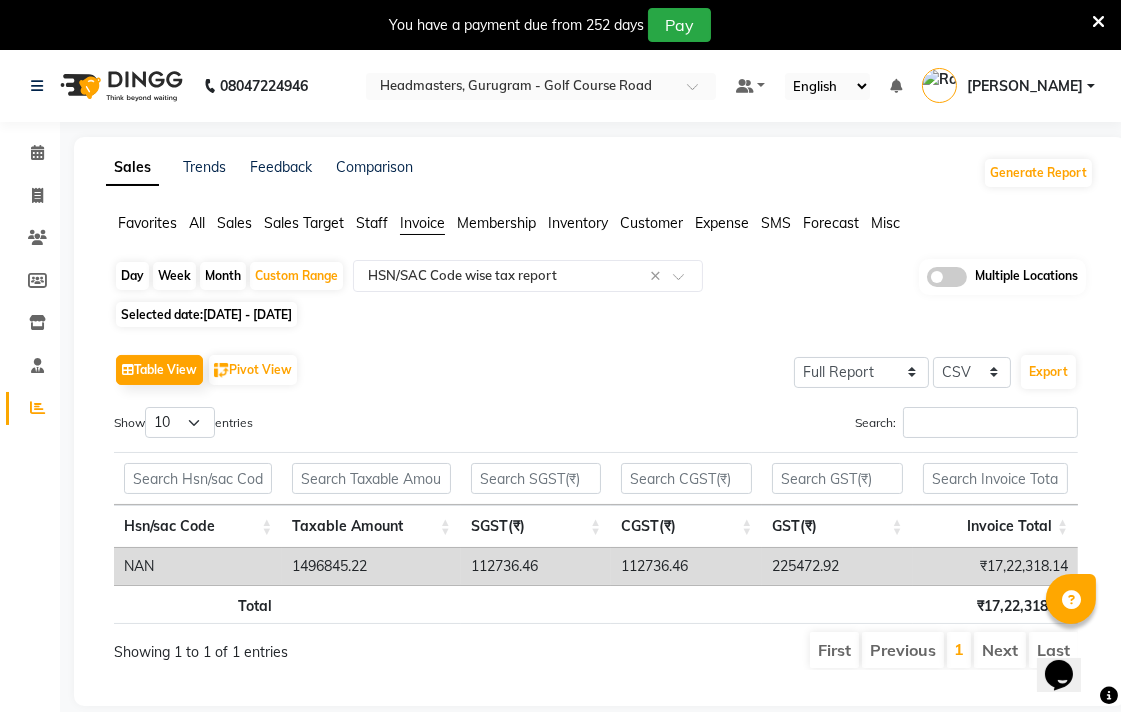 select on "12" 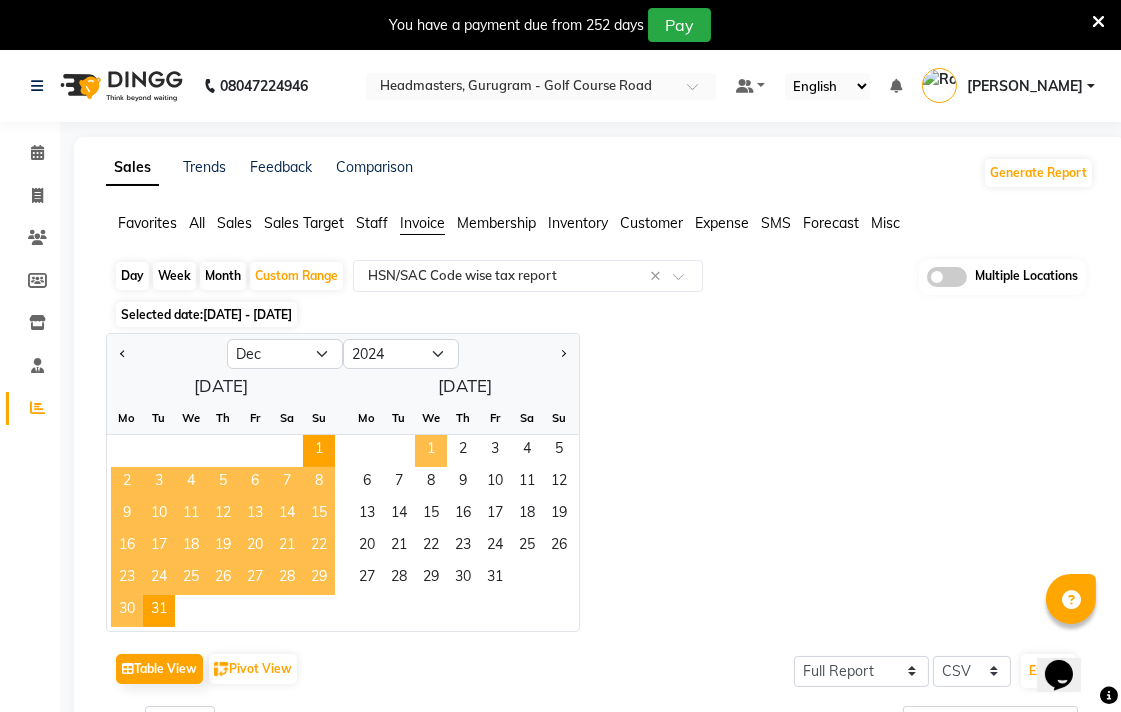 click on "1" 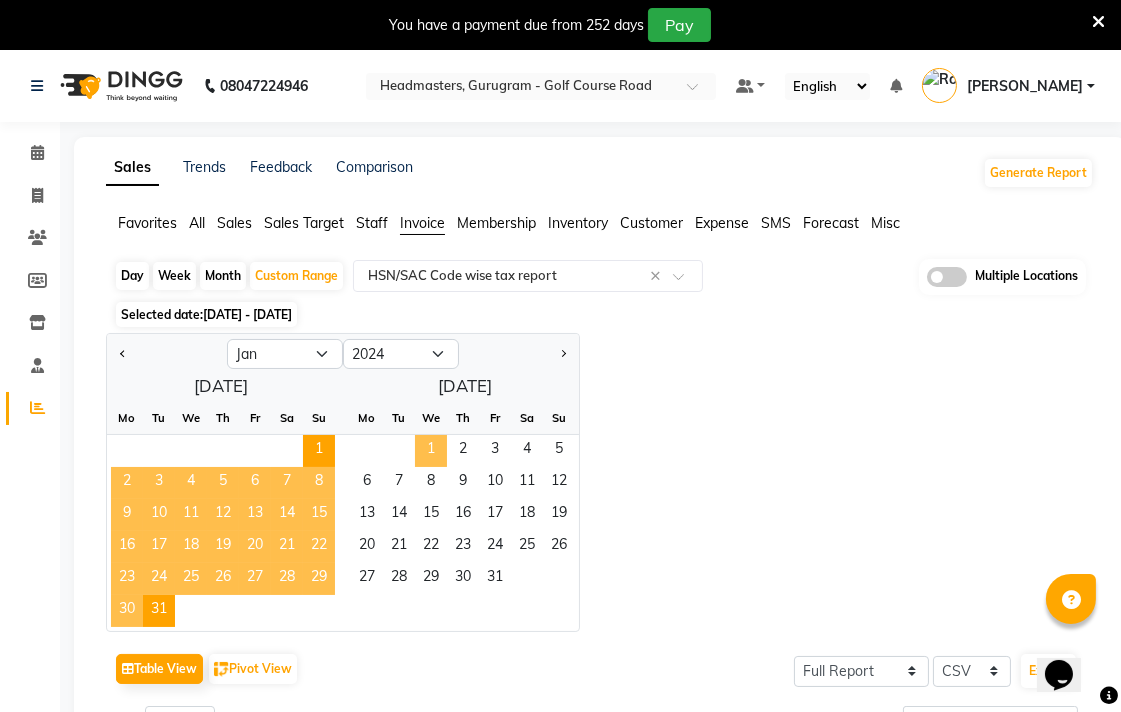 select on "2025" 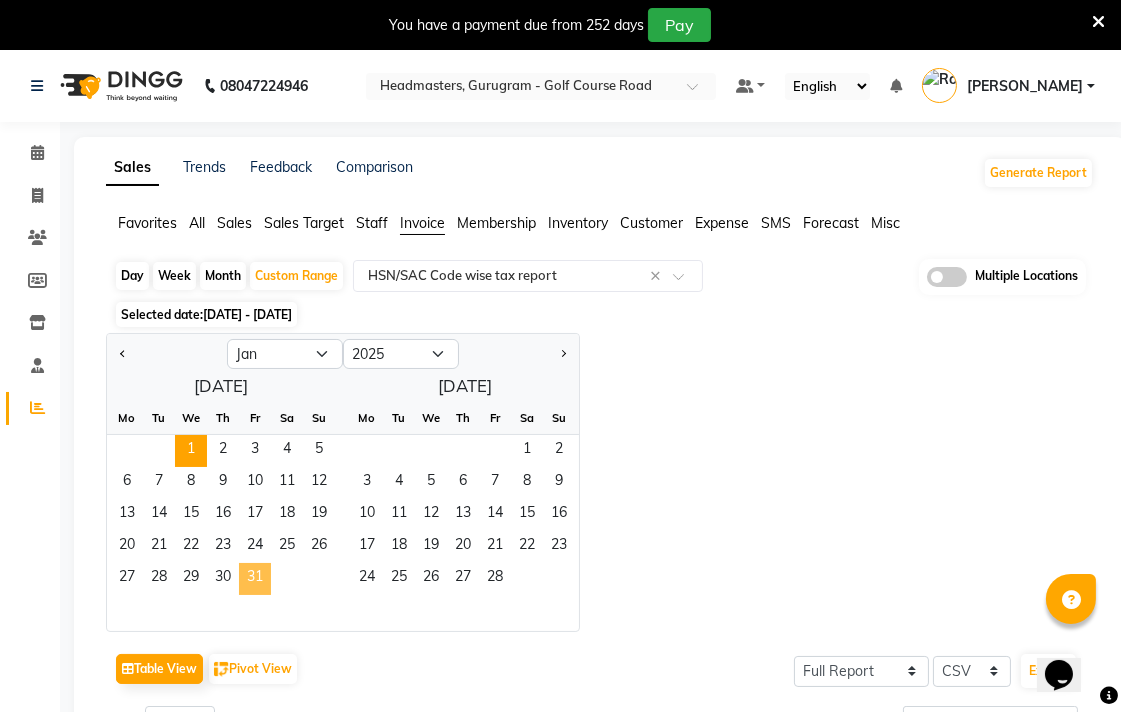 click on "31" 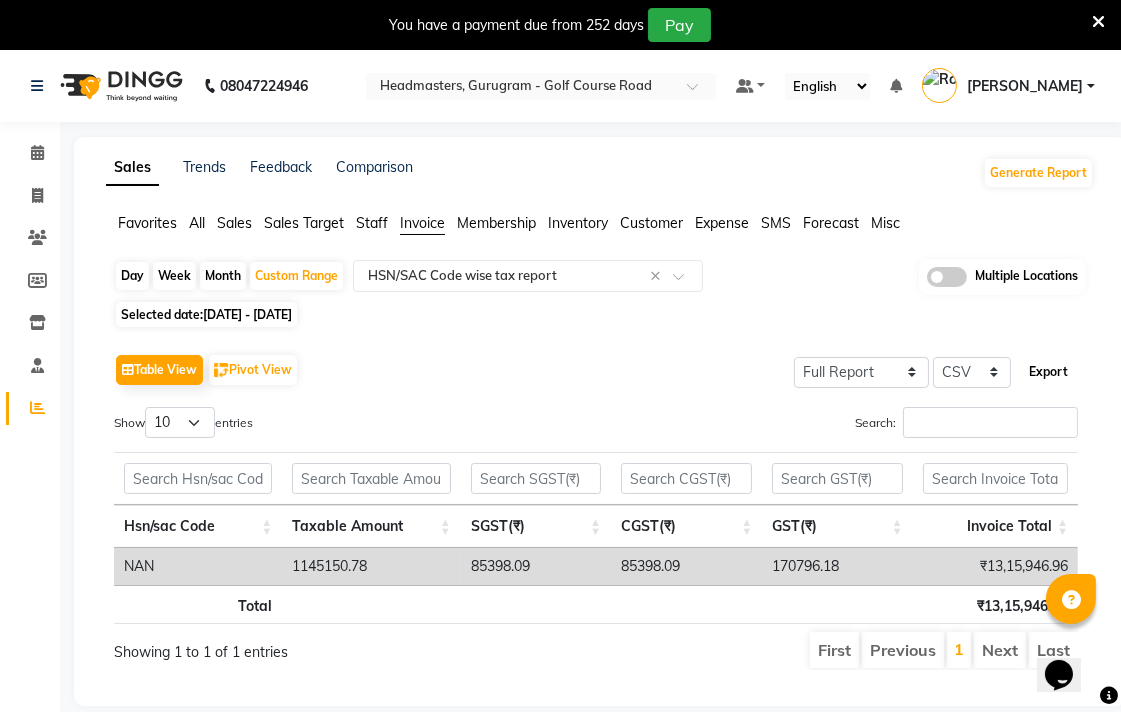 click on "Export" 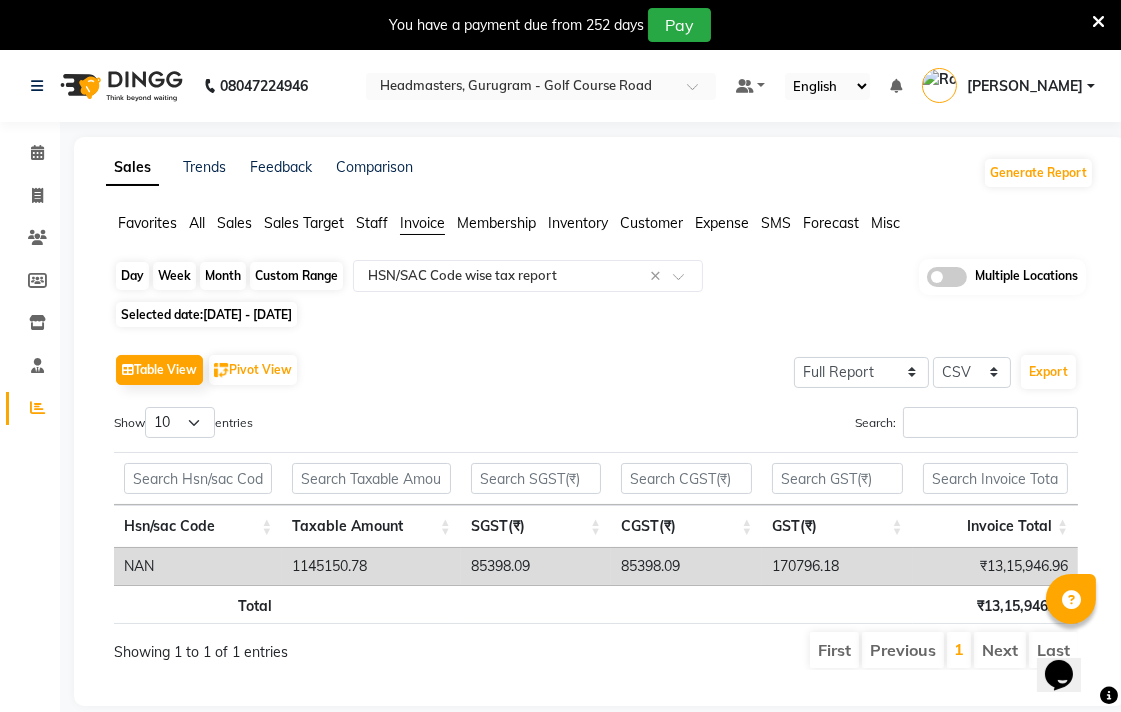 click on "Custom Range" 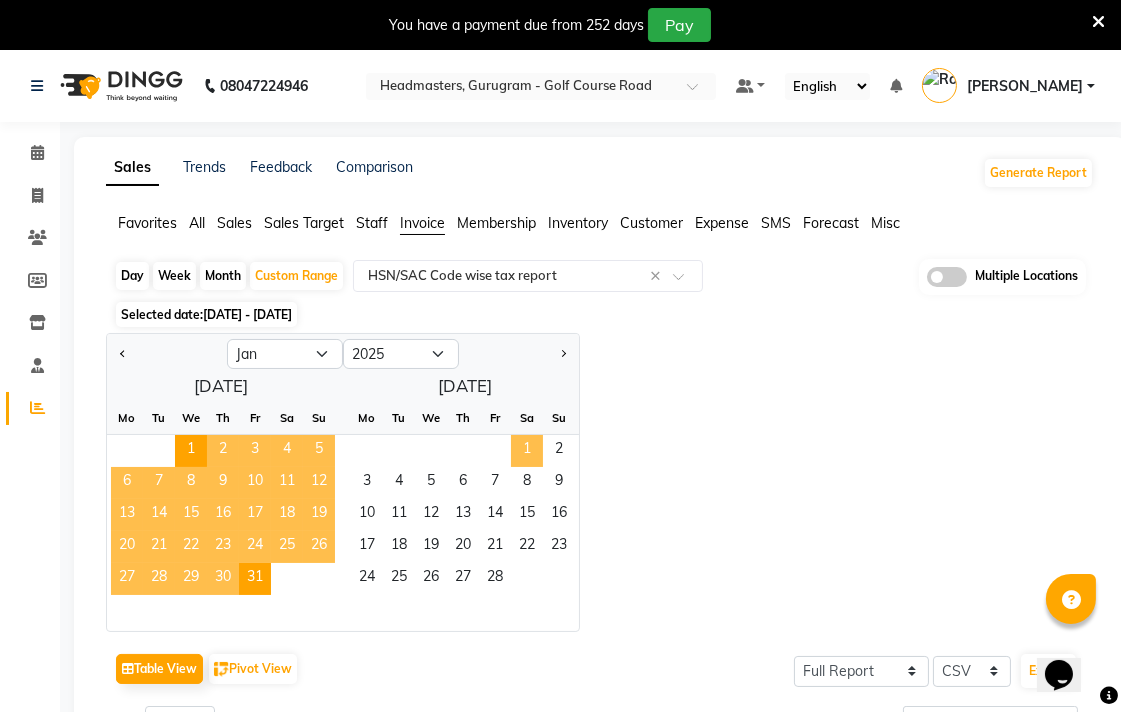 click on "1" 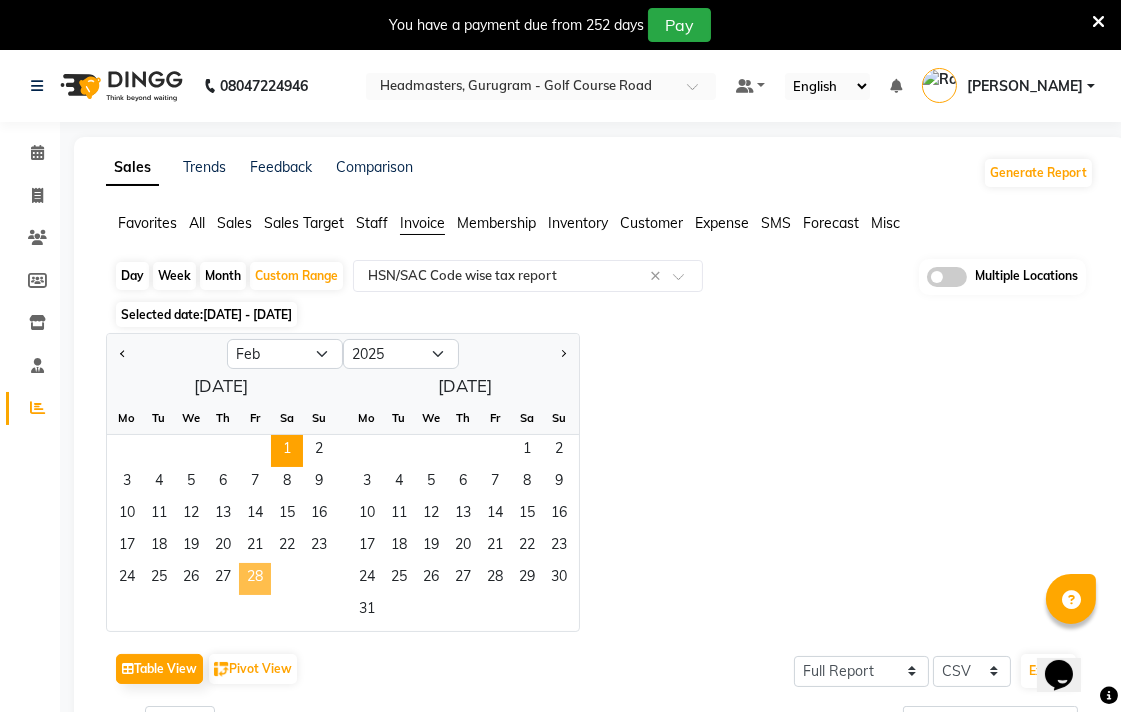click on "28" 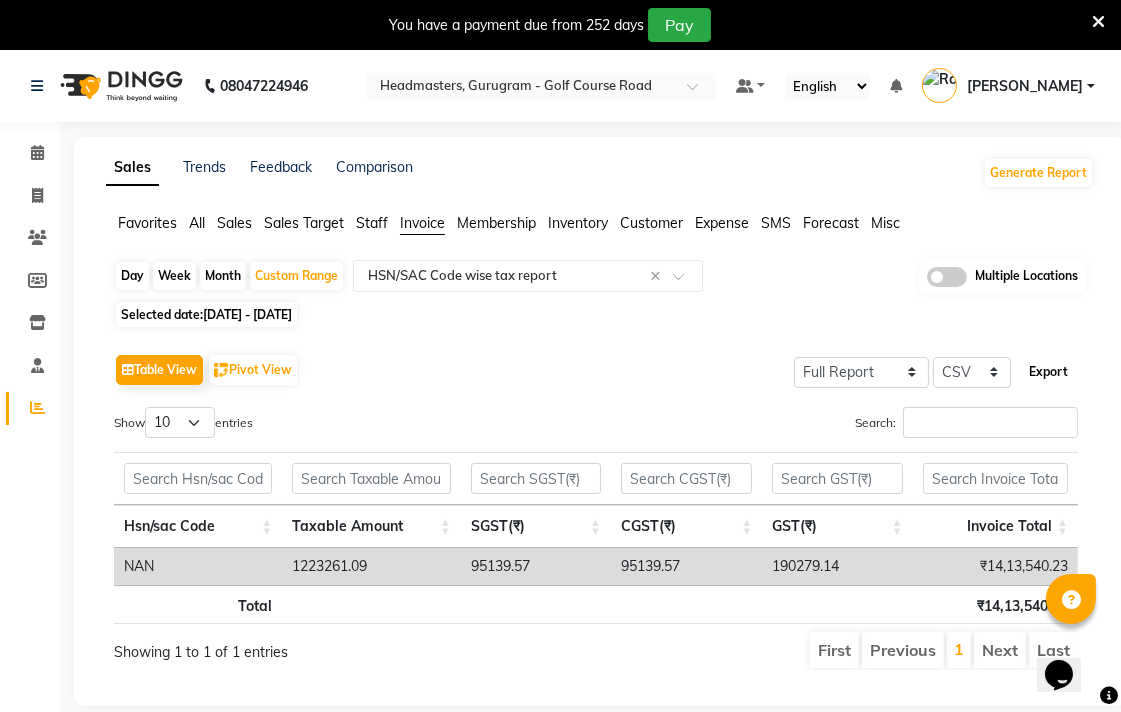 click on "Export" 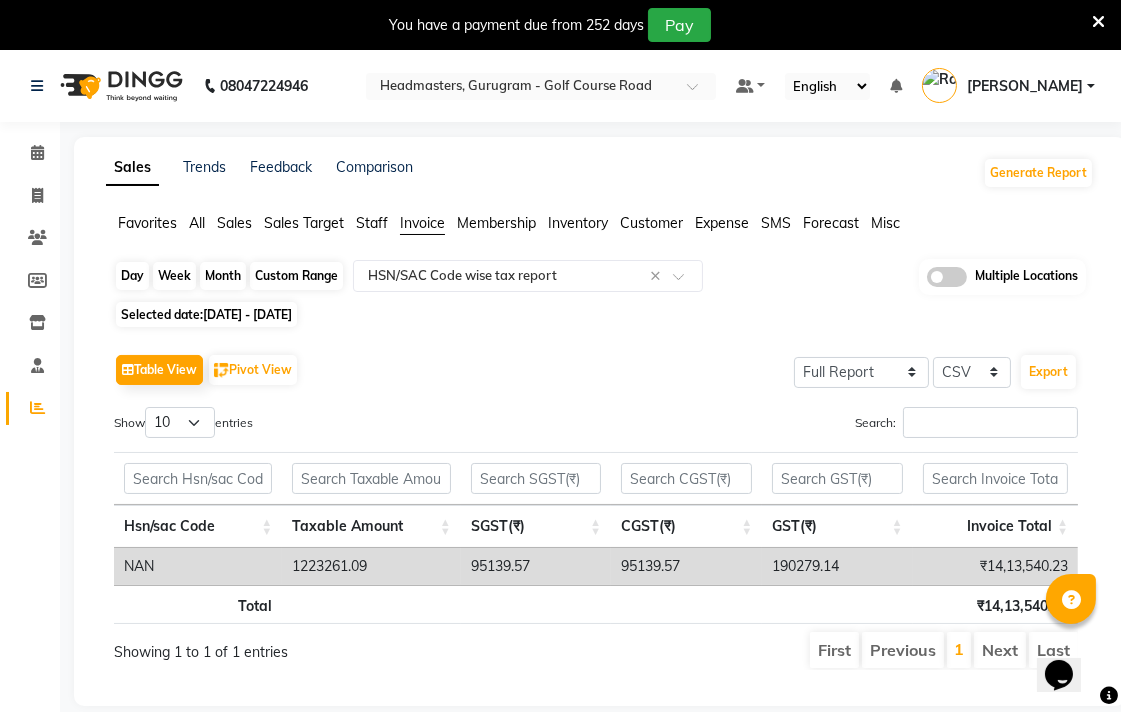 click on "Custom Range" 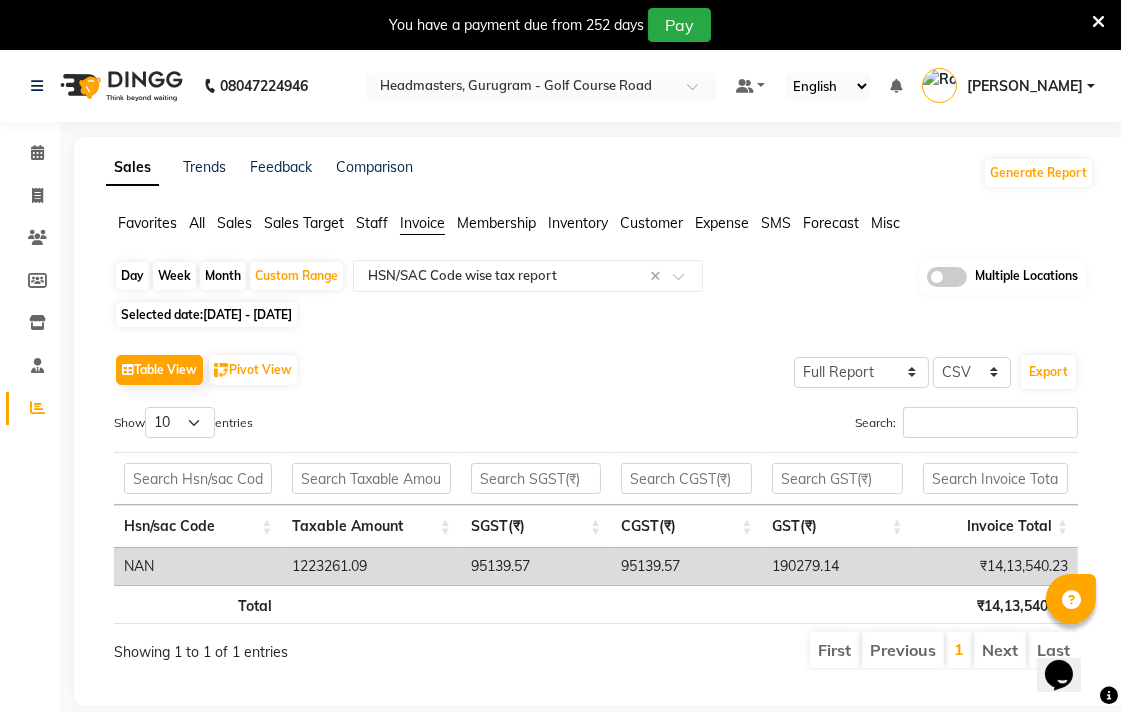 select on "2" 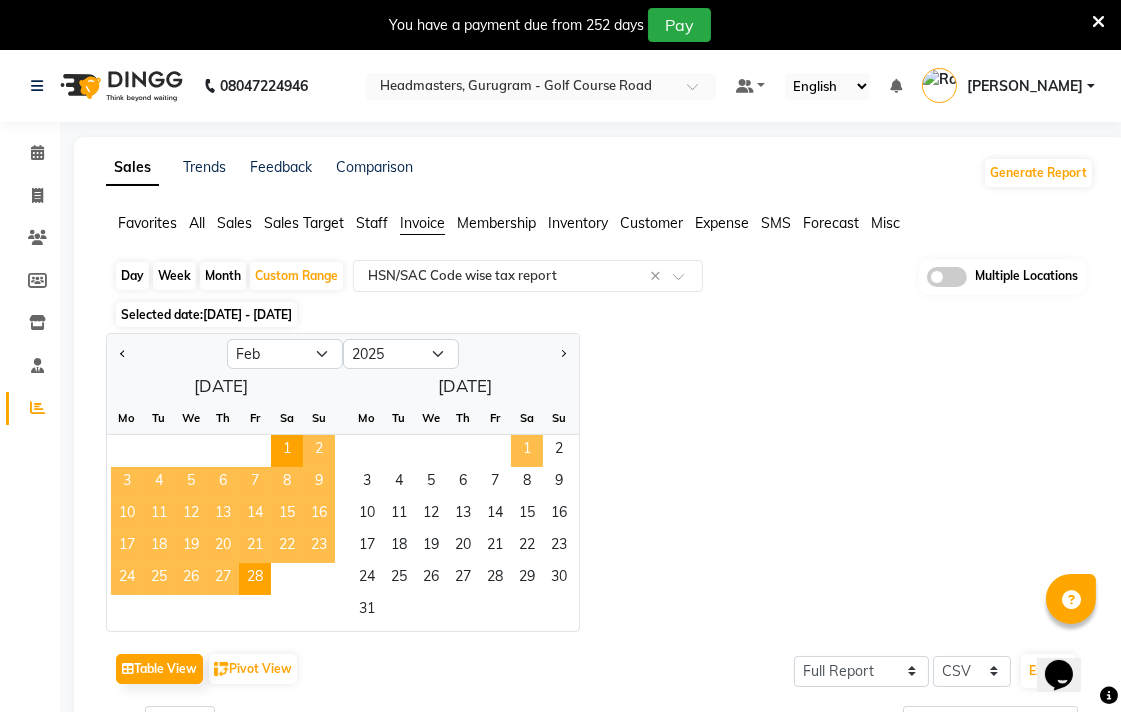 click on "1" 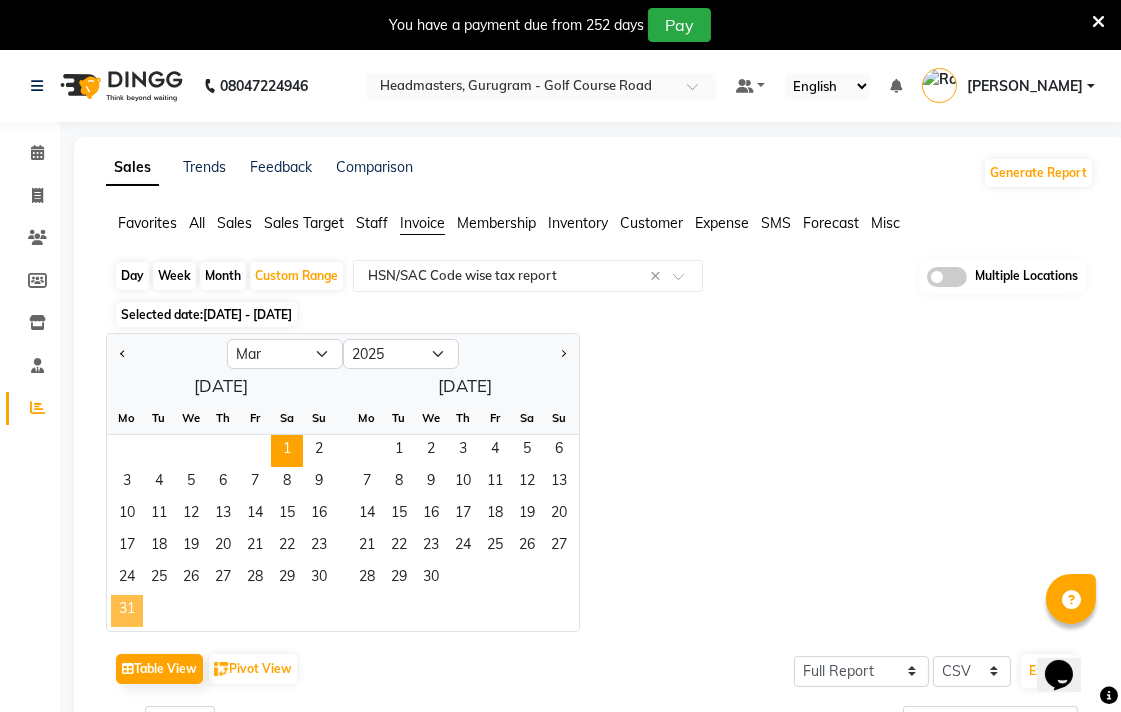 click on "31" 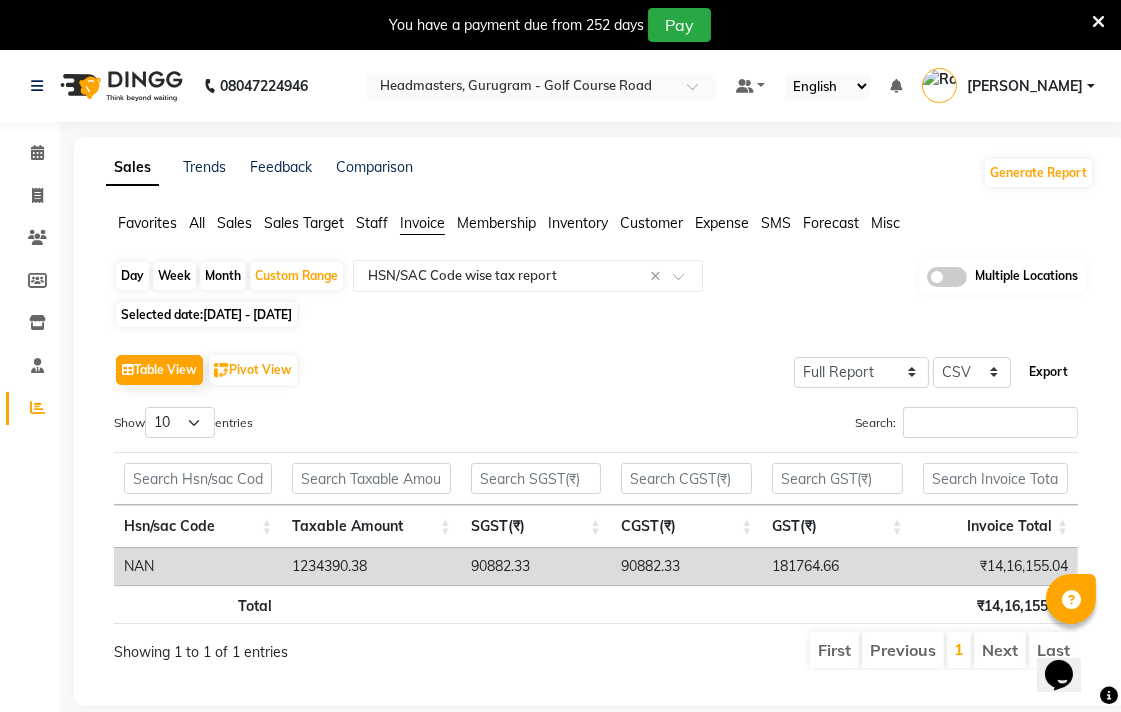 click on "Export" 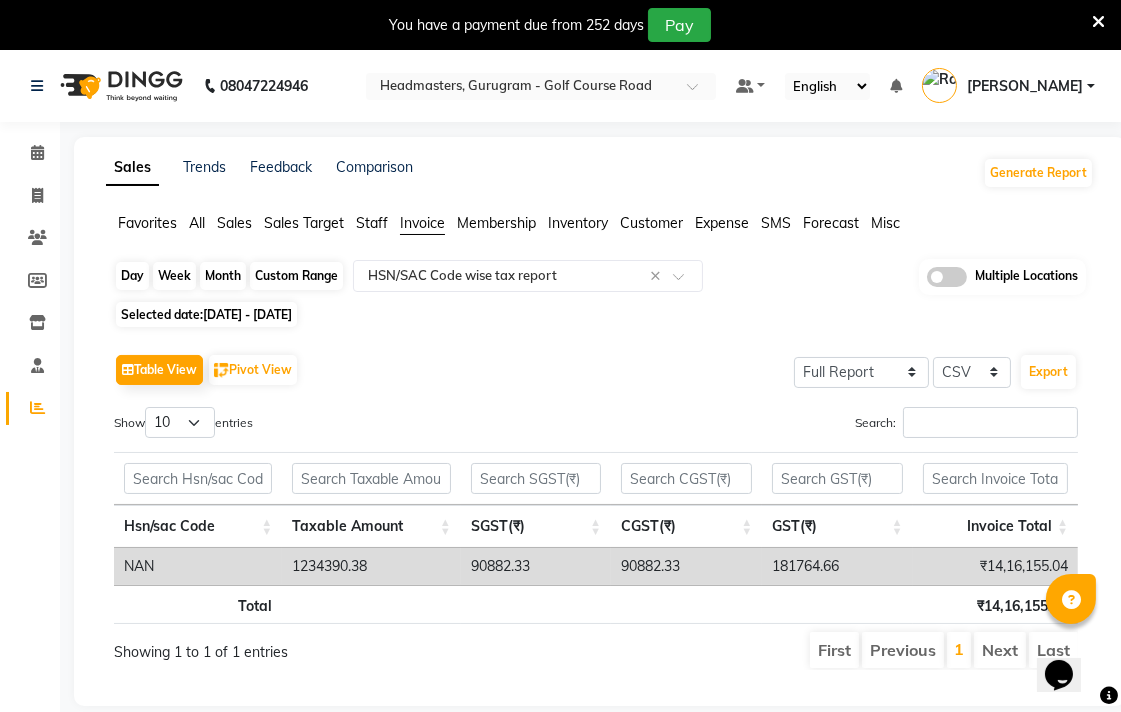 click on "Custom Range" 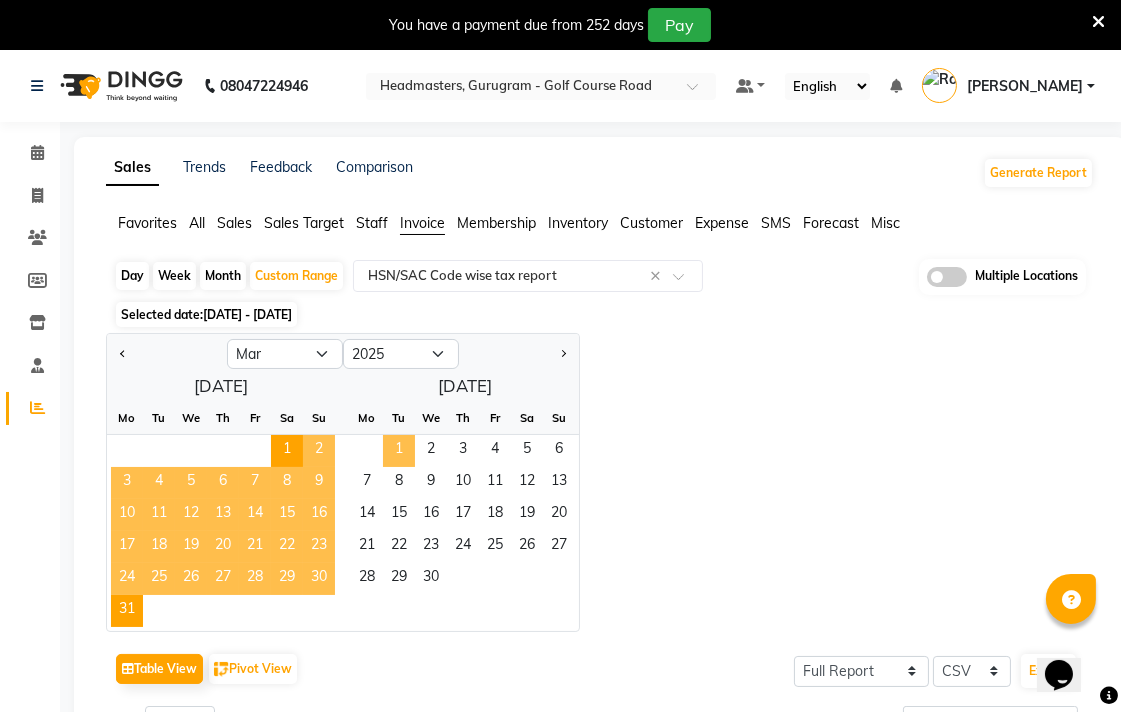 click on "1" 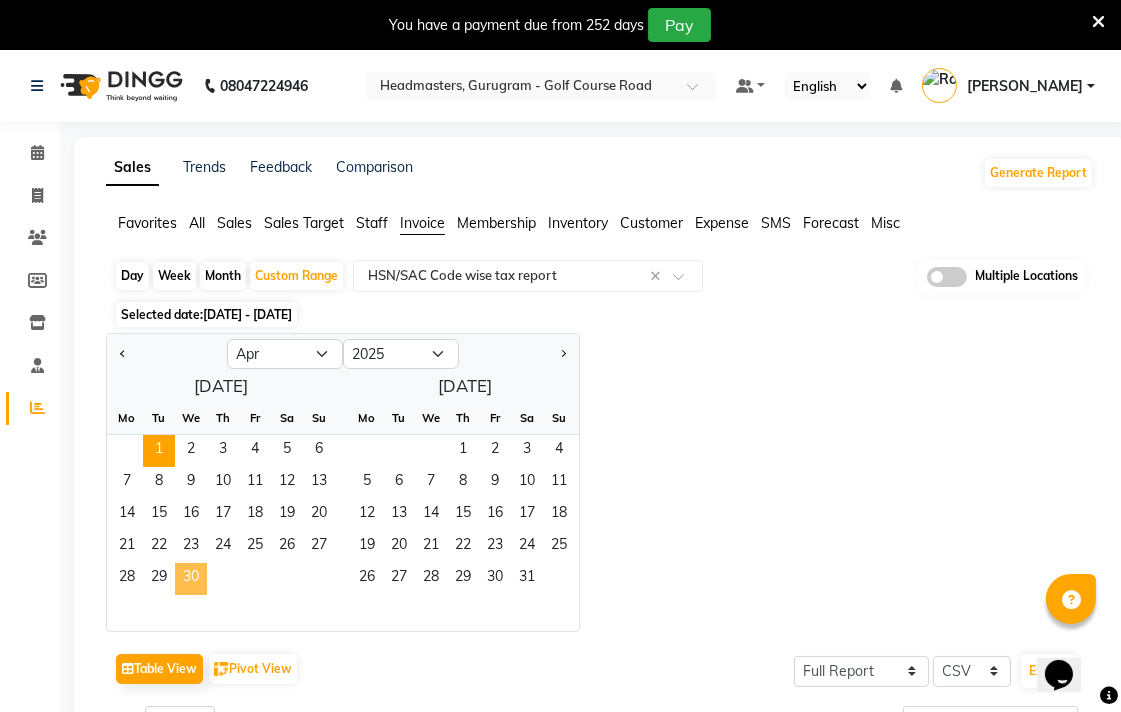click on "30" 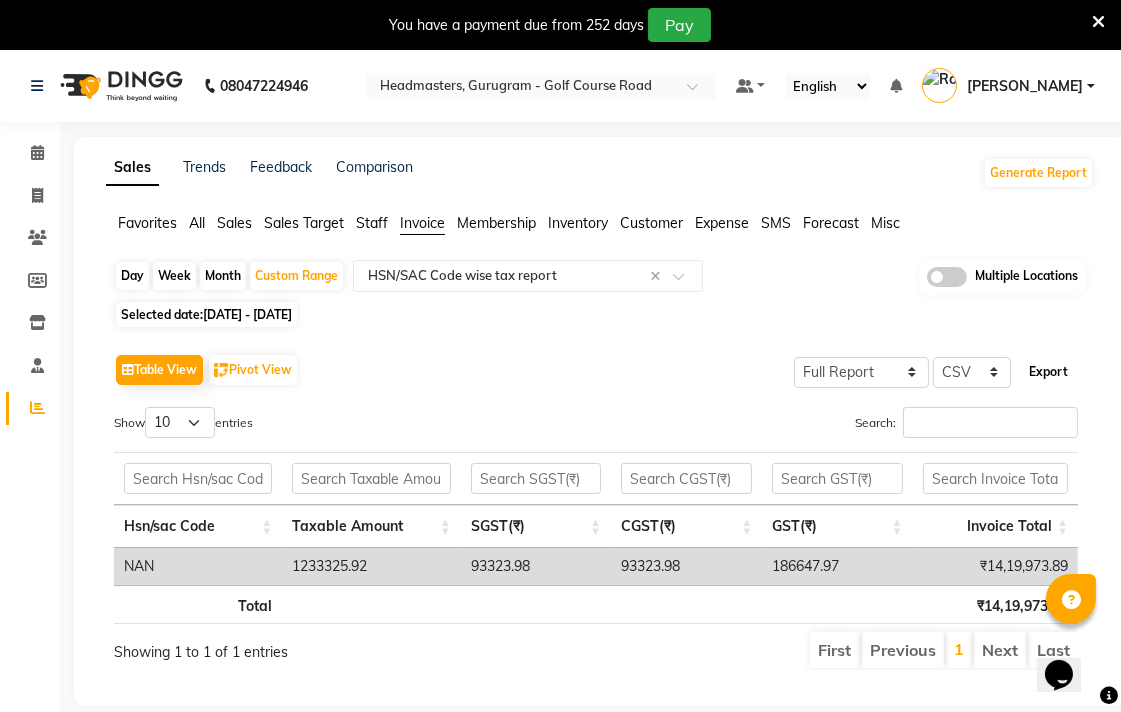 click on "Export" 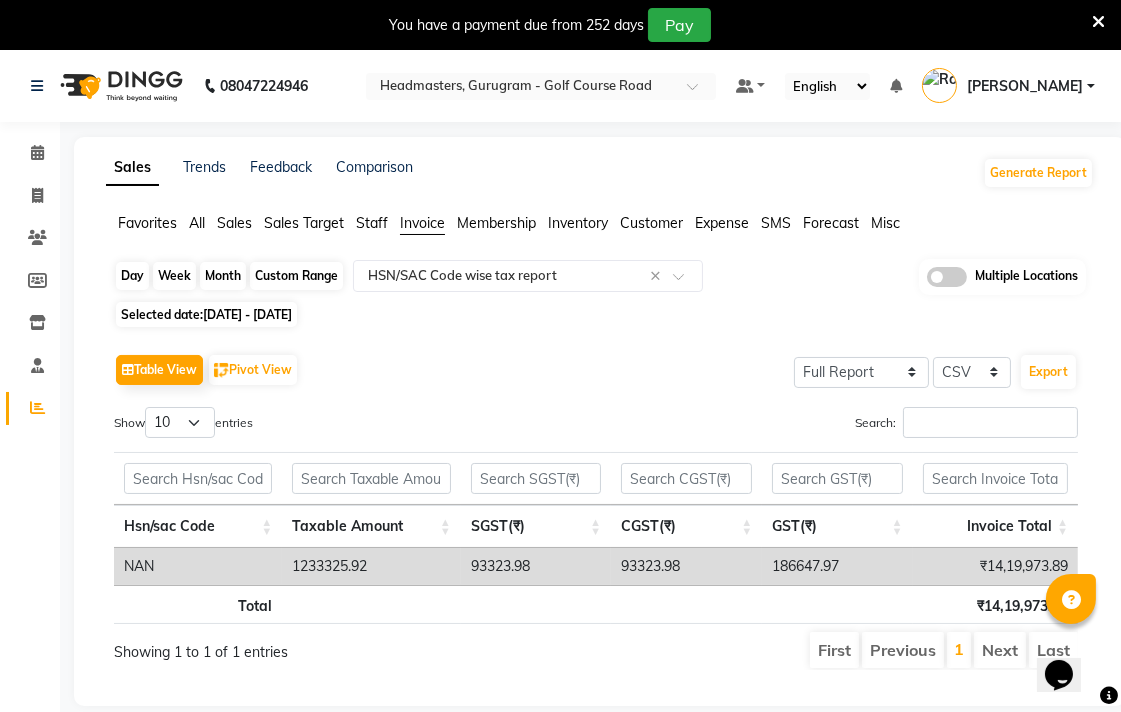 click on "Custom Range" 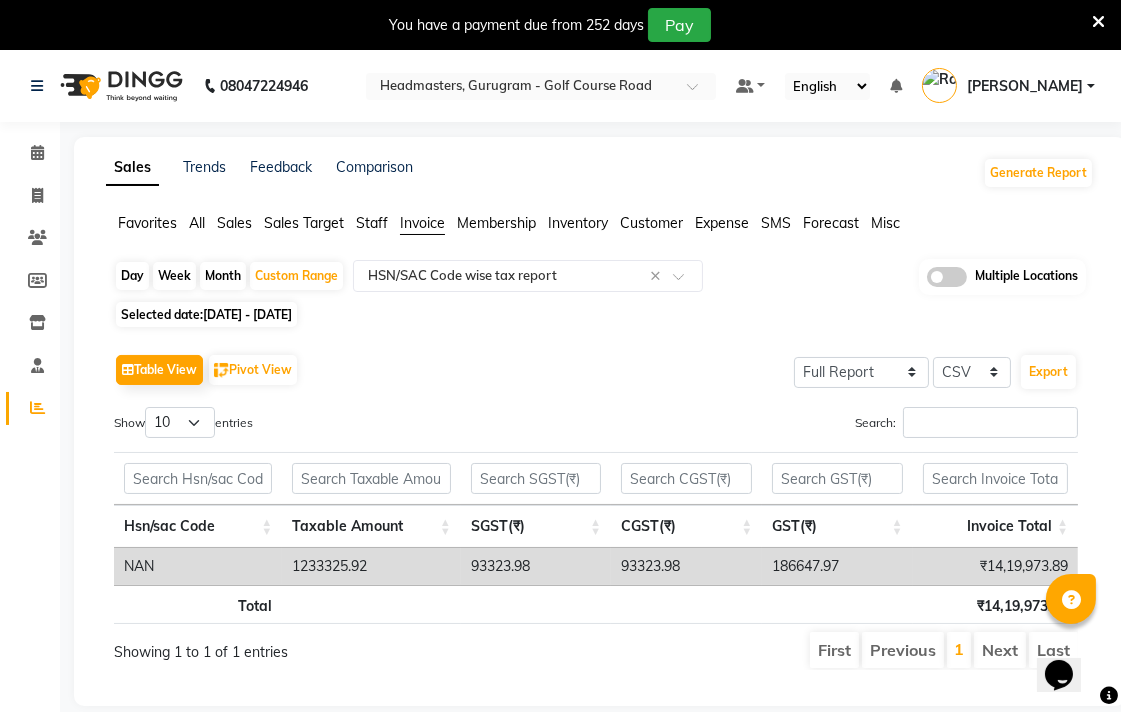 select on "4" 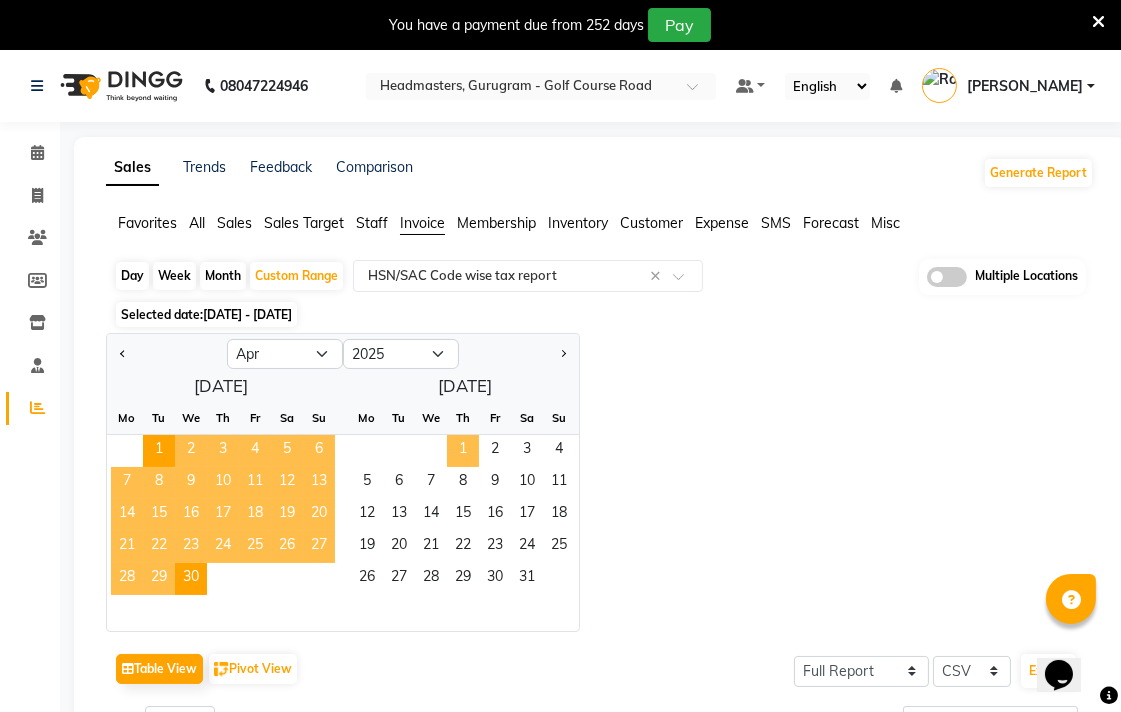 click on "1" 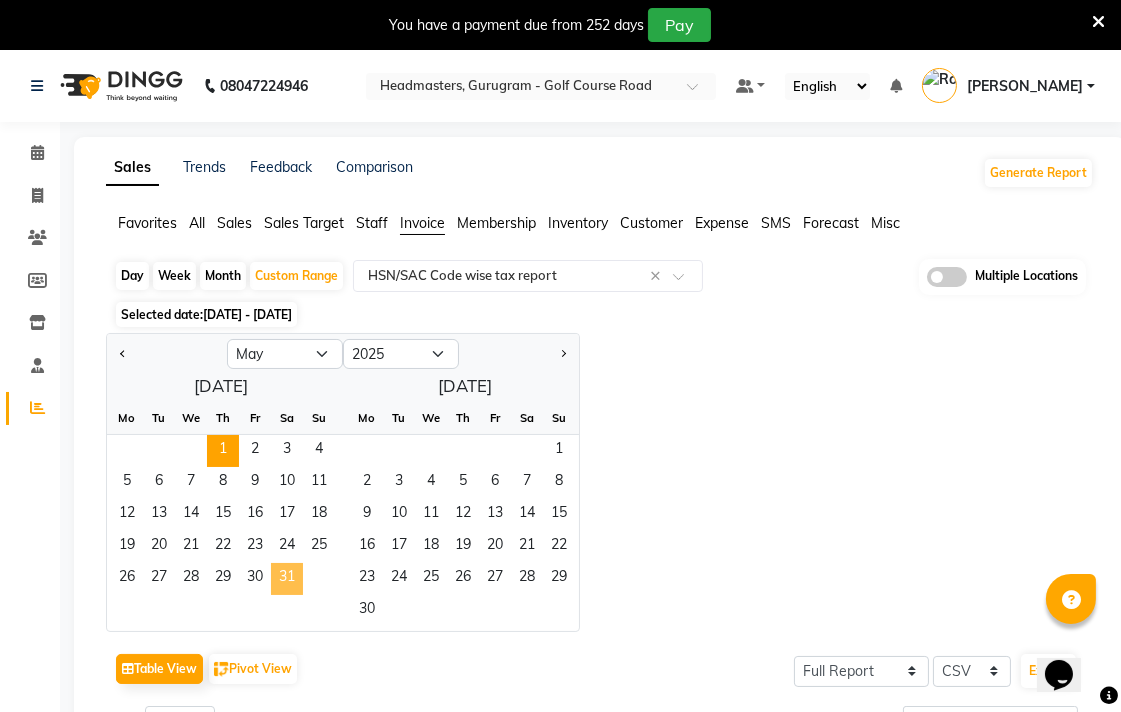 click on "31" 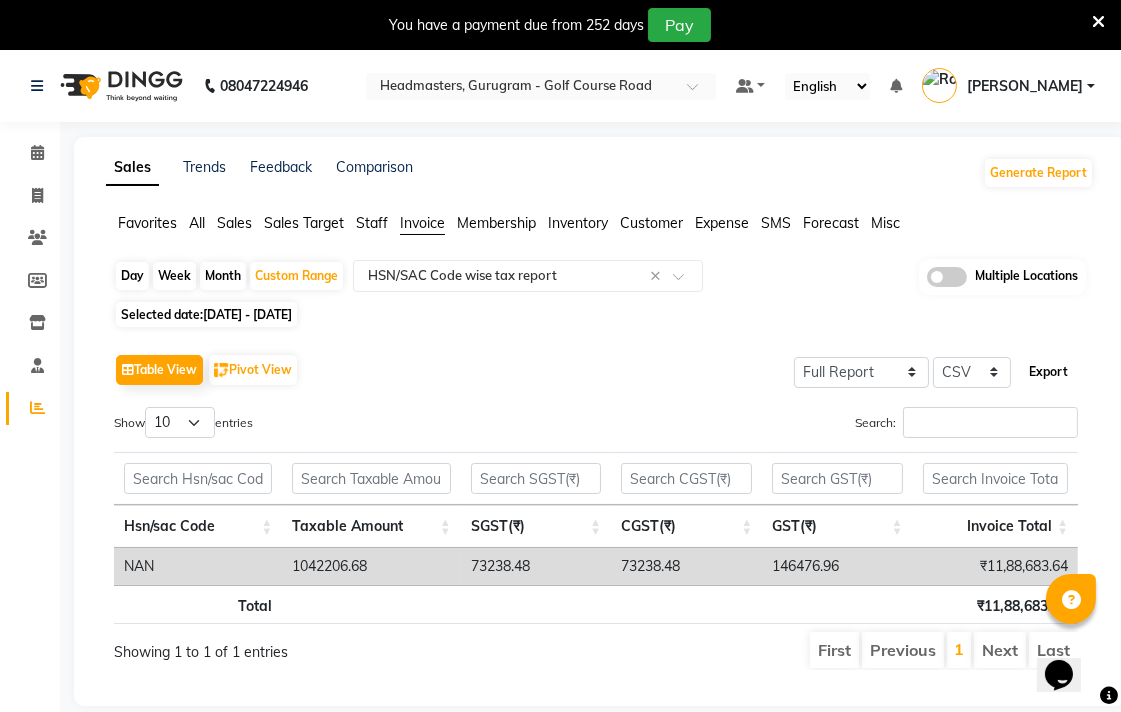 click on "Export" 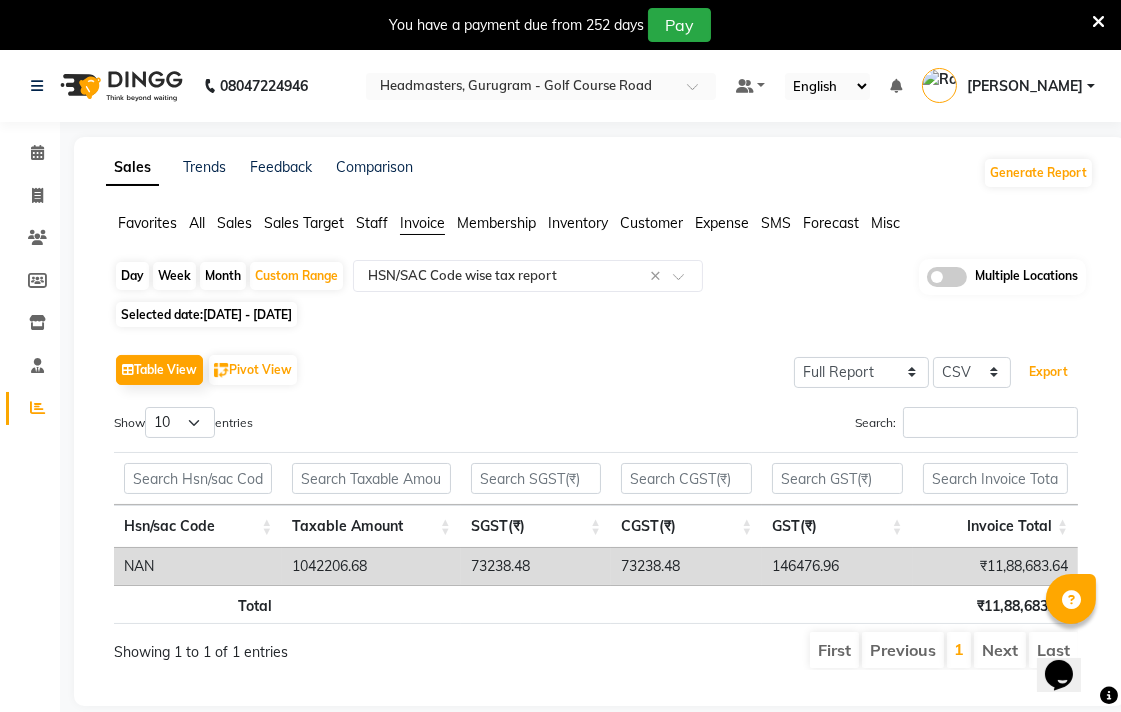 type 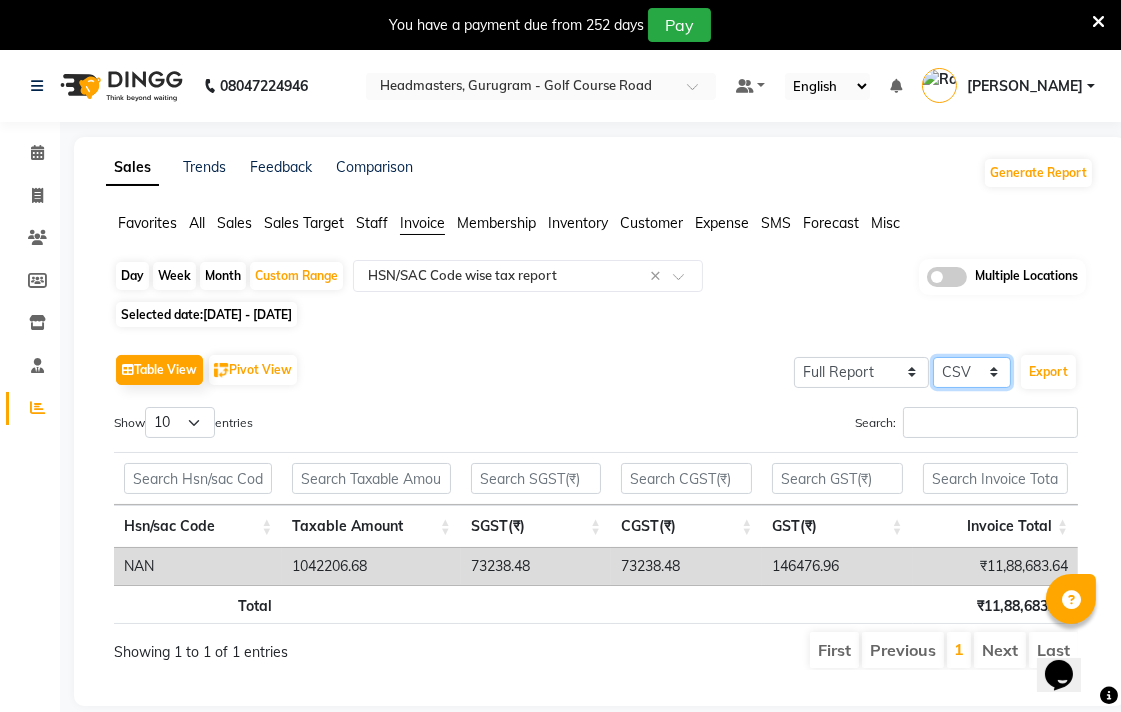 click on "Select CSV PDF" 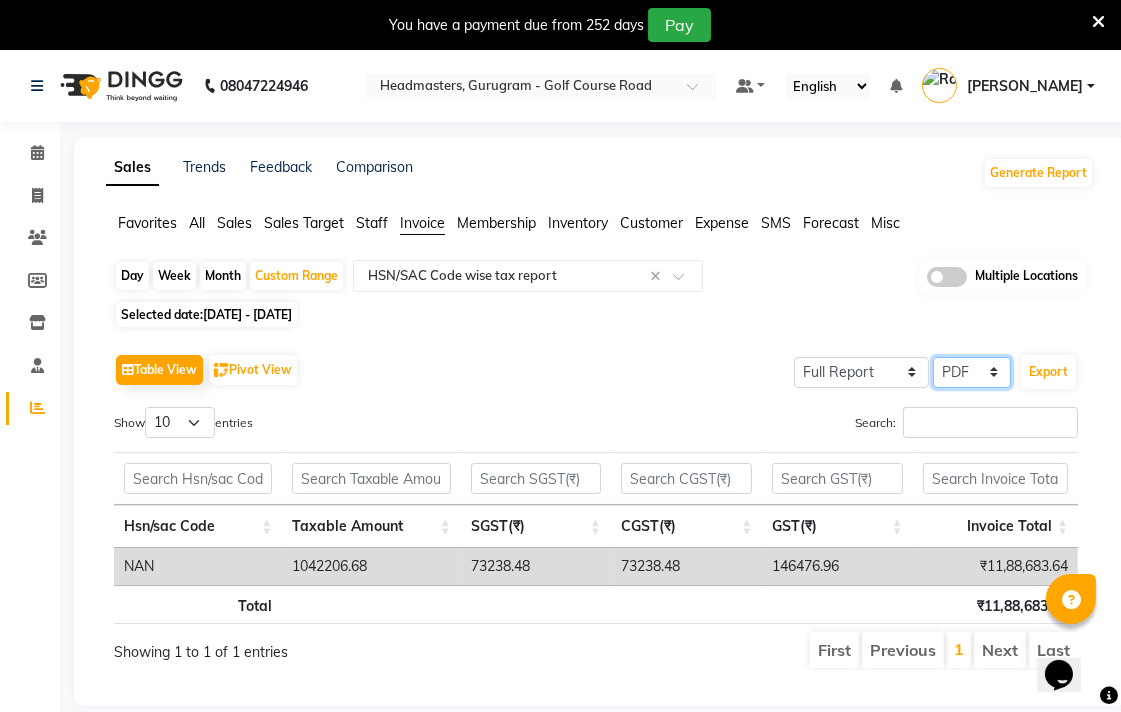 click on "Select CSV PDF" 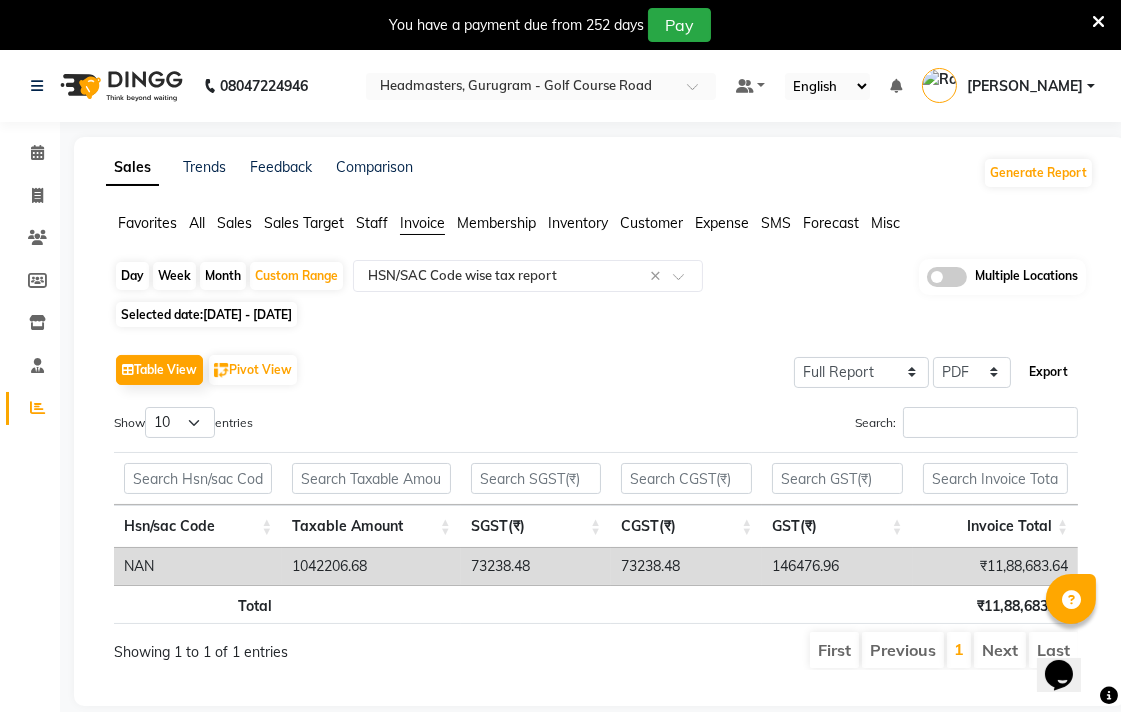 click on "Export" 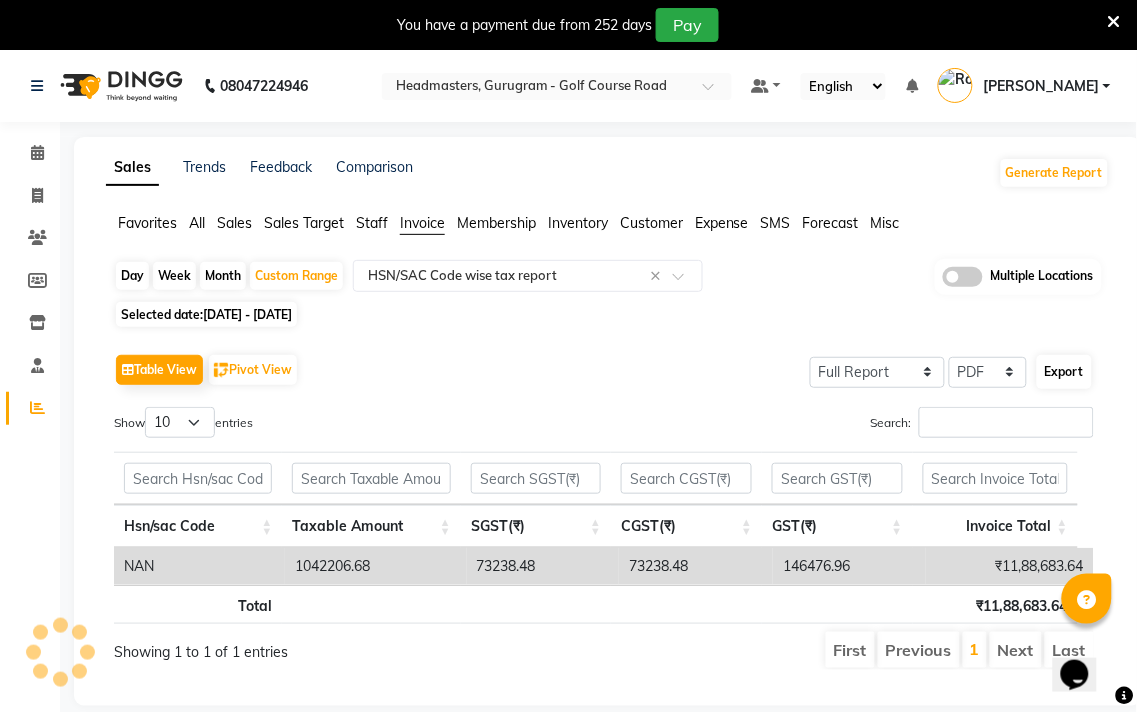select on "sans-serif" 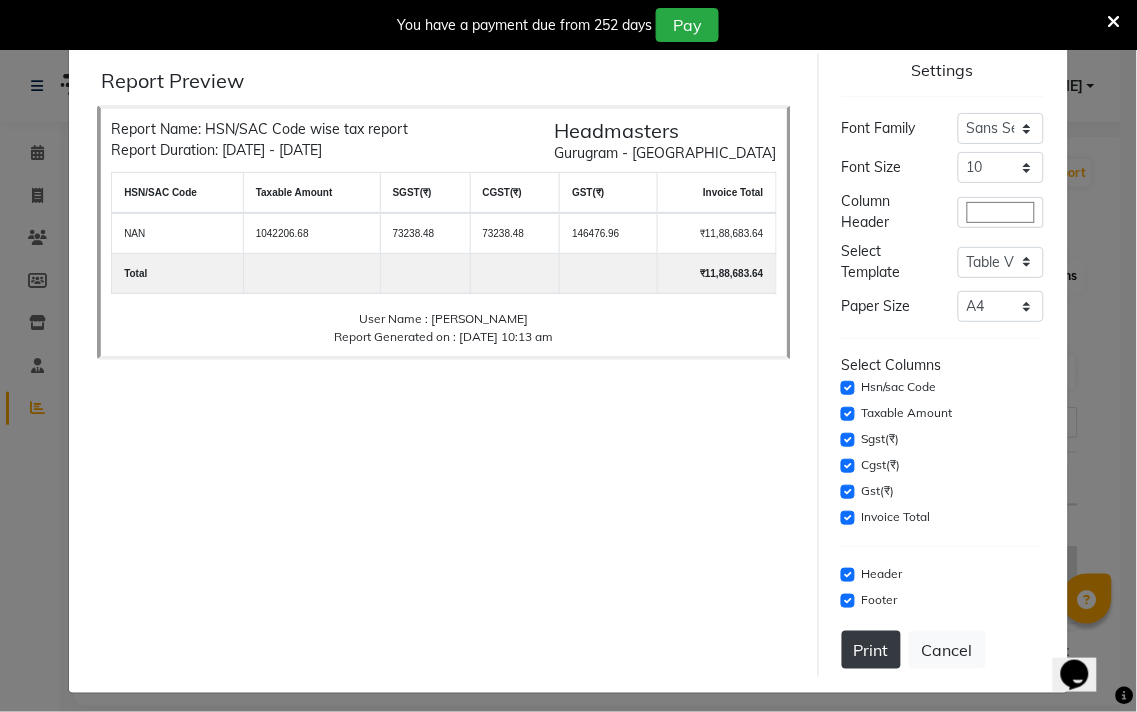click on "Print" 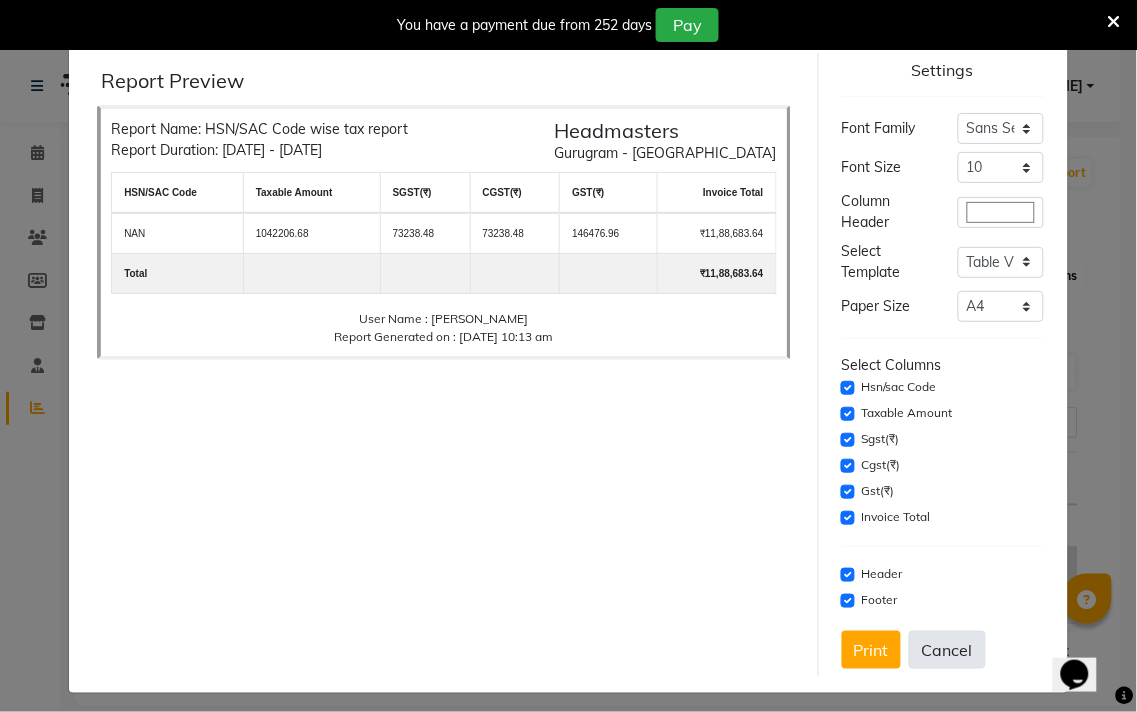 click on "Cancel" 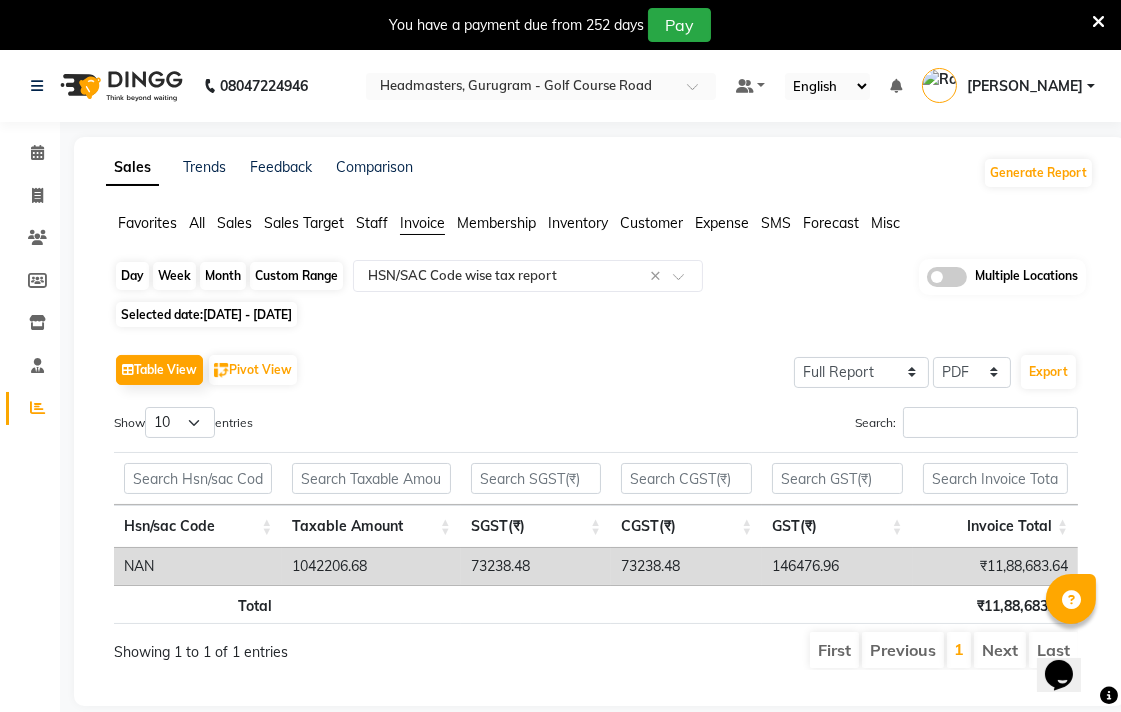click on "Custom Range" 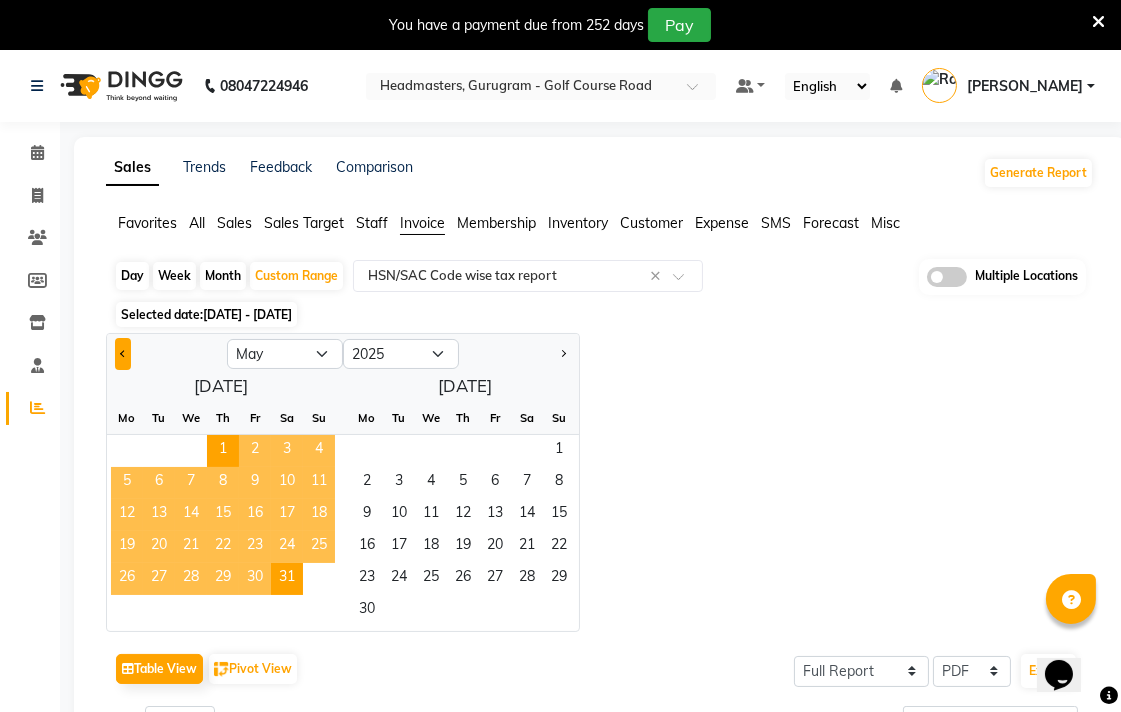click 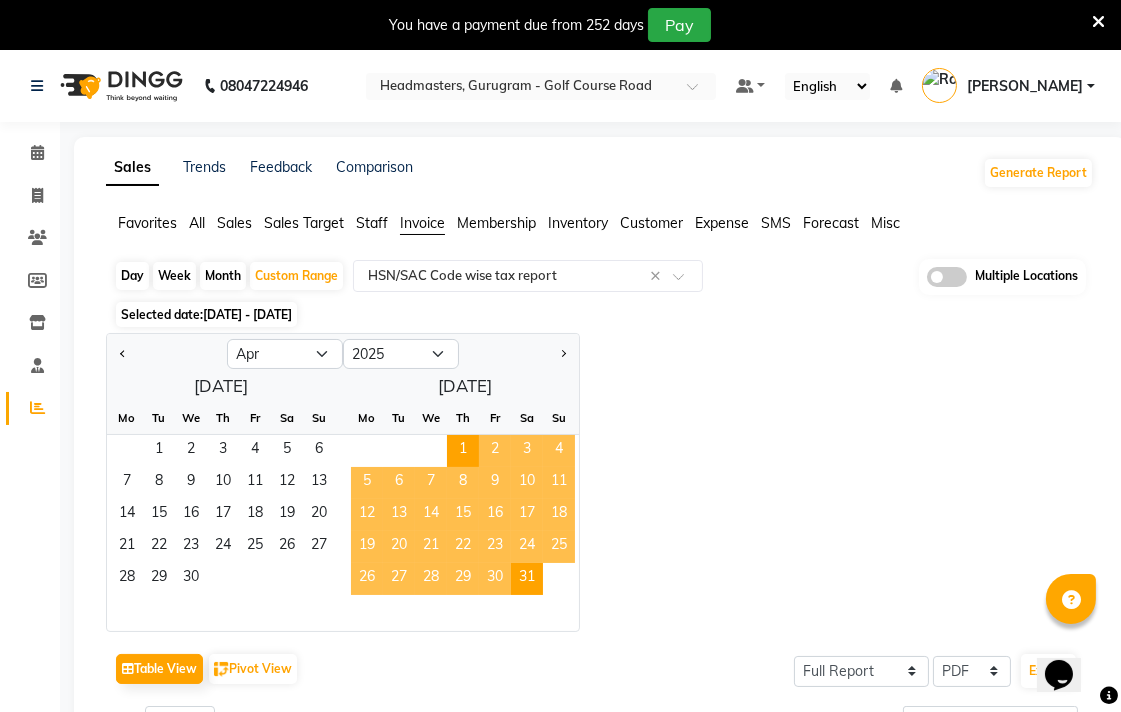 click on "Tu" 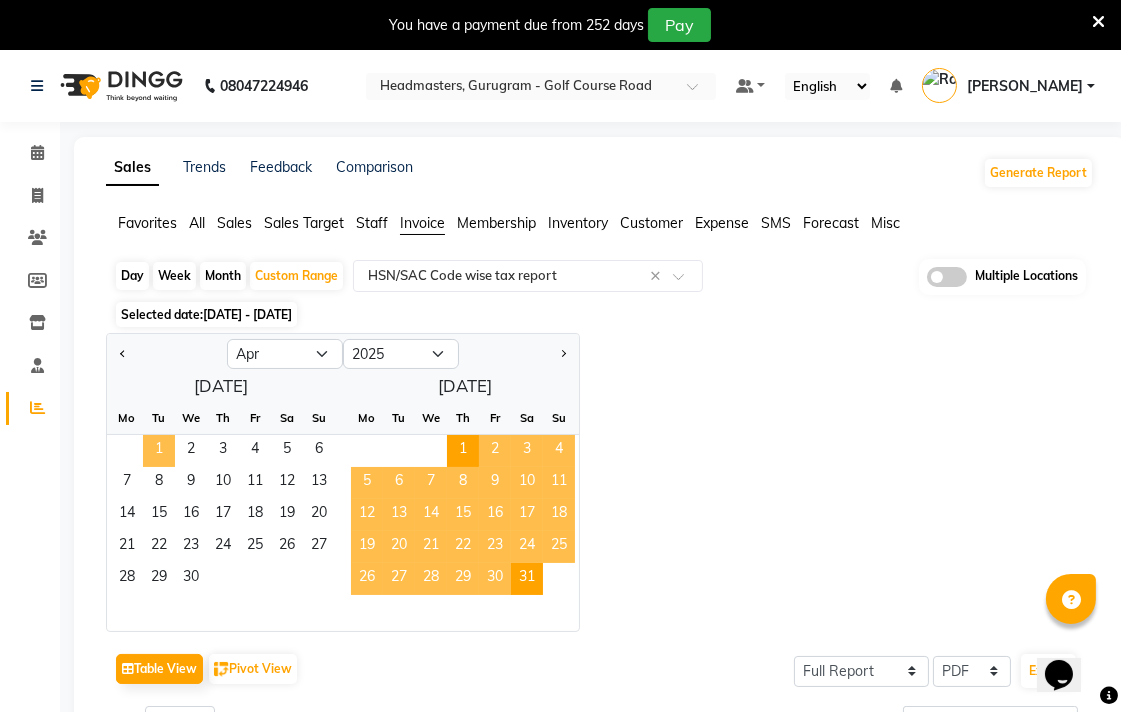 click on "1" 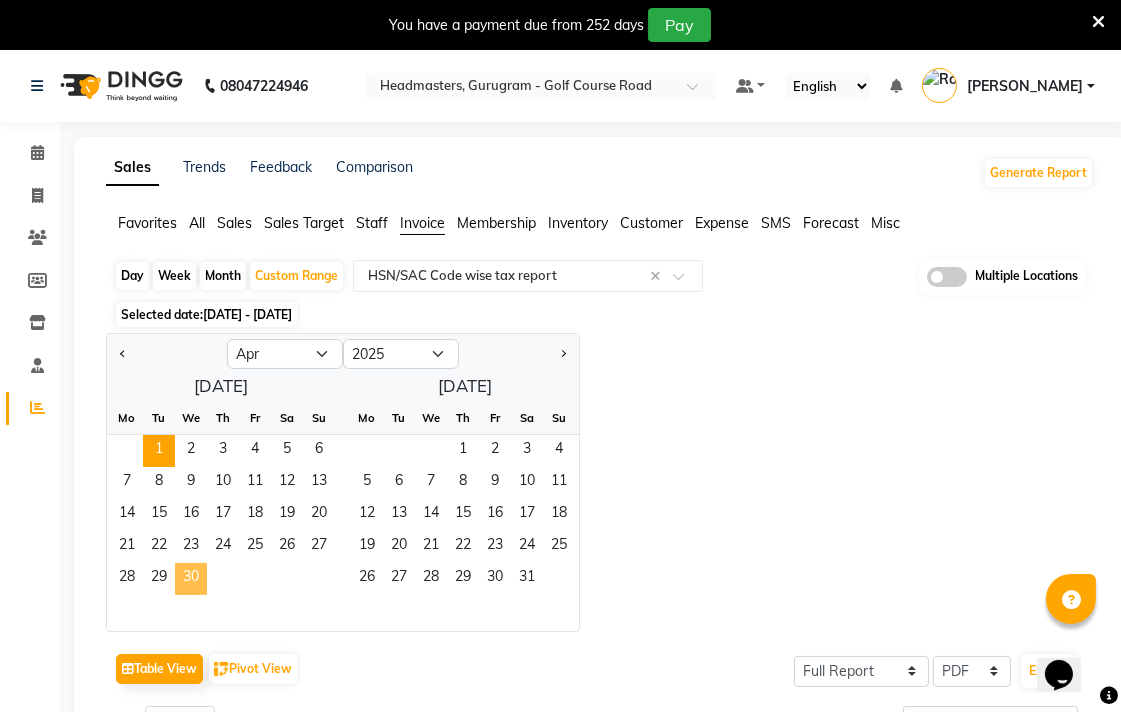 click on "30" 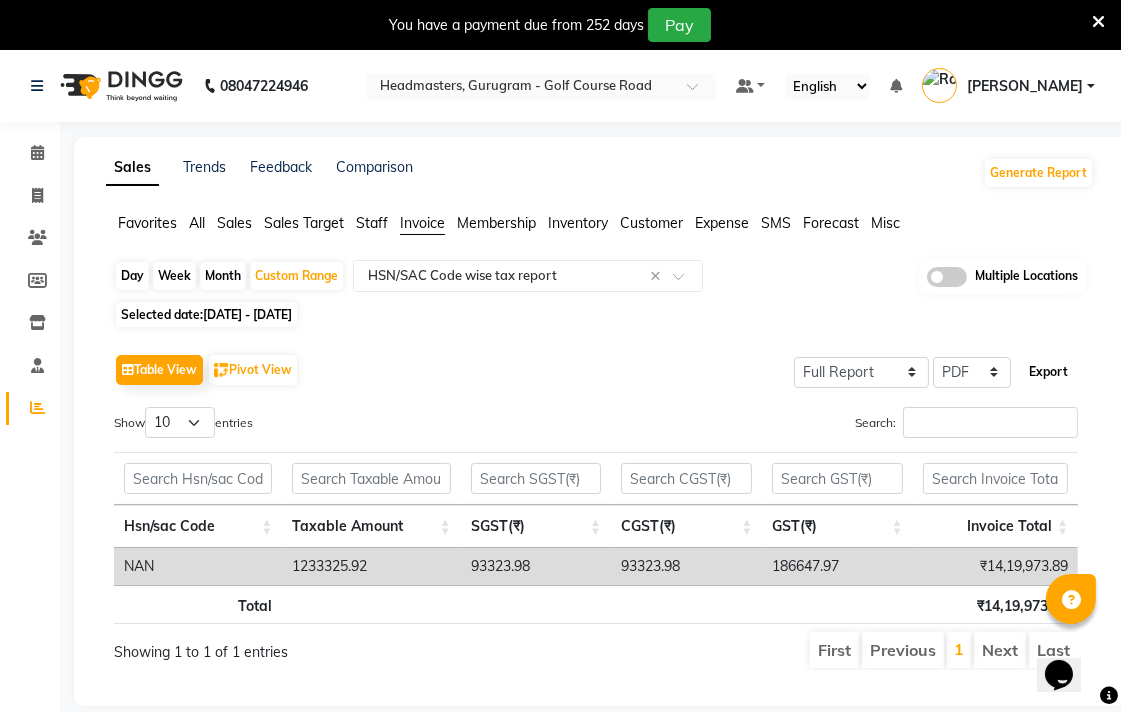 click on "Export" 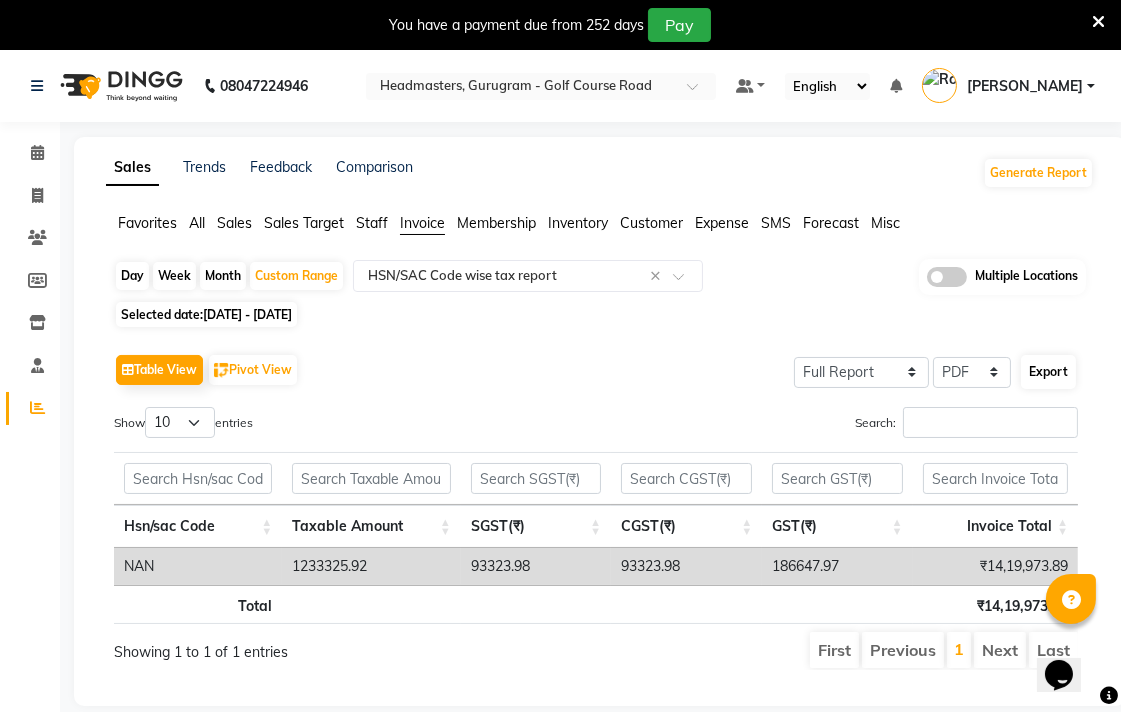 select on "sans-serif" 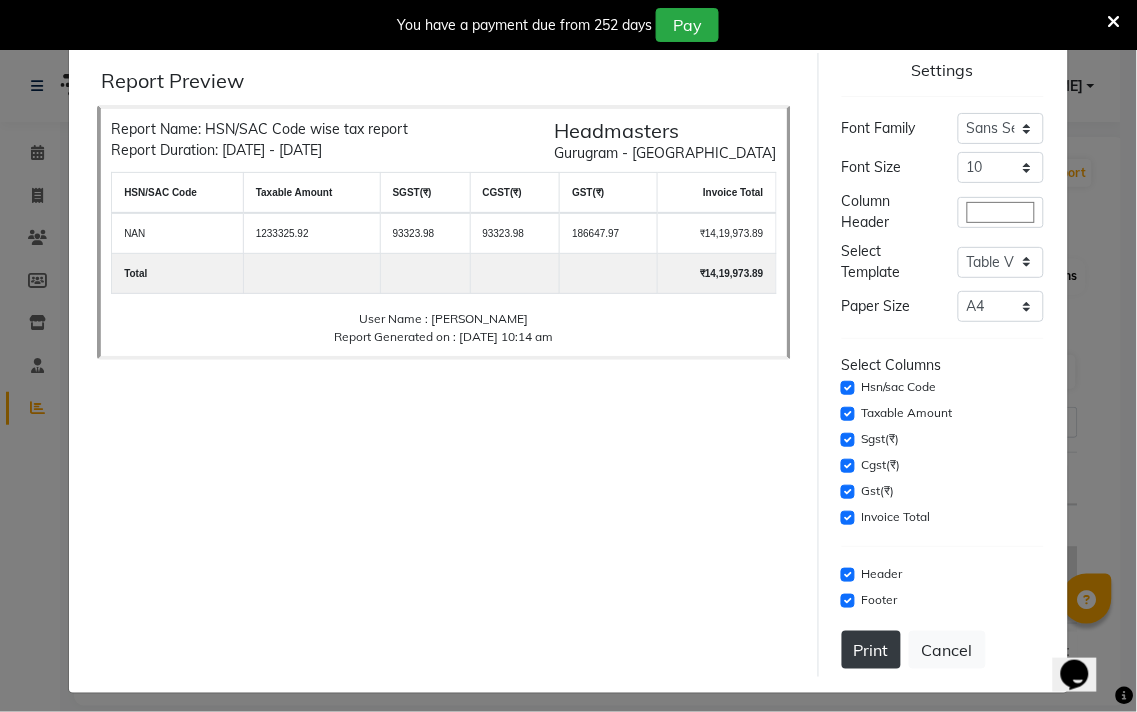click on "Print" 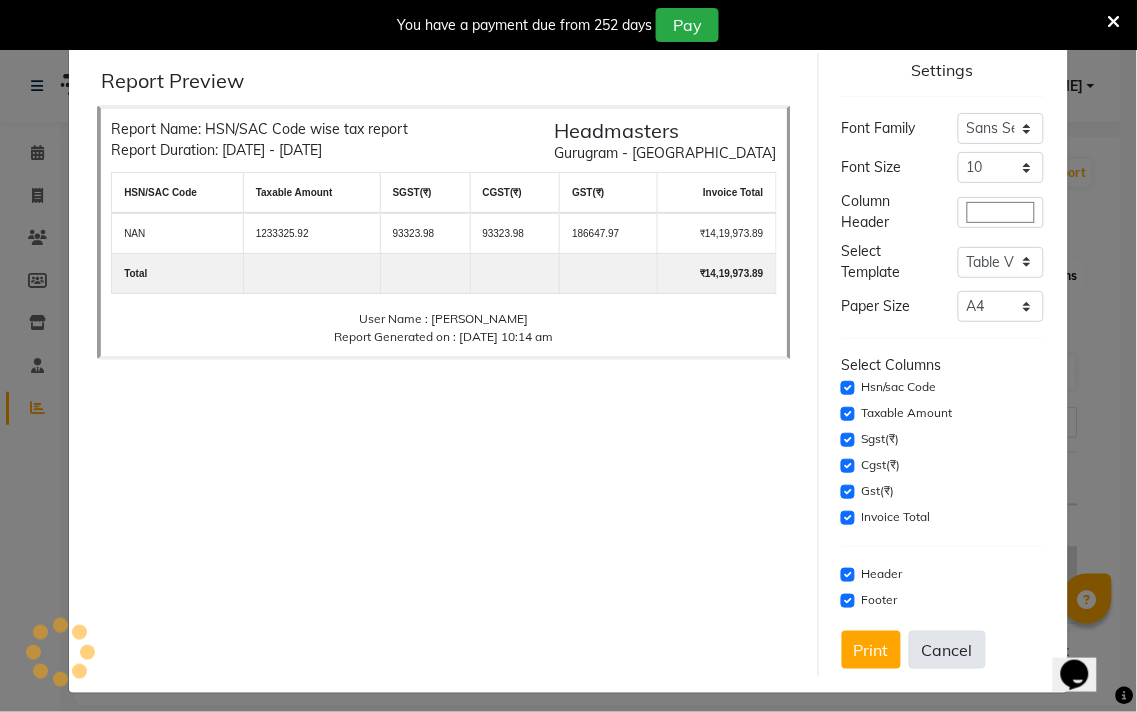 click on "Cancel" 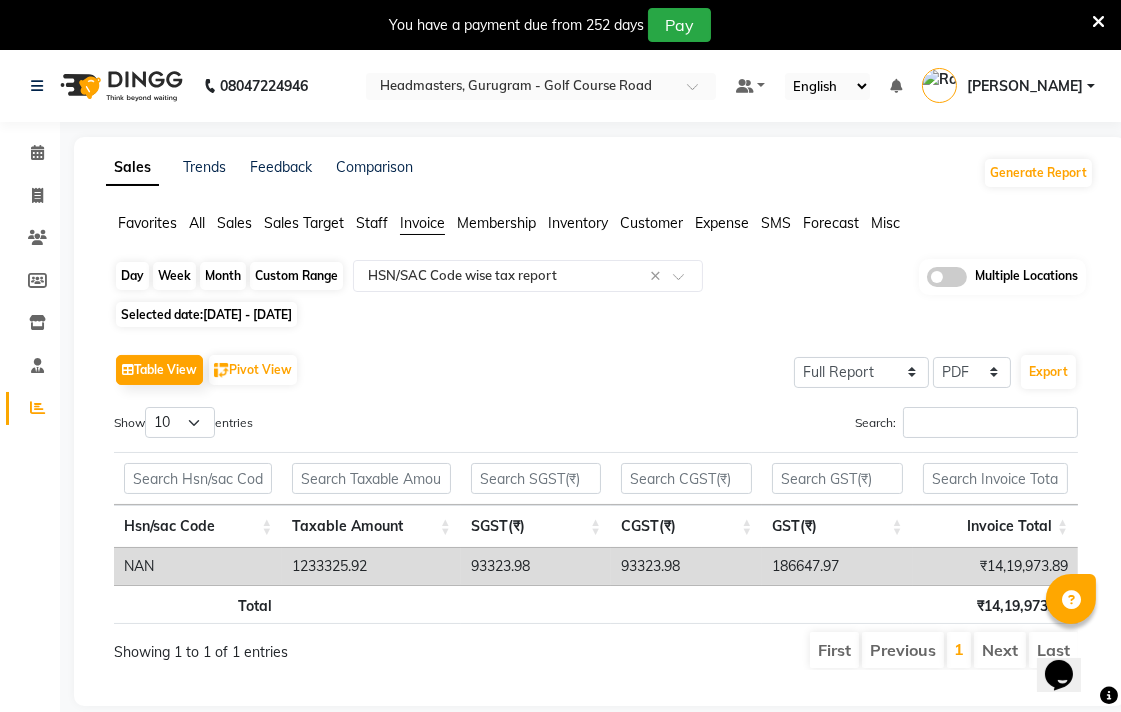 click on "Custom Range" 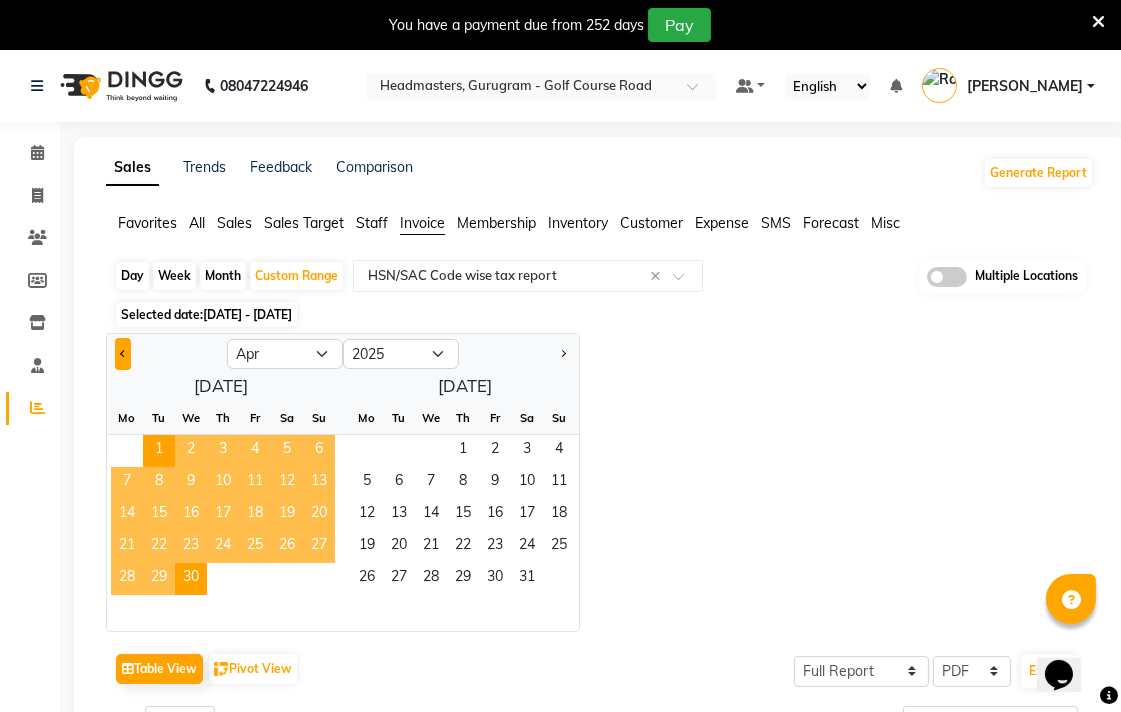 click 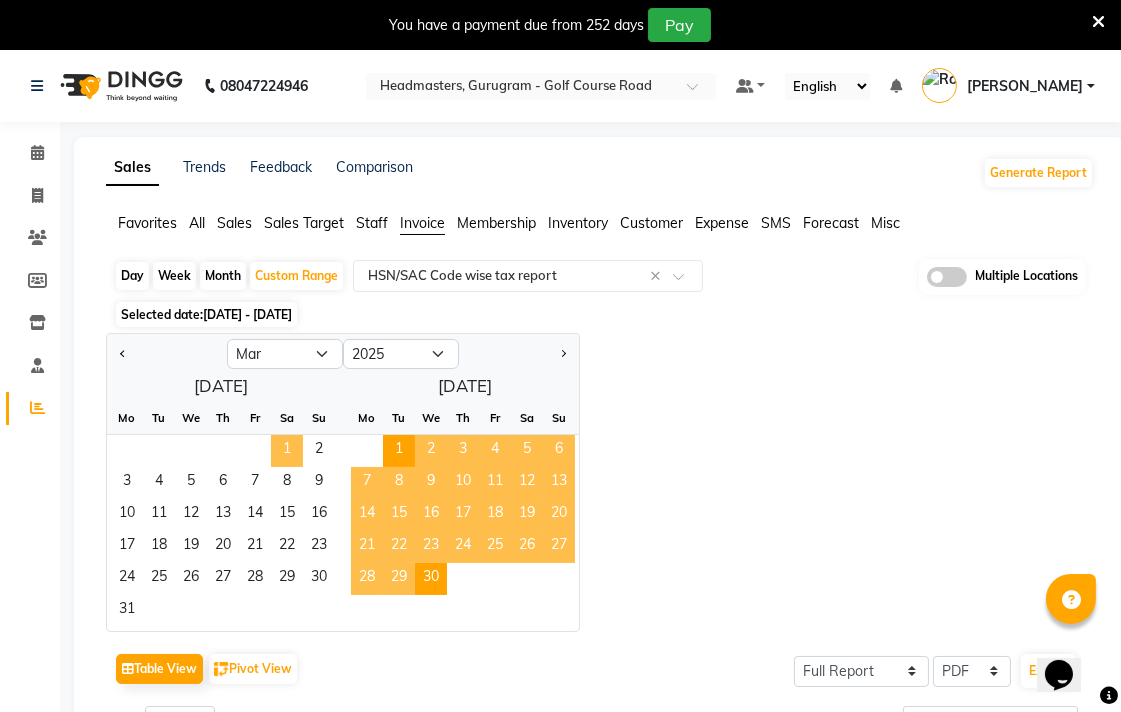click on "1" 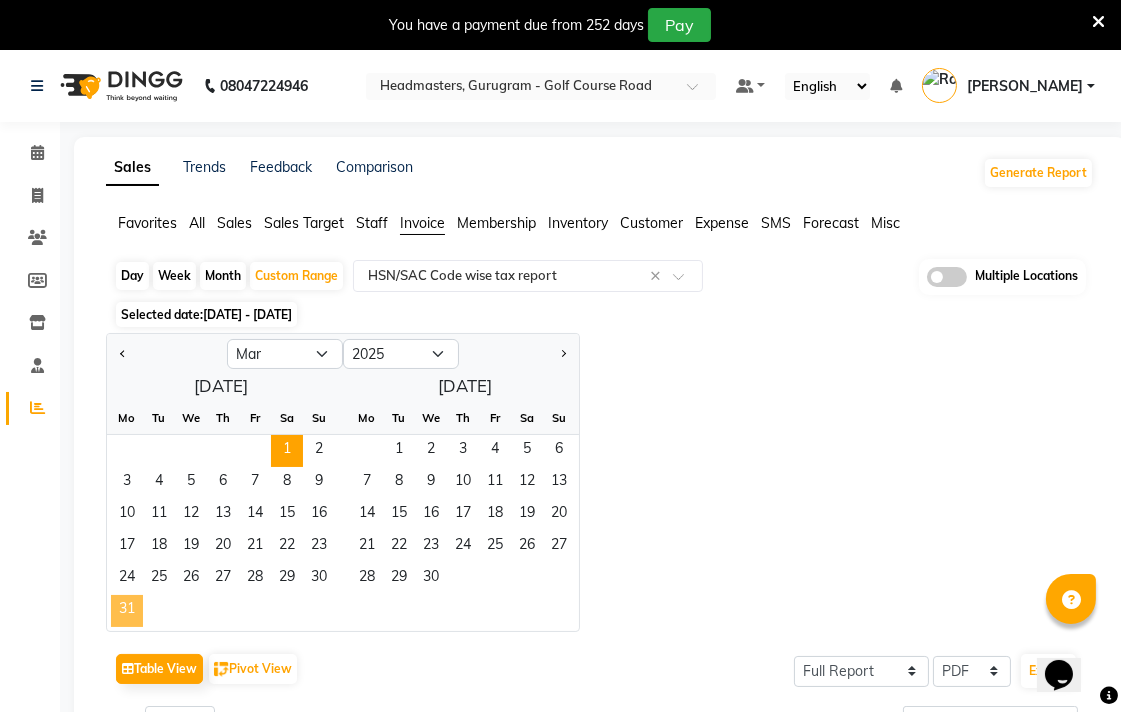 click on "31" 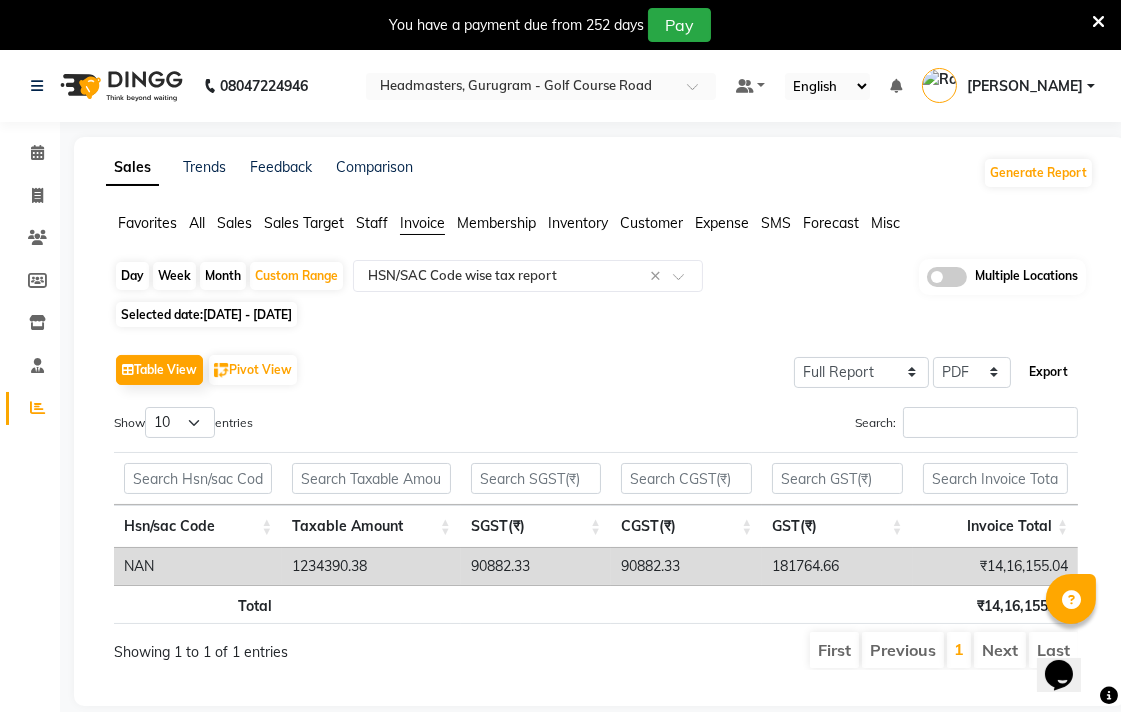 click on "Export" 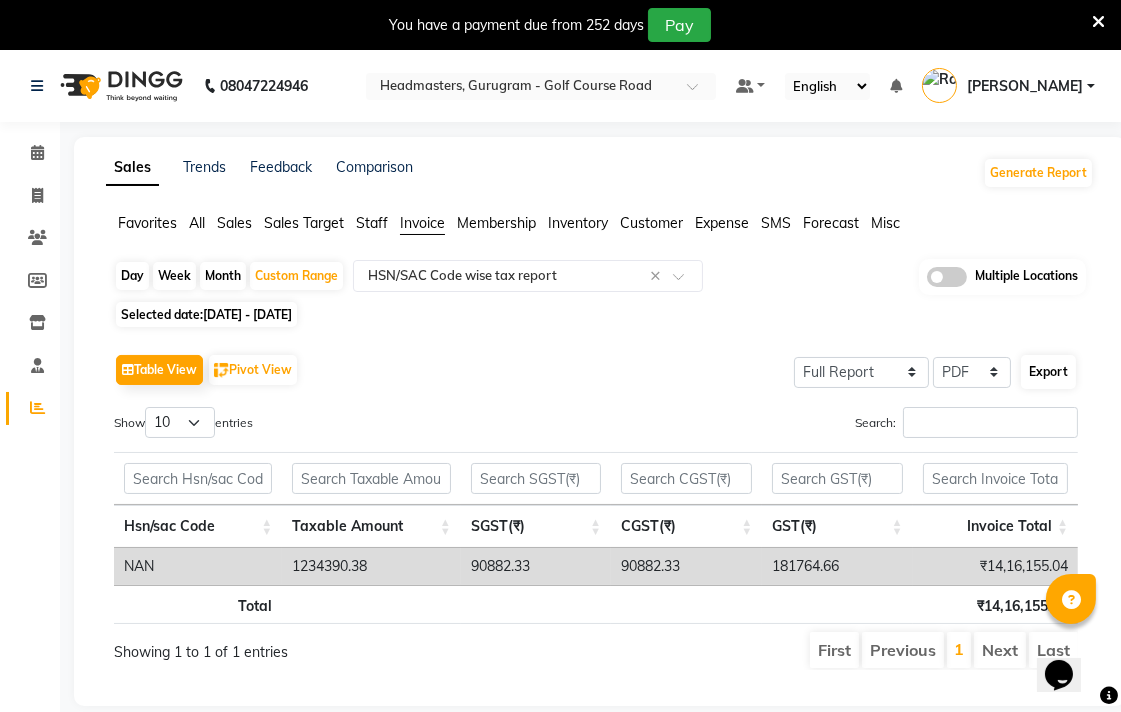 select on "sans-serif" 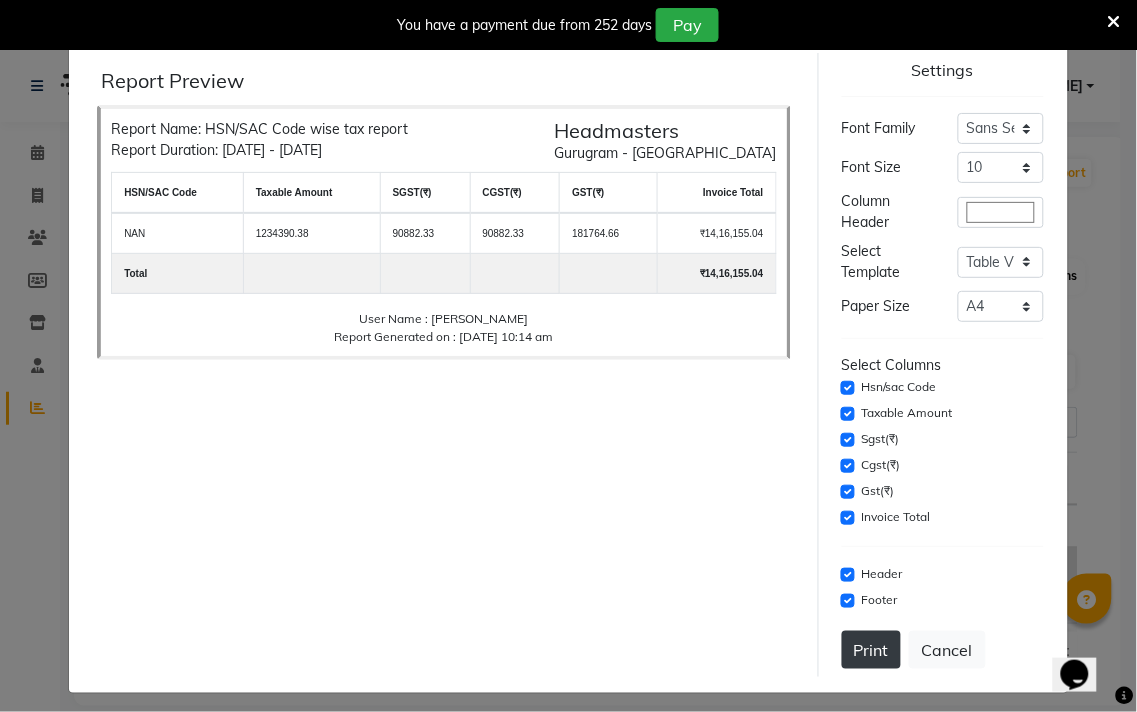 click on "Print" 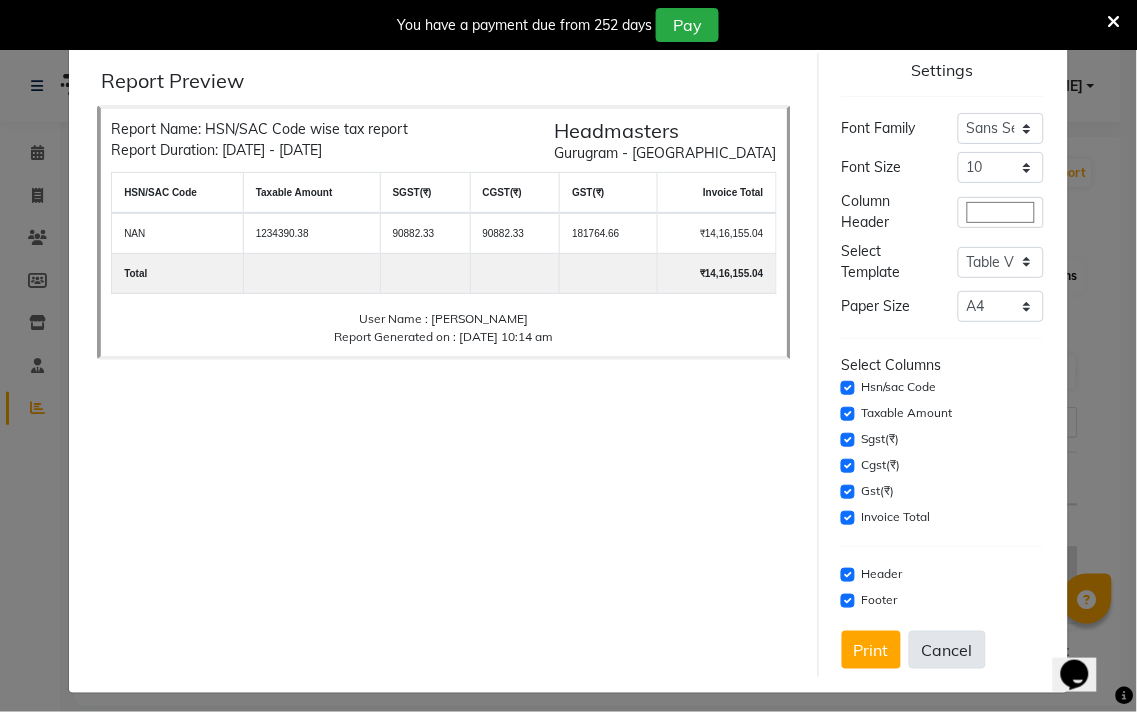 click on "Cancel" 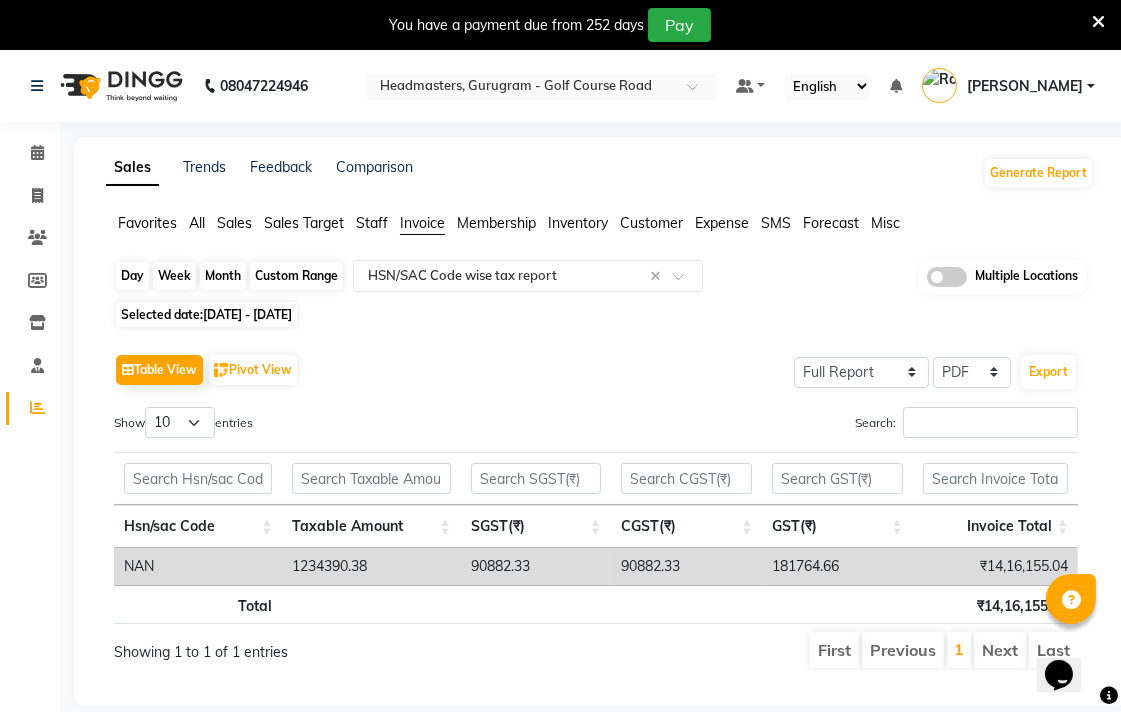 click on "Custom Range" 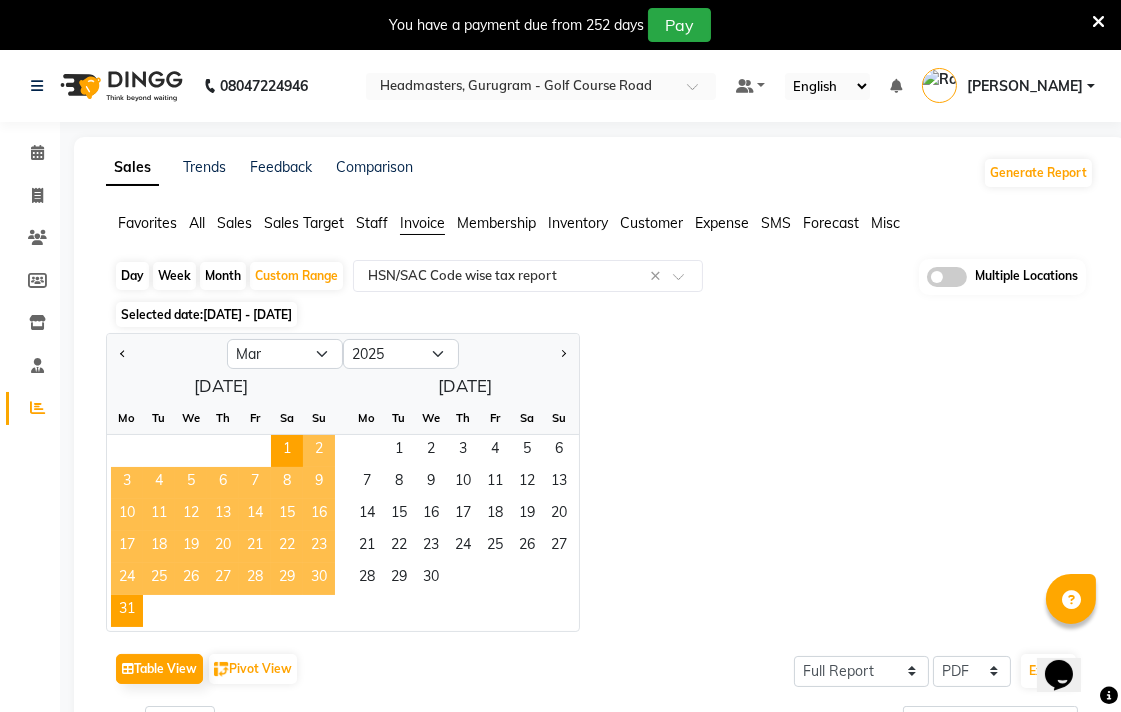 click on "Favorites All Sales Sales Target Staff Invoice Membership Inventory Customer Expense SMS Forecast Misc  Day   Week   Month   Custom Range  Select Report Type × HSN/SAC Code wise tax report × Multiple Locations Selected date:  01-03-2025 - 31-03-2025  Jan Feb Mar Apr May Jun Jul Aug Sep Oct Nov Dec 2015 2016 2017 2018 2019 2020 2021 2022 2023 2024 2025 2026 2027 2028 2029 2030 2031 2032 2033 2034 2035  March 2025  Mo Tu We Th Fr Sa Su  1   2   3   4   5   6   7   8   9   10   11   12   13   14   15   16   17   18   19   20   21   22   23   24   25   26   27   28   29   30   31   April 2025  Mo Tu We Th Fr Sa Su  1   2   3   4   5   6   7   8   9   10   11   12   13   14   15   16   17   18   19   20   21   22   23   24   25   26   27   28   29   30   Table View   Pivot View  Select Full Report Filtered Report Select CSV PDF  Export  Show  10 25 50 100  entries Search: Hsn/sac Code Taxable Amount SGST(₹) CGST(₹) GST(₹) Invoice Total Hsn/sac Code Taxable Amount SGST(₹) CGST(₹) GST(₹) Total NAN 1" 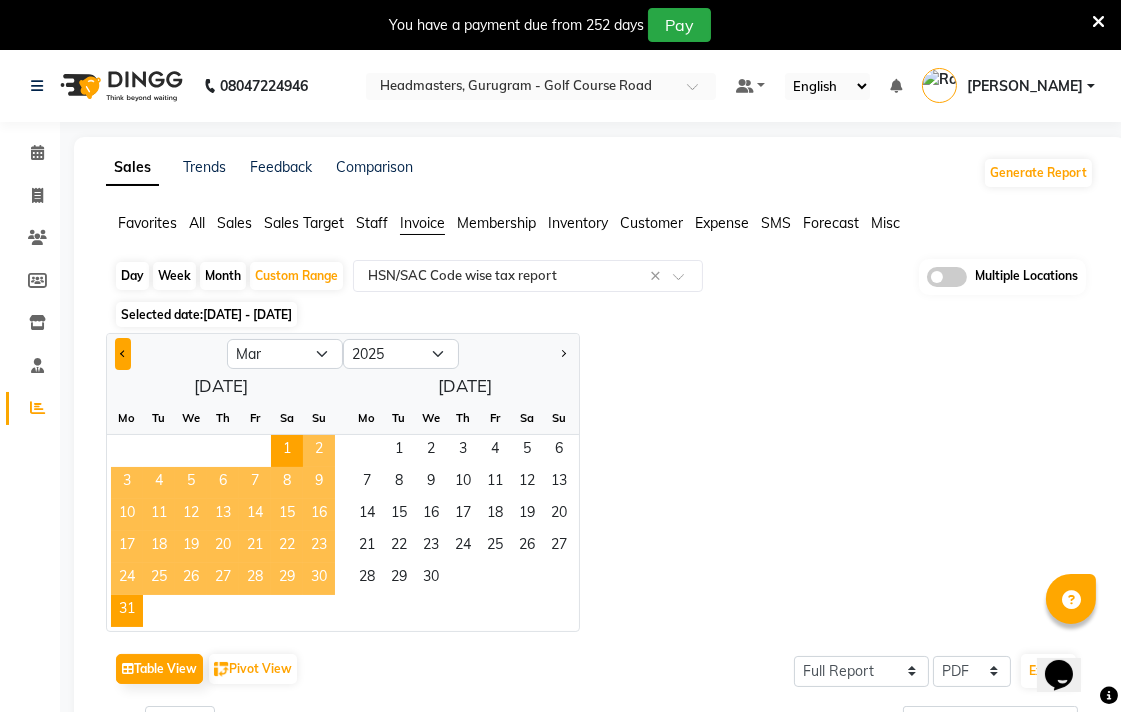 click 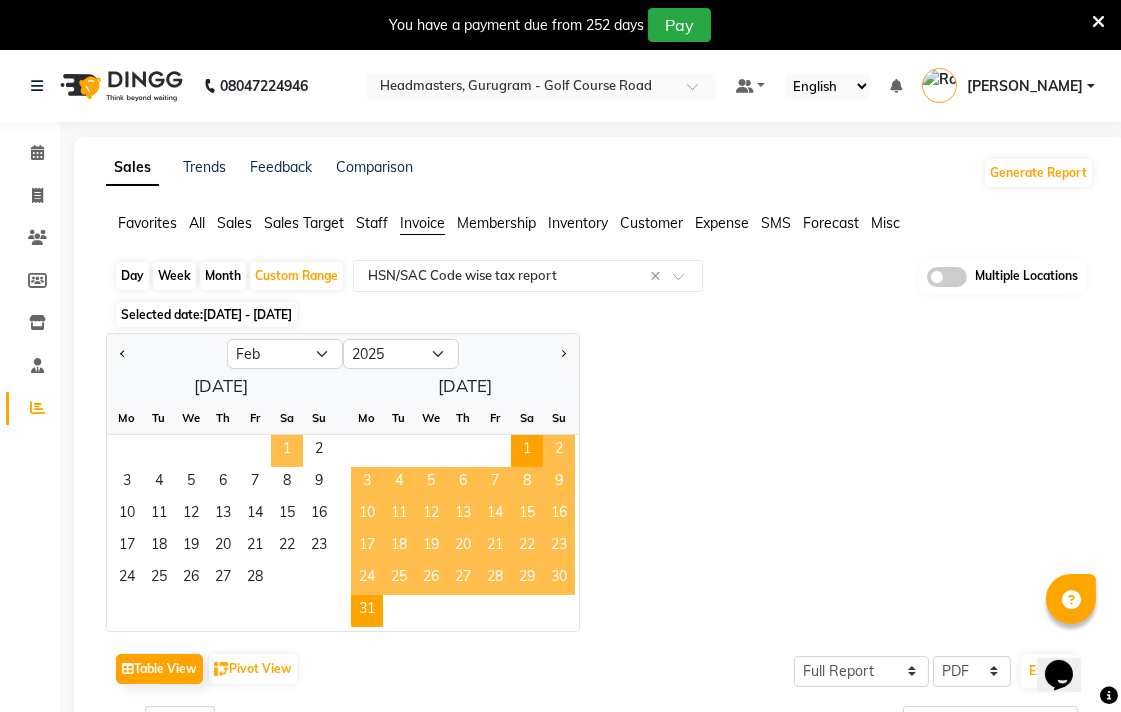 click on "1" 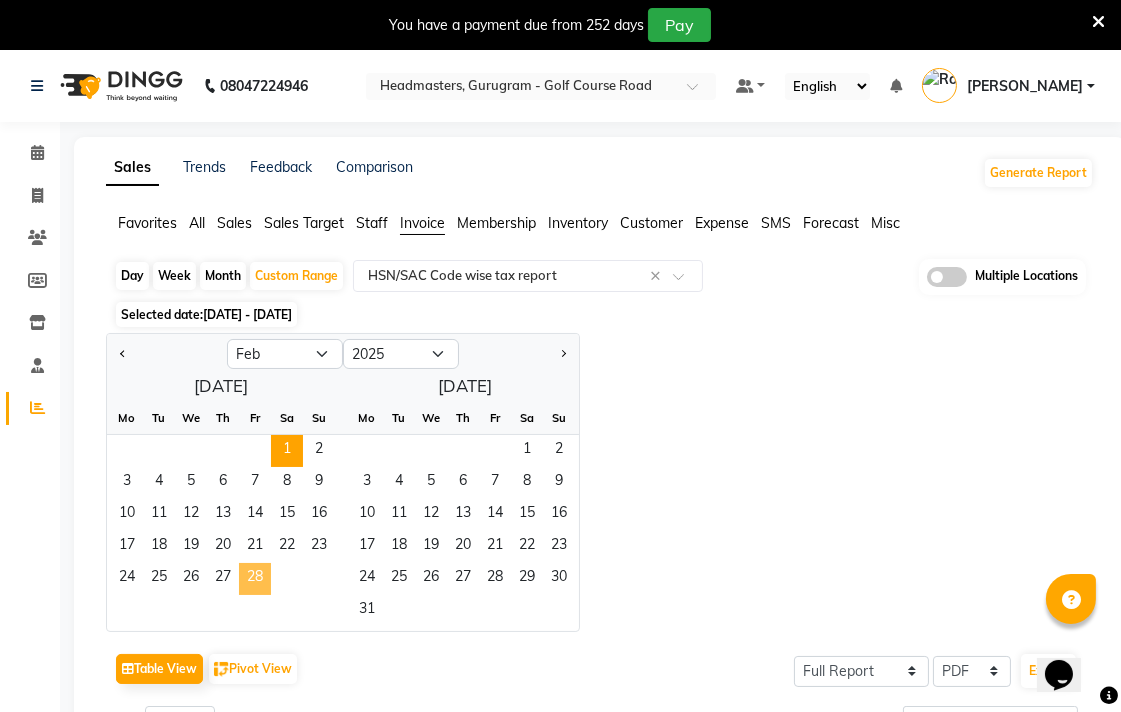 click on "28" 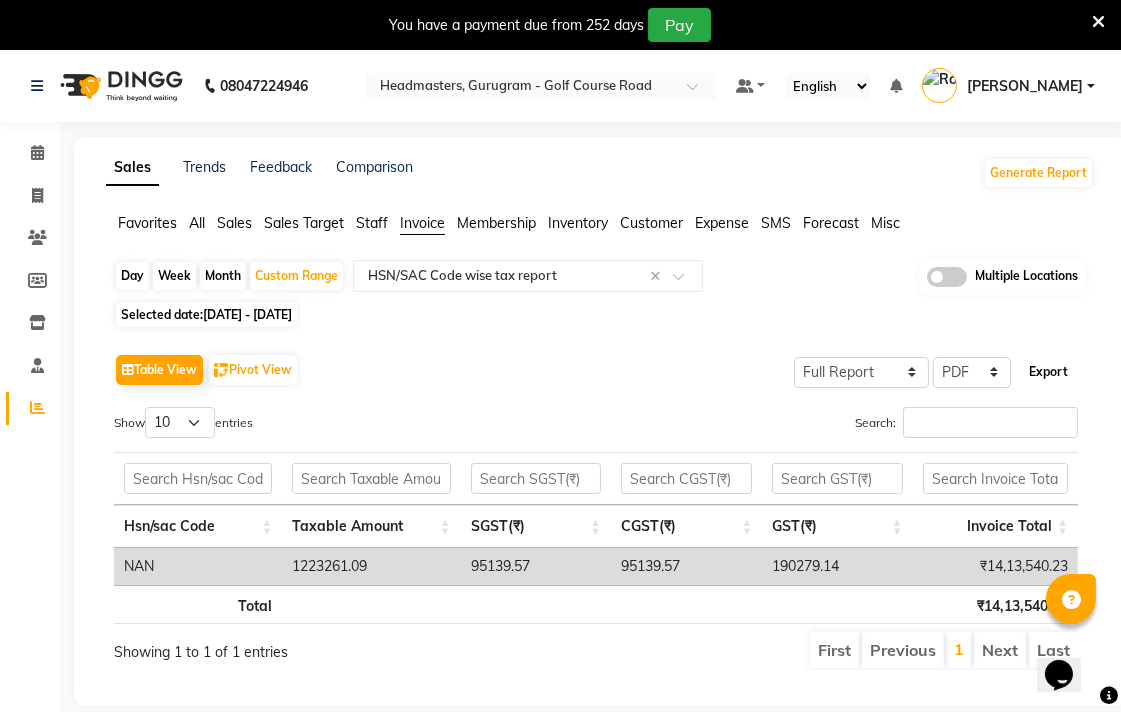click on "Export" 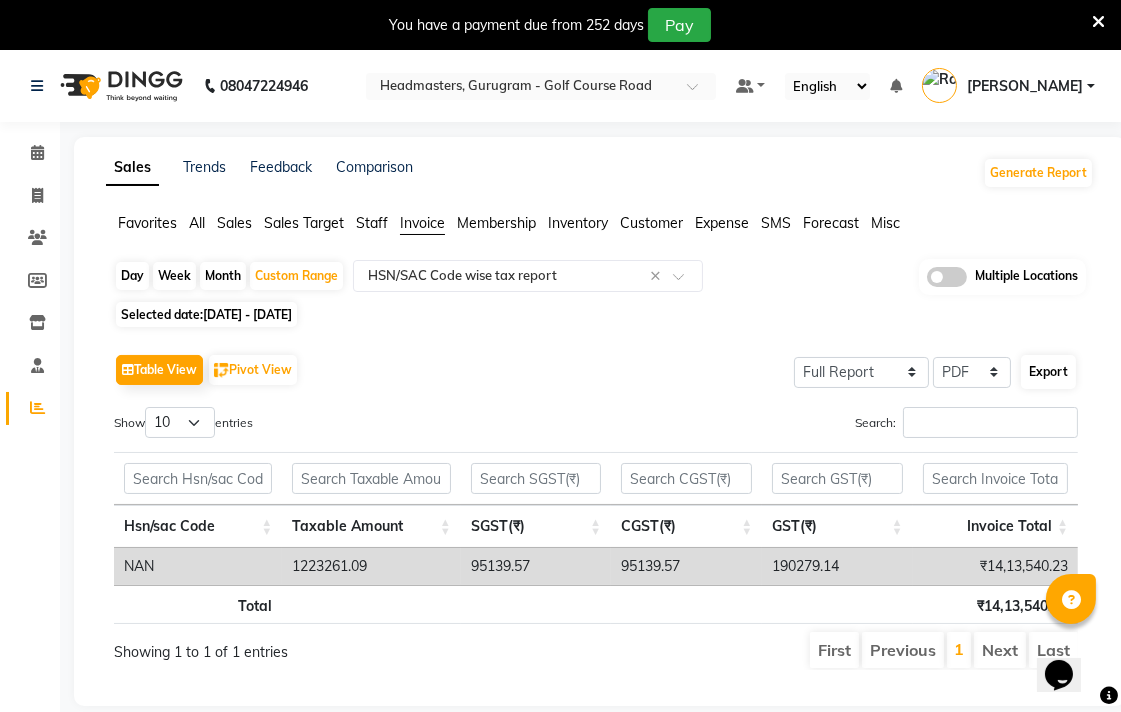 select on "sans-serif" 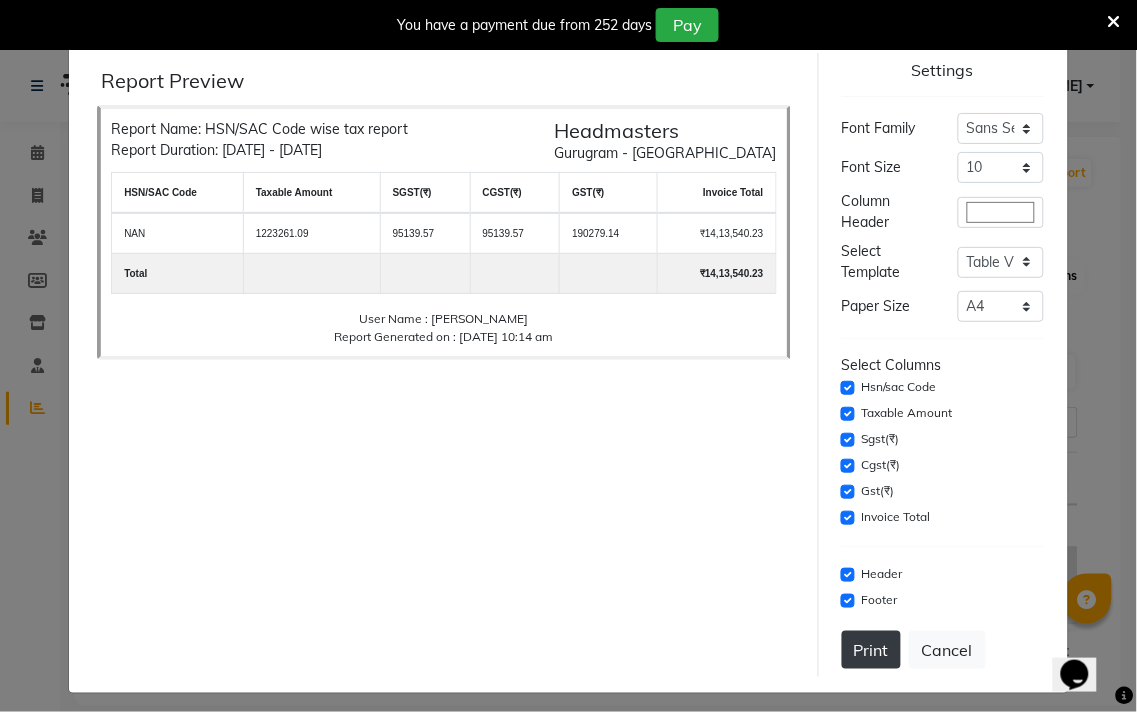 click on "Print" 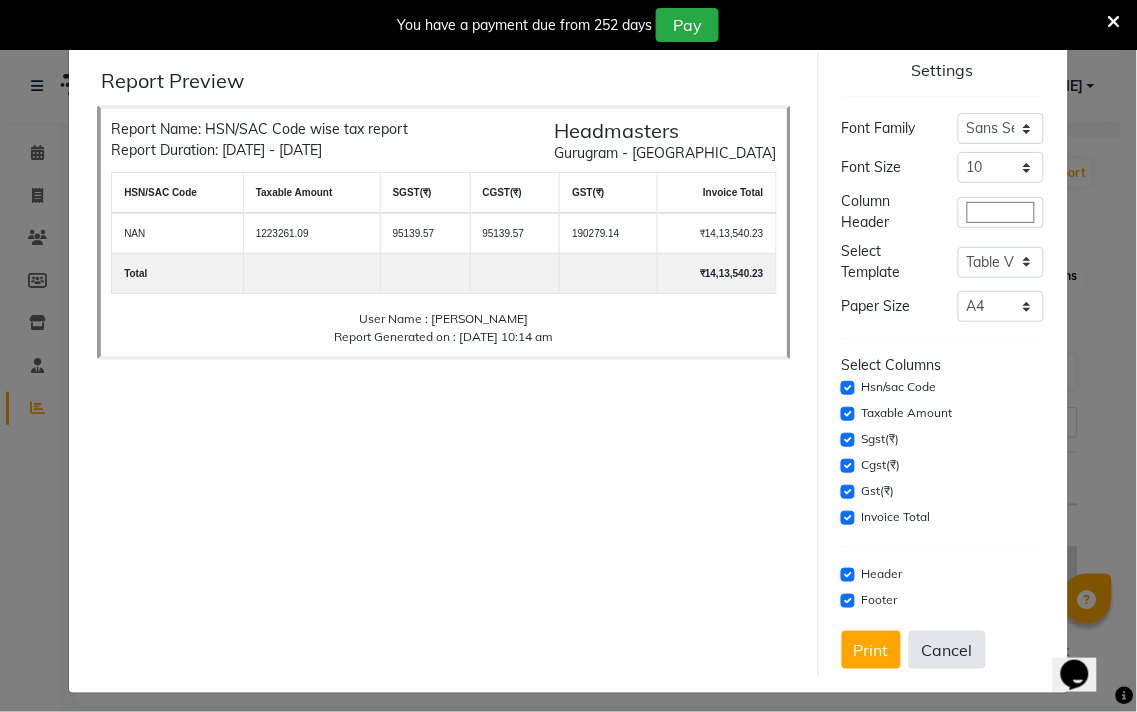 click on "Cancel" 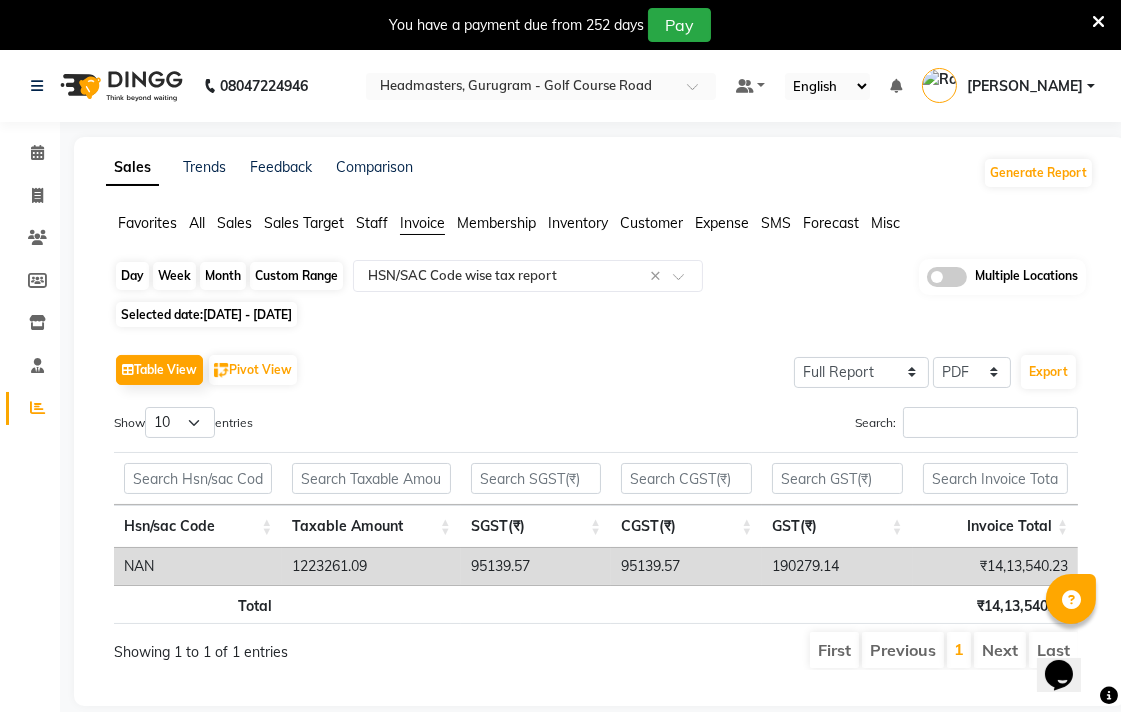 click on "Custom Range" 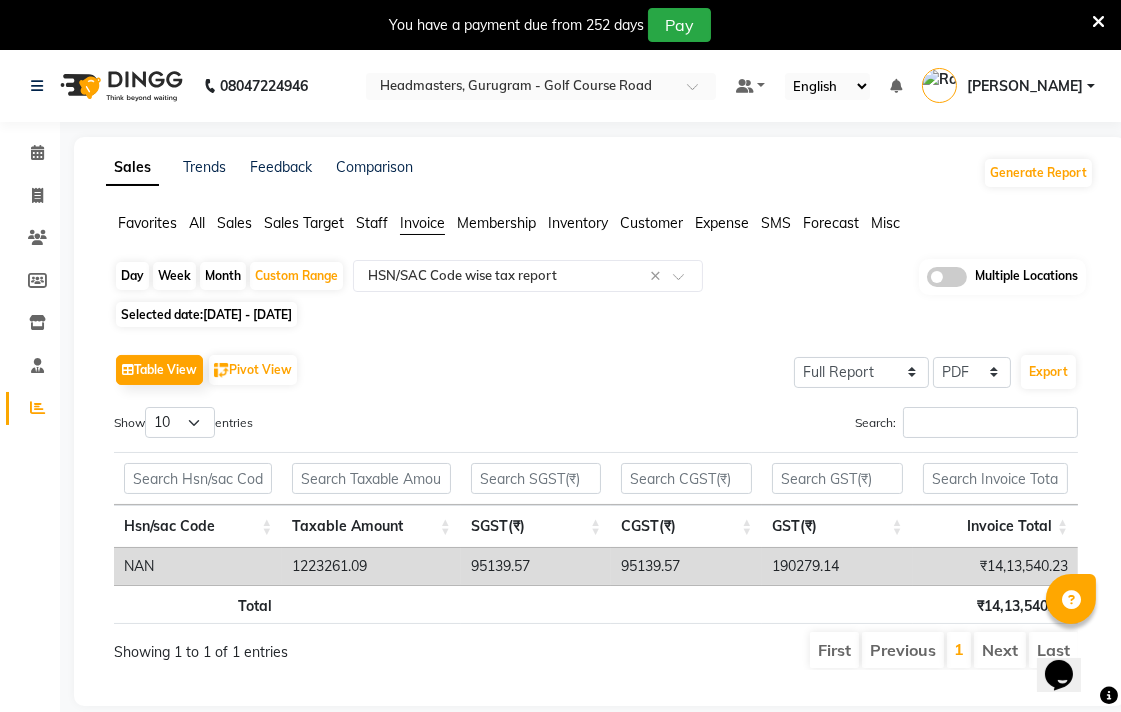 select on "2" 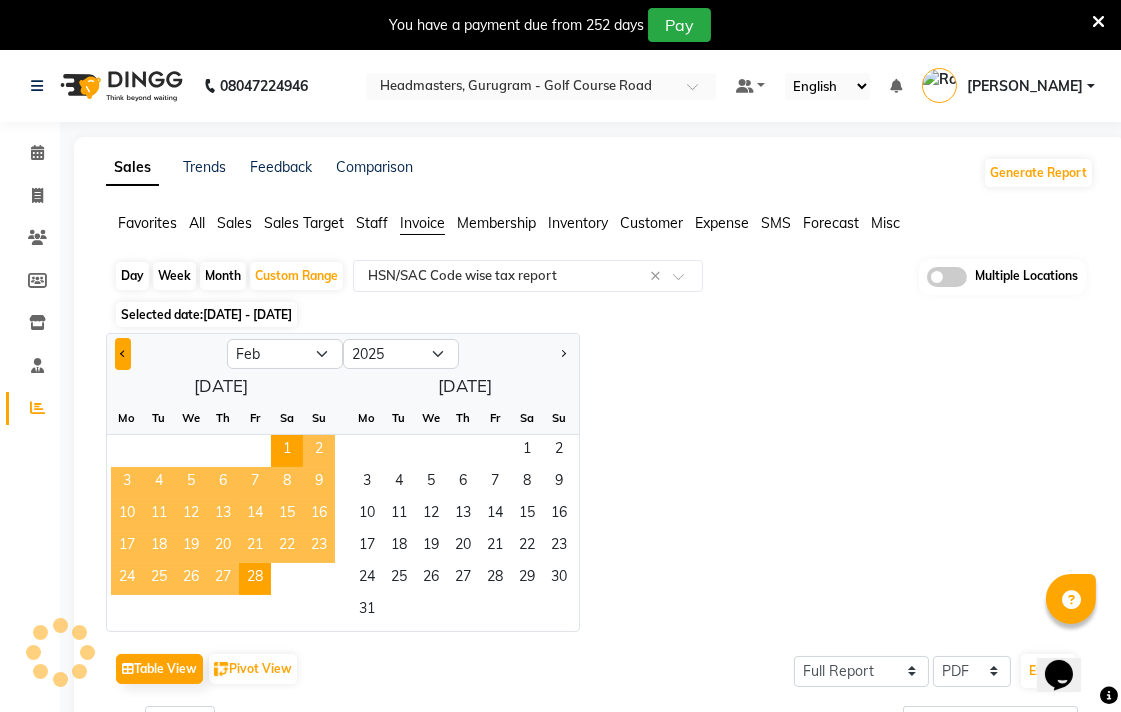 click 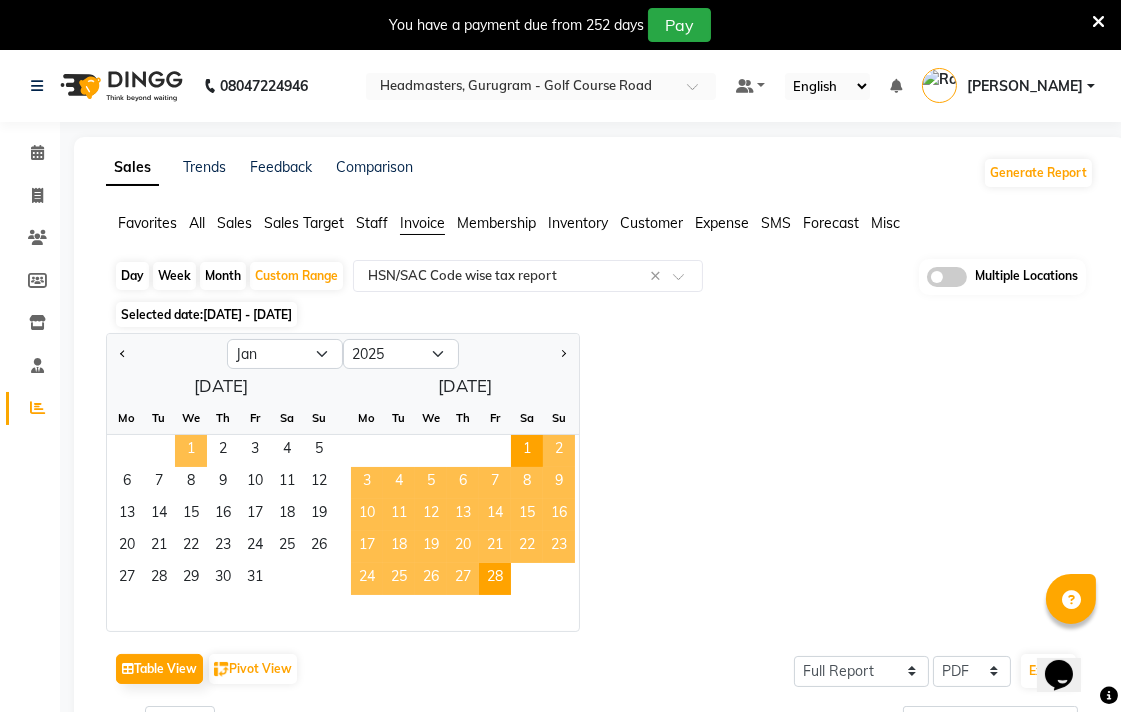 click on "1" 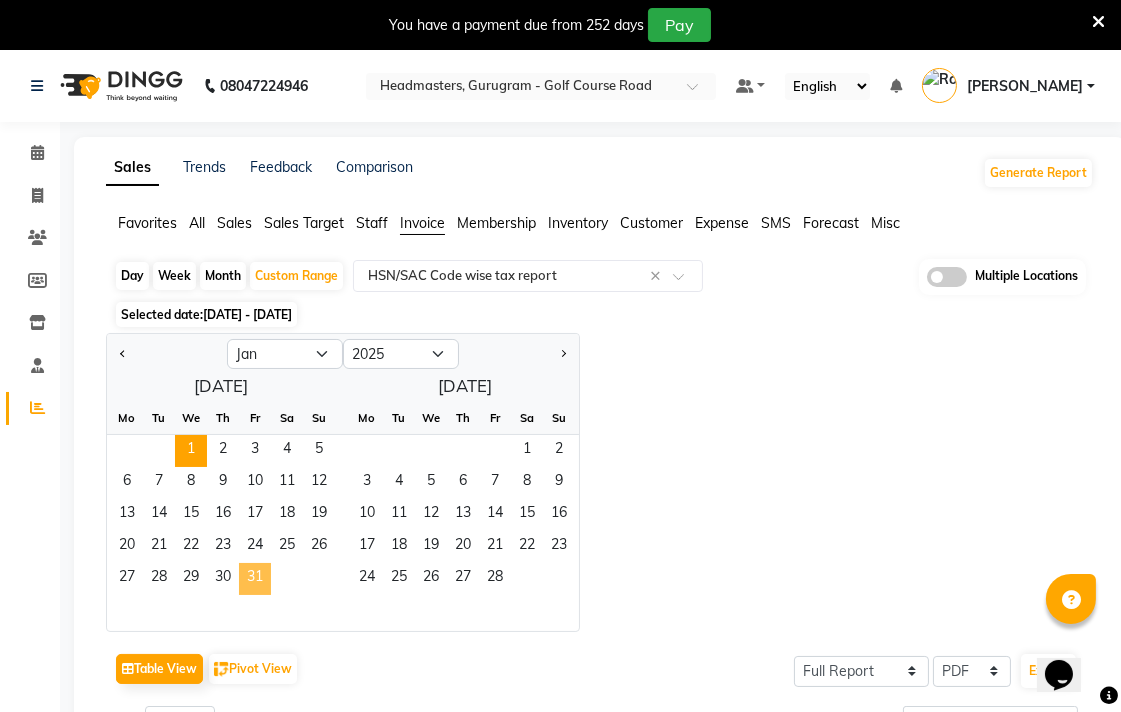 click on "31" 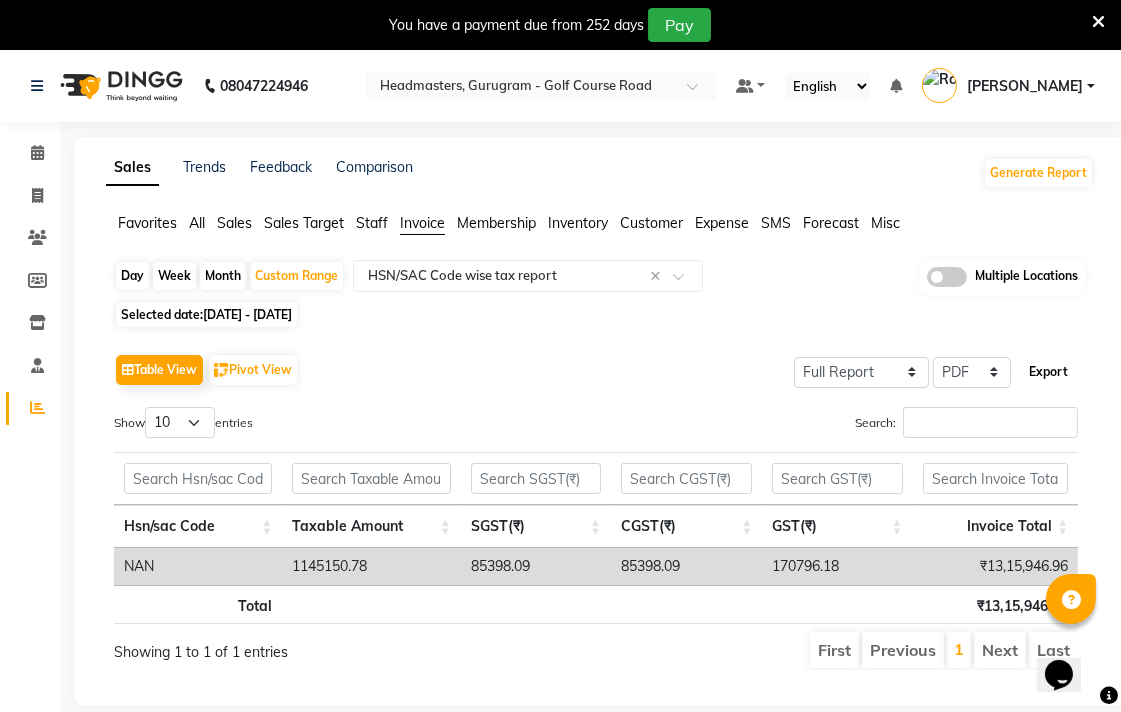 click on "Export" 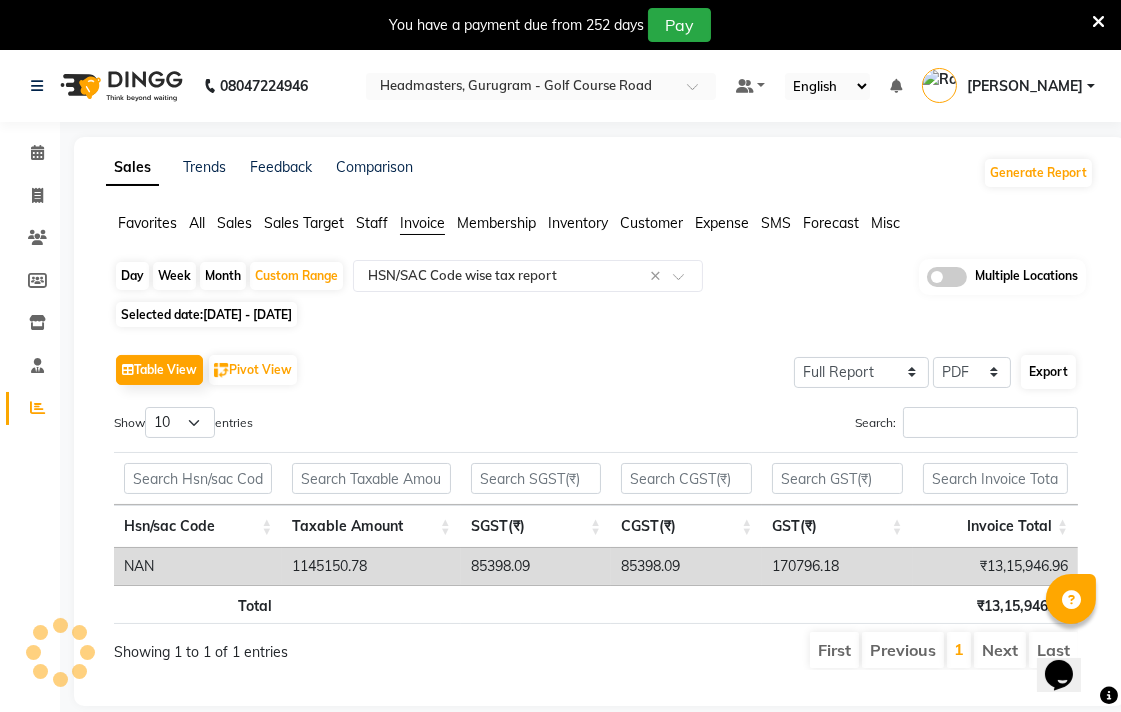 select on "sans-serif" 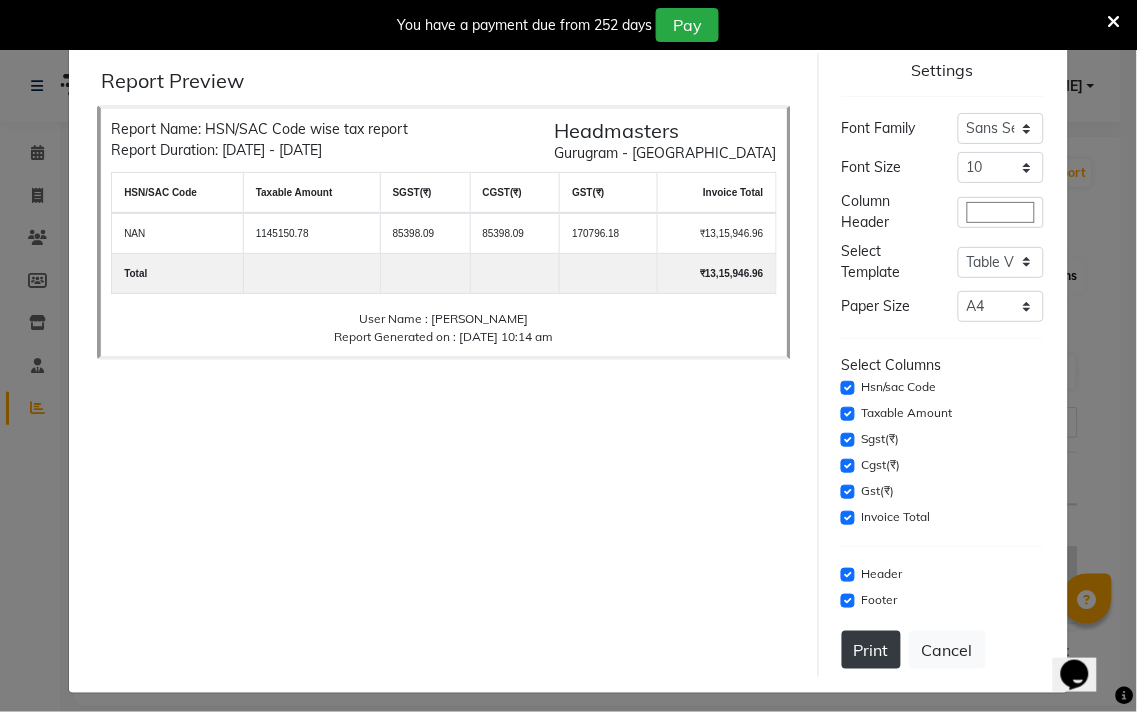 click on "Print" 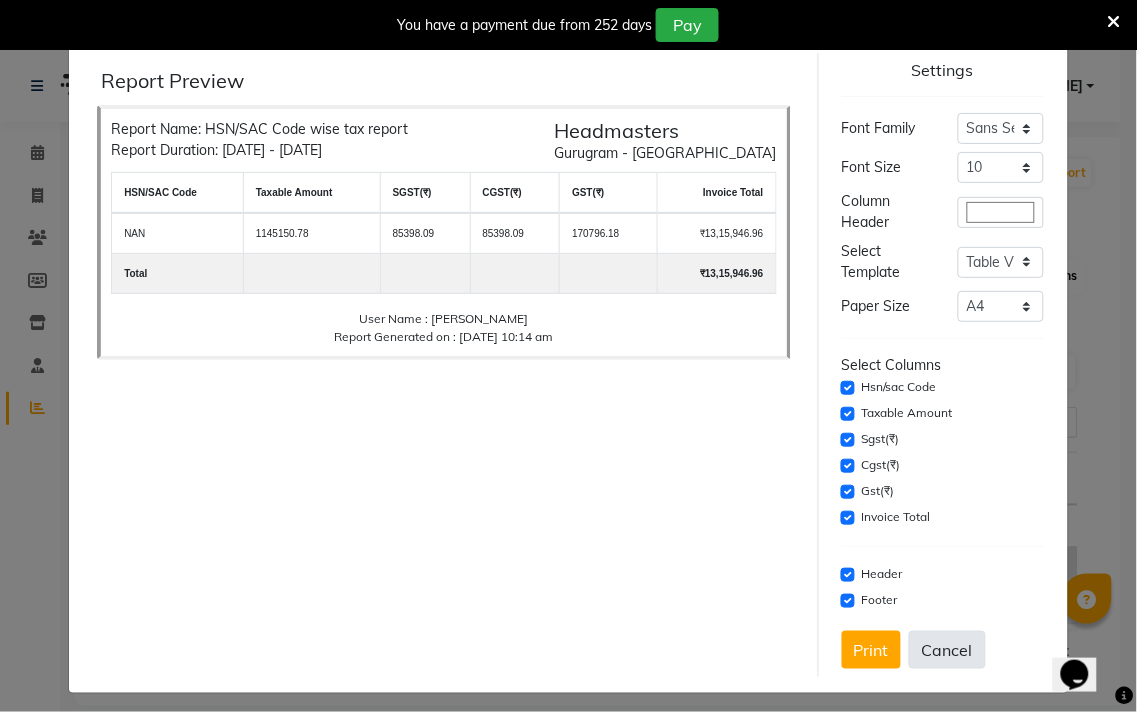 click on "Cancel" 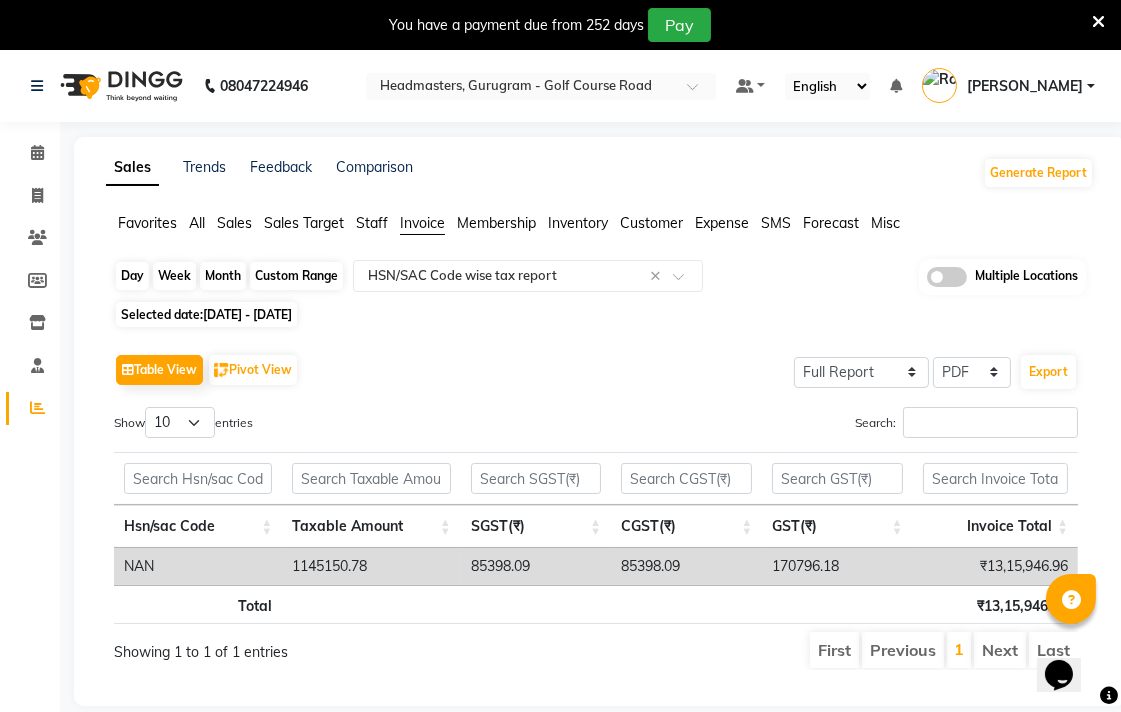click on "Custom Range" 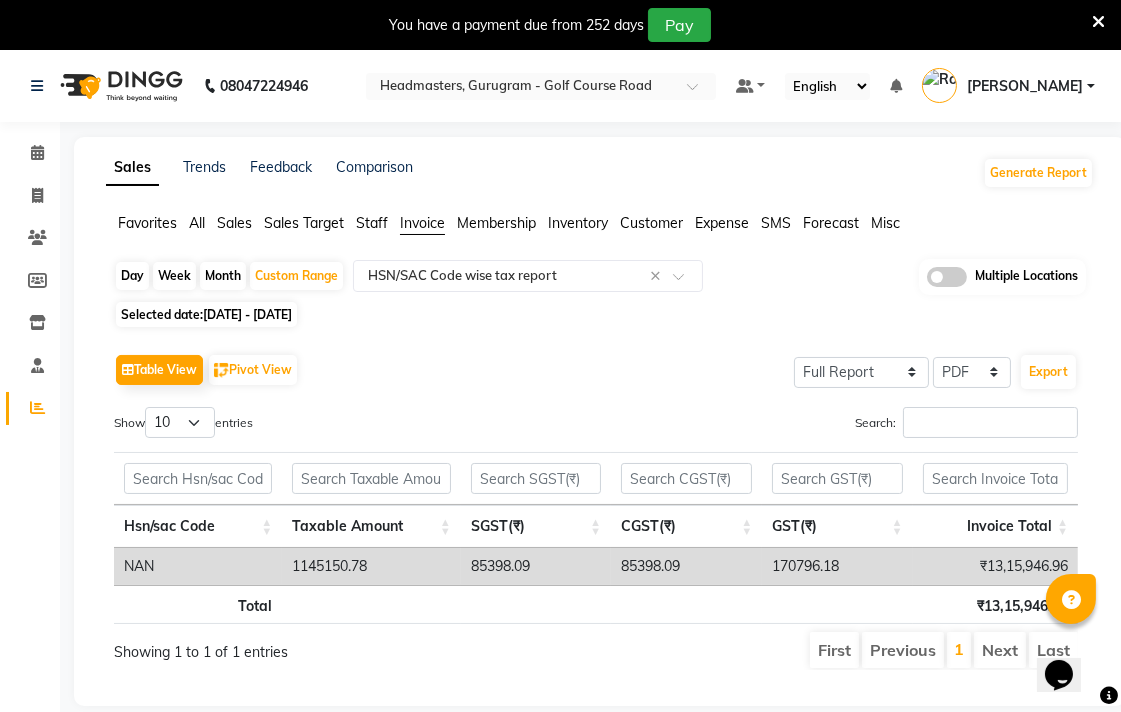 select on "2025" 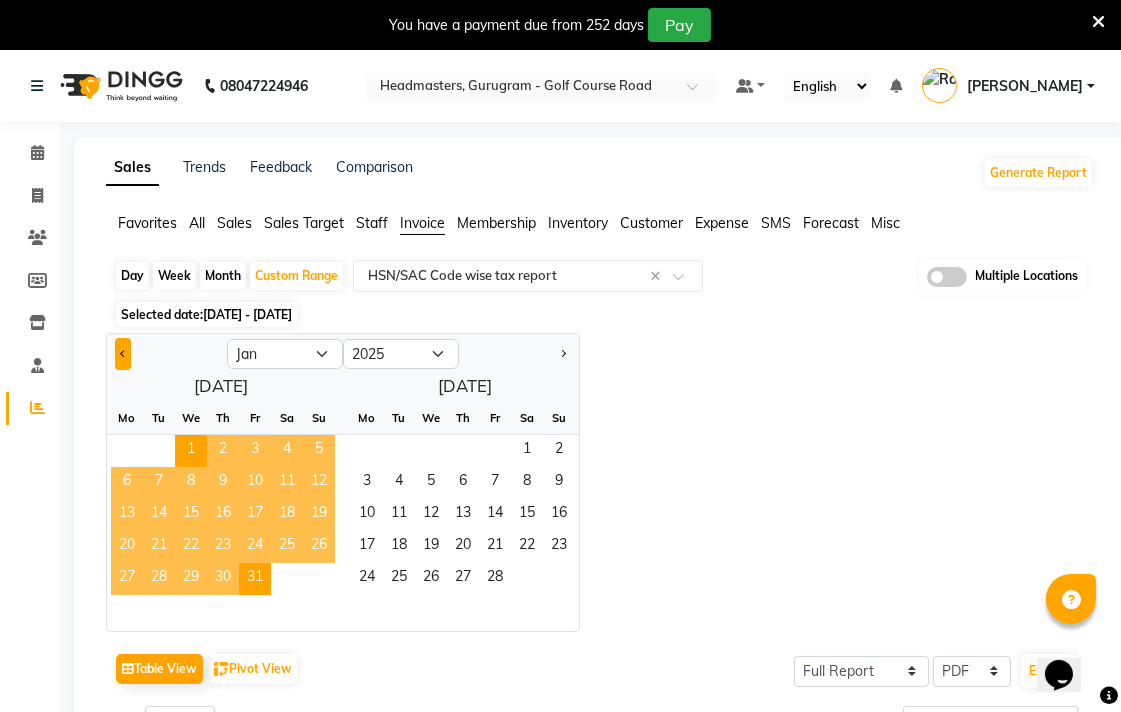 click 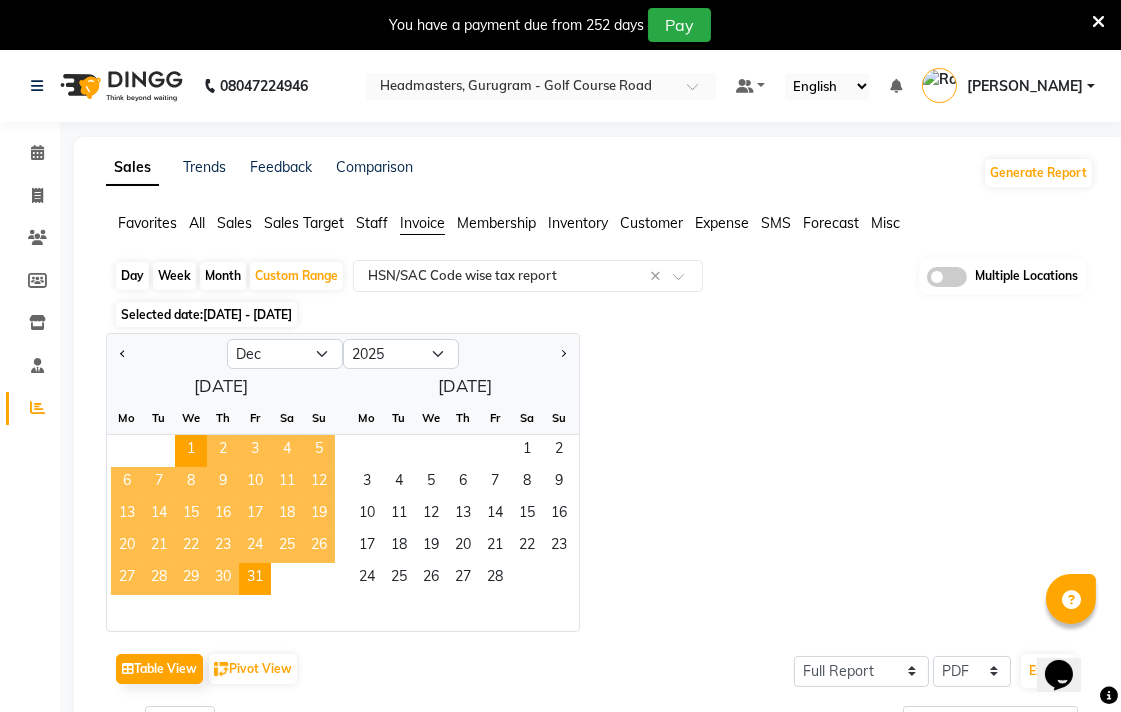 select on "2024" 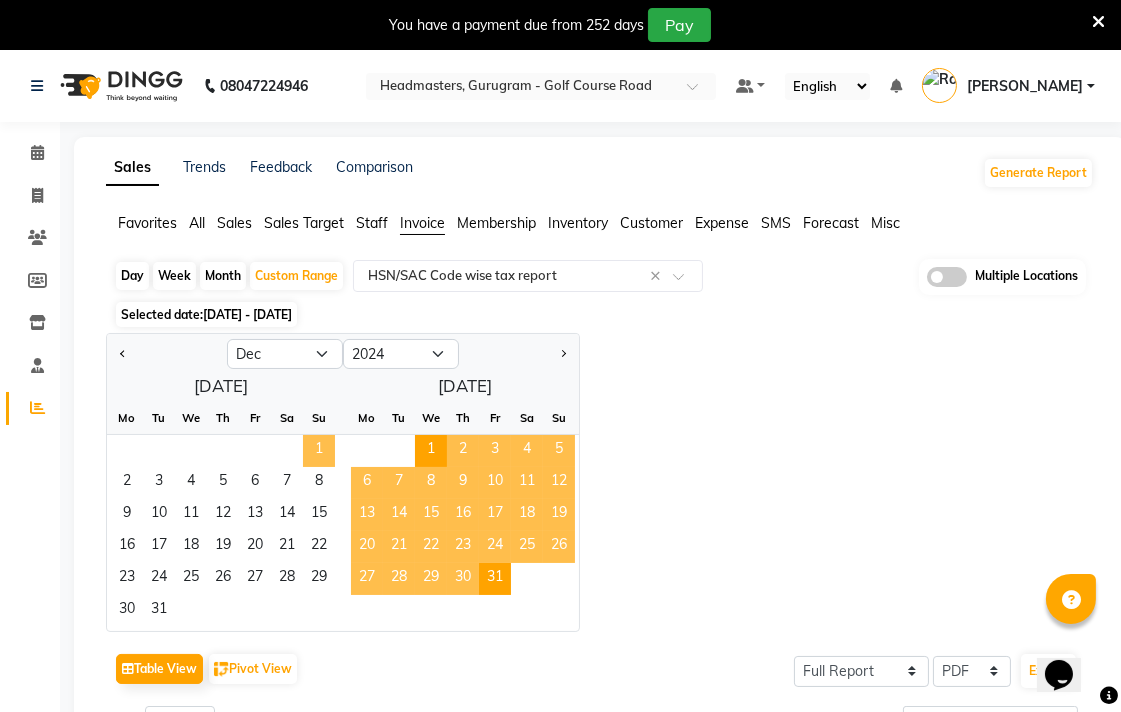 click on "1" 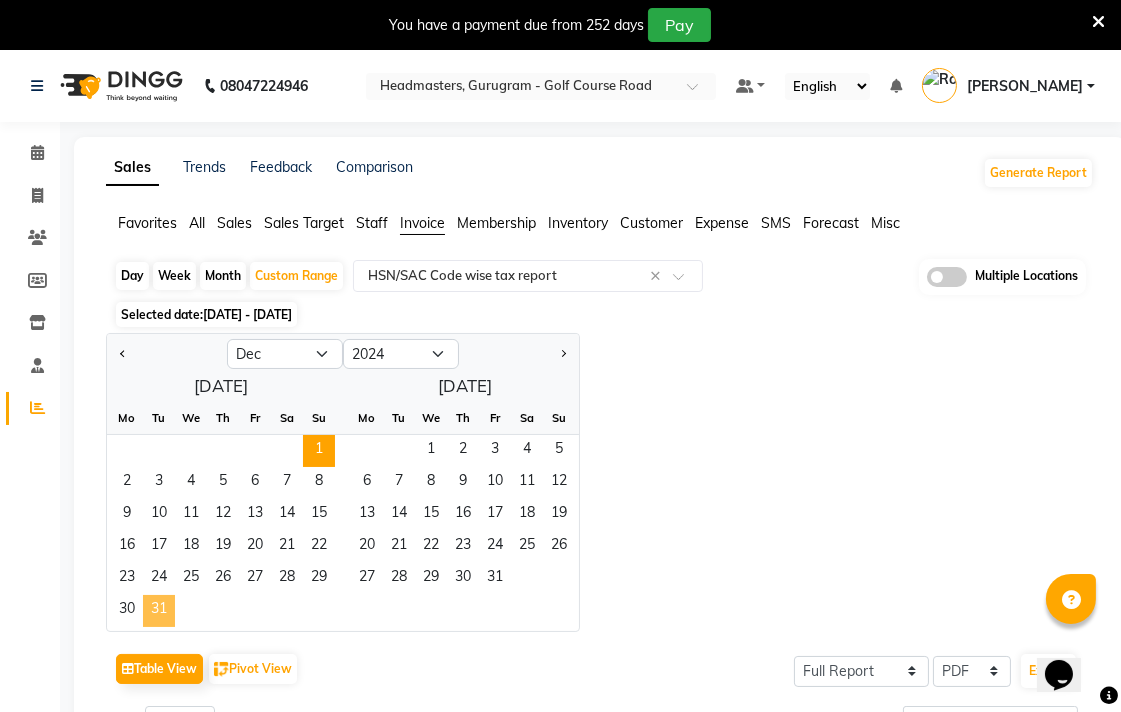 click on "31" 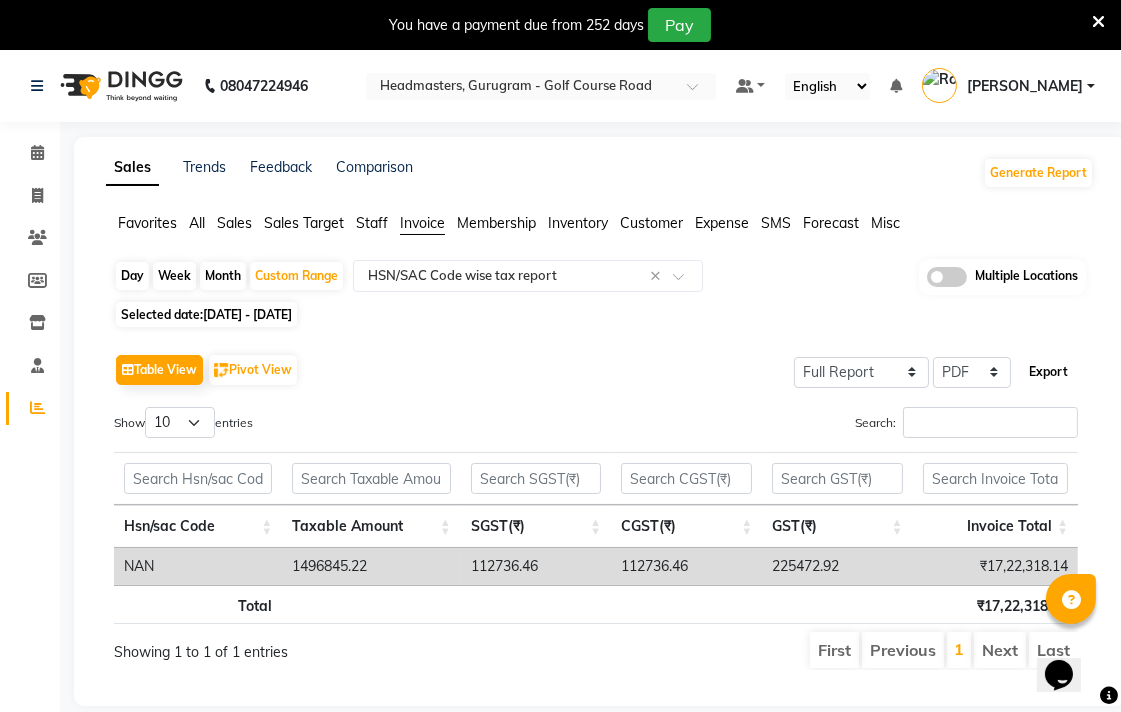 click on "Export" 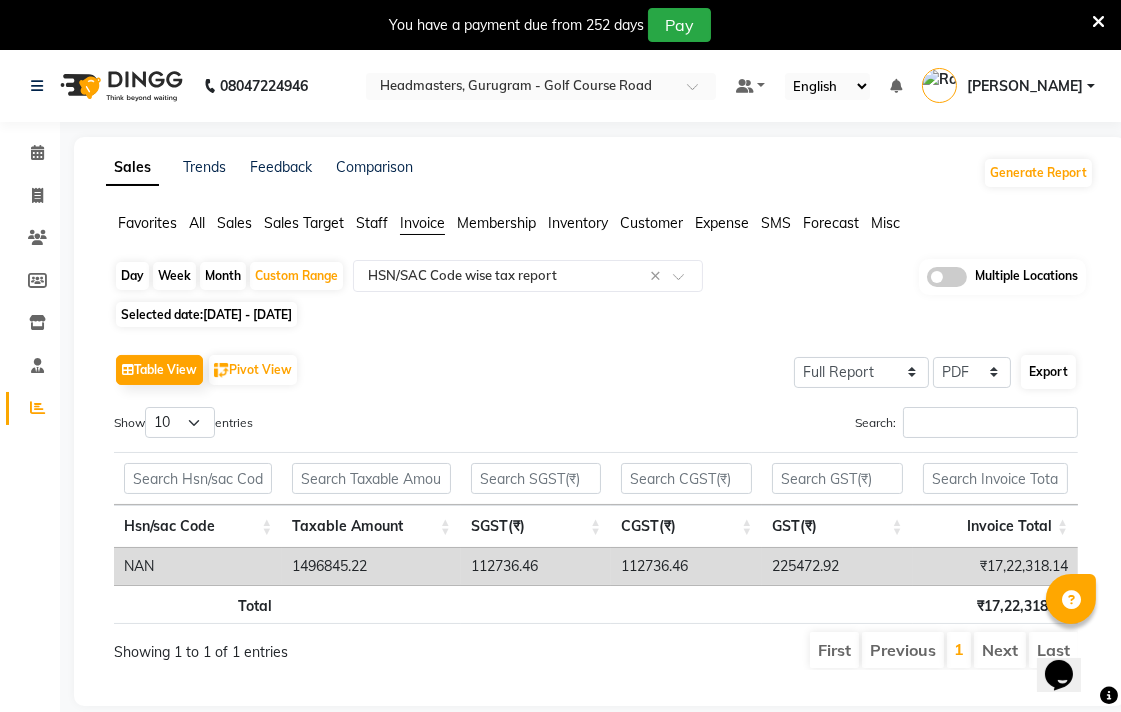 select on "sans-serif" 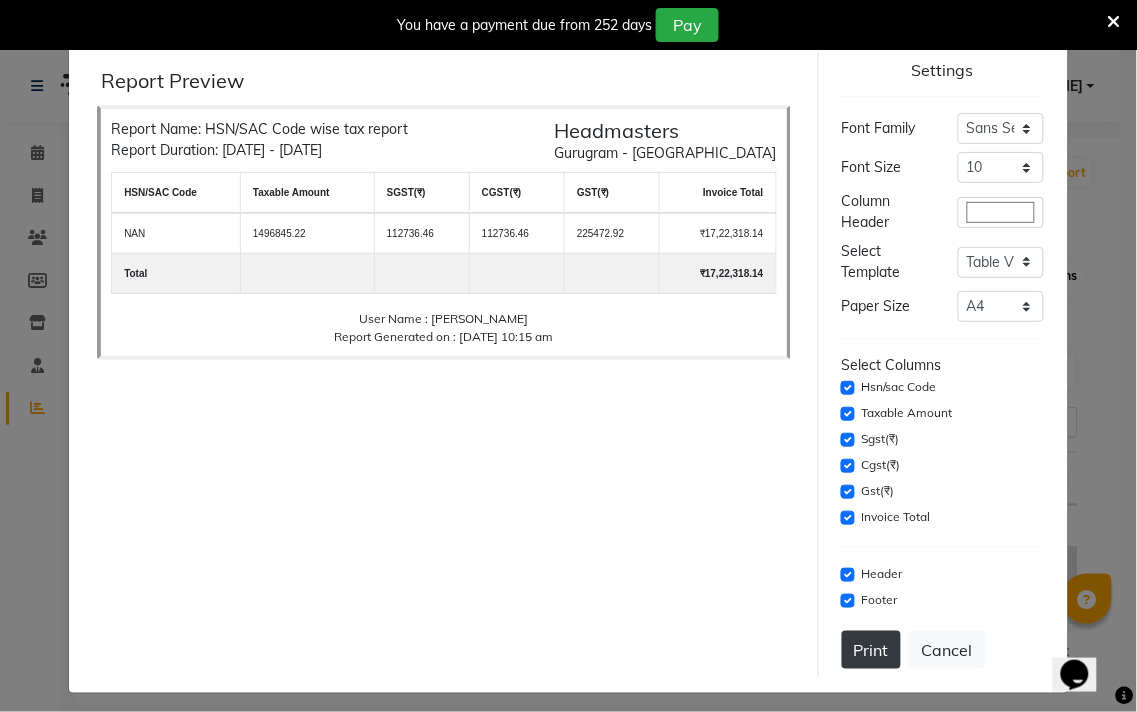 click on "Print" 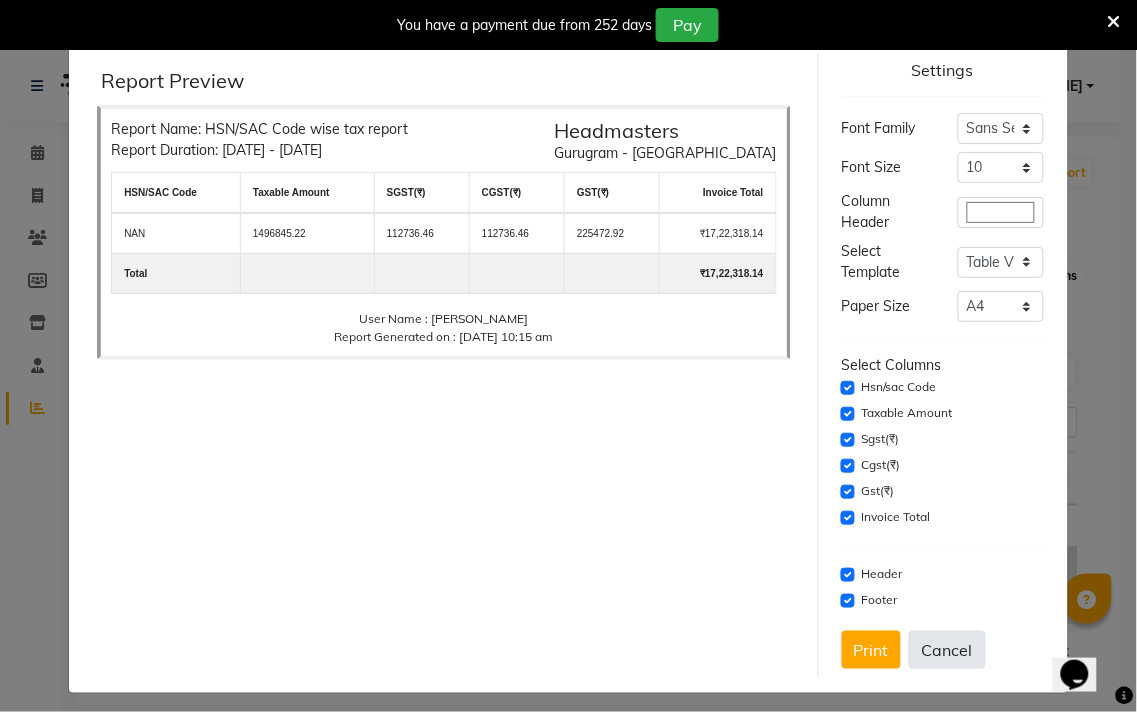 click on "Cancel" 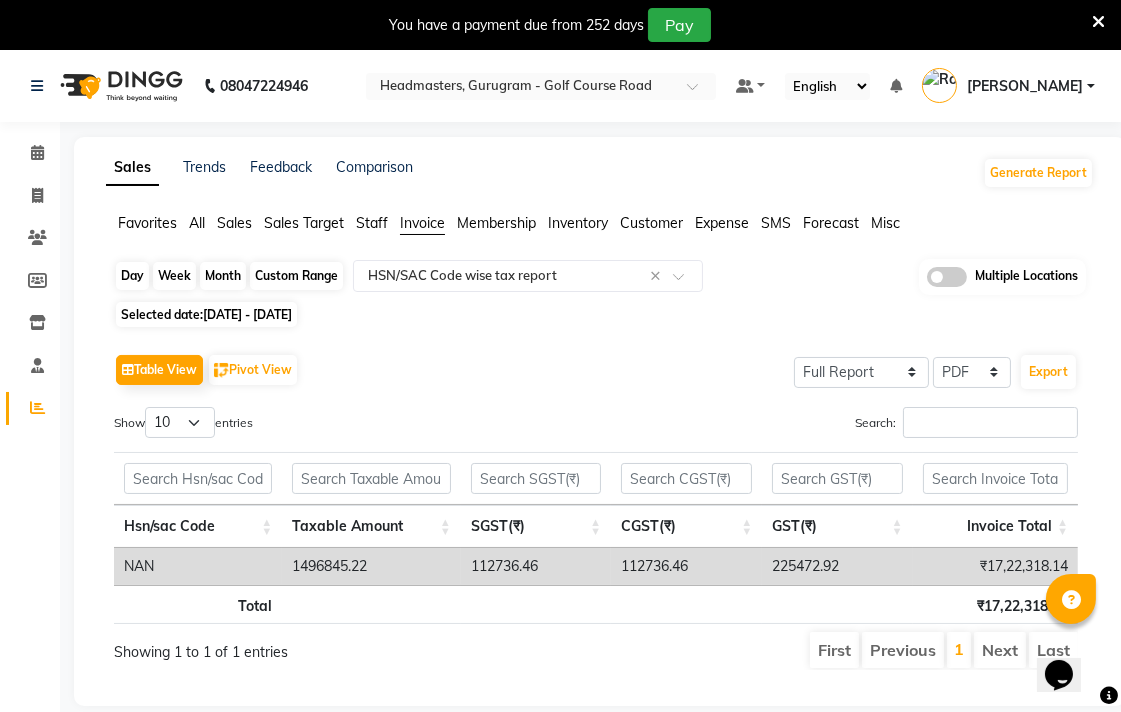 click on "Custom Range" 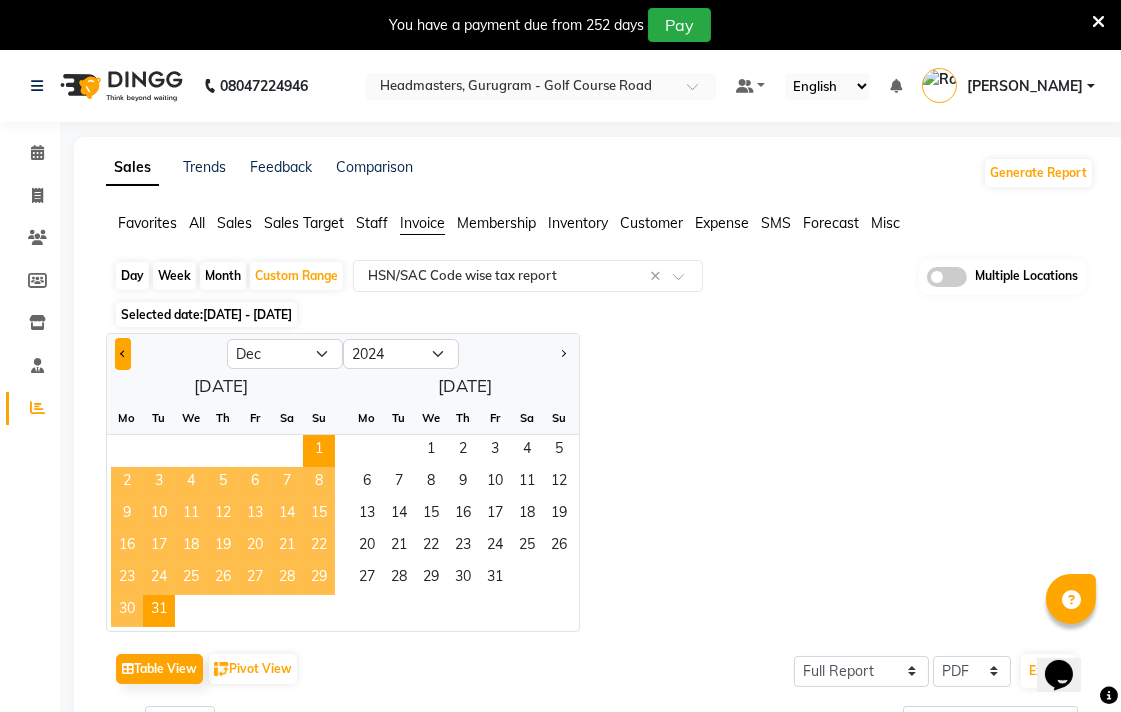 click 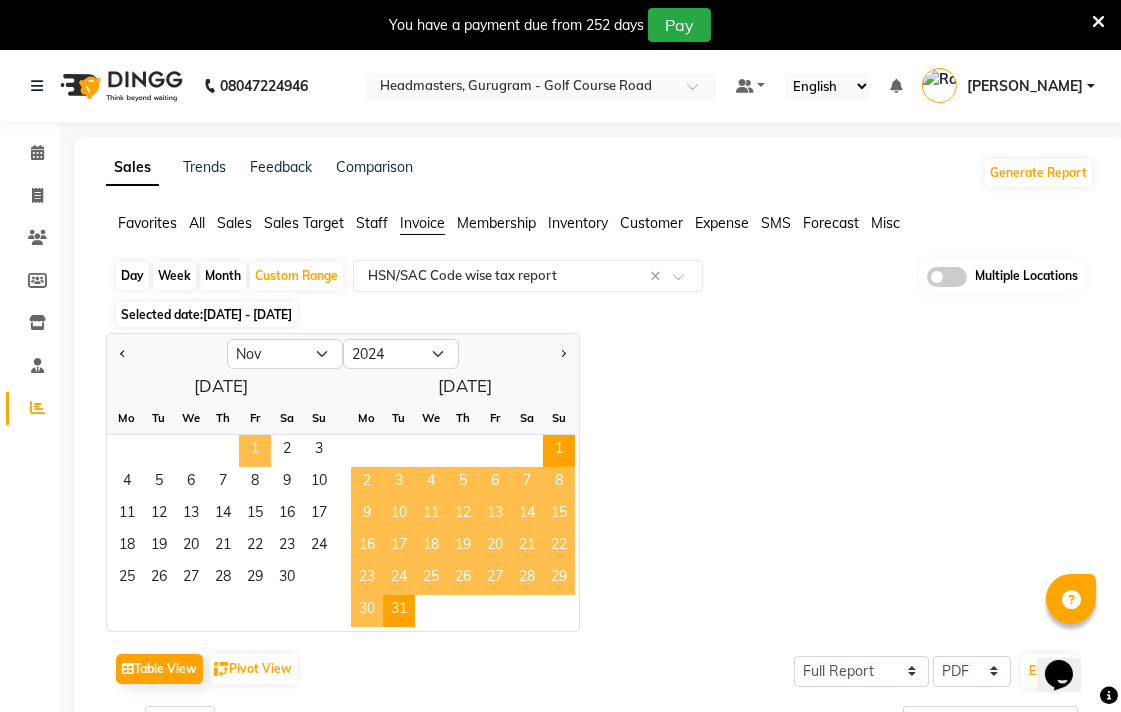 click on "1" 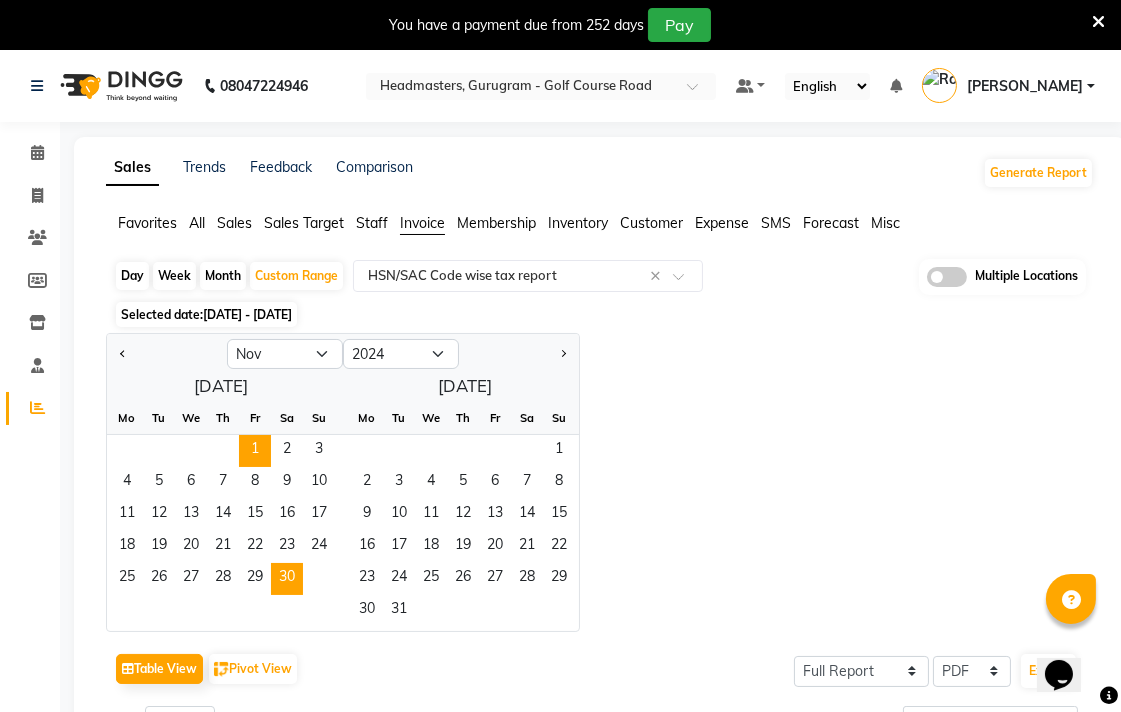 click on "30" 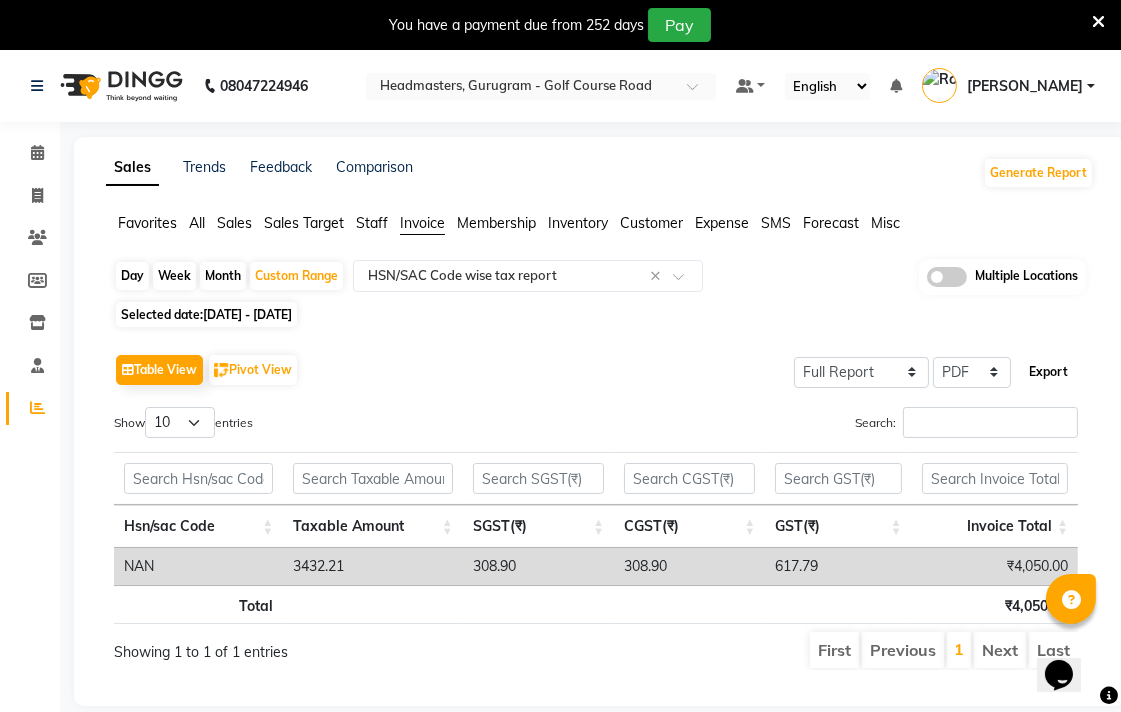 click on "Export" 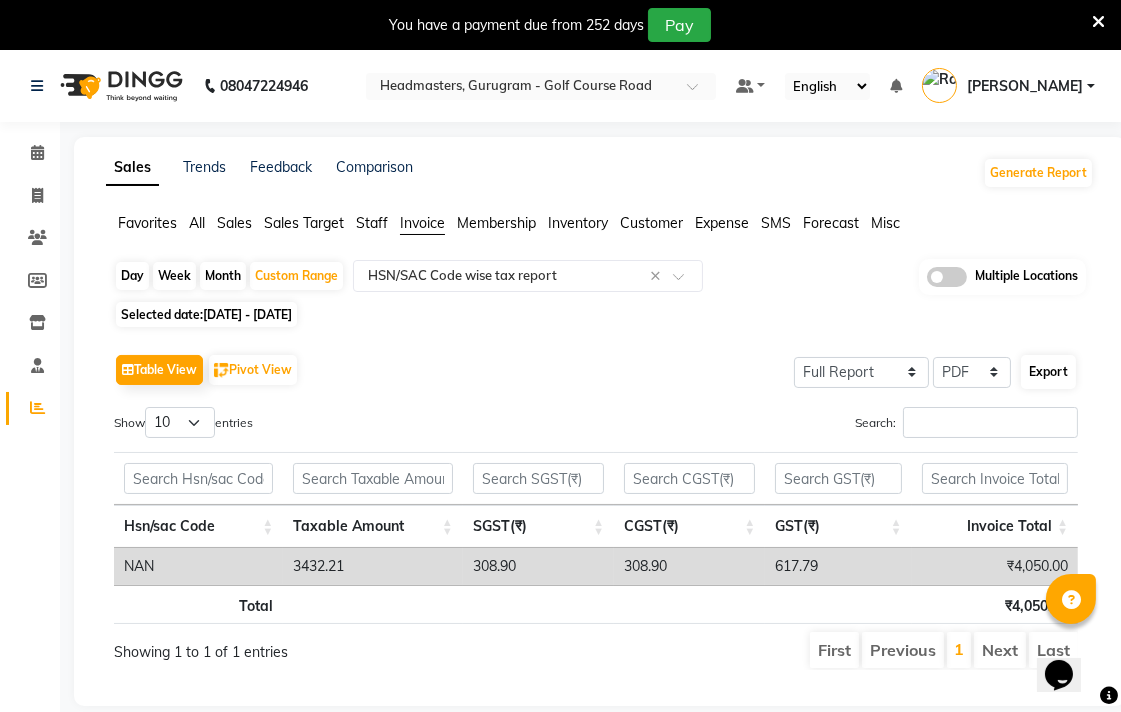 select on "sans-serif" 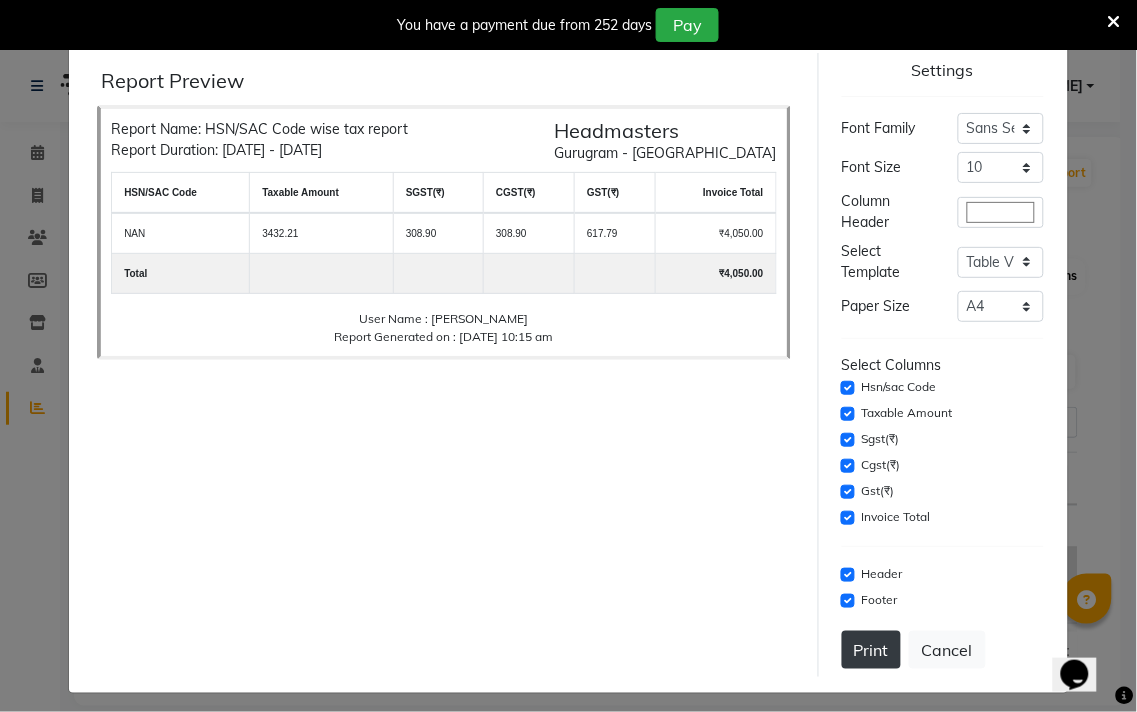 click on "Print" 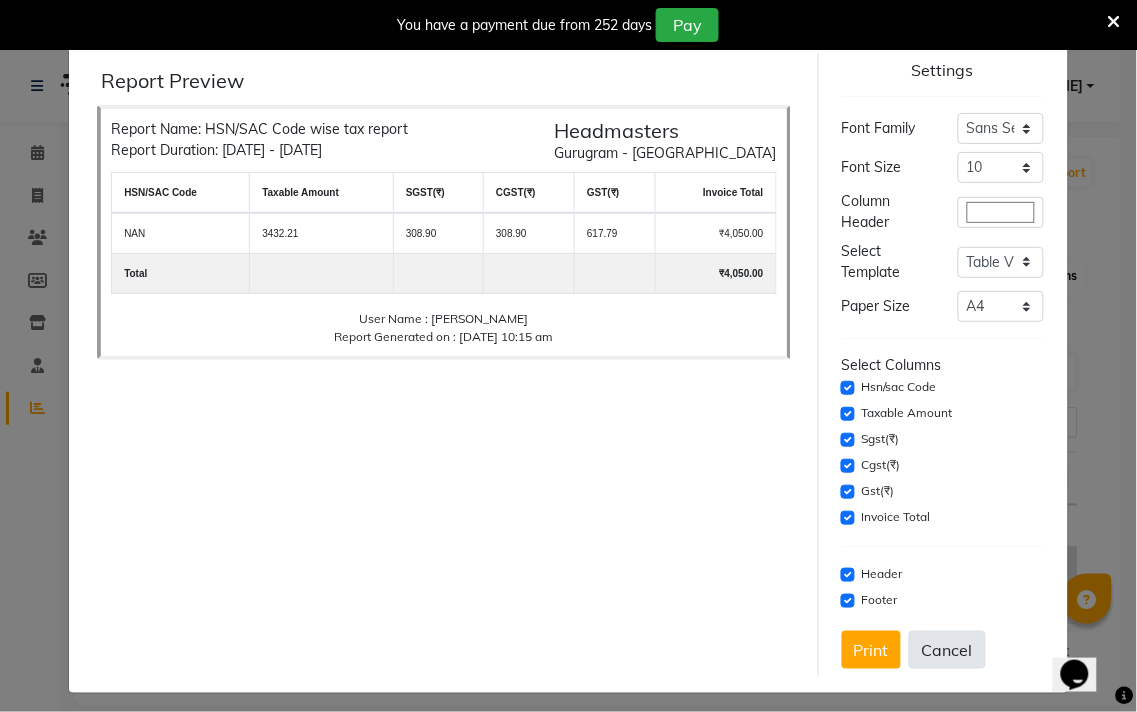 click on "Cancel" 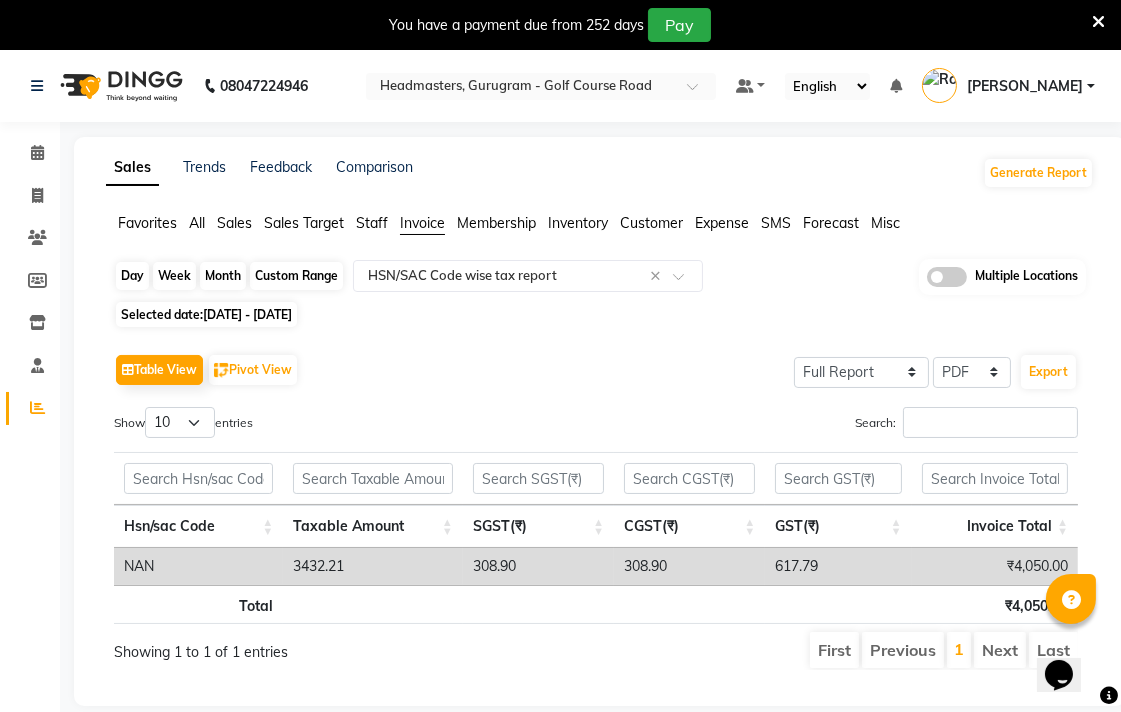 click on "Custom Range" 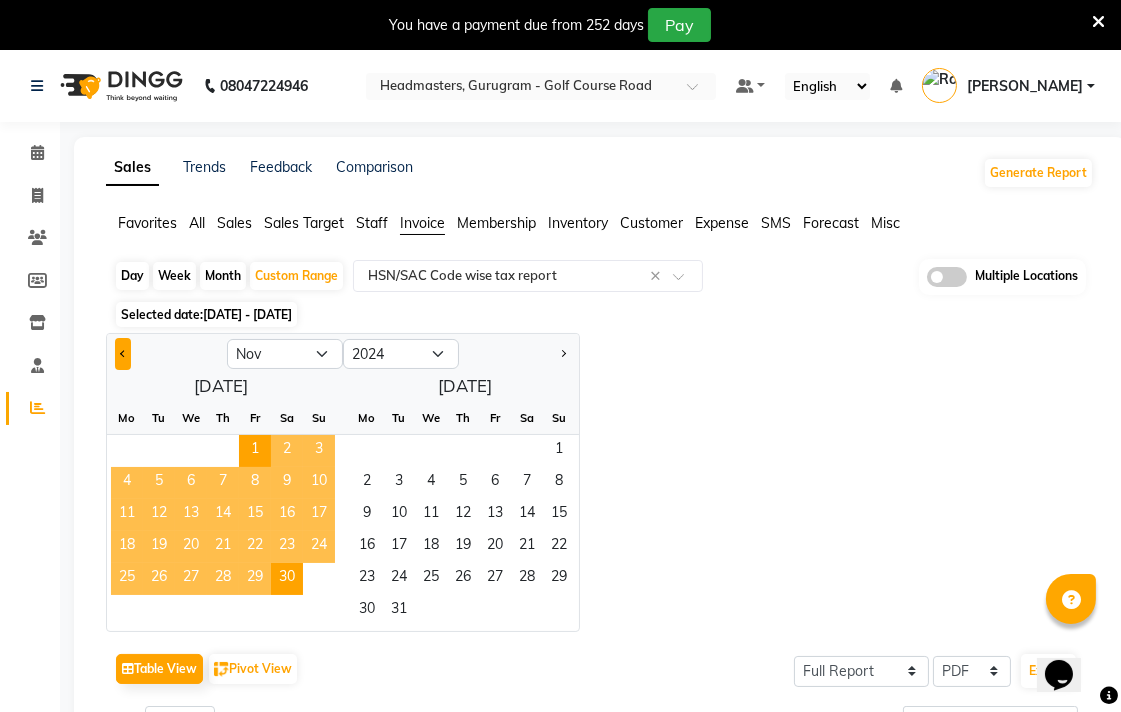 click 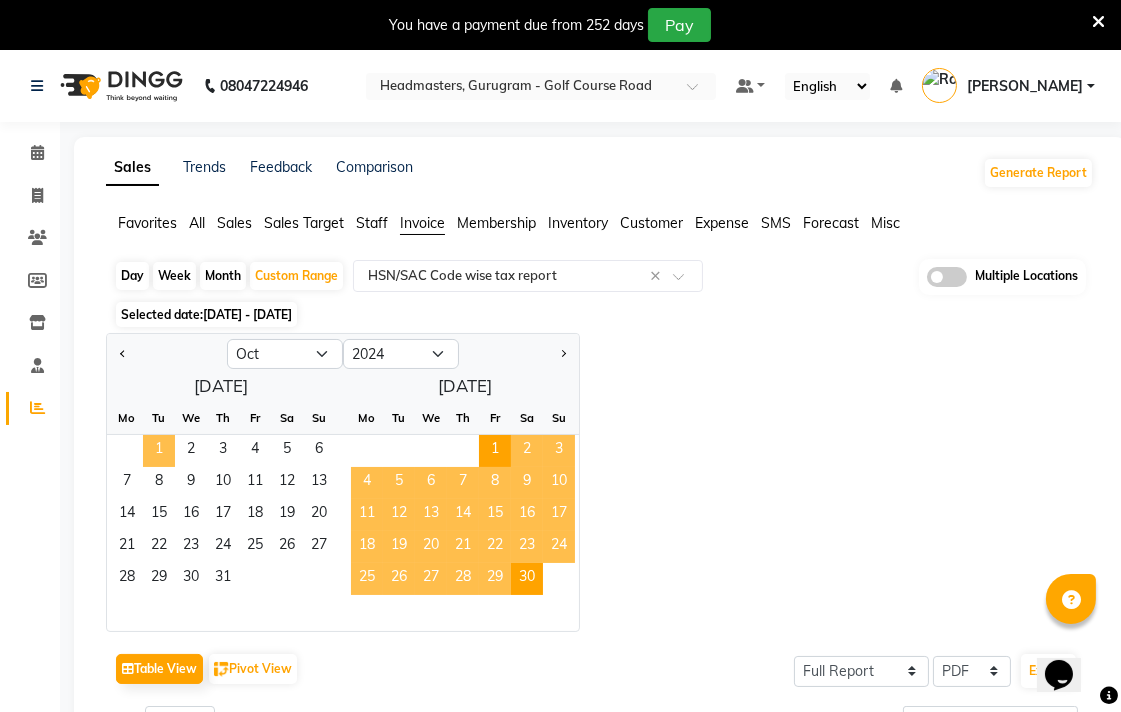 click on "1" 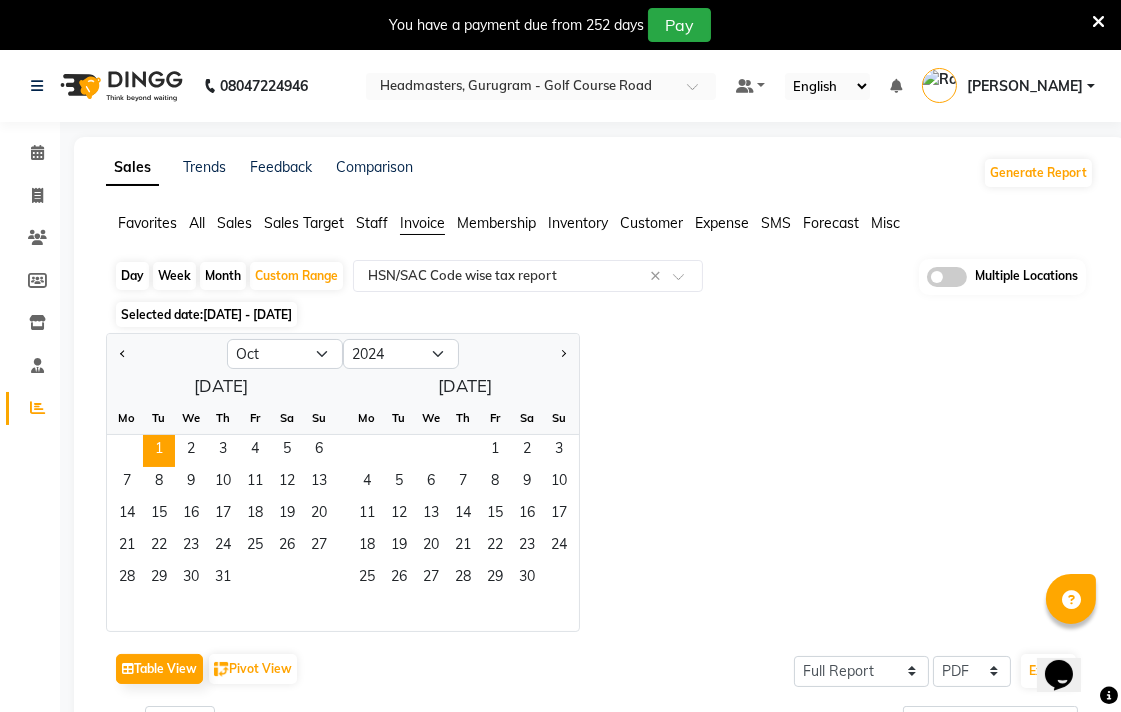 click 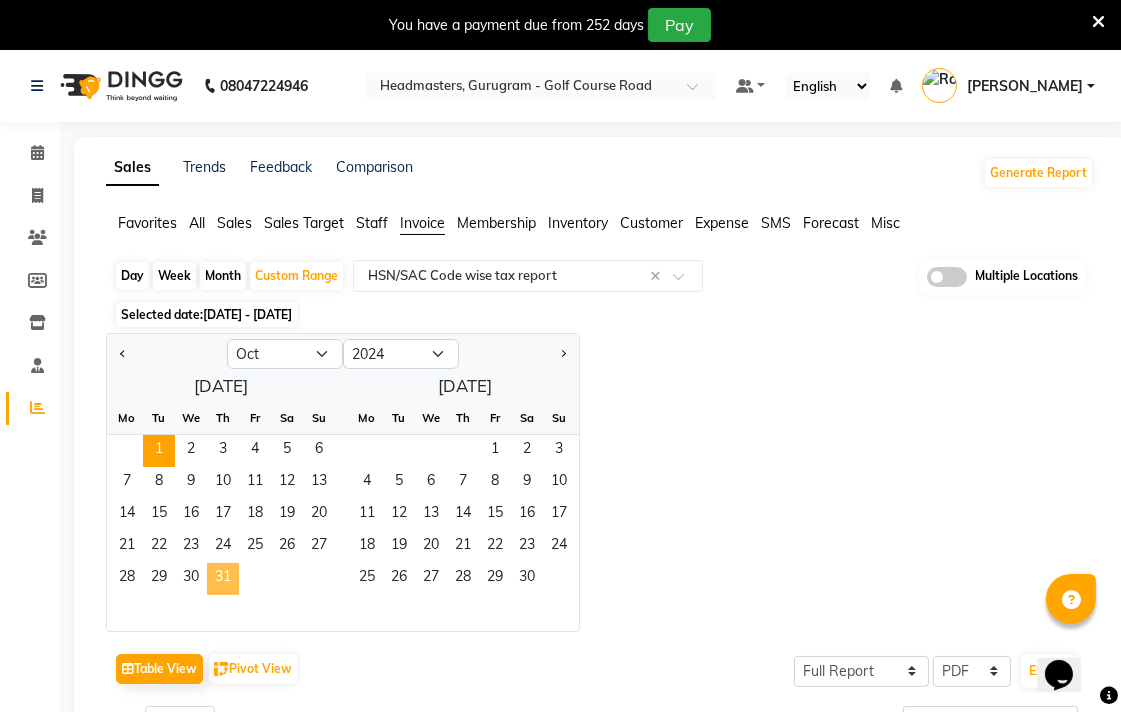 click on "31" 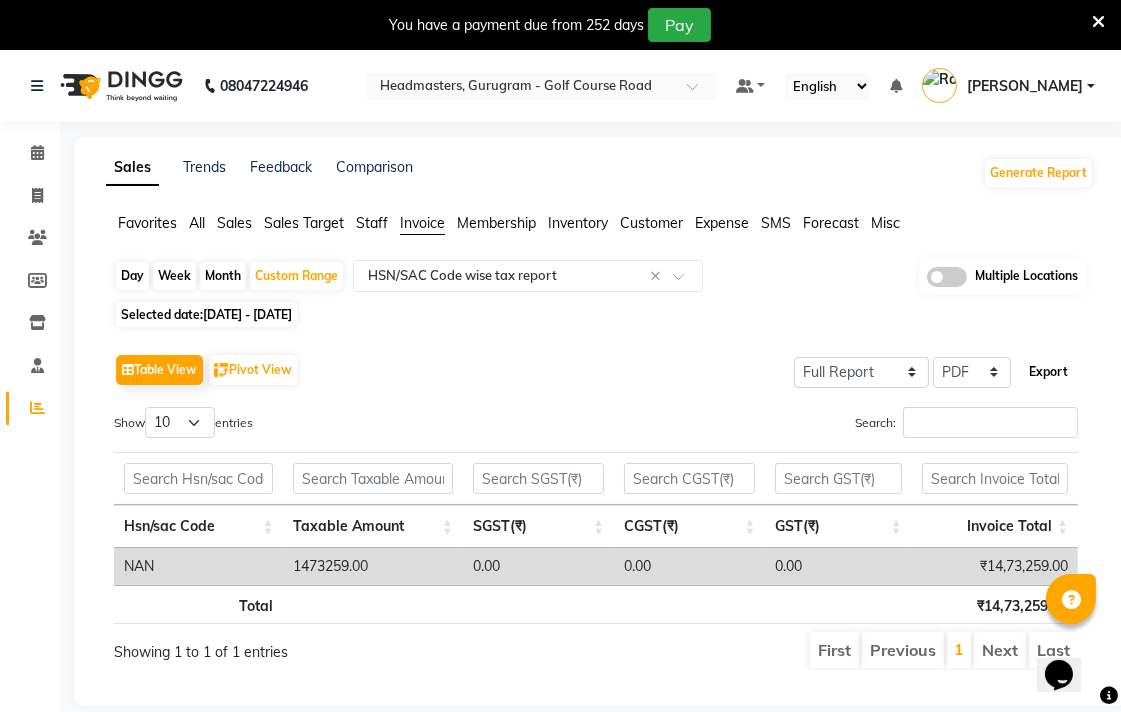 click on "Export" 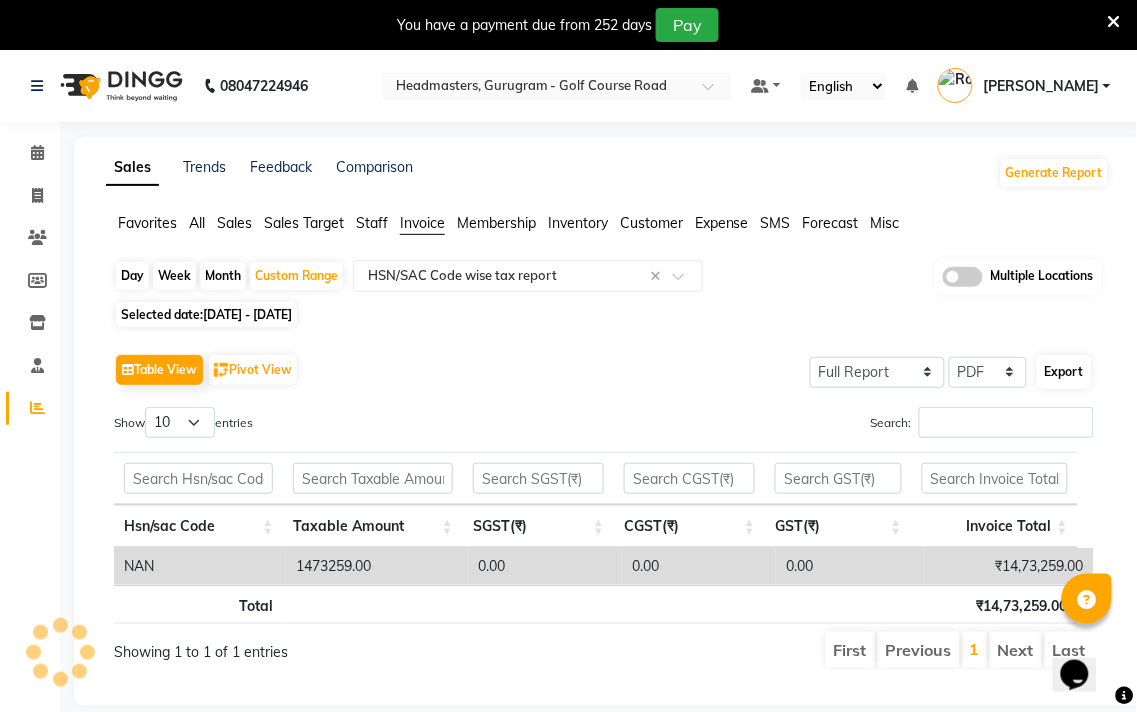 select on "sans-serif" 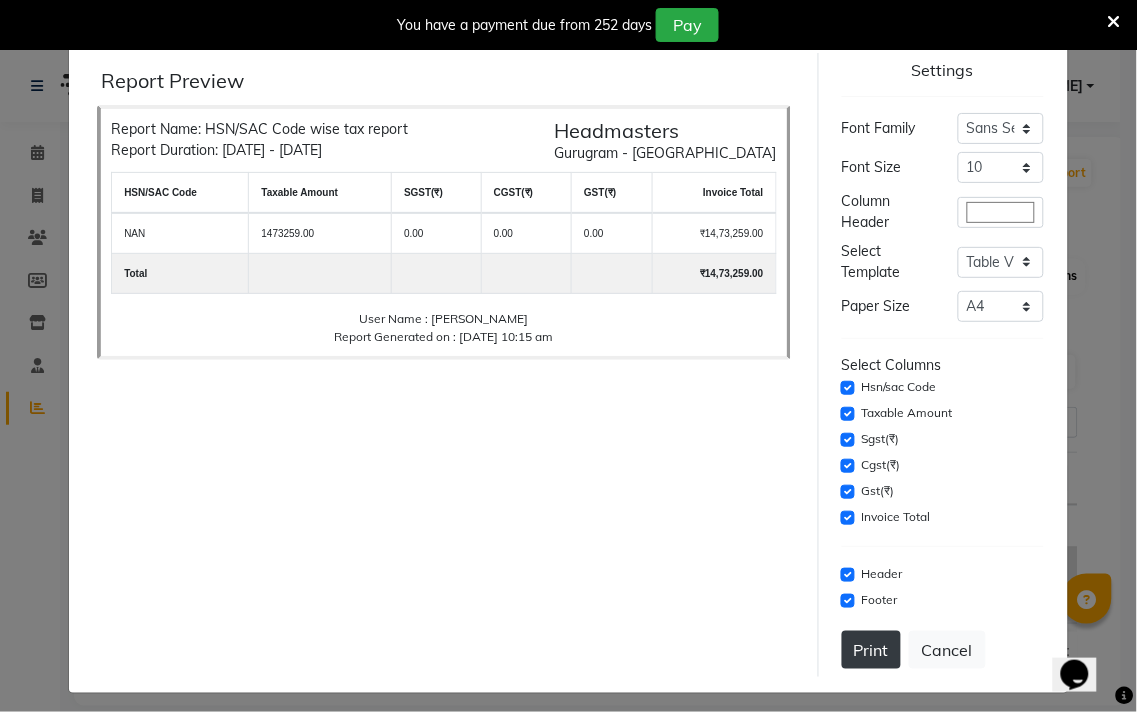click on "Print" 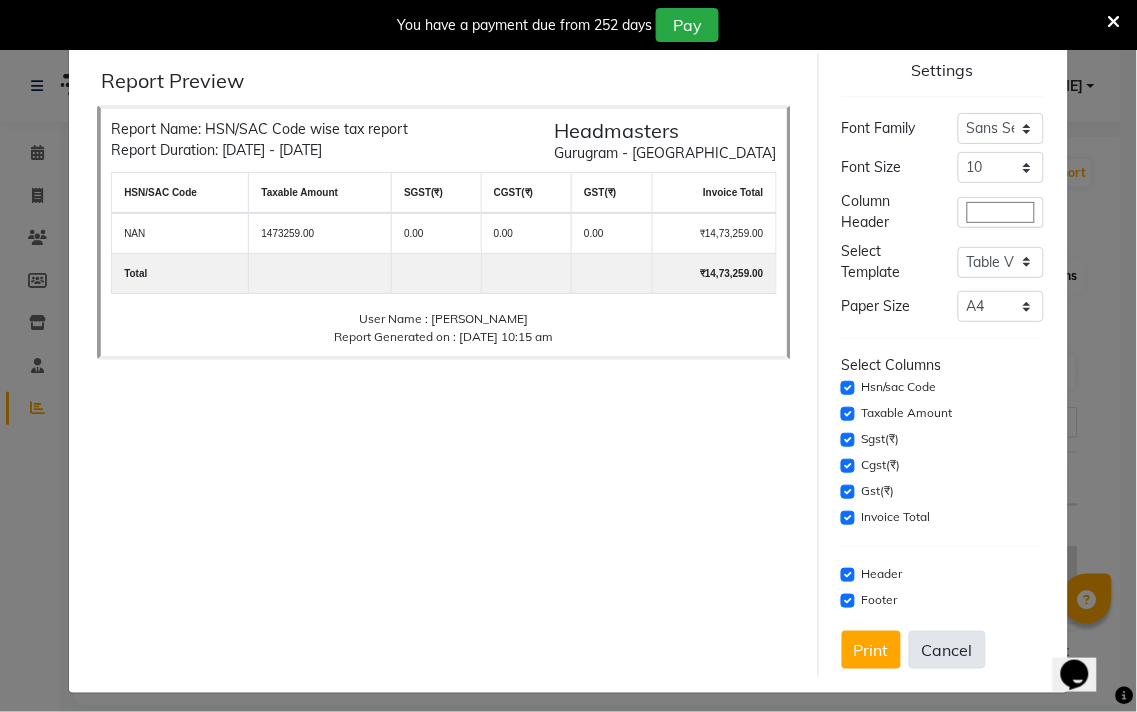 click on "Cancel" 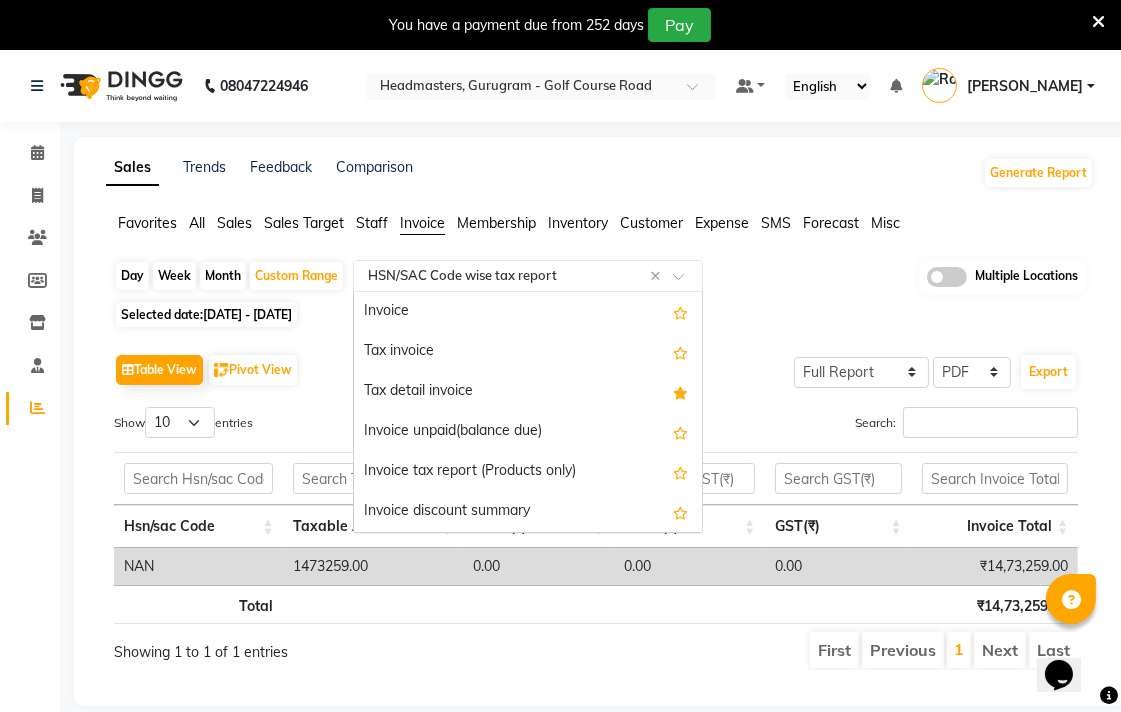click 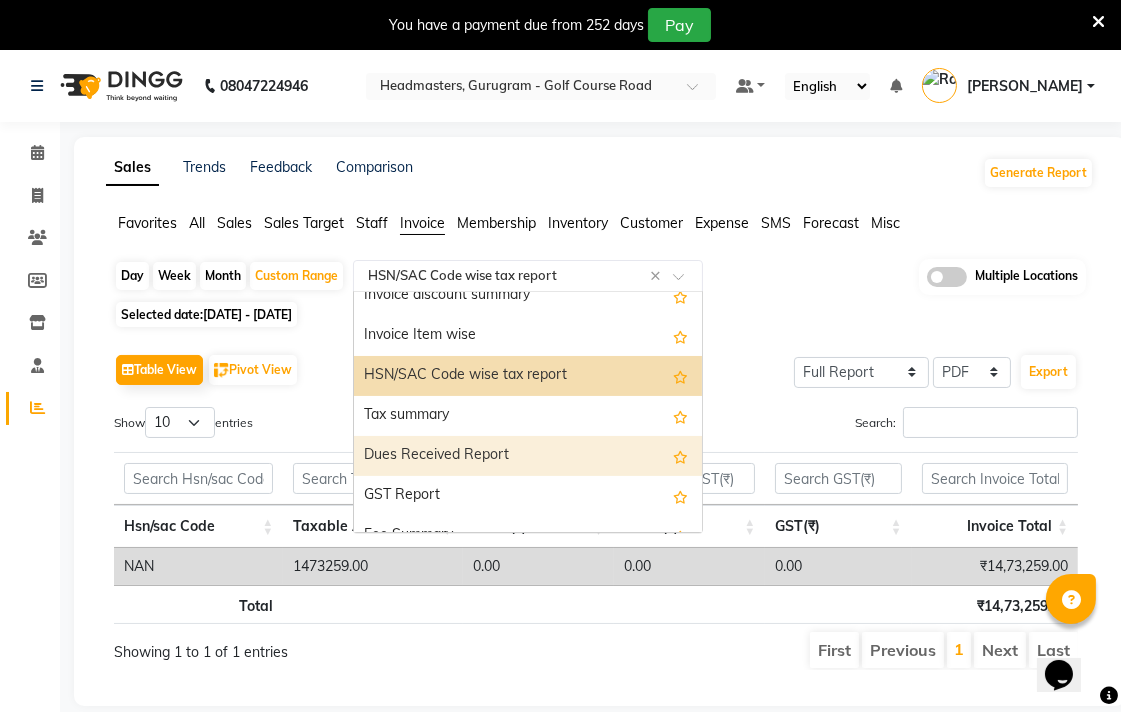 scroll, scrollTop: 213, scrollLeft: 0, axis: vertical 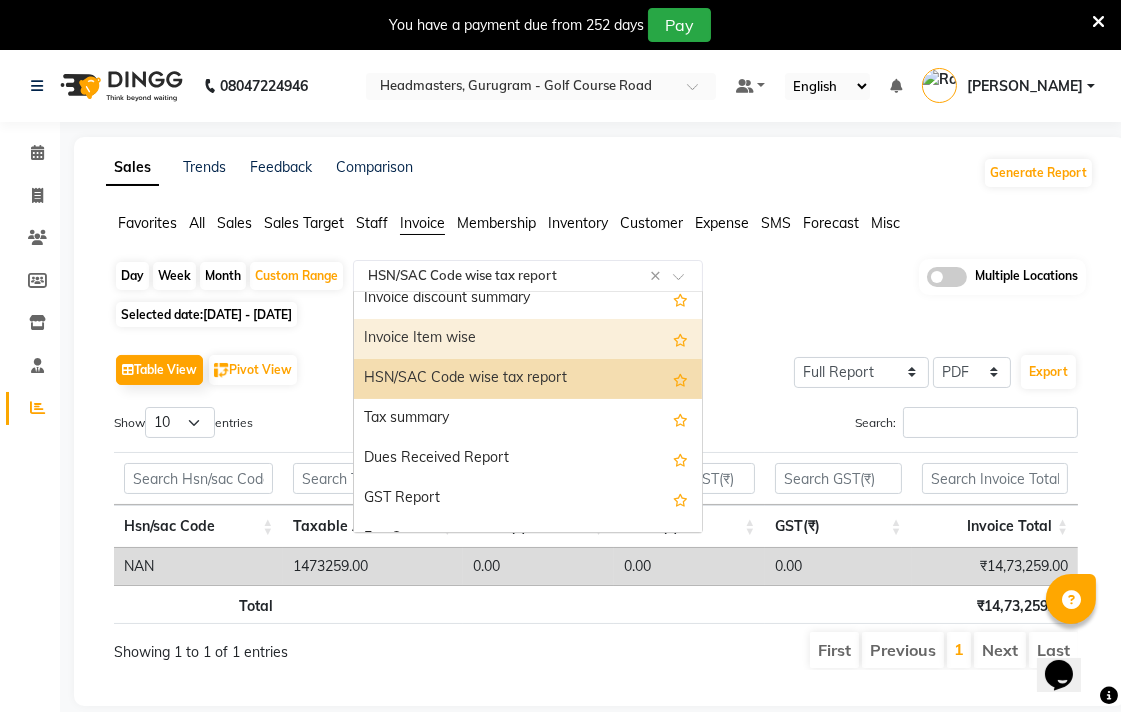 click on "Invoice Item wise" at bounding box center [528, 339] 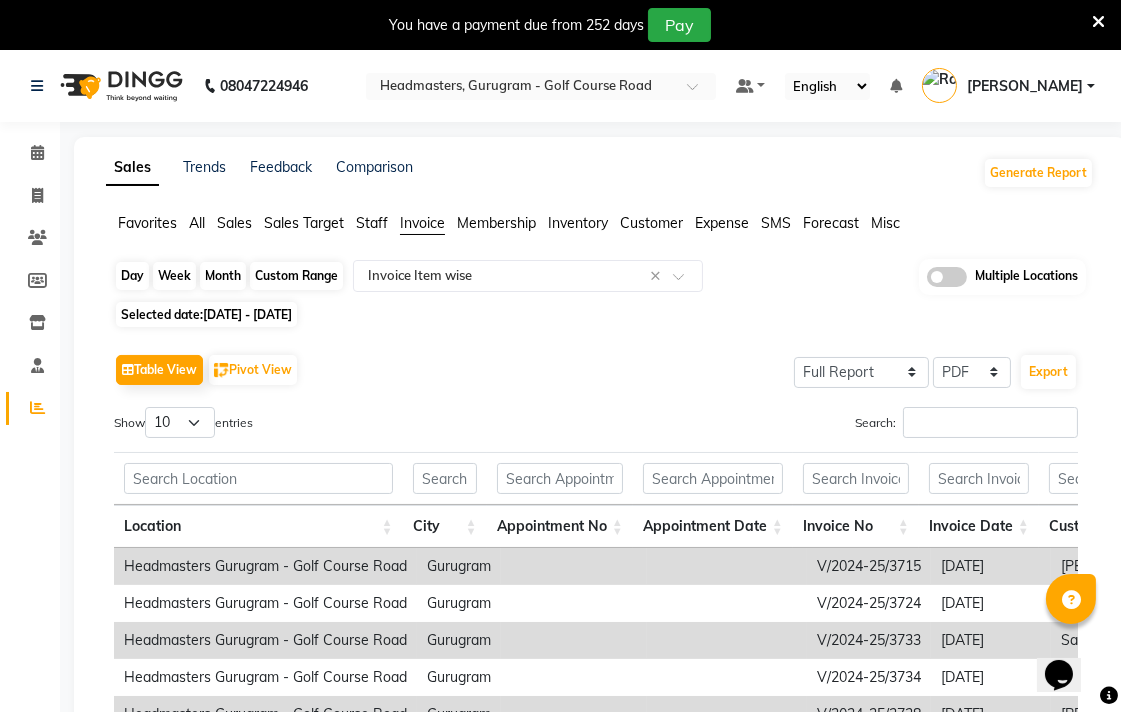 click on "Custom Range" 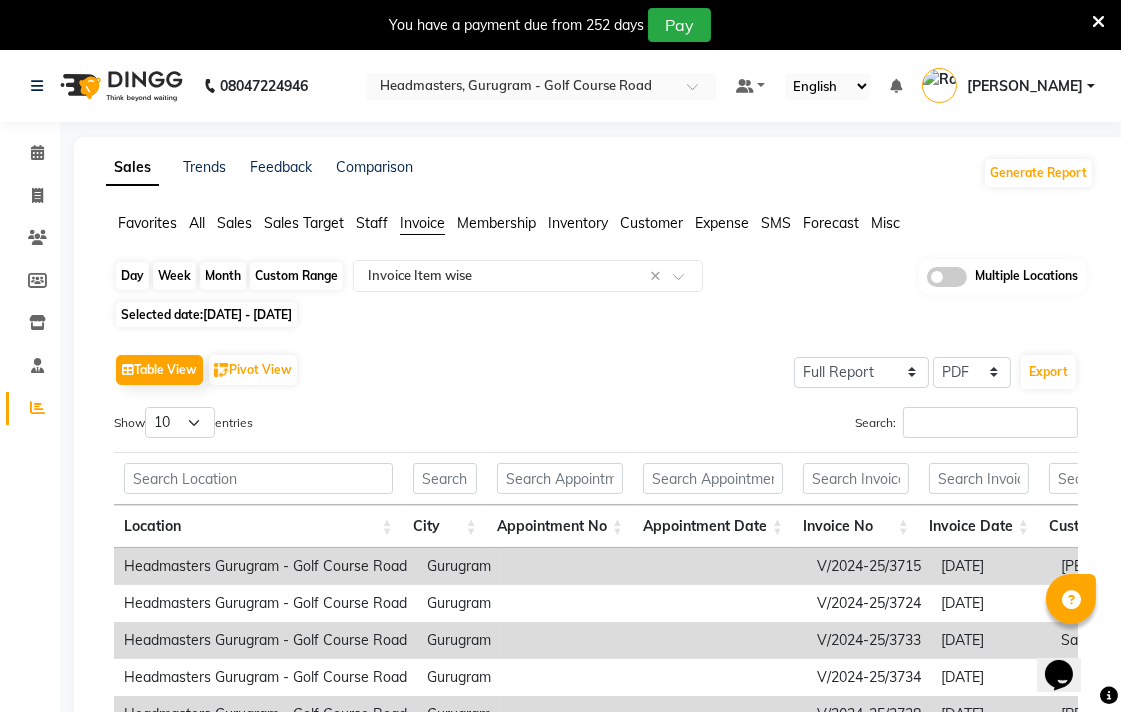 select on "10" 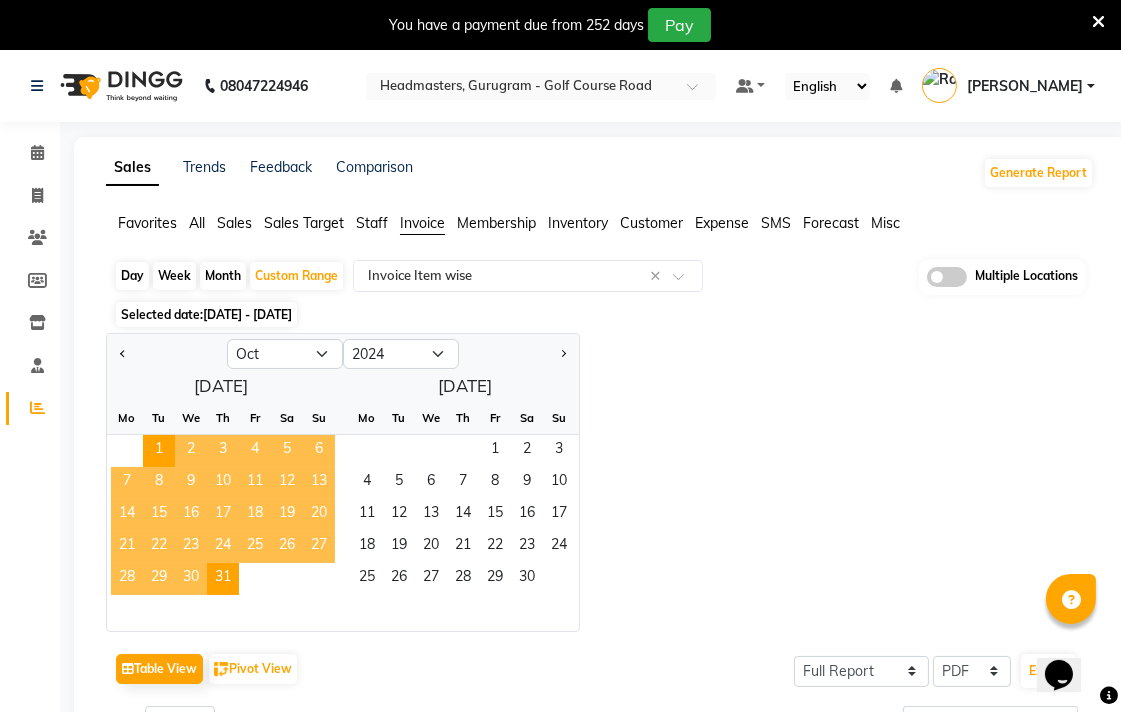 click 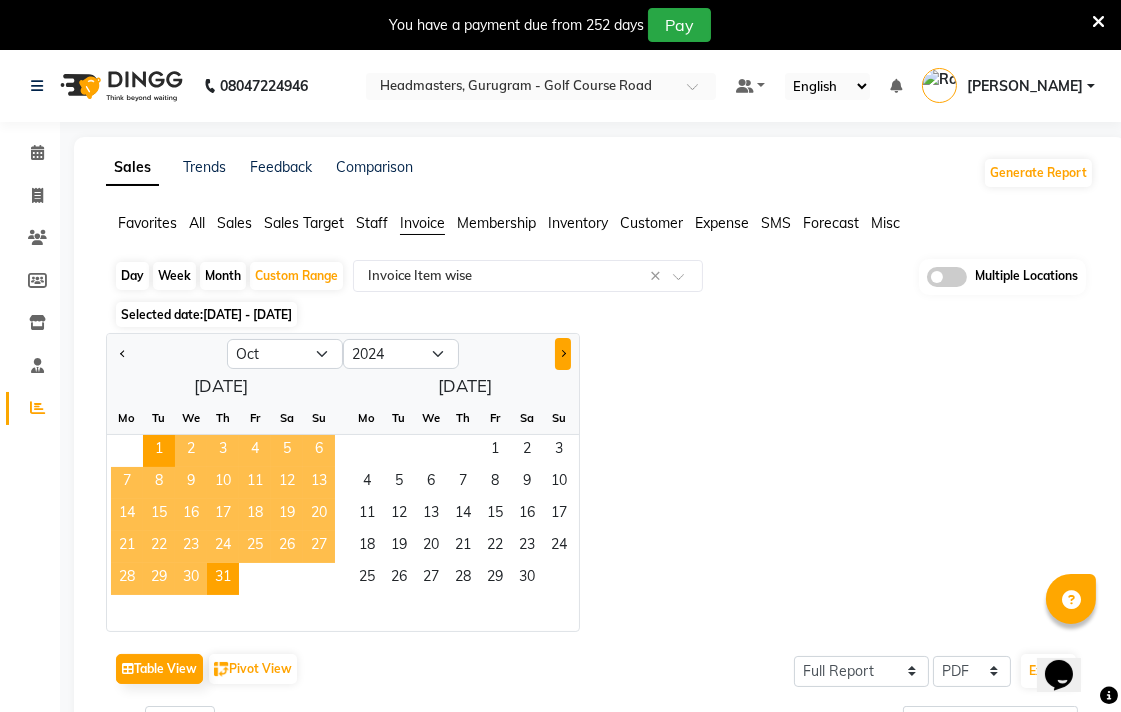 click 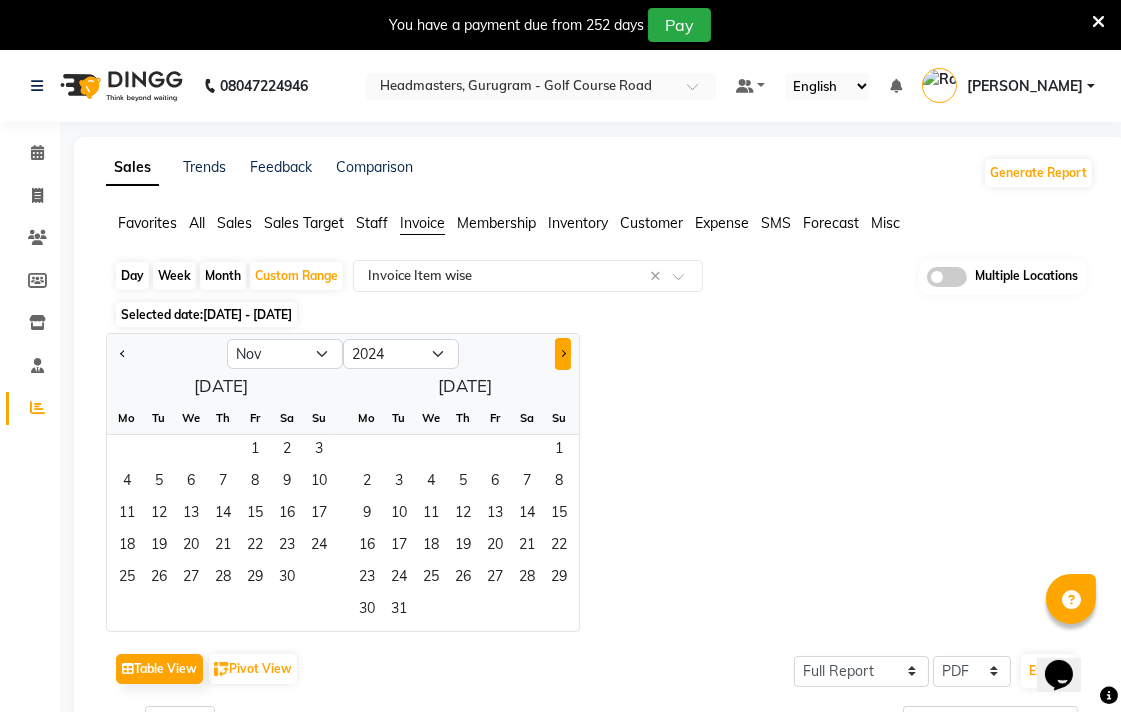 click 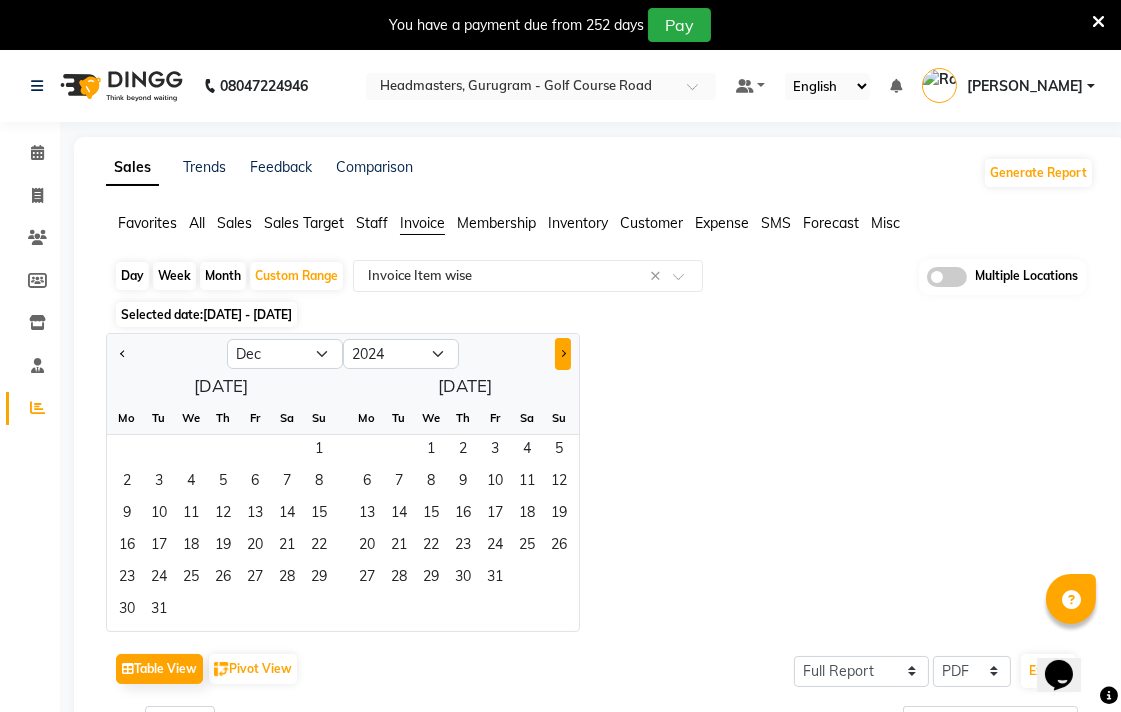 click 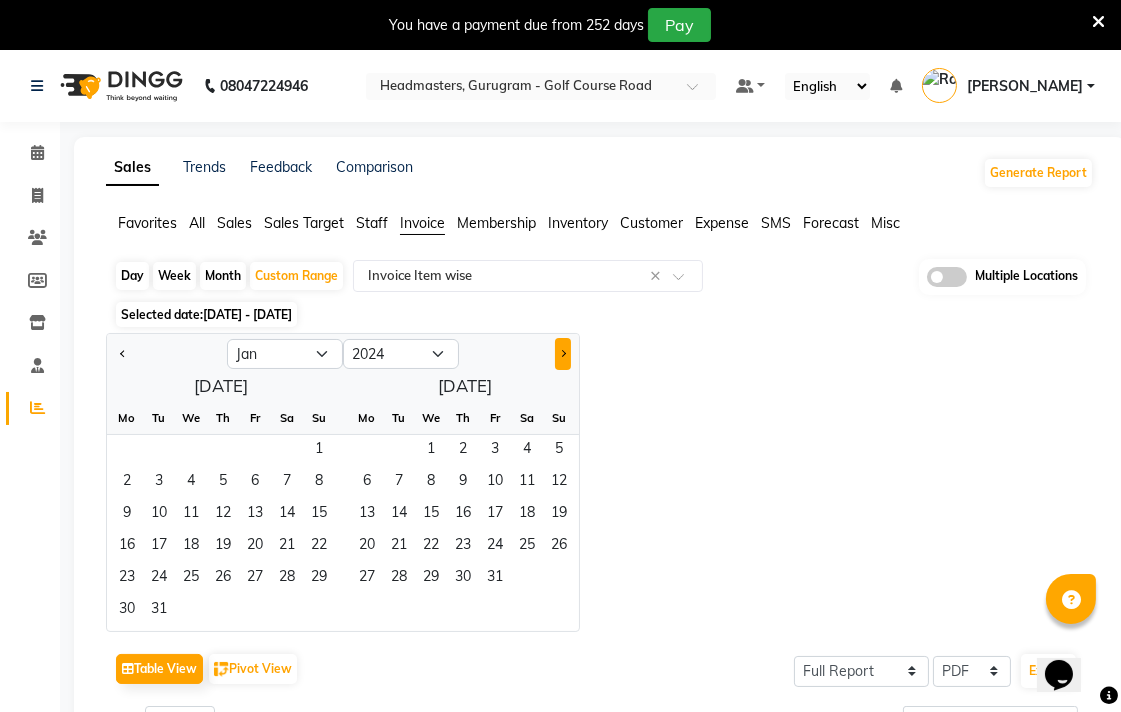 select on "2025" 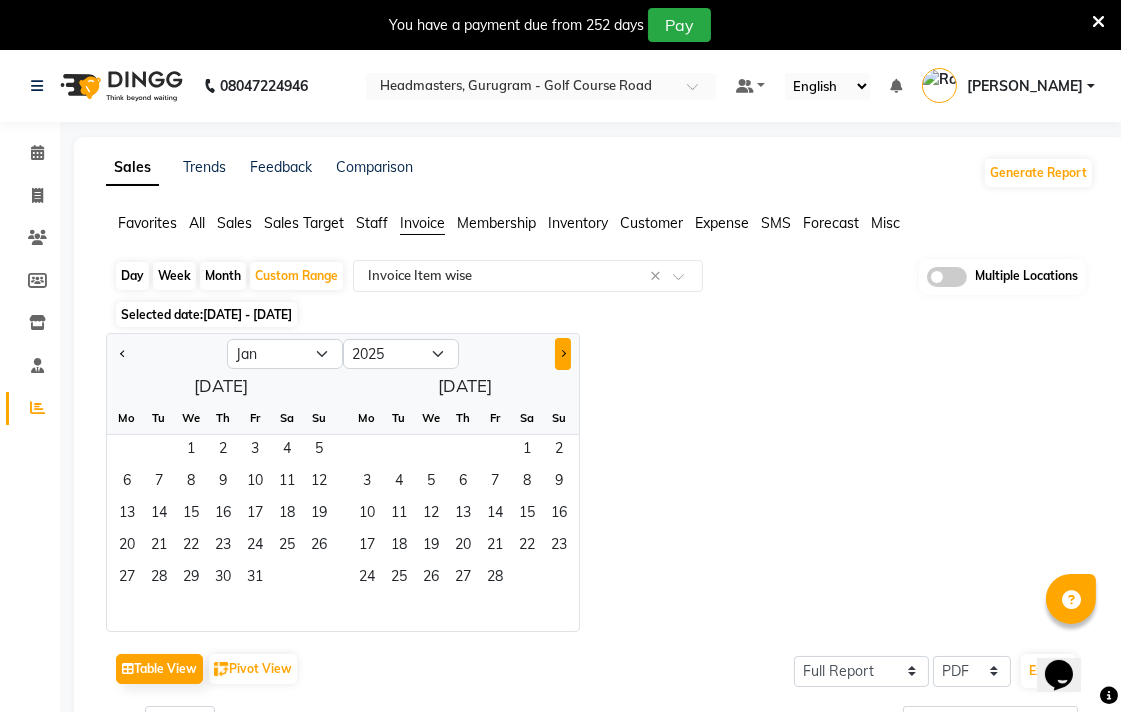 click 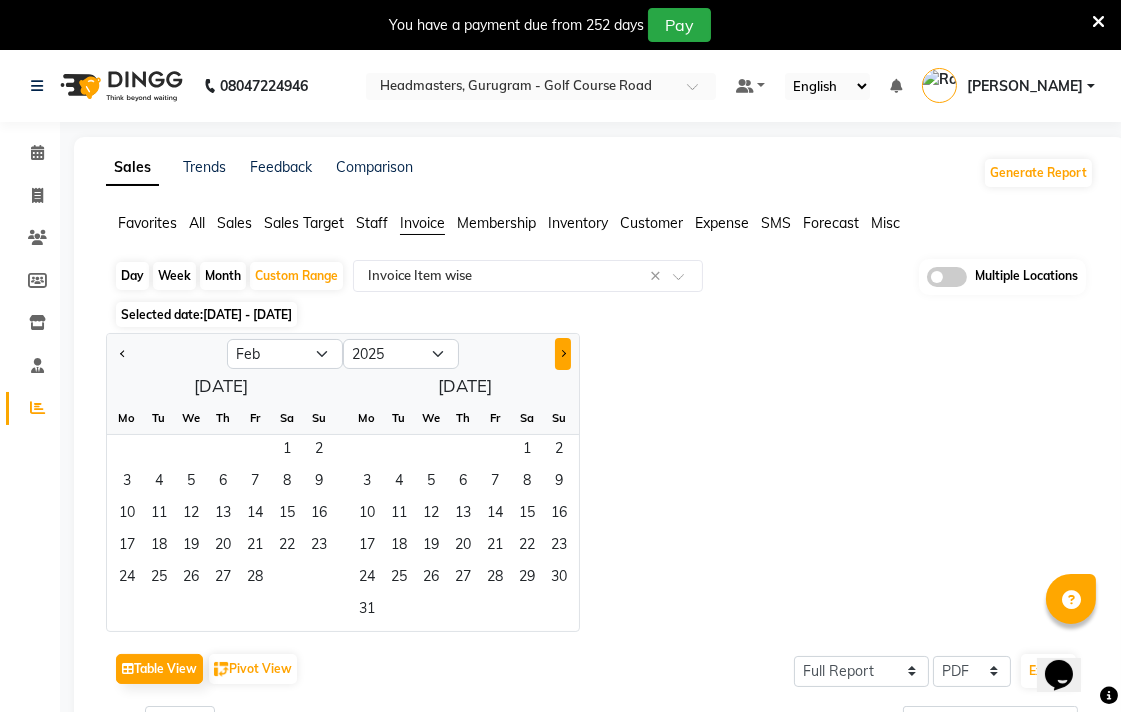 click 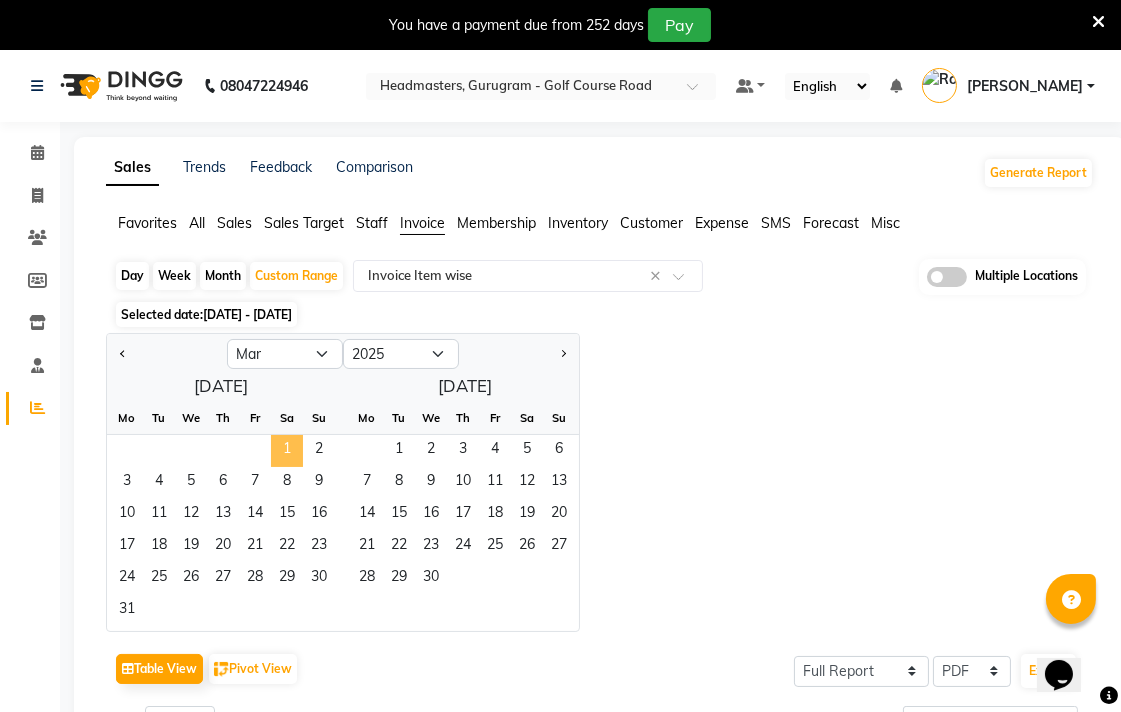 click on "1" 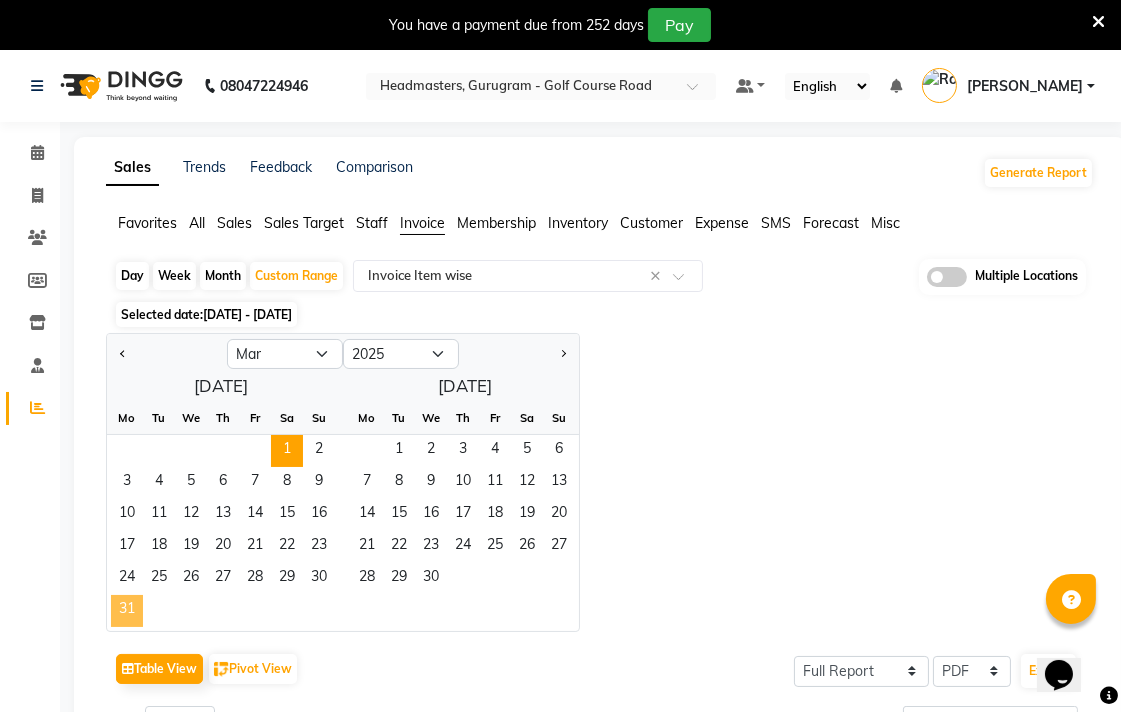 click on "31" 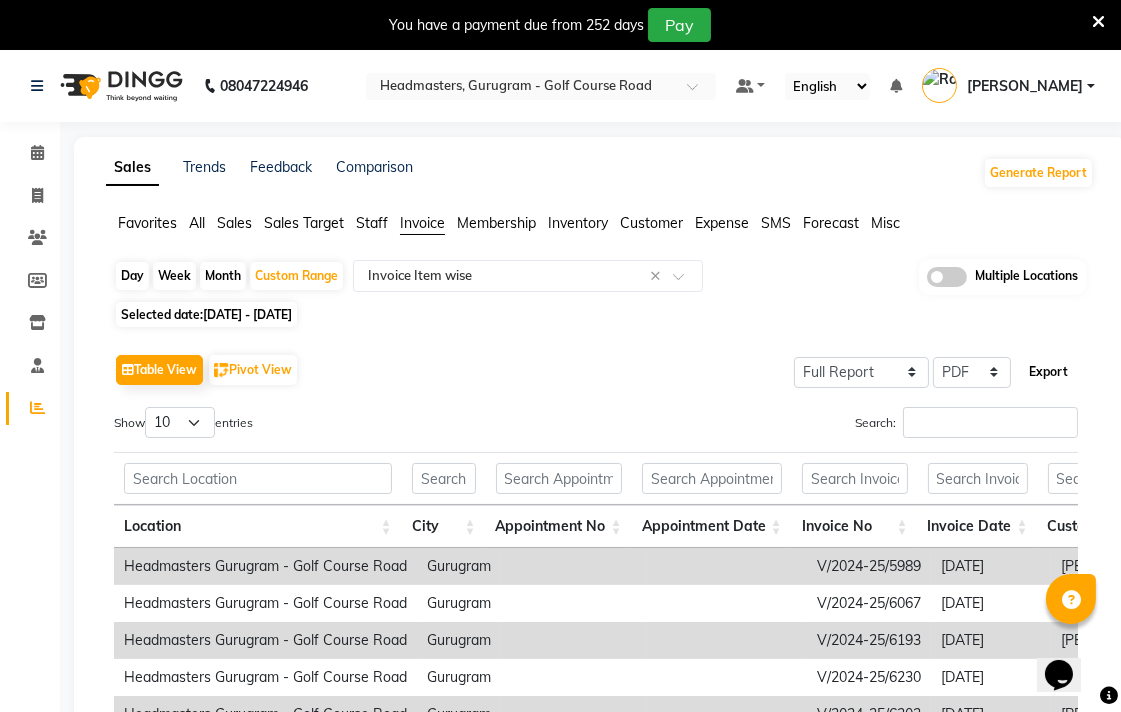 click on "Export" 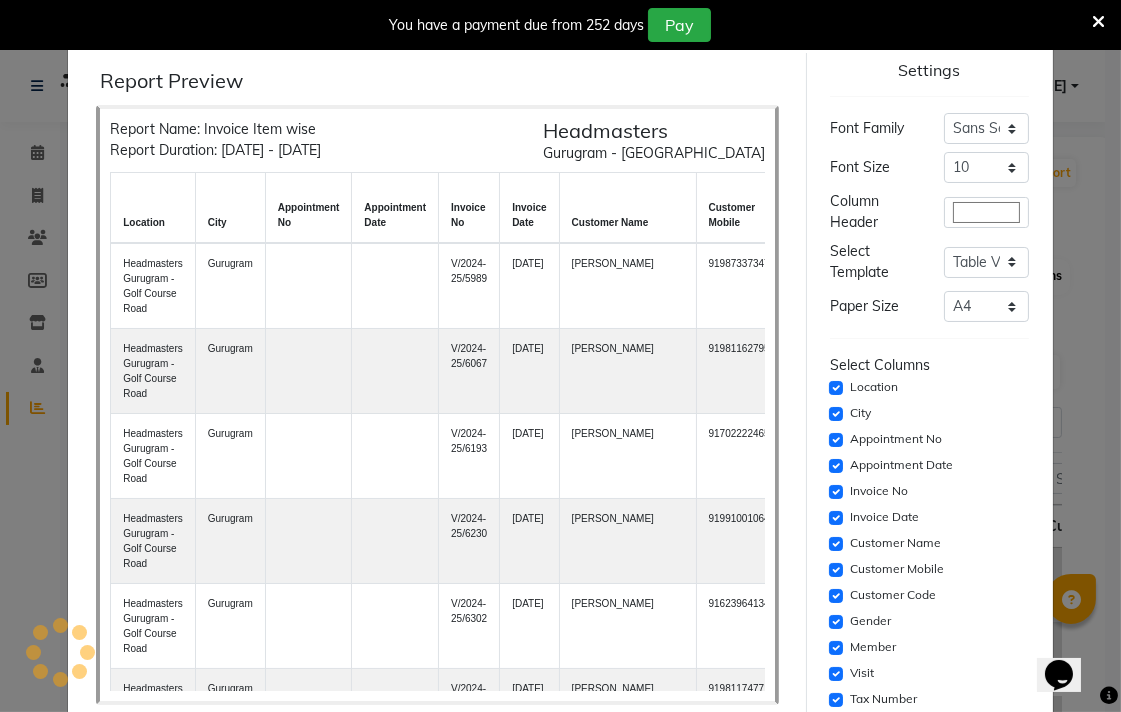 click on "Print" 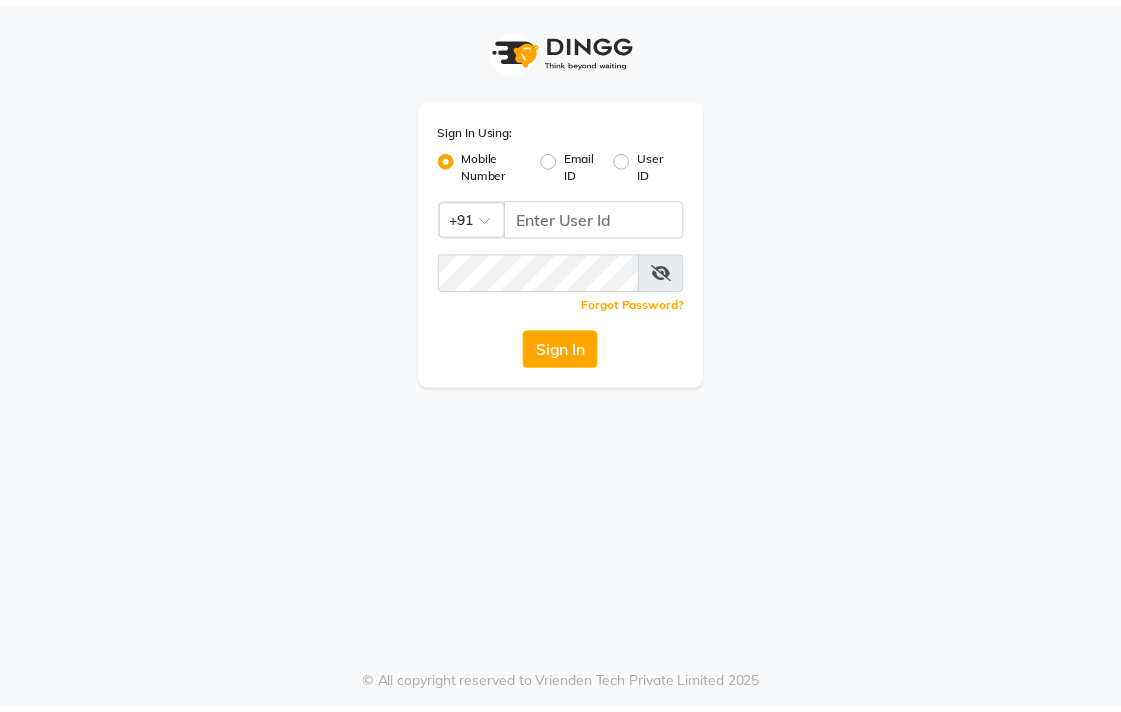 scroll, scrollTop: 0, scrollLeft: 0, axis: both 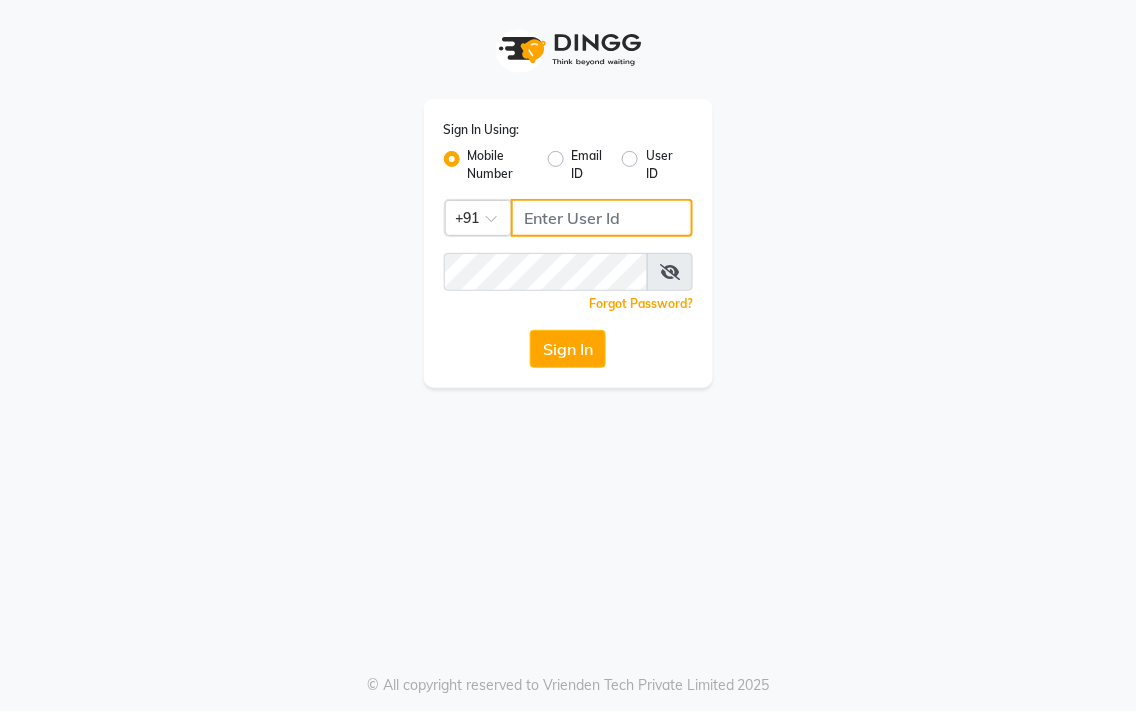 click 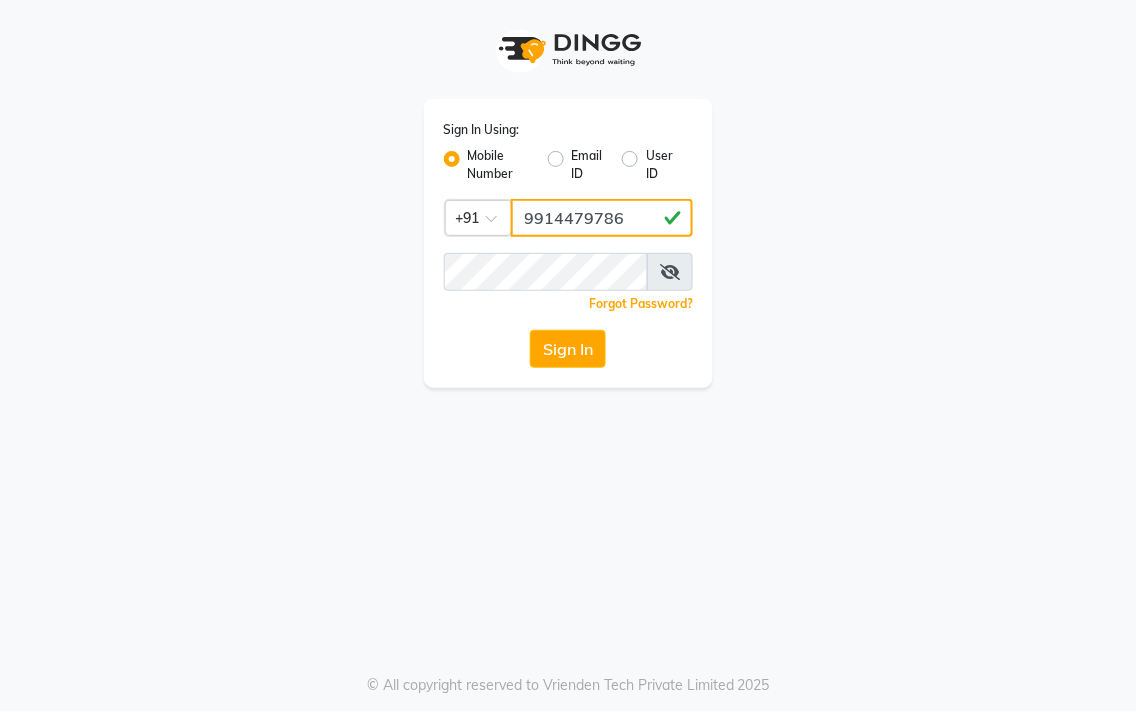 type on "9914479786" 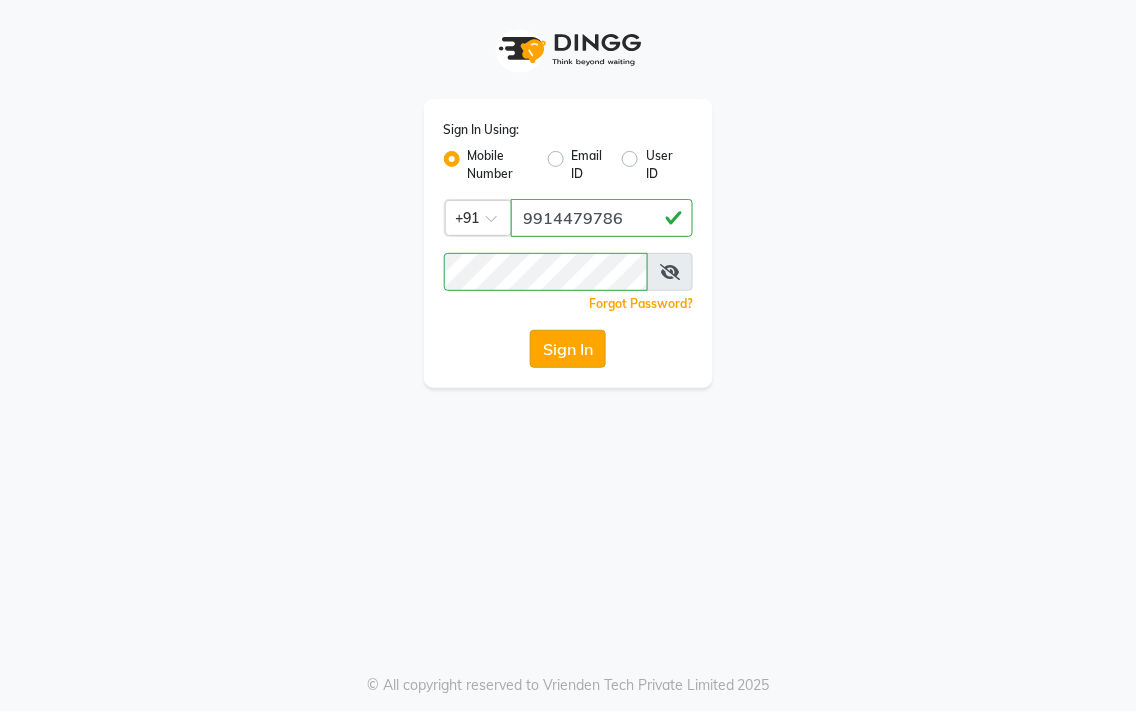 click on "Sign In" 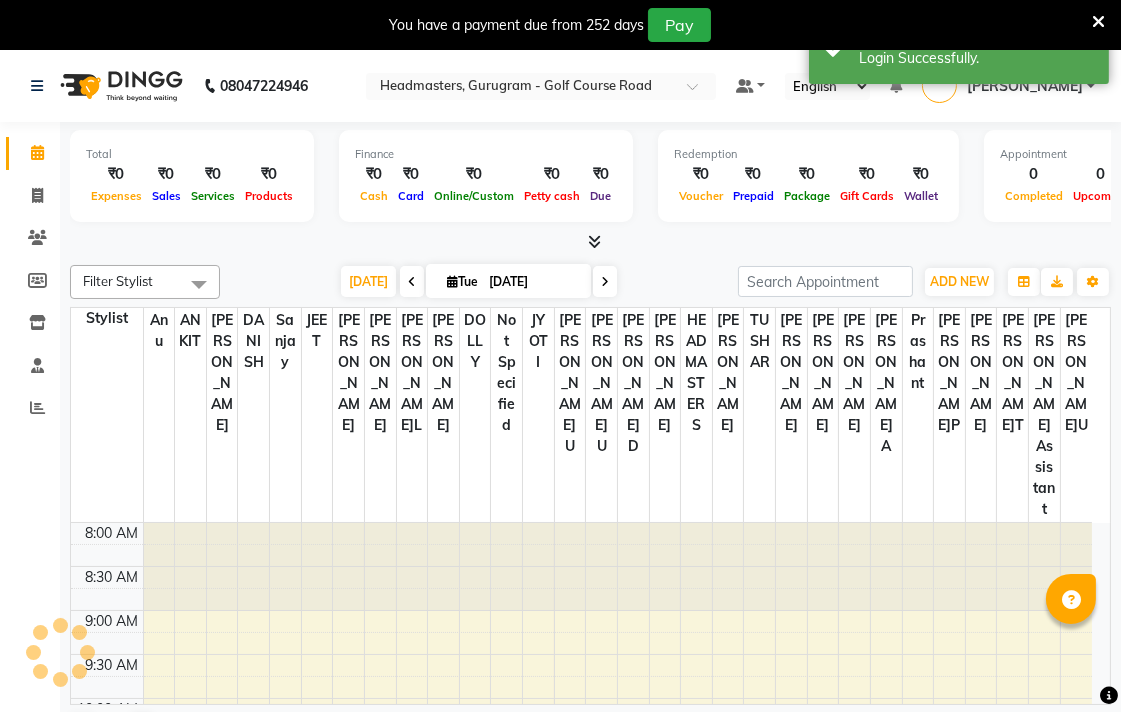 scroll, scrollTop: 0, scrollLeft: 0, axis: both 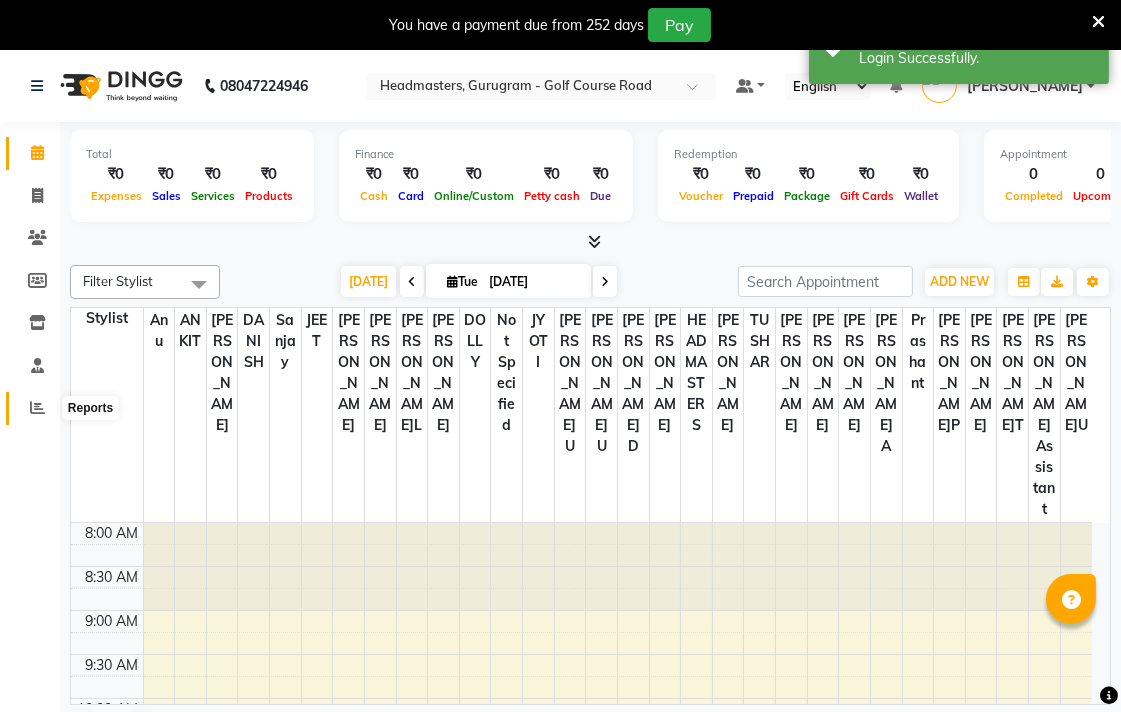 click 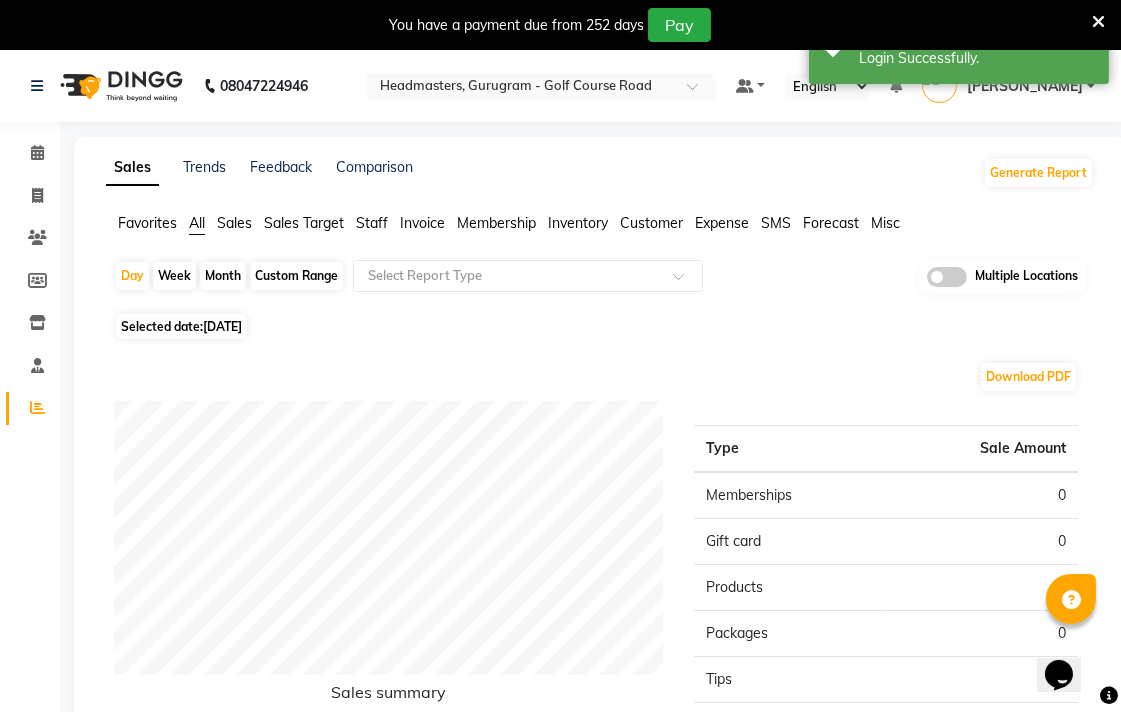 scroll, scrollTop: 0, scrollLeft: 0, axis: both 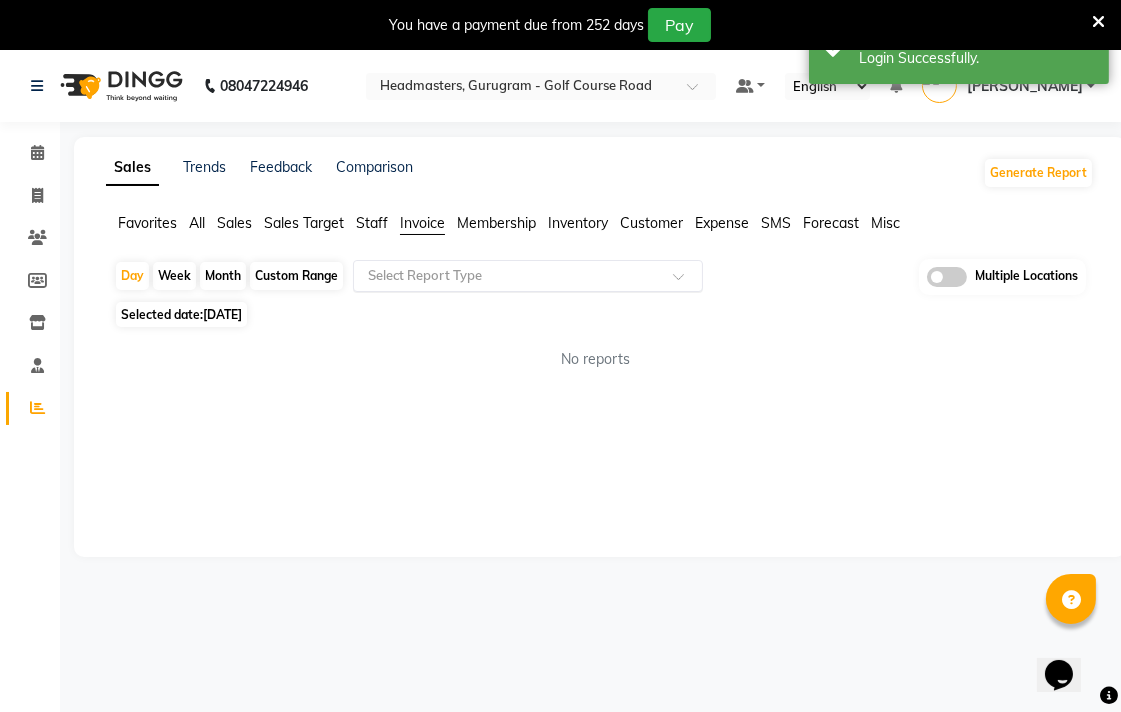 click 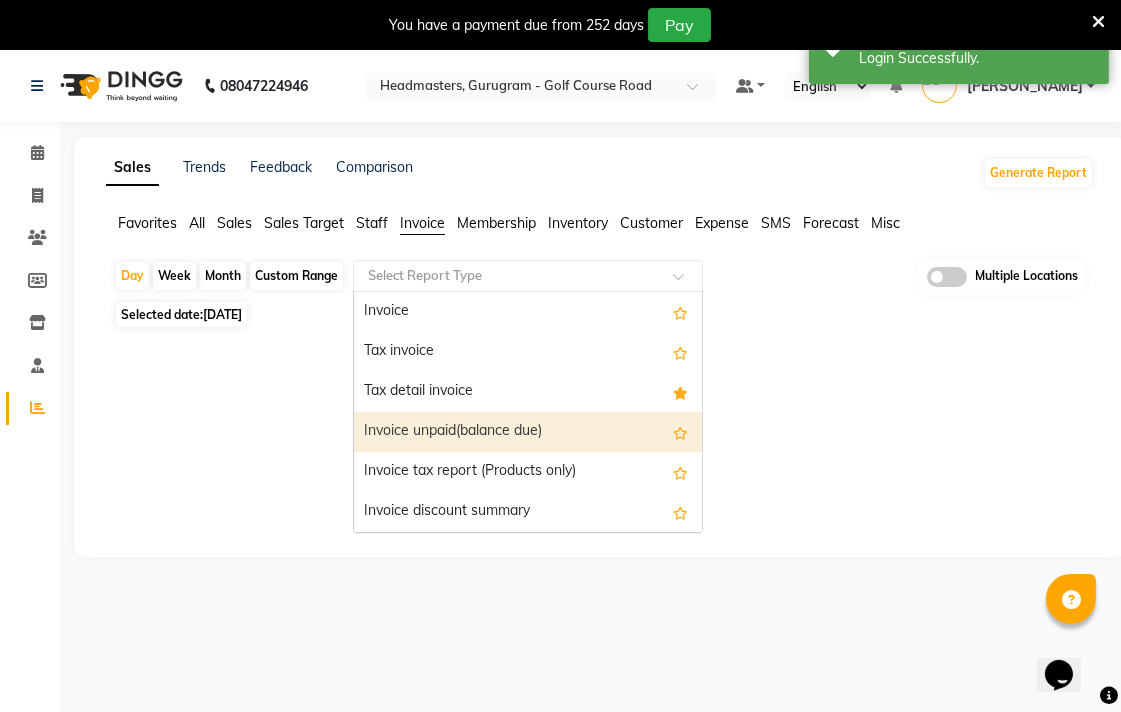 scroll, scrollTop: 53, scrollLeft: 0, axis: vertical 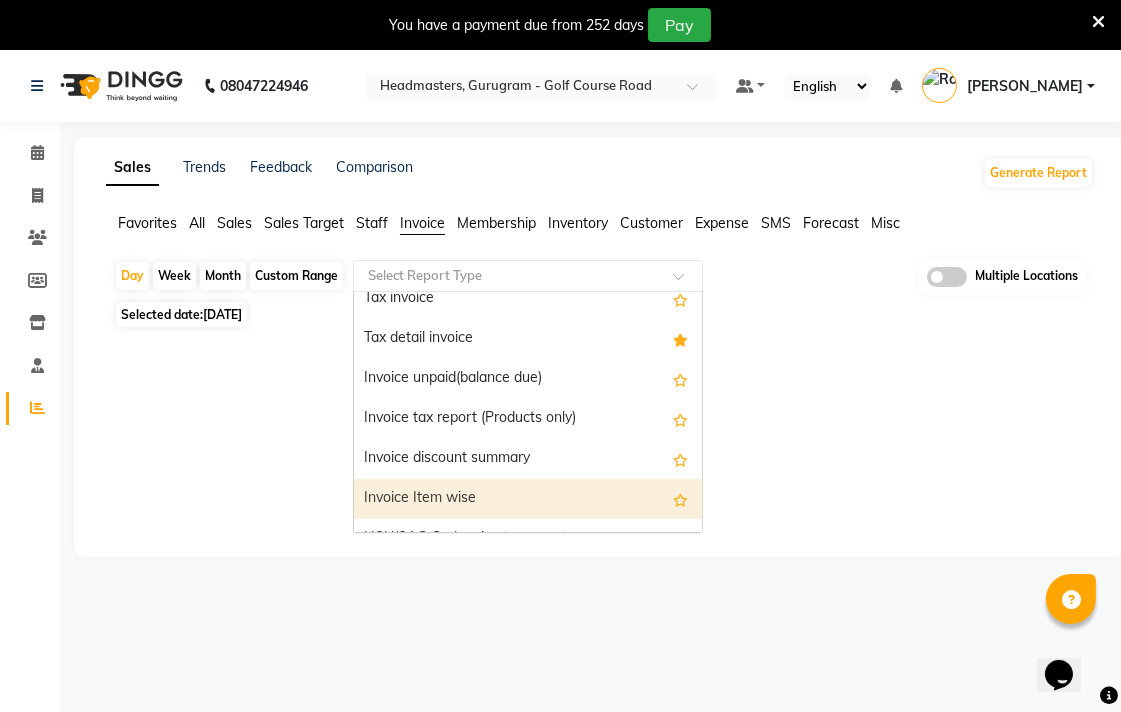 click on "Invoice Item wise" at bounding box center (528, 499) 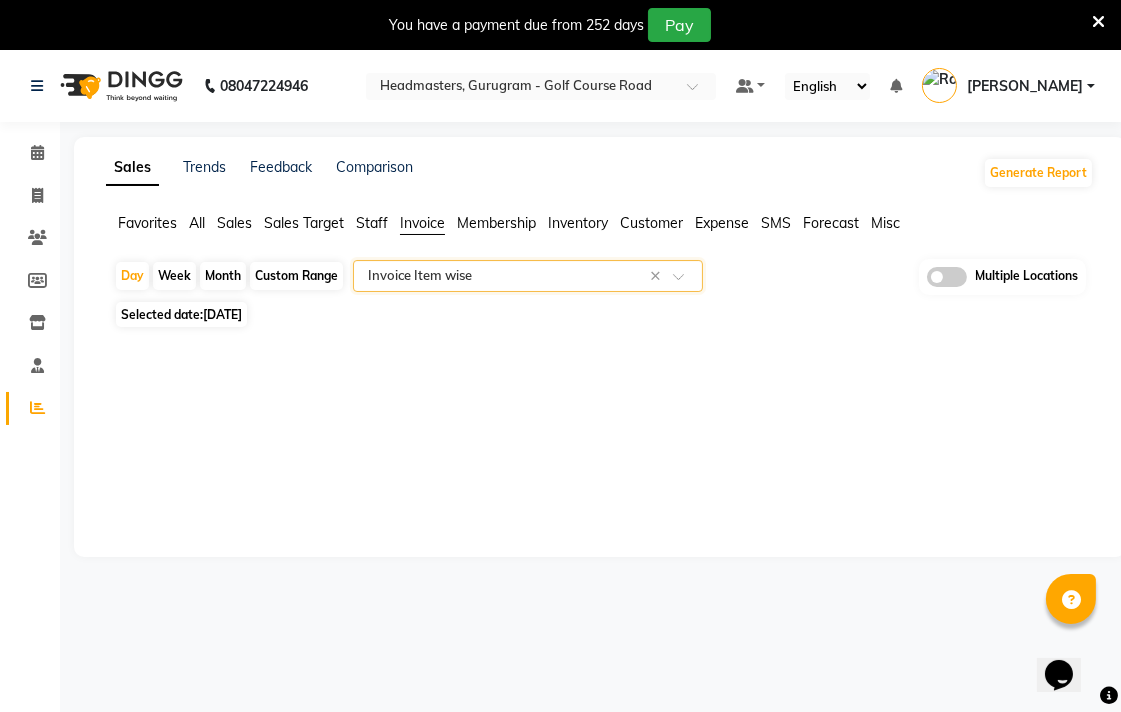click on "Custom Range" 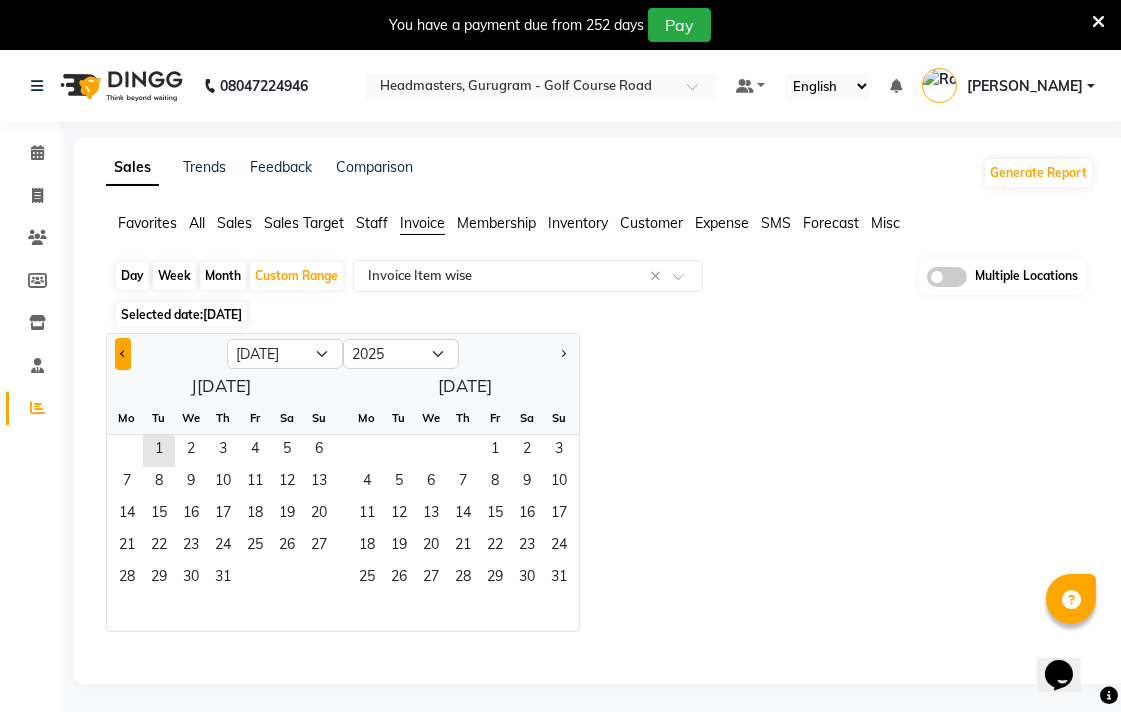 click 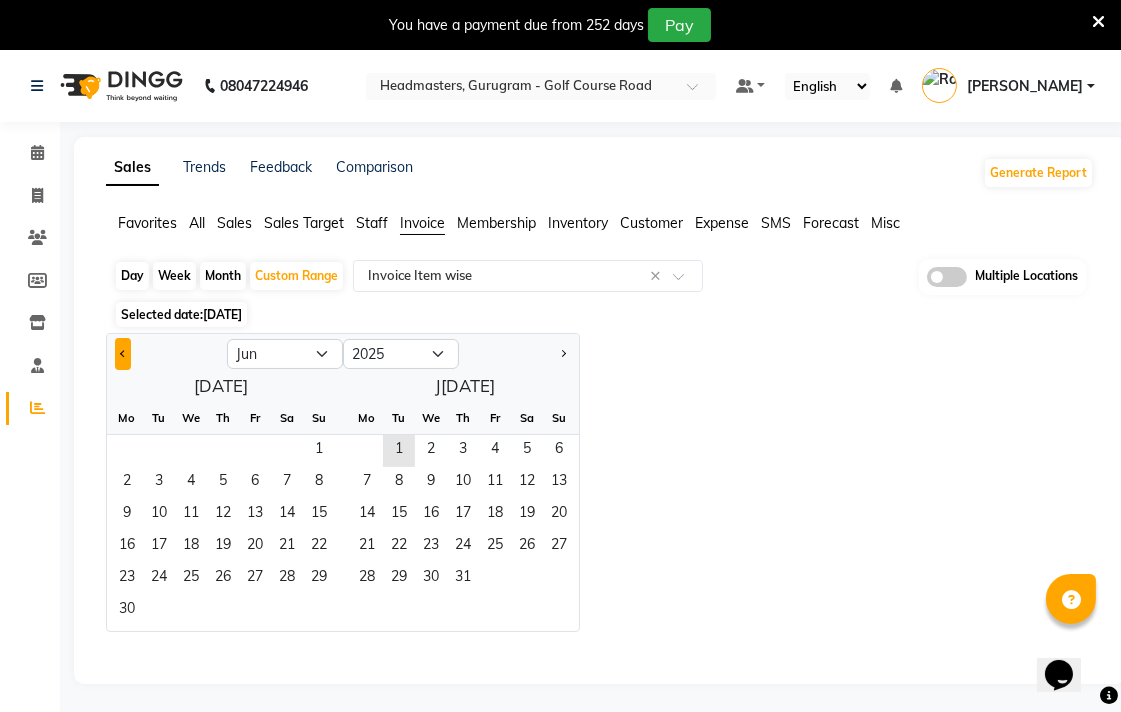 click 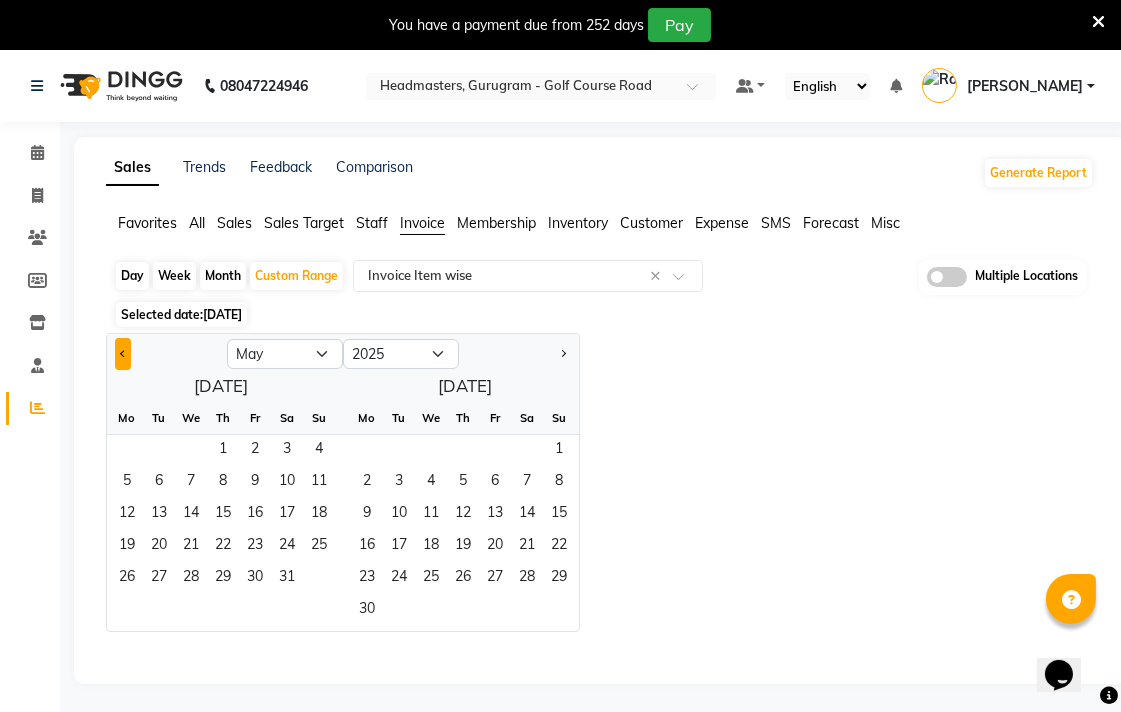 click 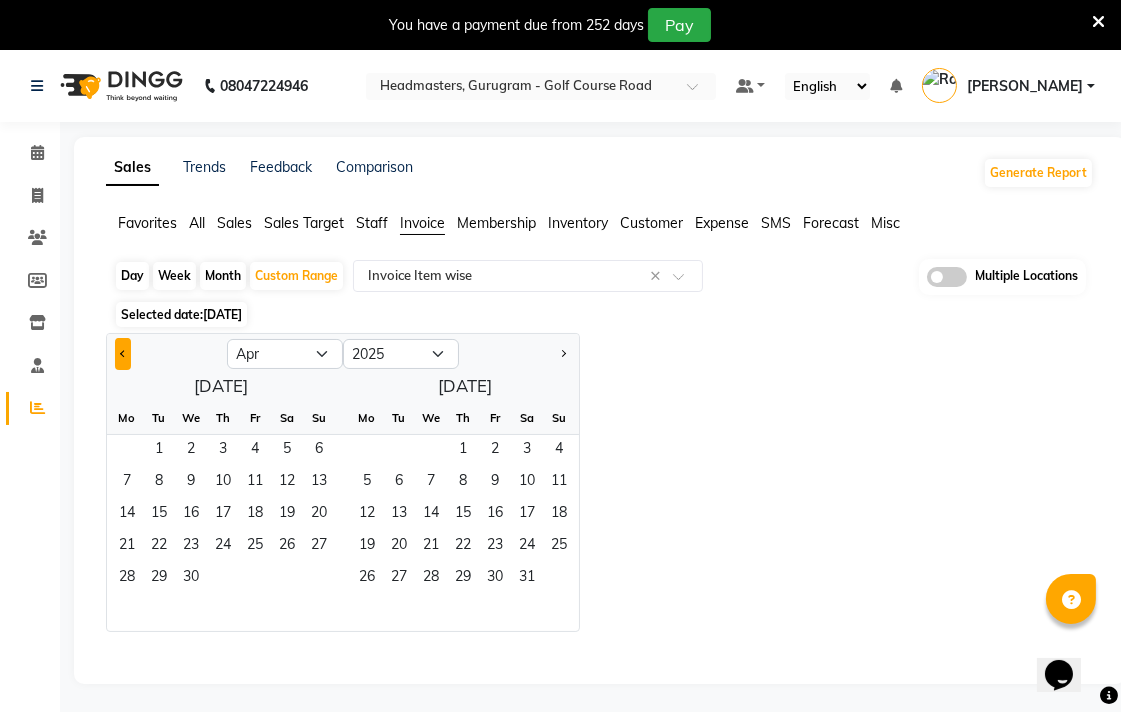 click 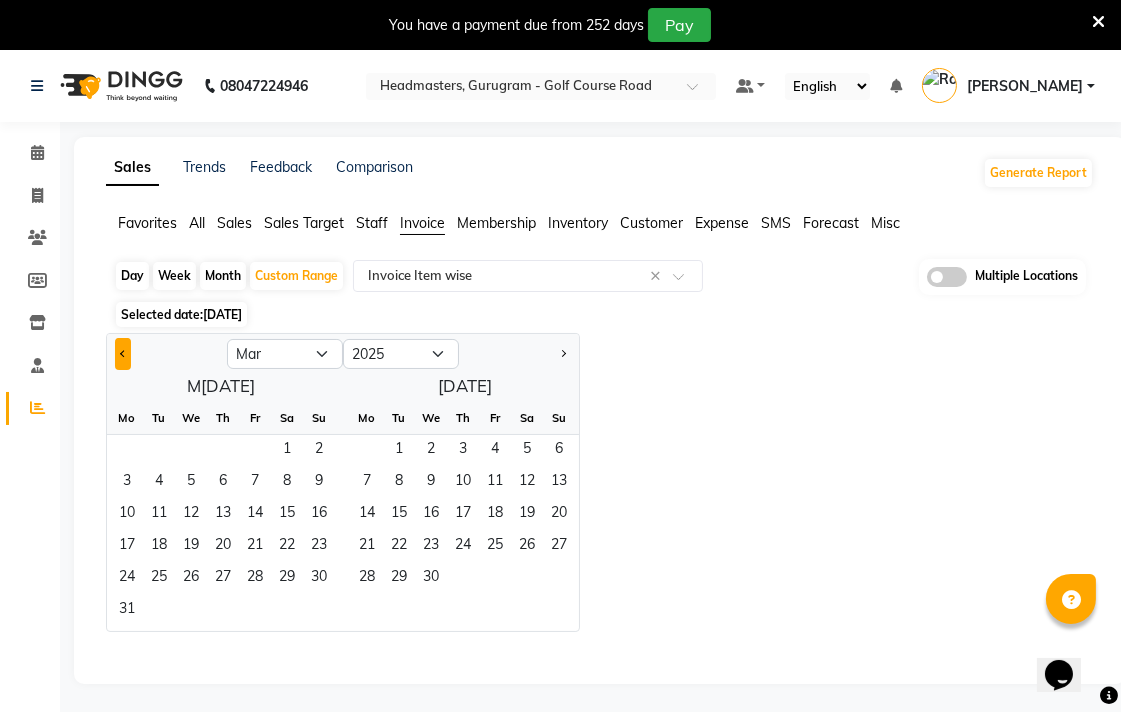 click 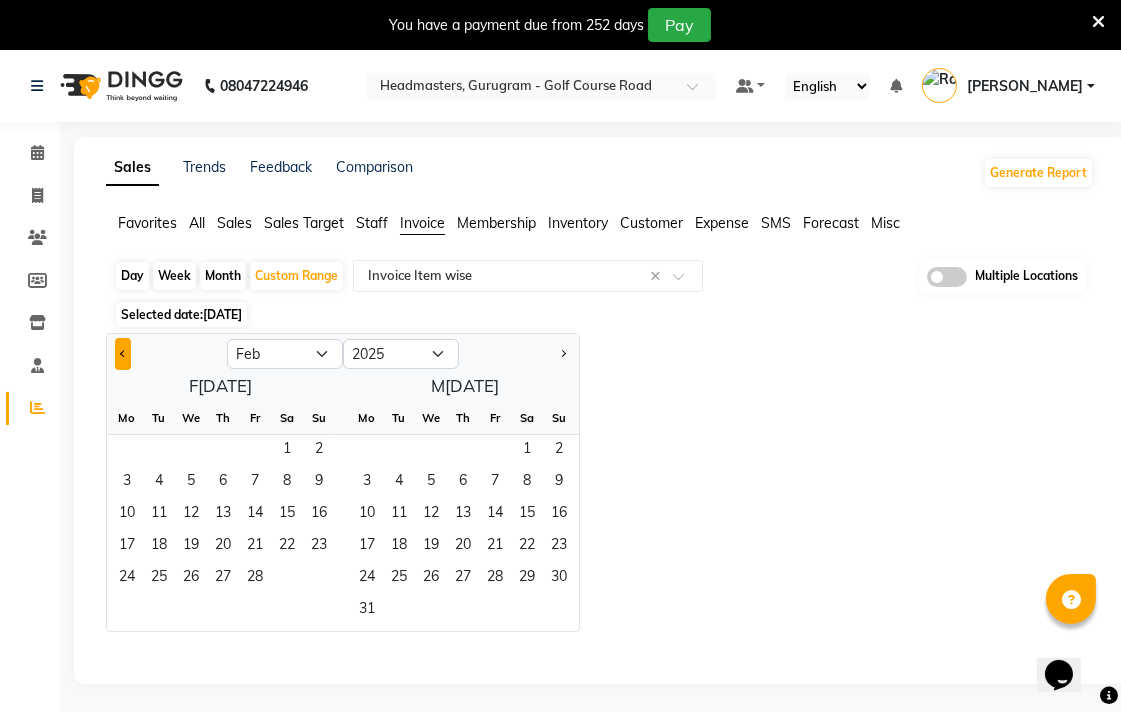 click 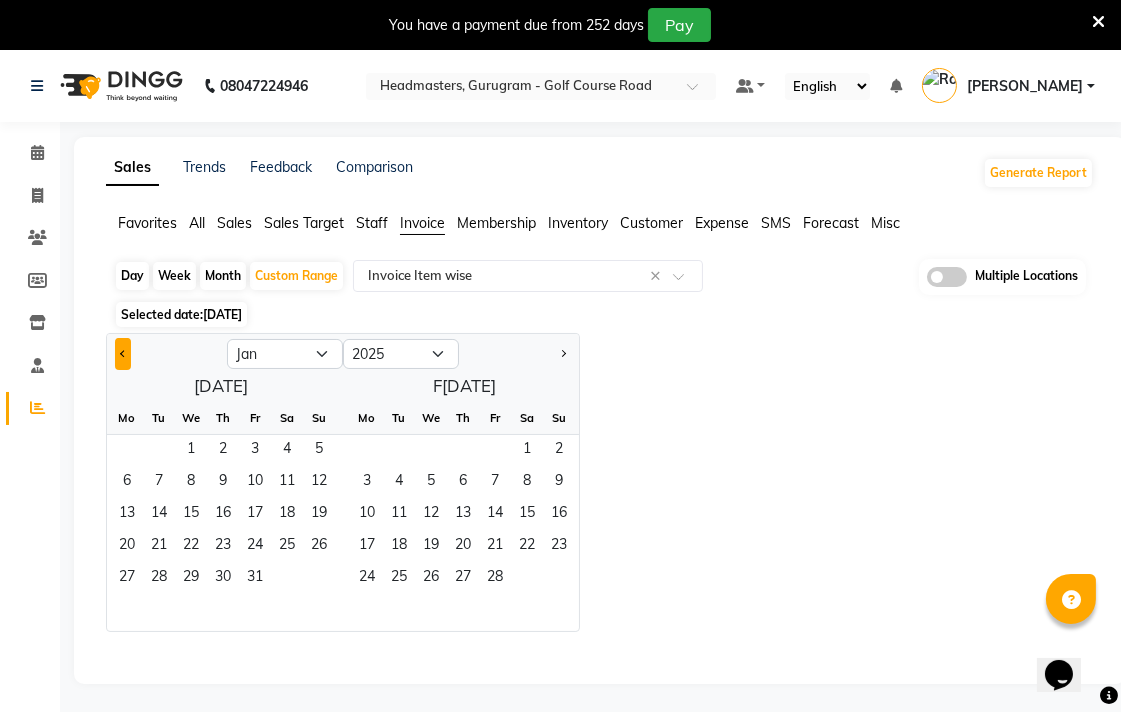 click 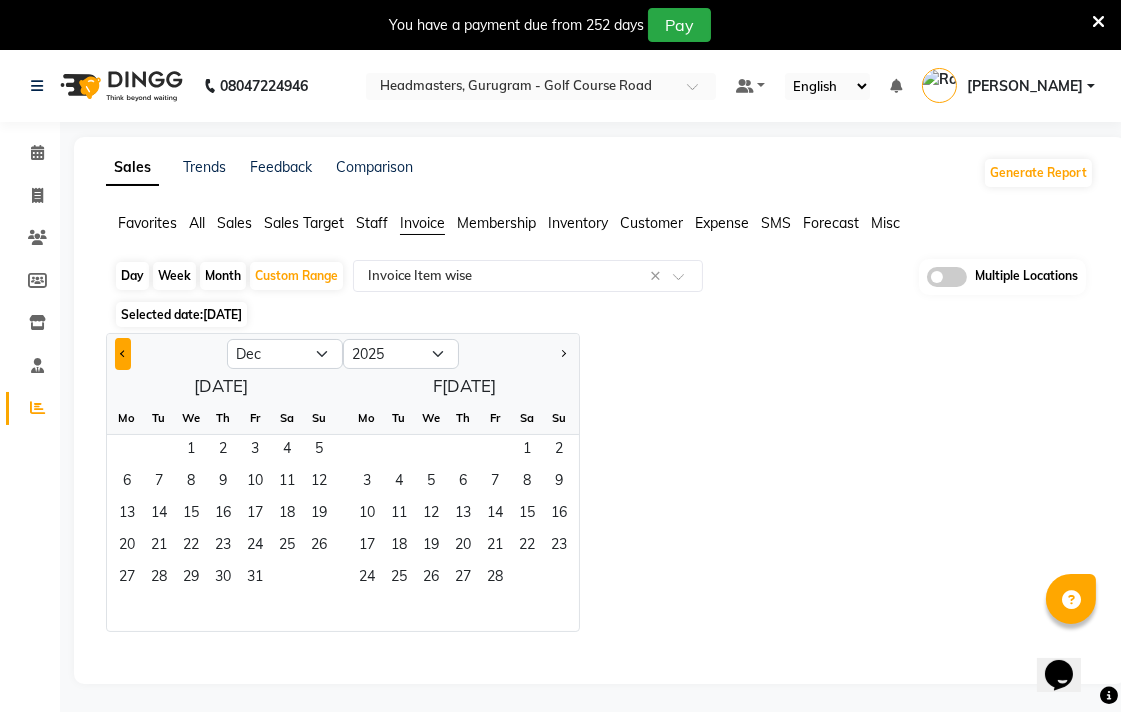 select on "2024" 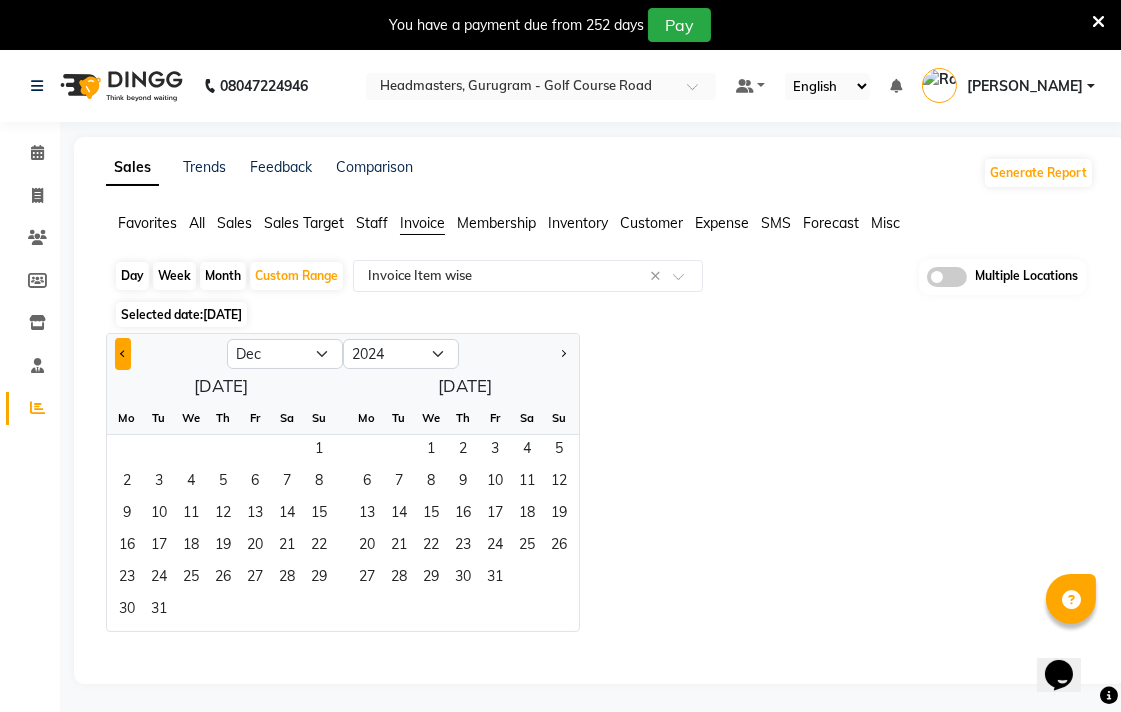 click 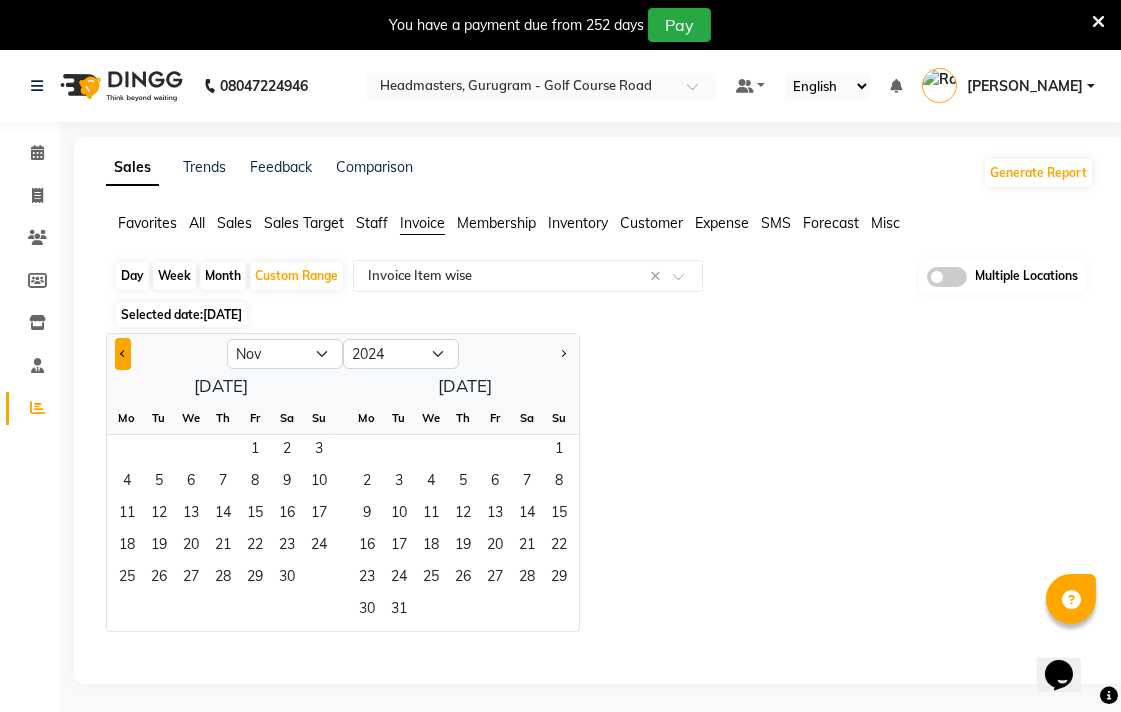 click 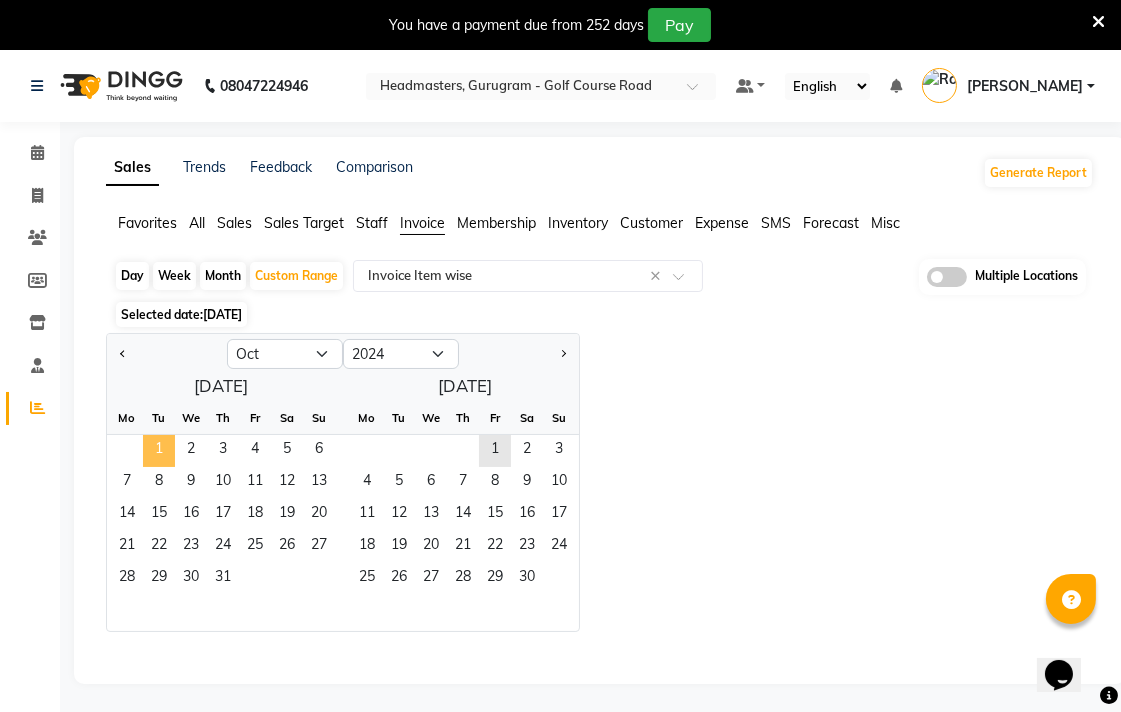 click on "1" 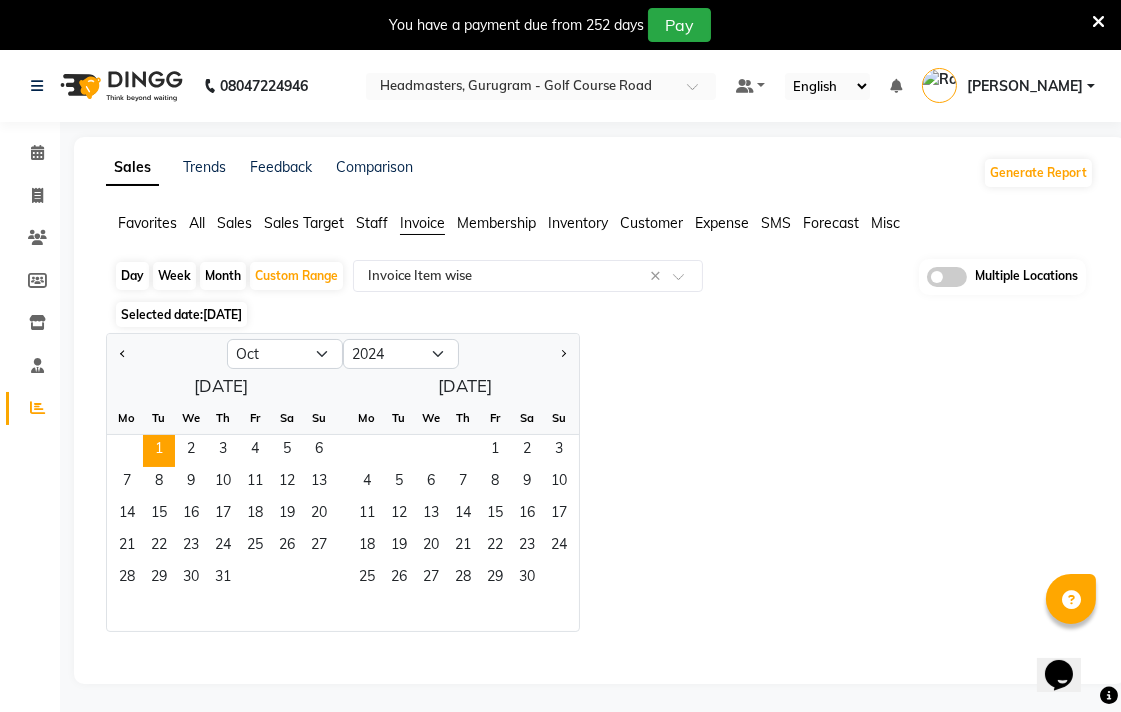 click on "28   29   30   31" 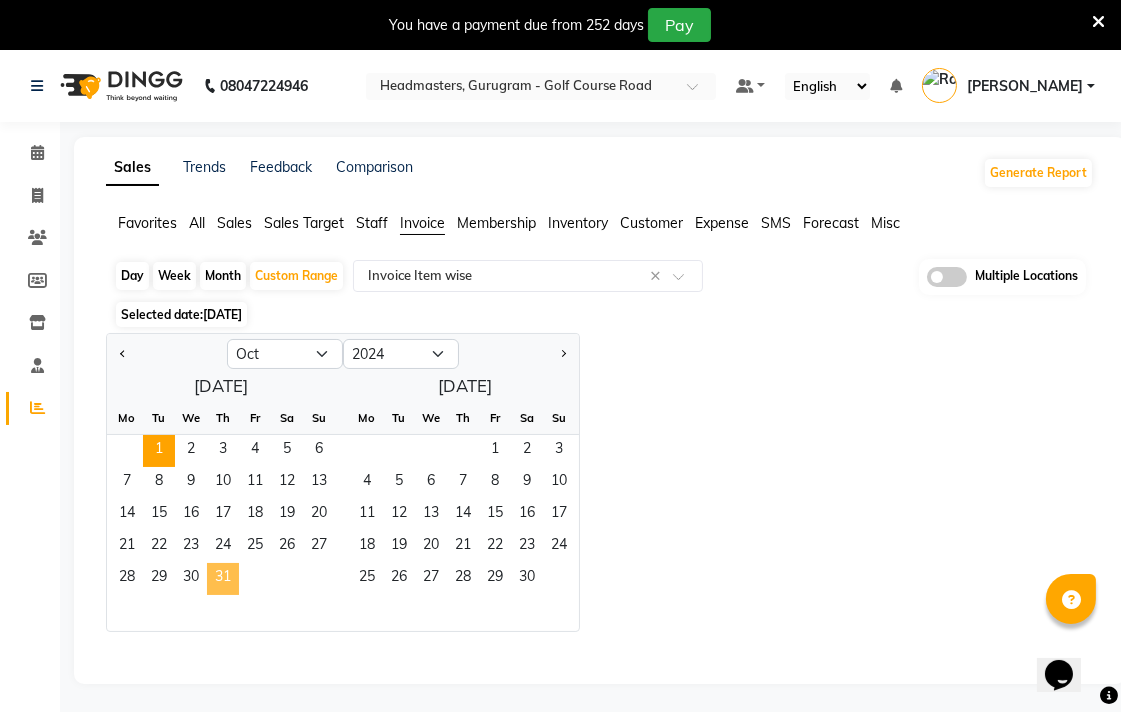 click on "31" 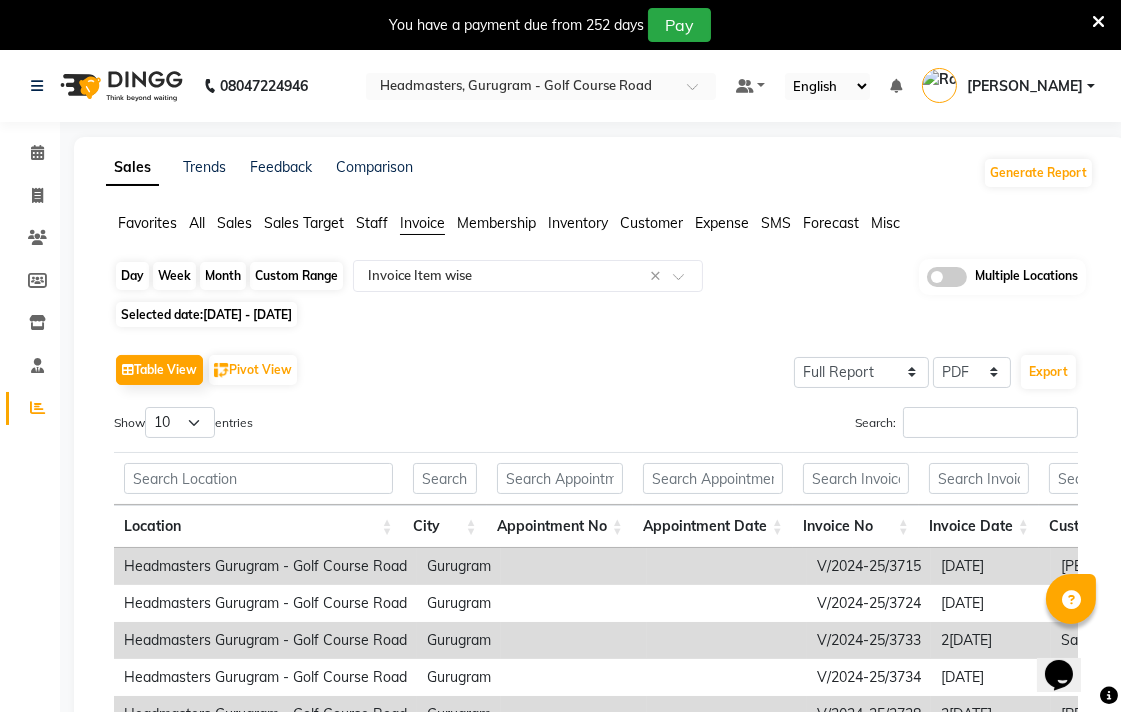 click on "Custom Range" 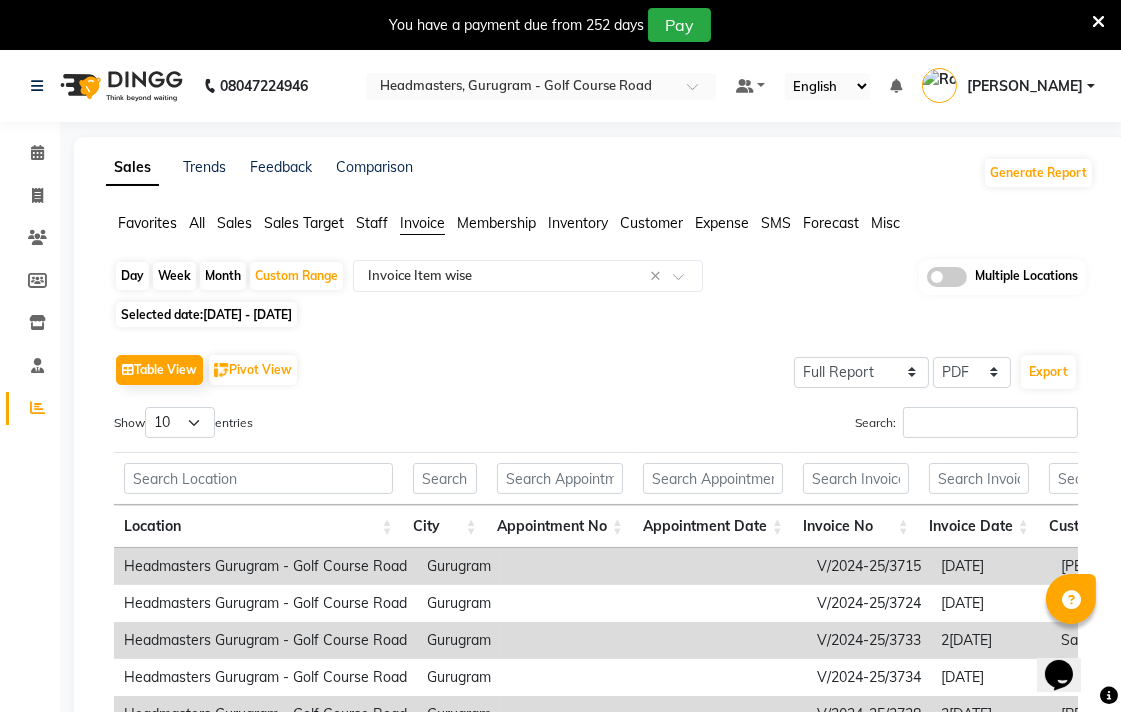 select on "10" 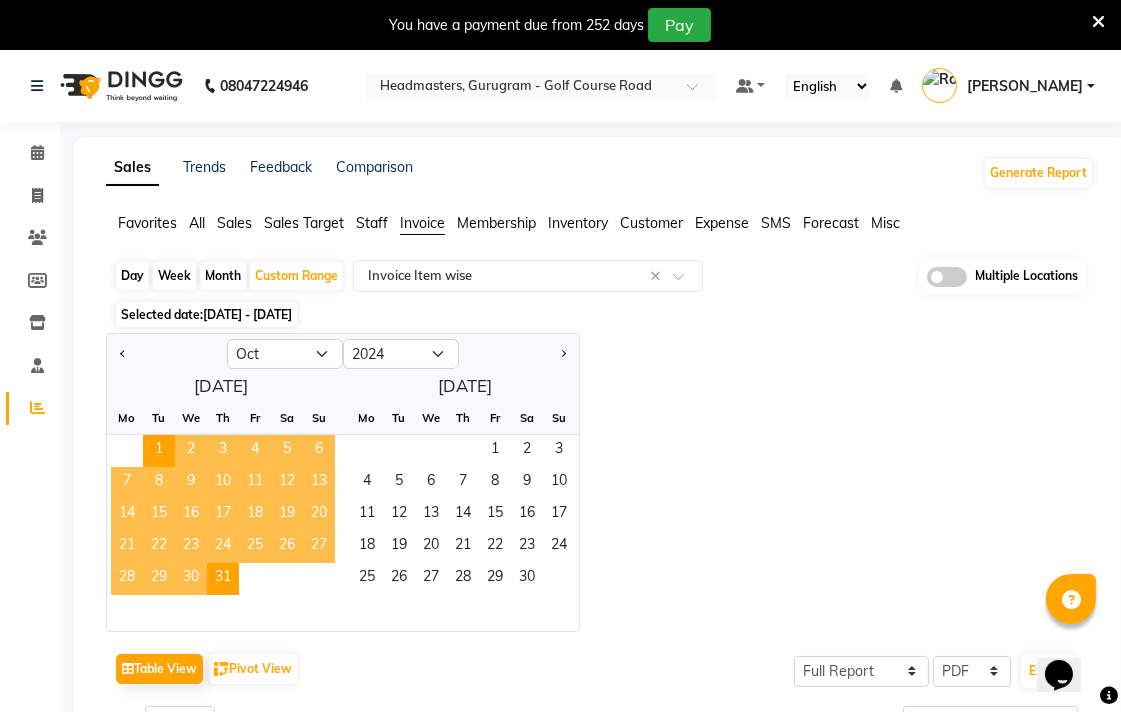 click 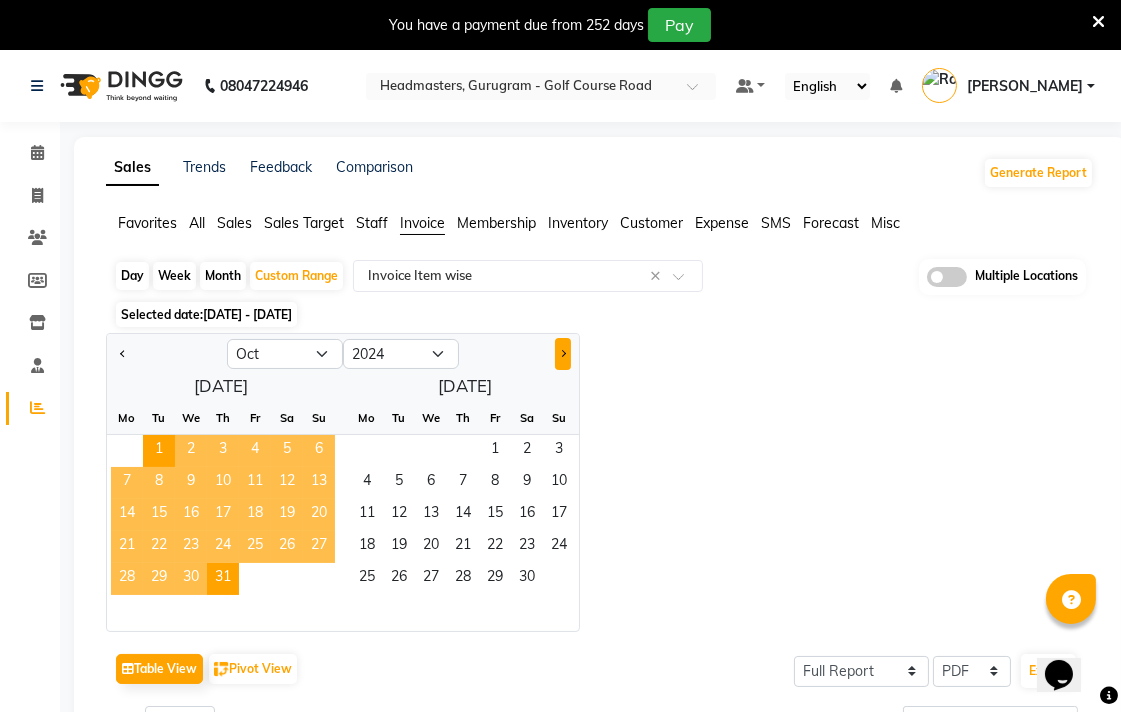 click 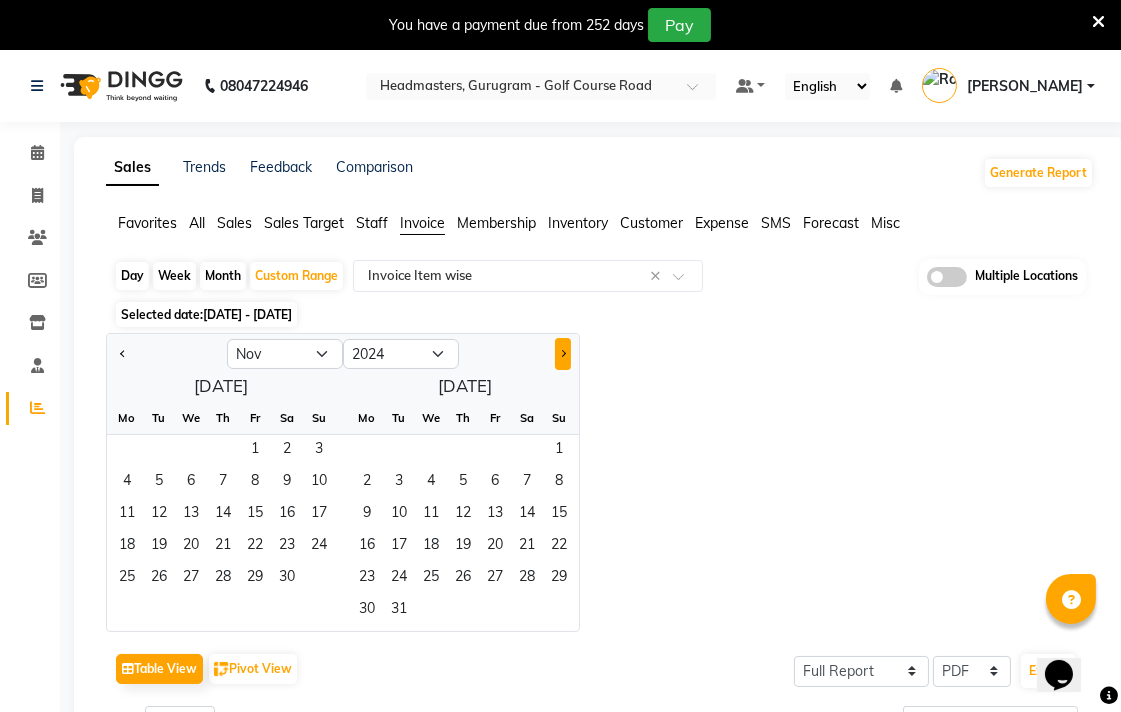 click 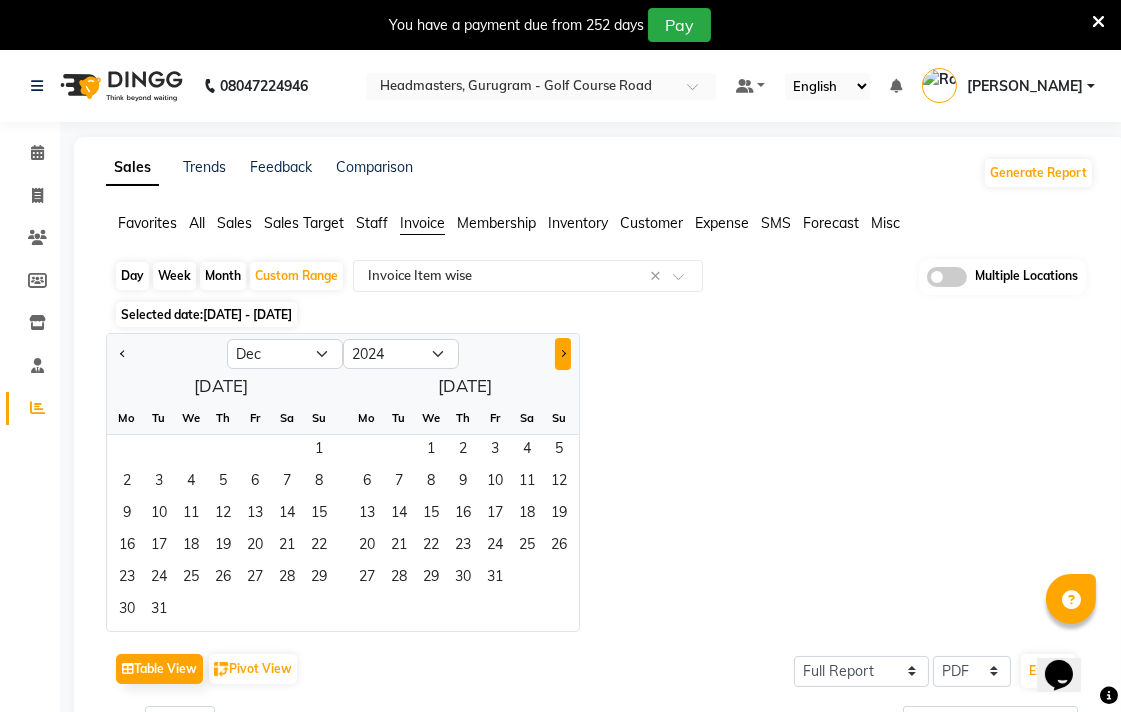 click 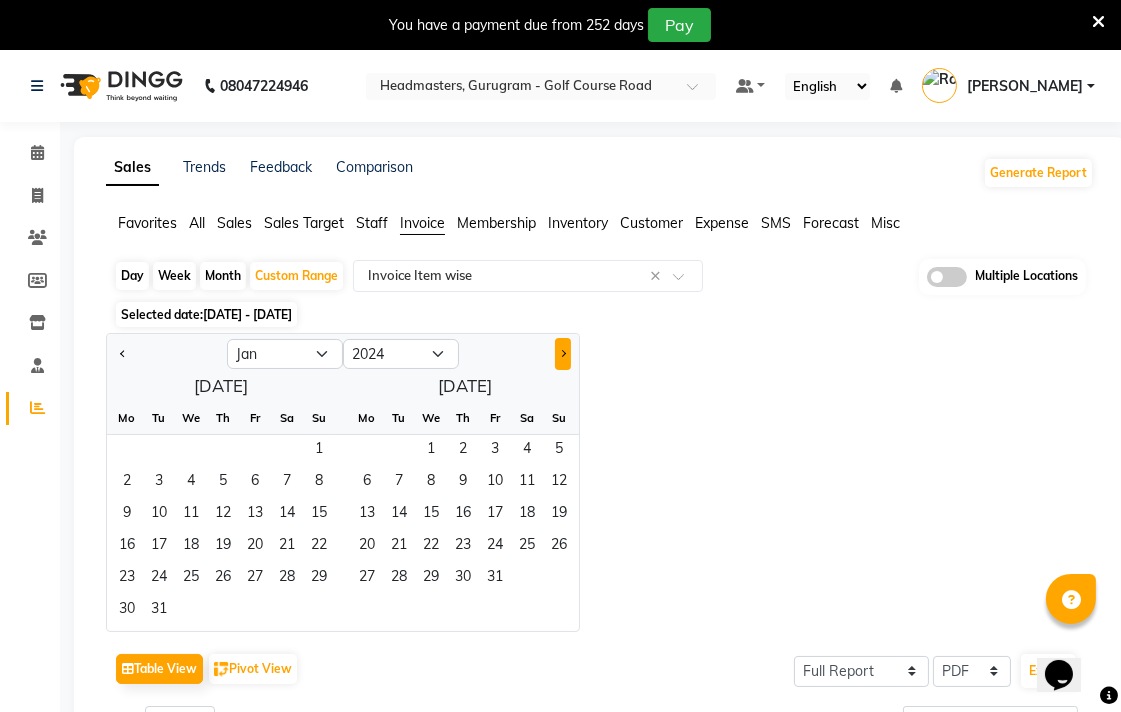 select on "2025" 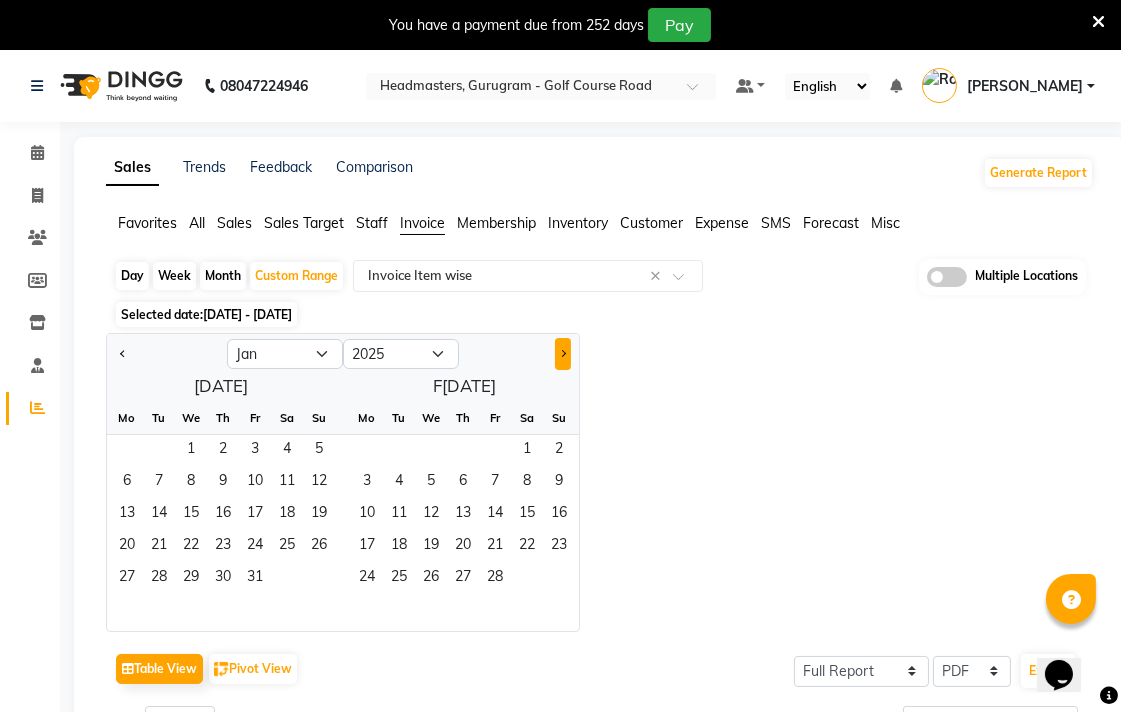 click 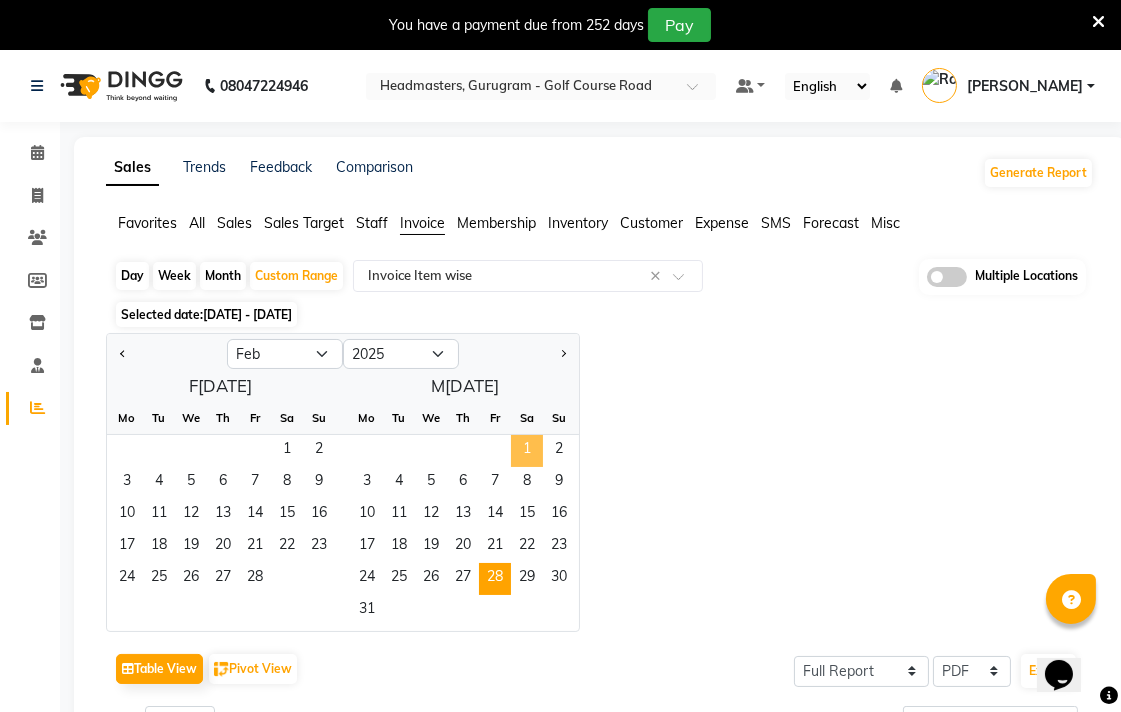 drag, startPoint x: 517, startPoint y: 454, endPoint x: 264, endPoint y: 593, distance: 288.66937 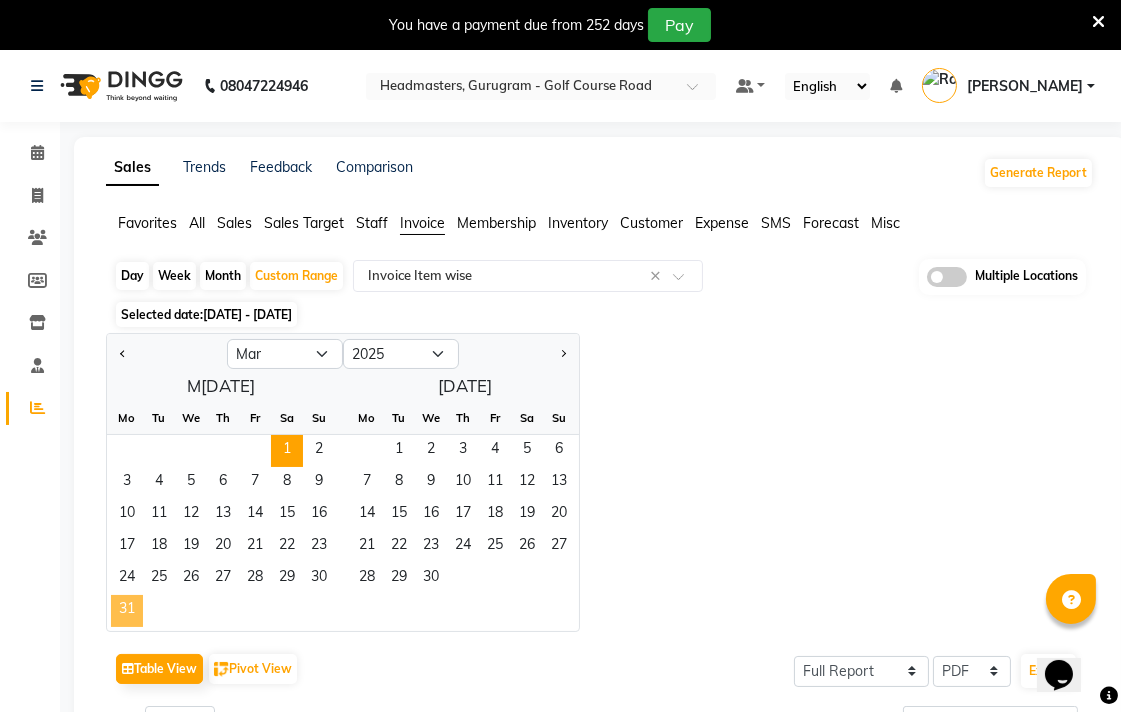 click on "31" 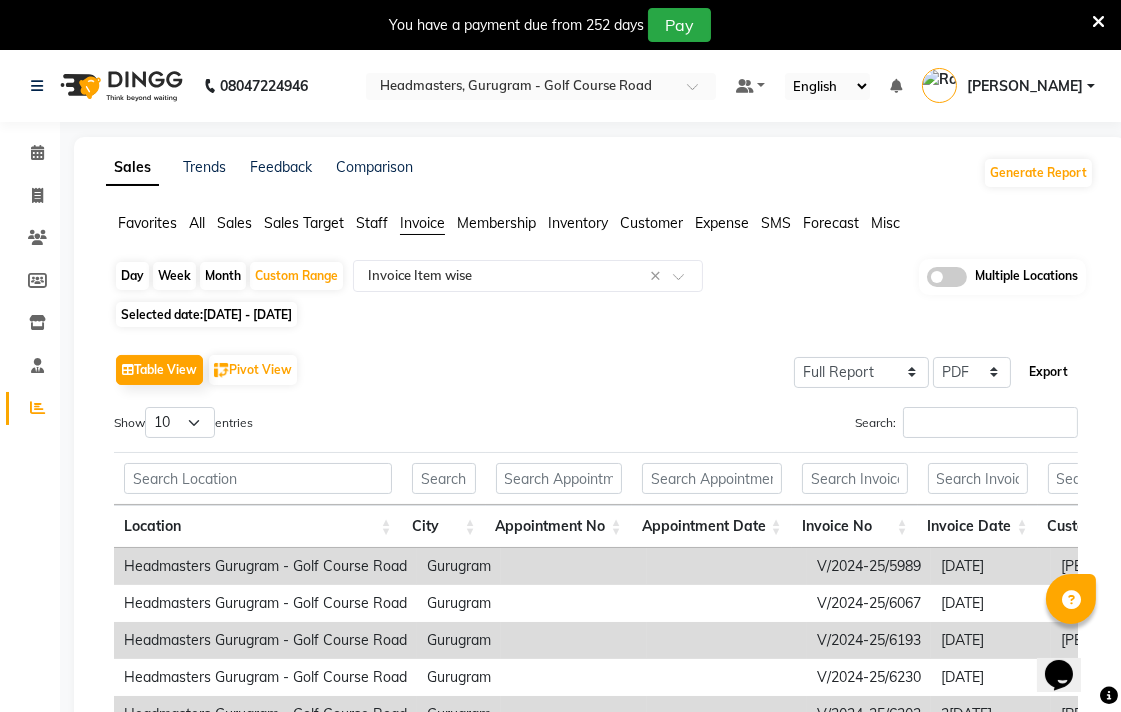 click on "Export" 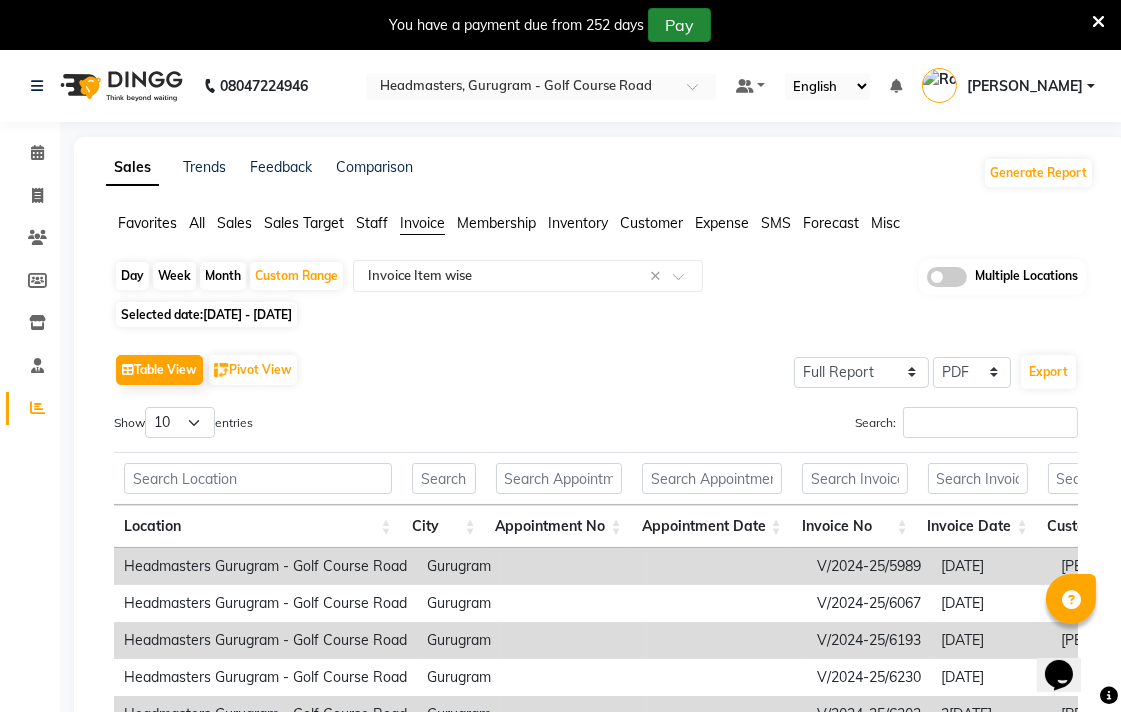 select on "sans-serif" 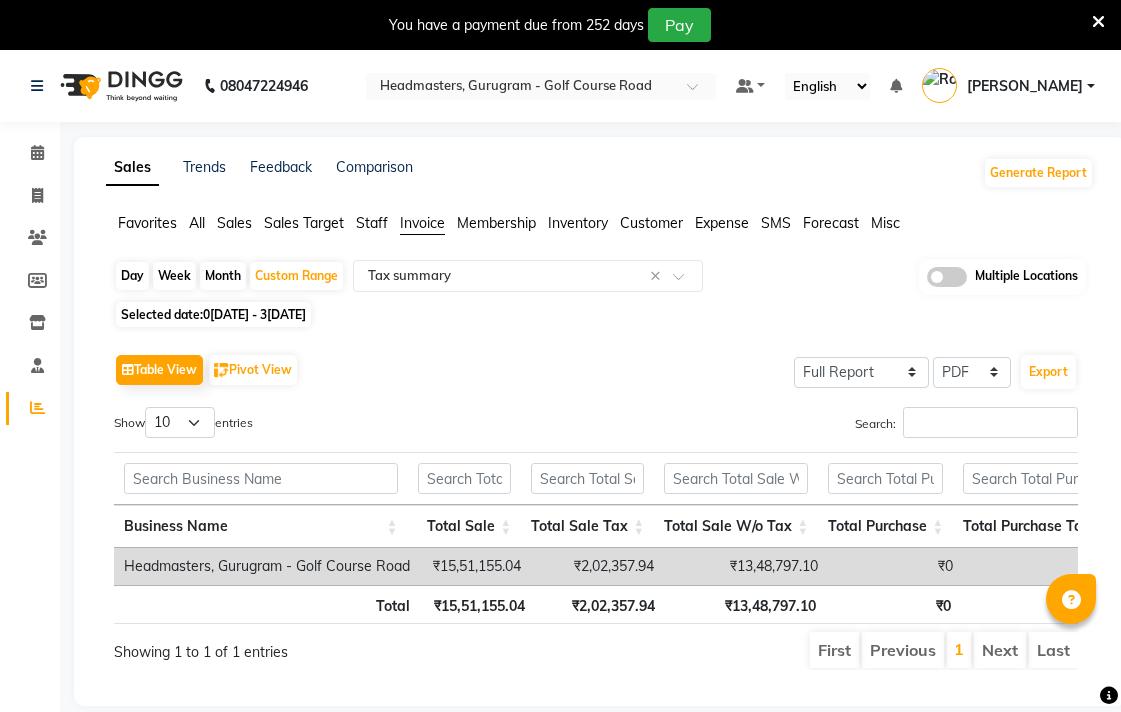 select on "full_report" 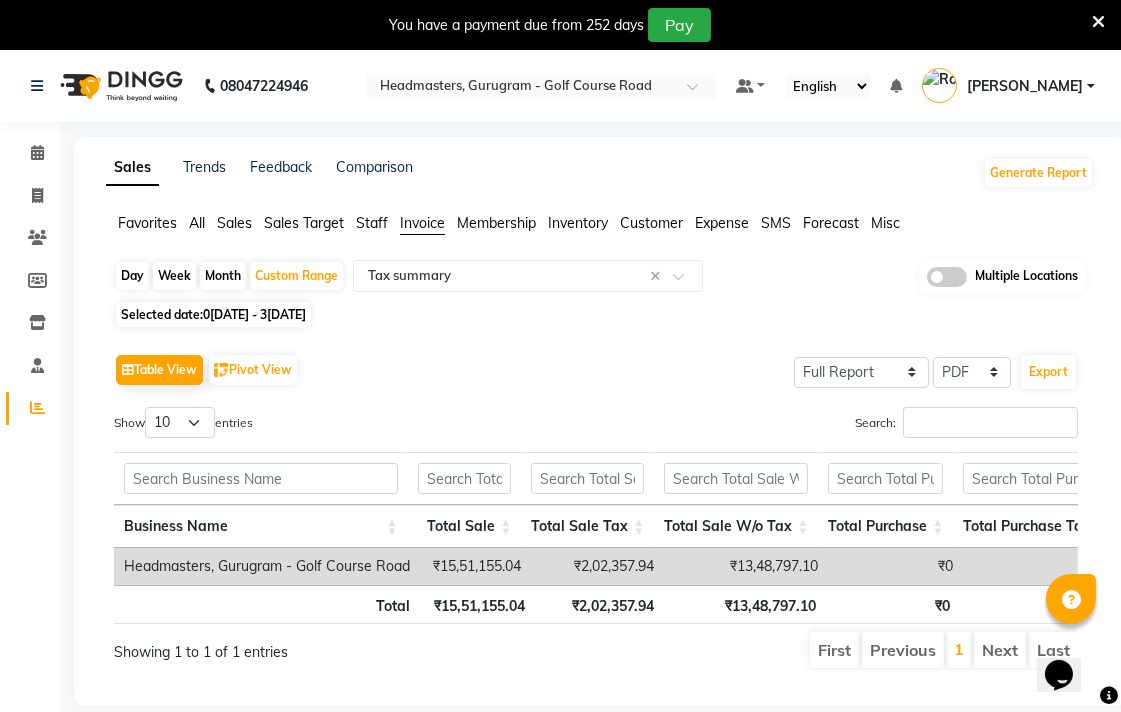 scroll, scrollTop: 0, scrollLeft: 0, axis: both 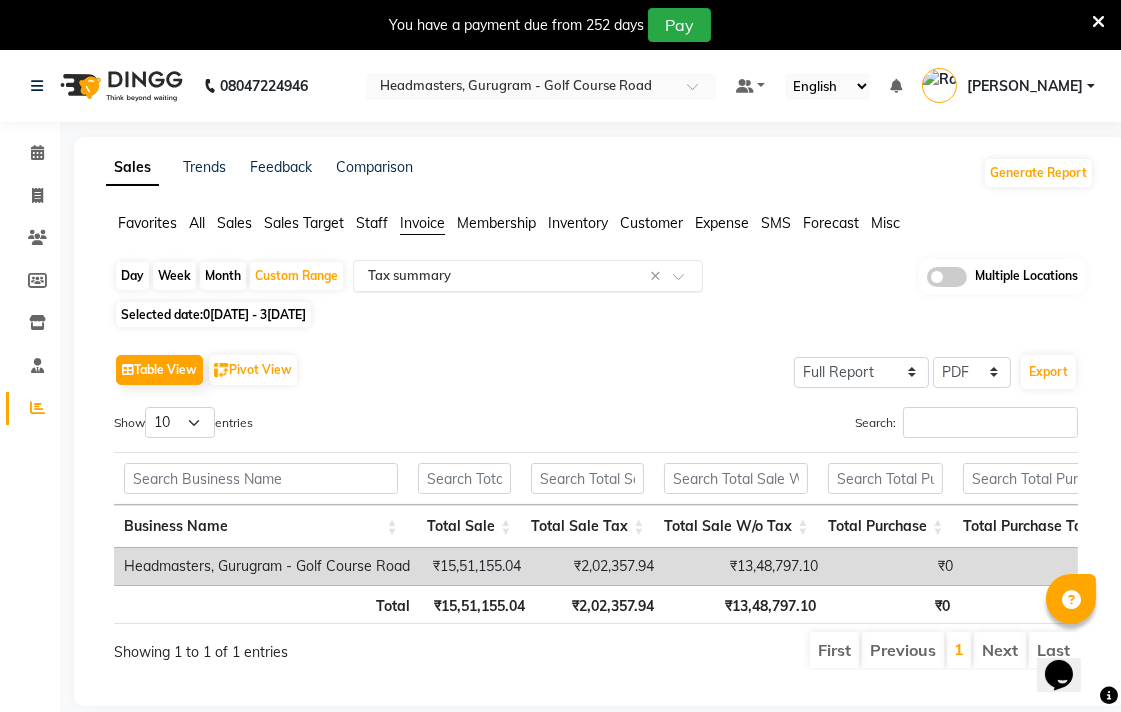 click 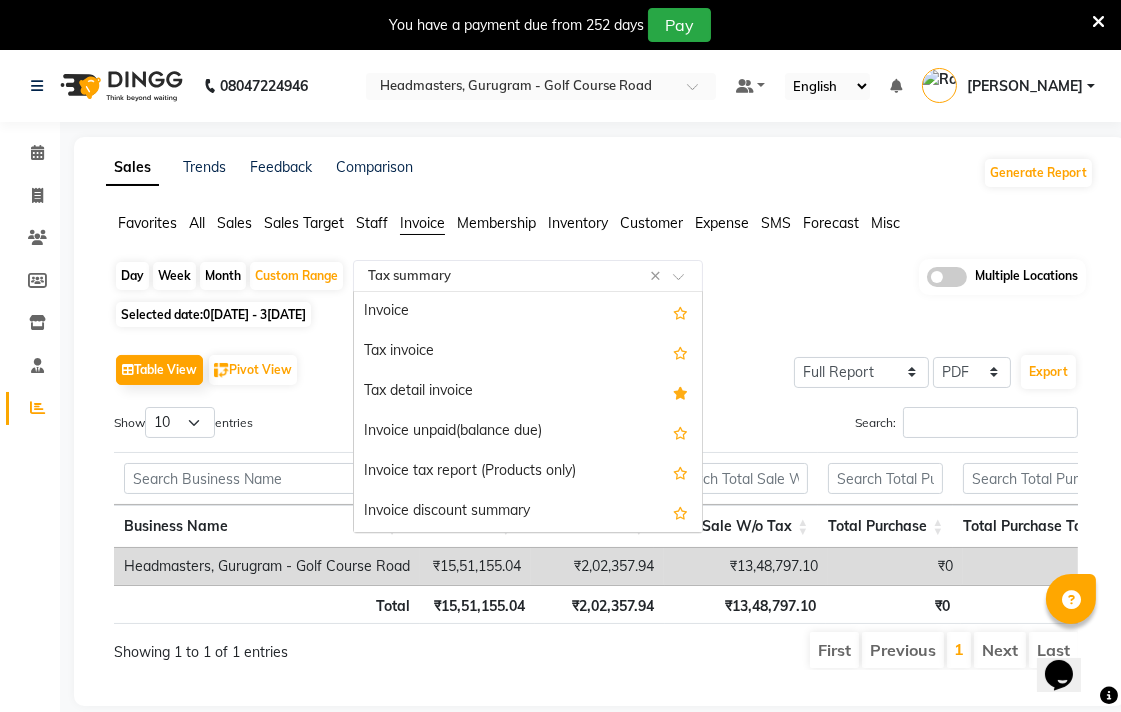 scroll, scrollTop: 320, scrollLeft: 0, axis: vertical 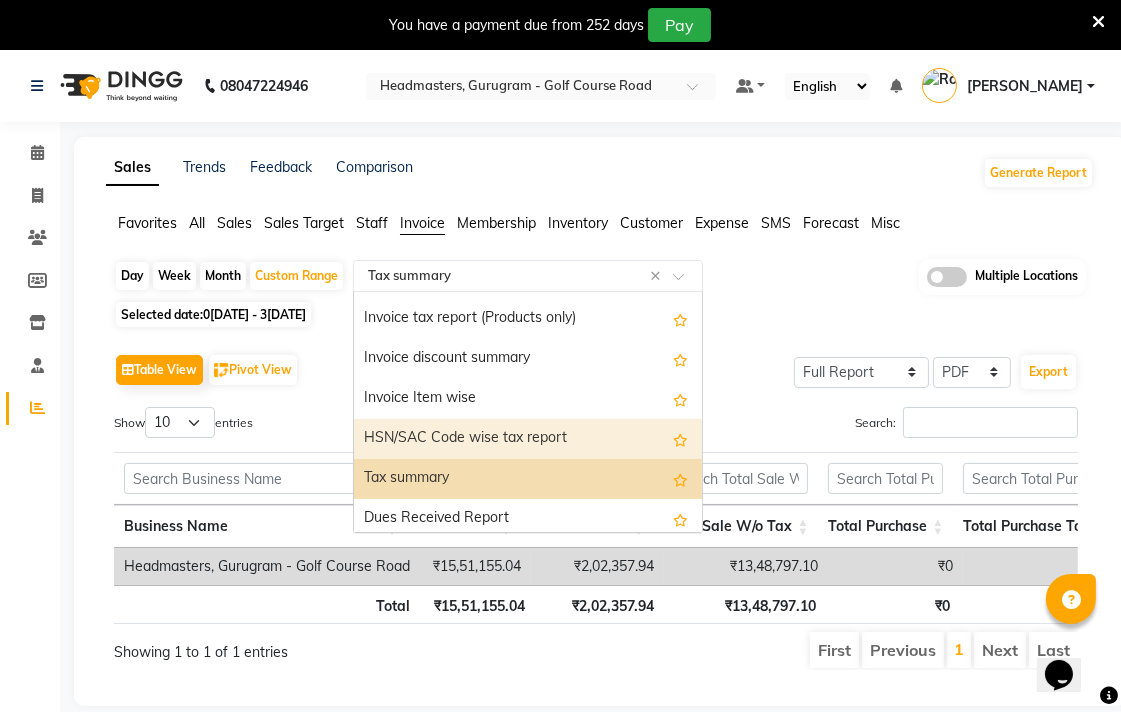 click on "HSN/SAC Code wise tax report" at bounding box center [528, 439] 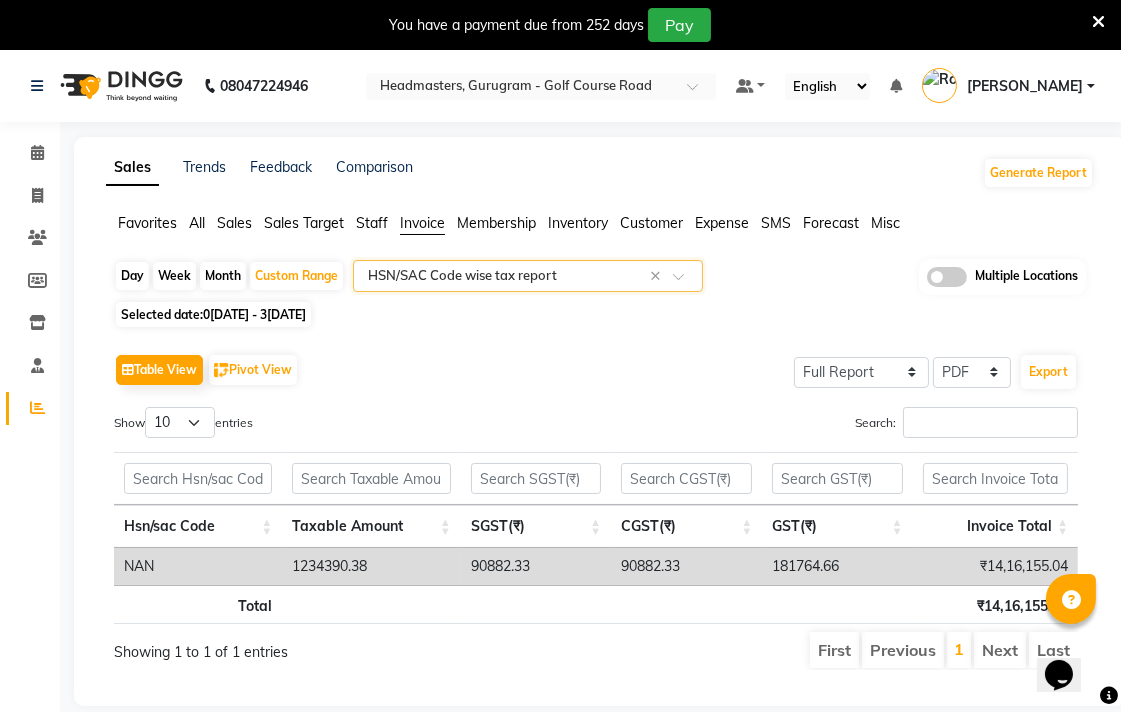 click 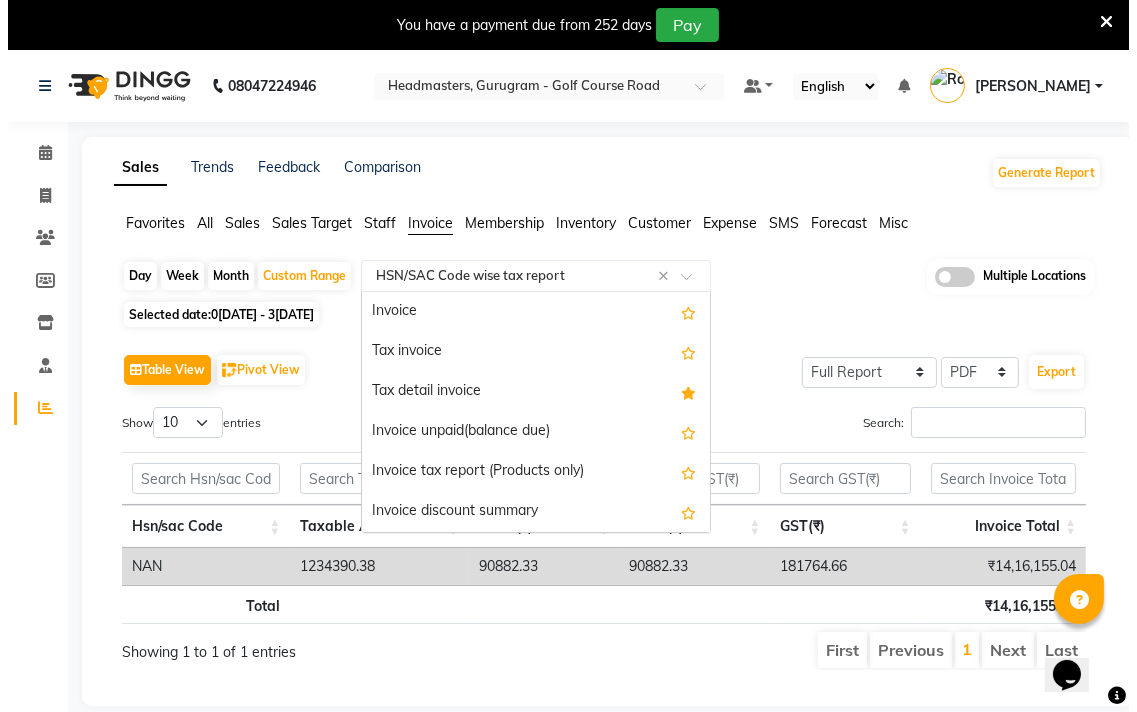 scroll, scrollTop: 280, scrollLeft: 0, axis: vertical 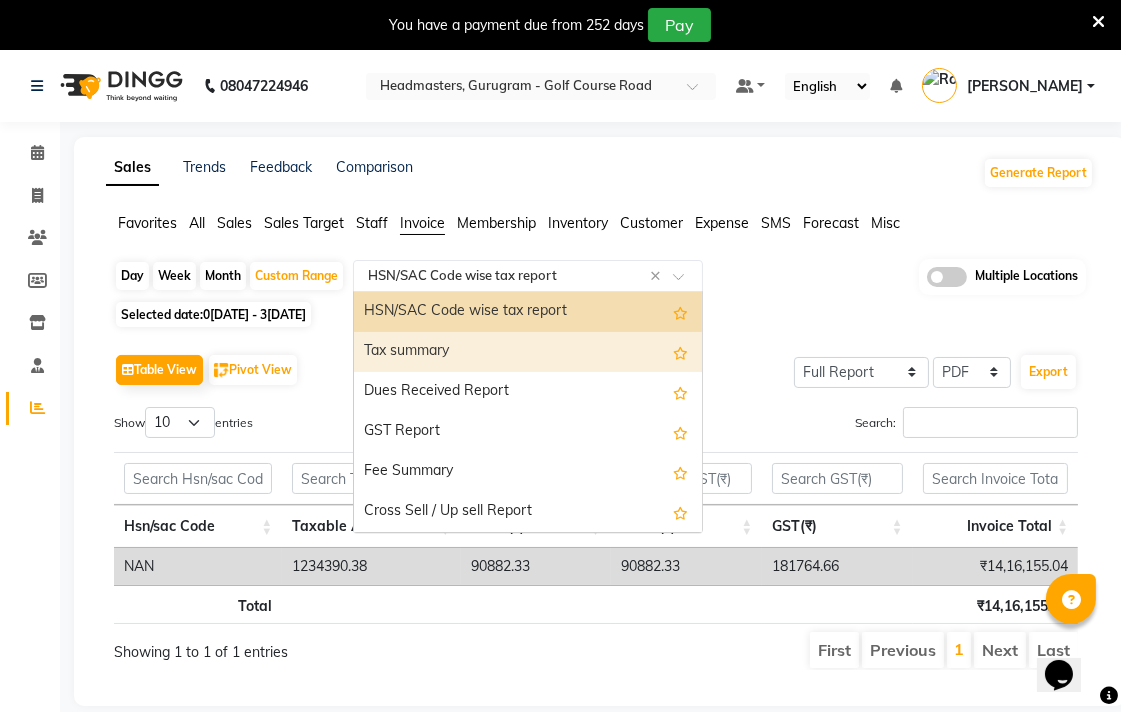 click on "Tax summary" at bounding box center (528, 352) 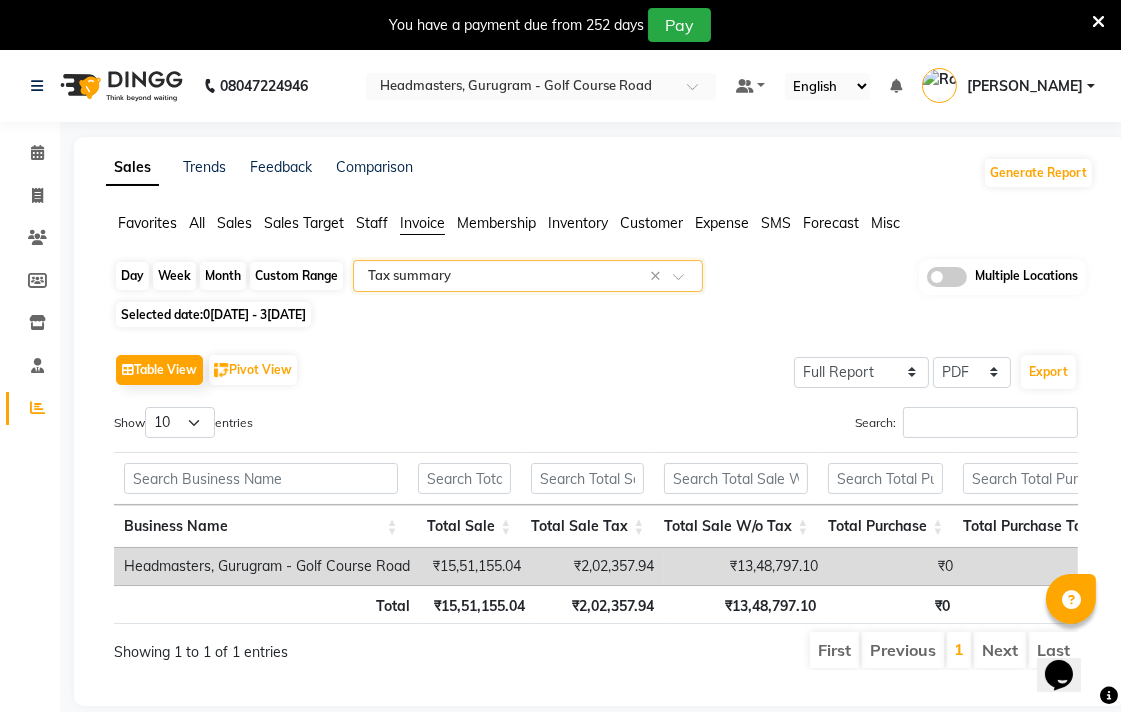 click on "Custom Range" 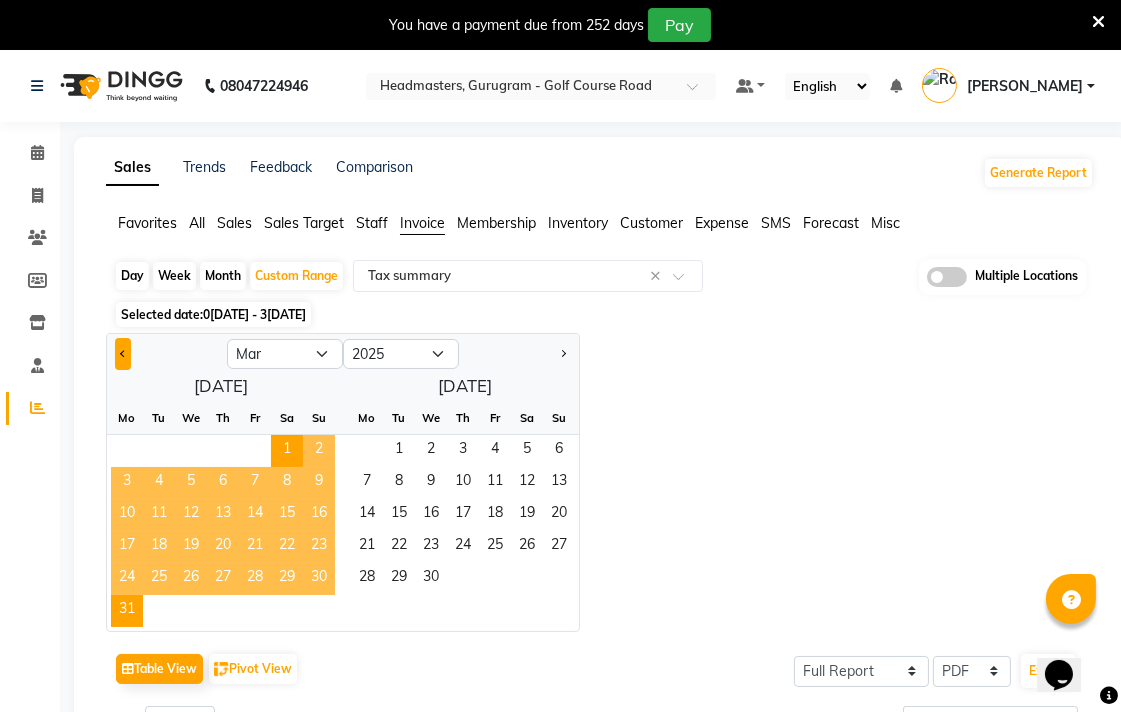 click 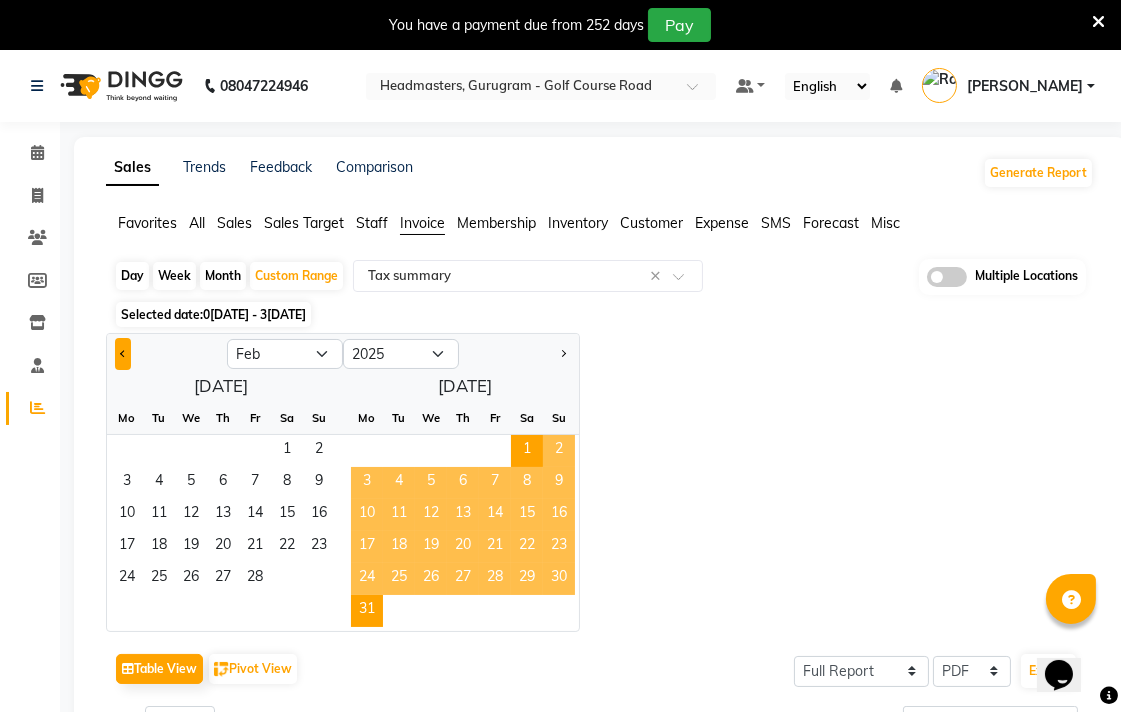 click 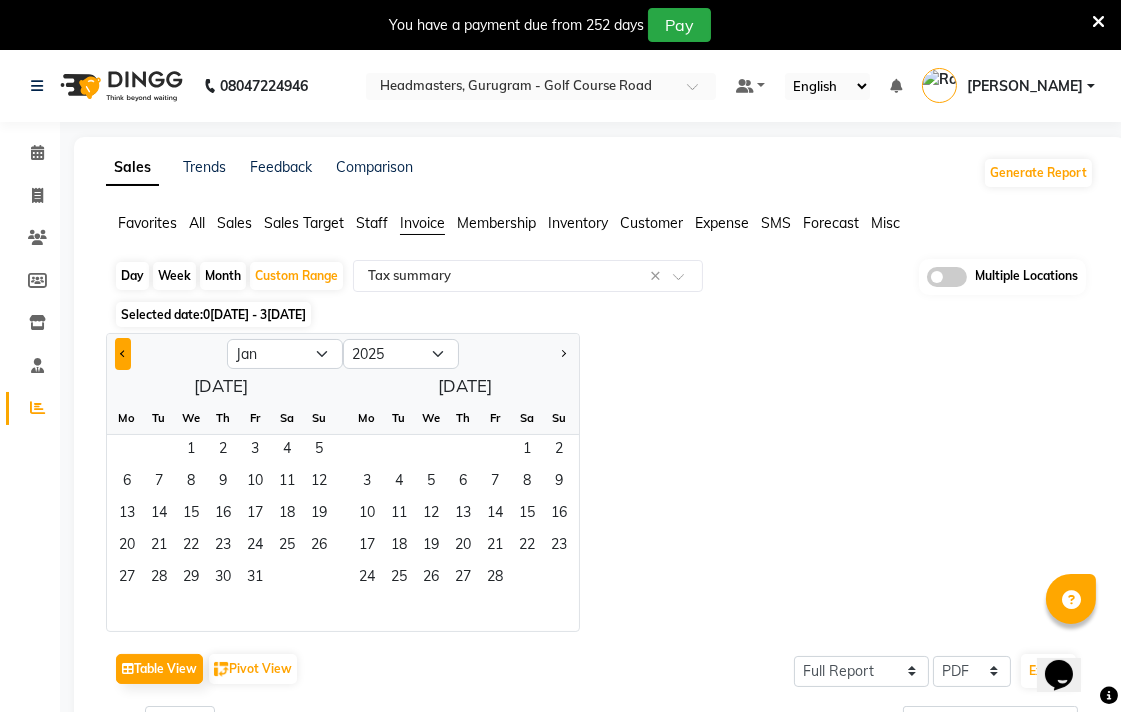click 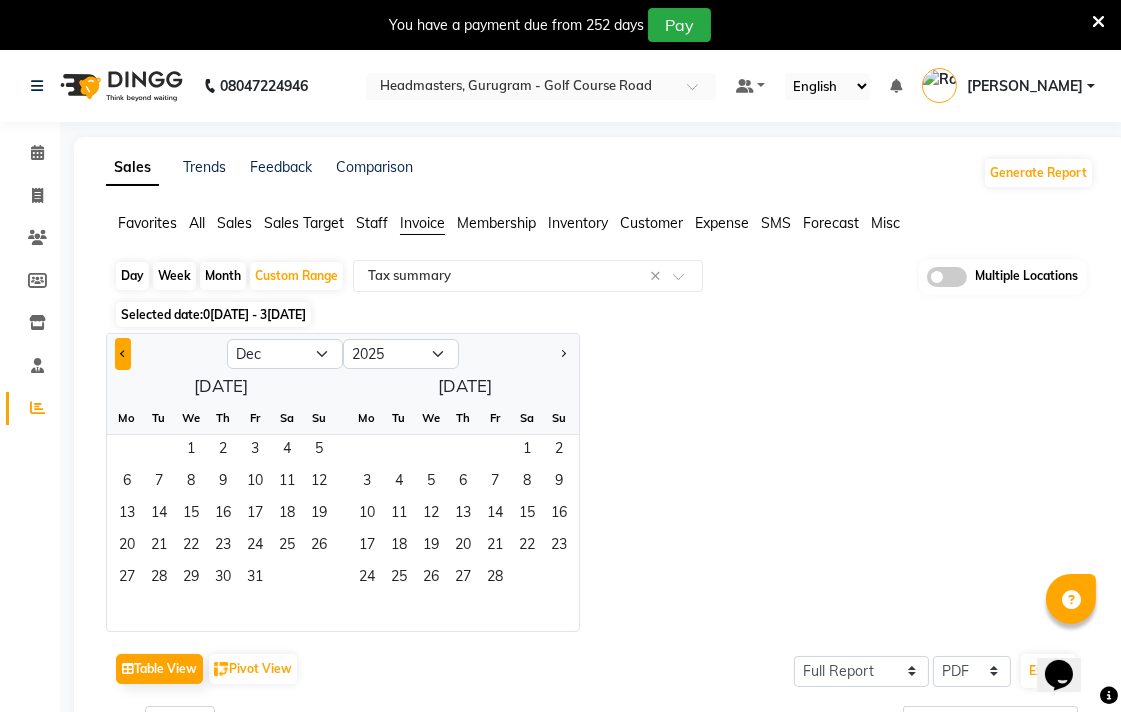 select on "2024" 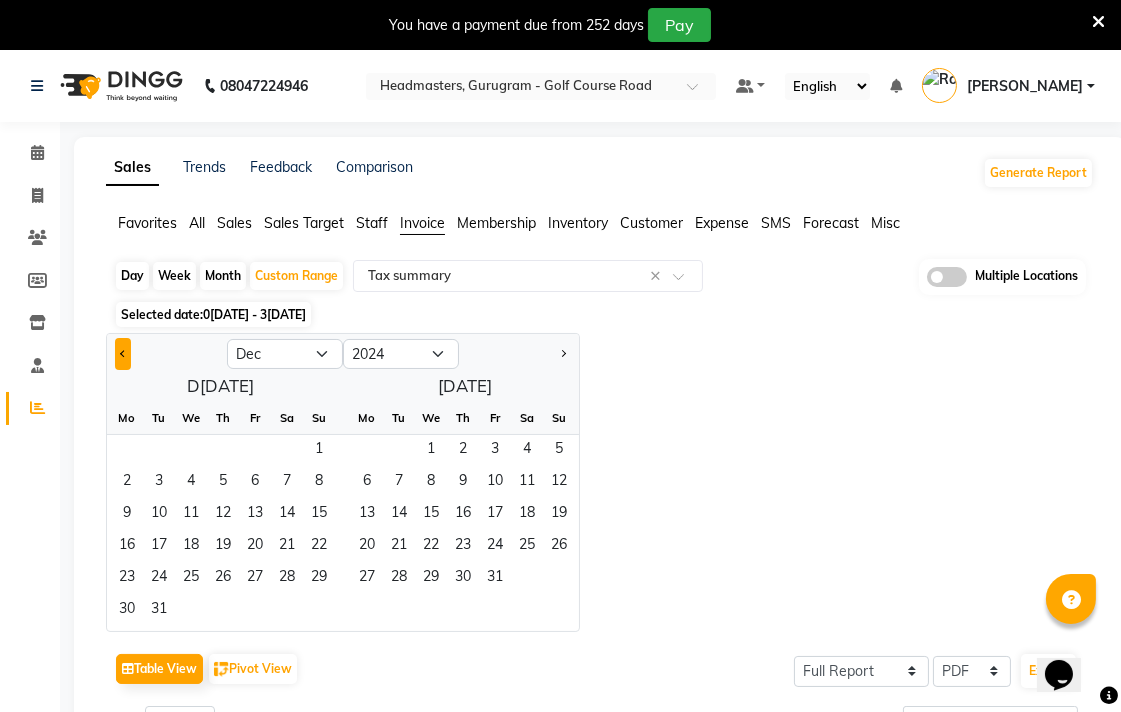 click 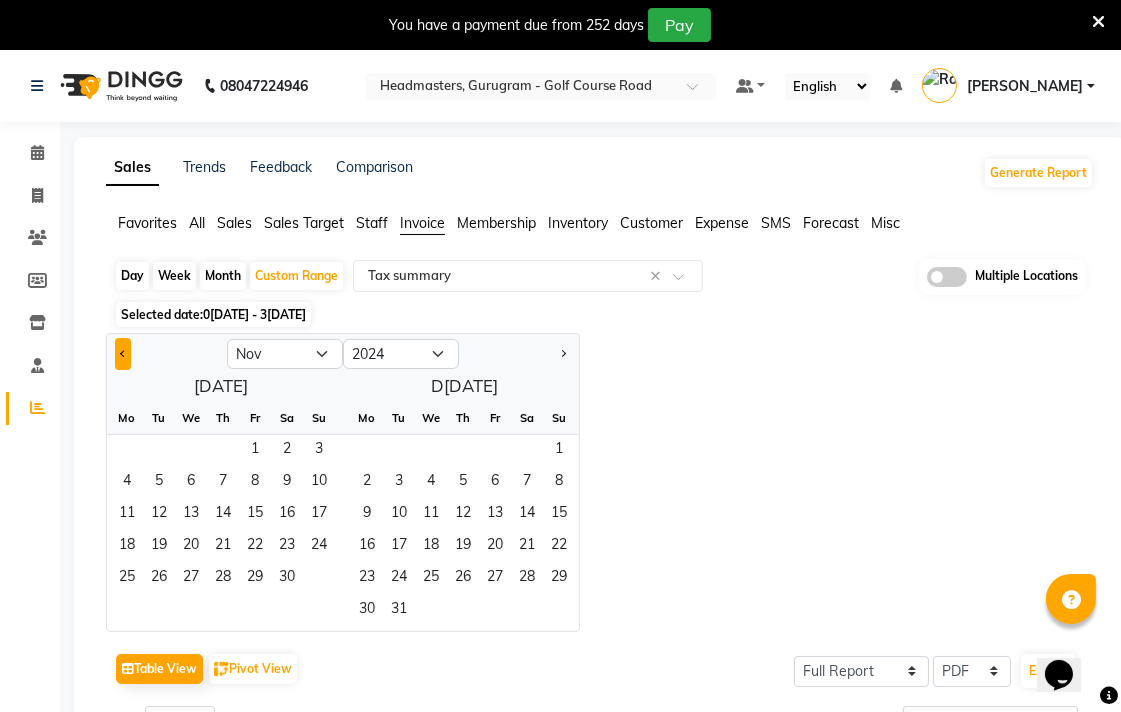 click 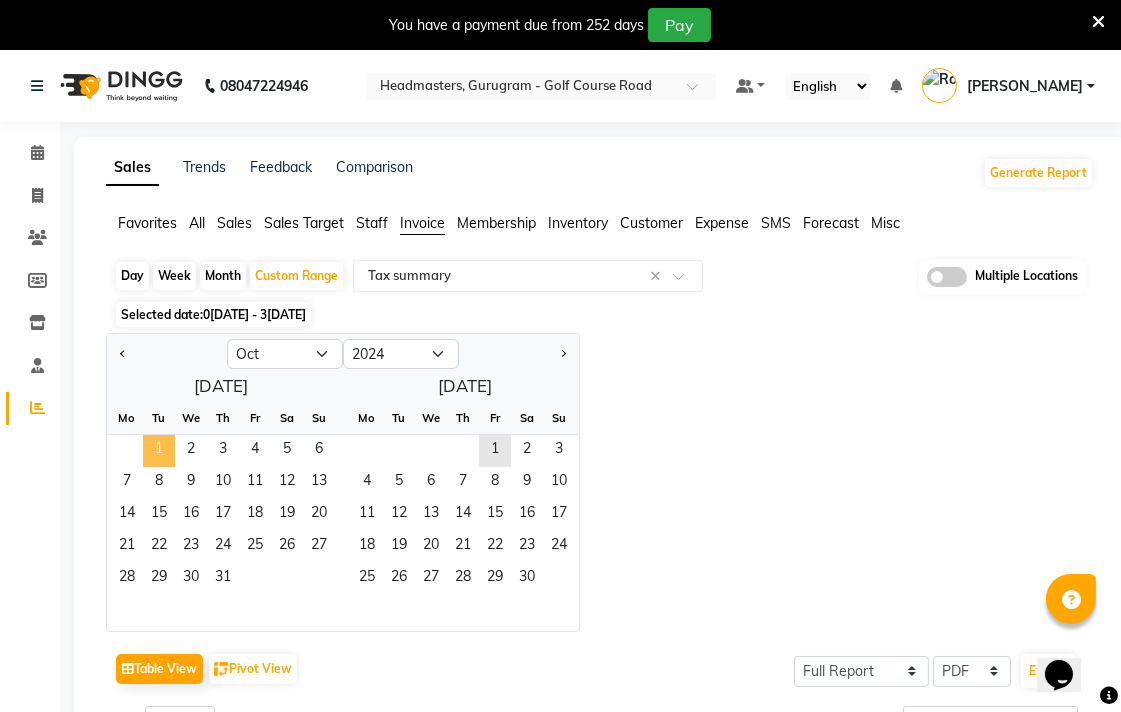 click on "1" 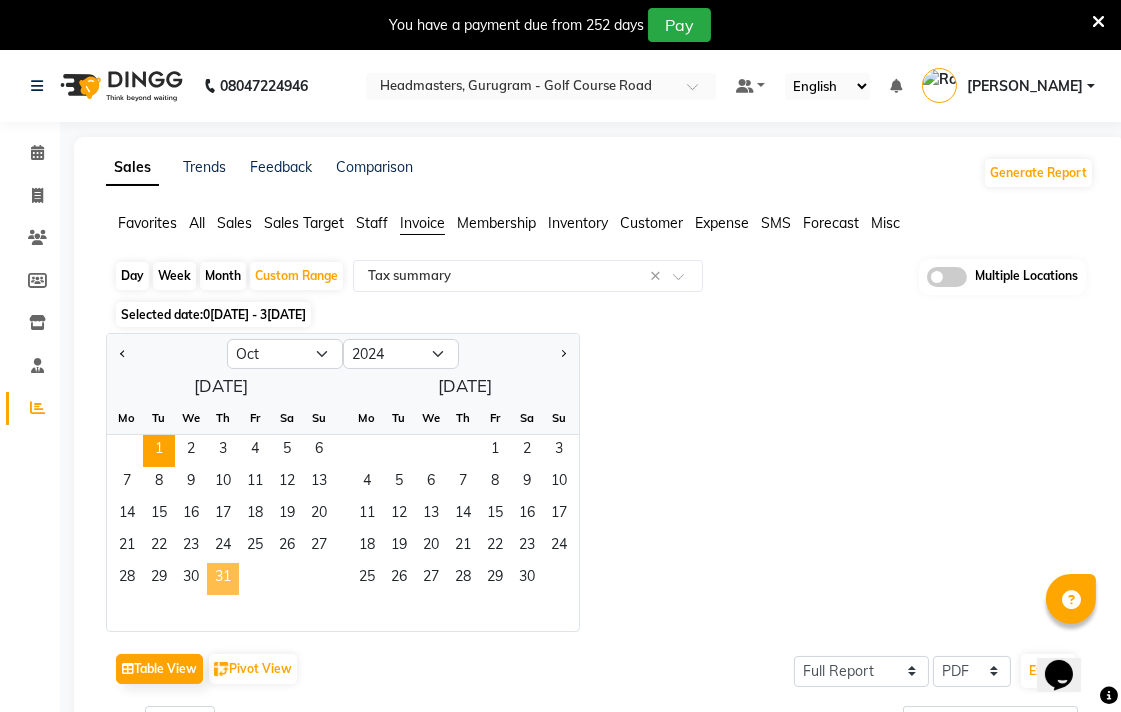 click on "31" 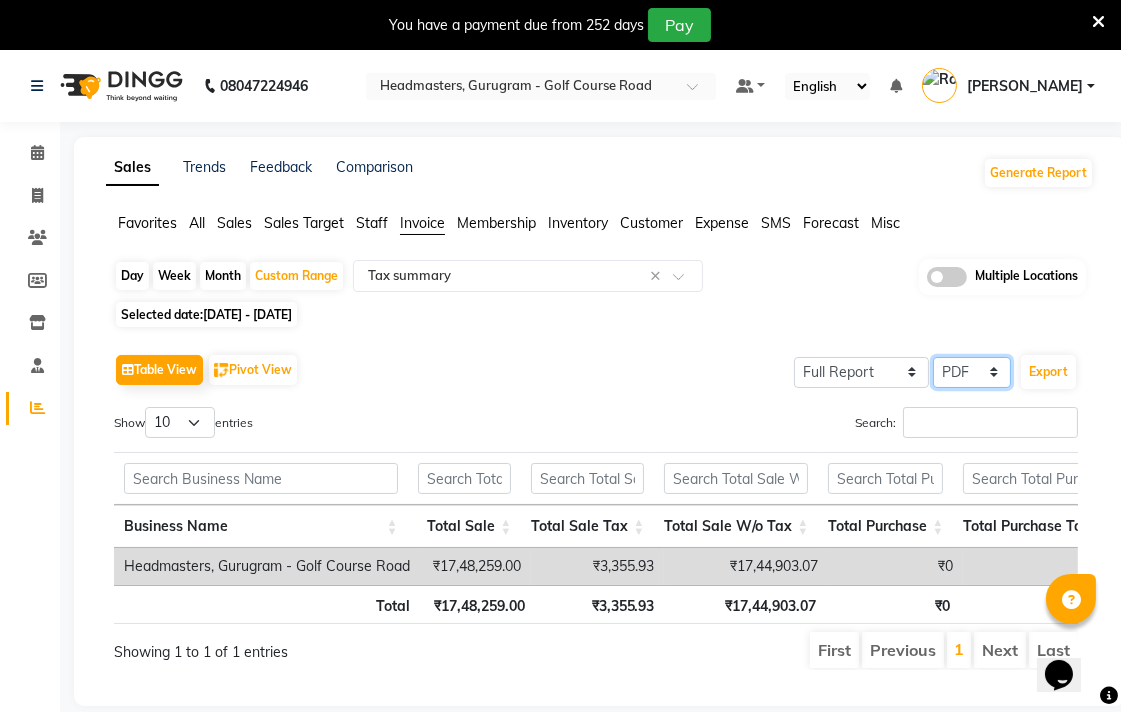 click on "Select CSV PDF" 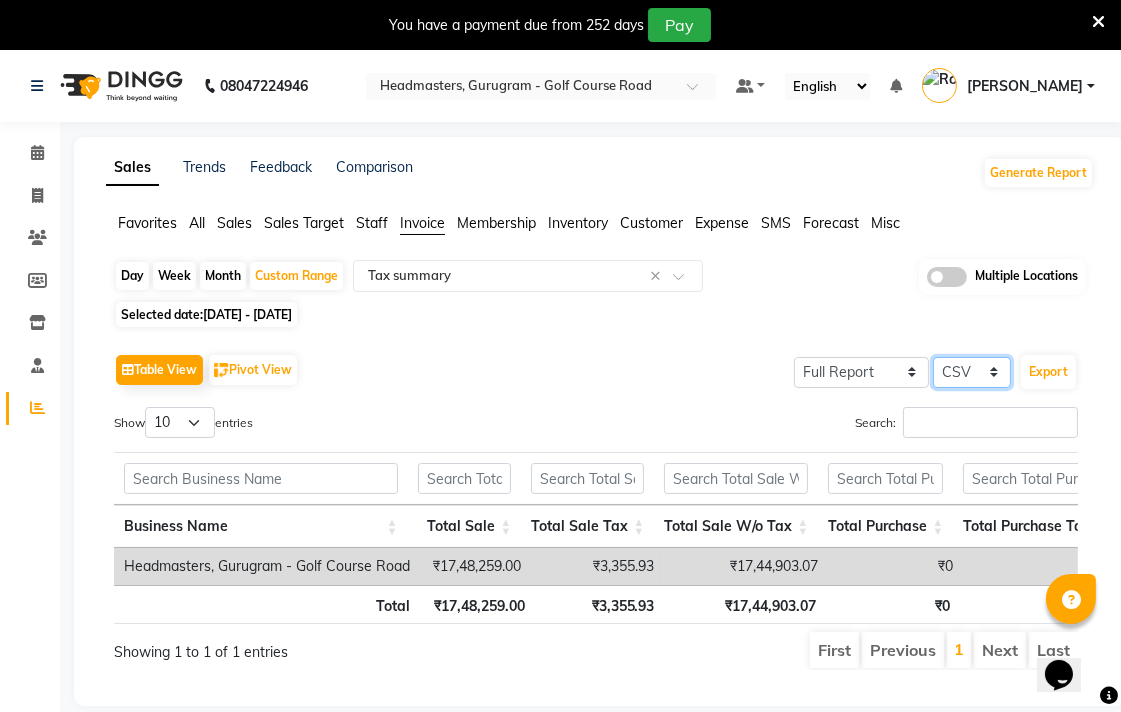 click on "Select CSV PDF" 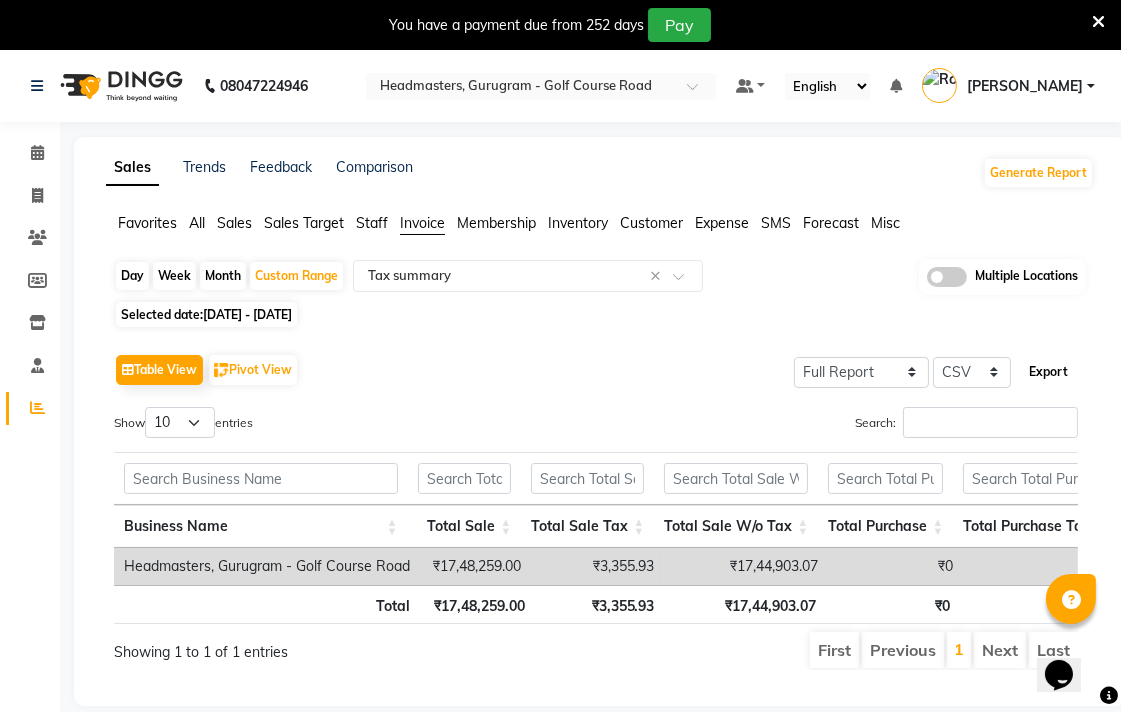 click on "Export" 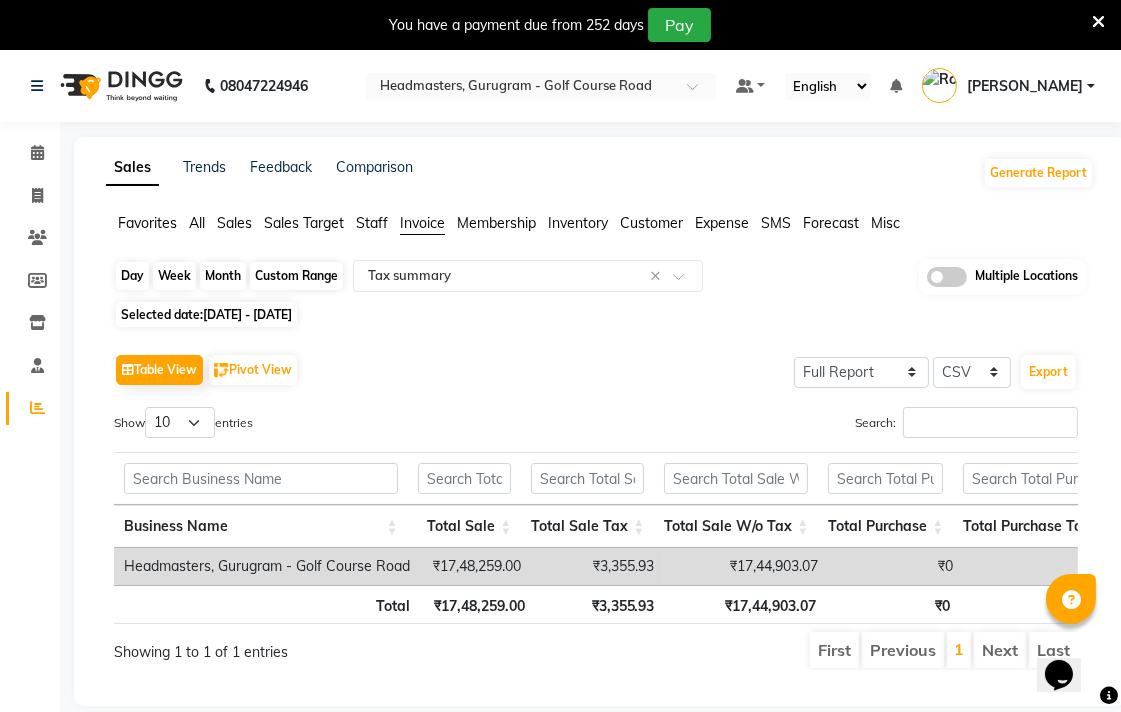 click on "Custom Range" 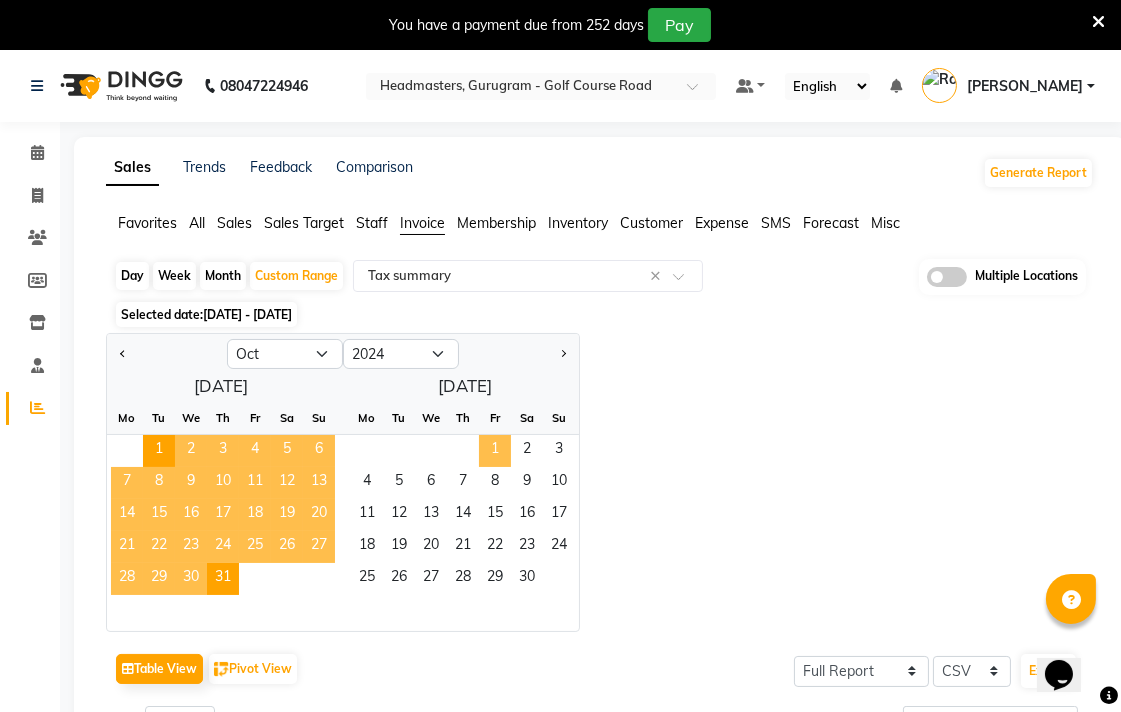 click on "1" 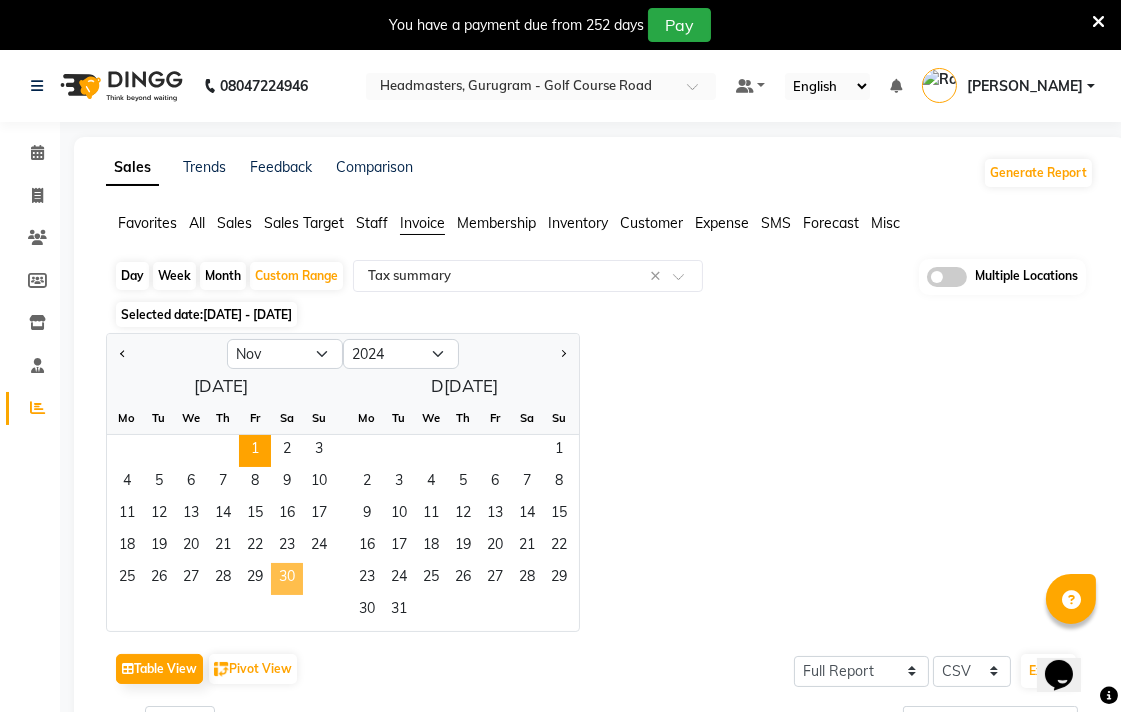 click on "30" 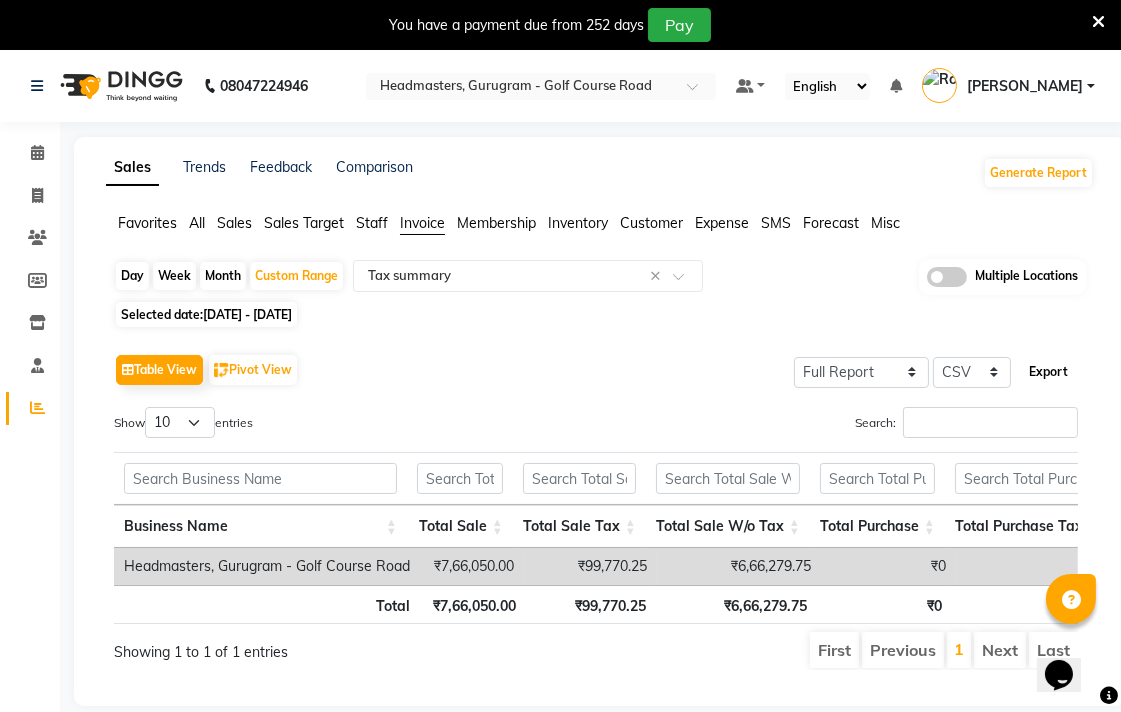 click on "Export" 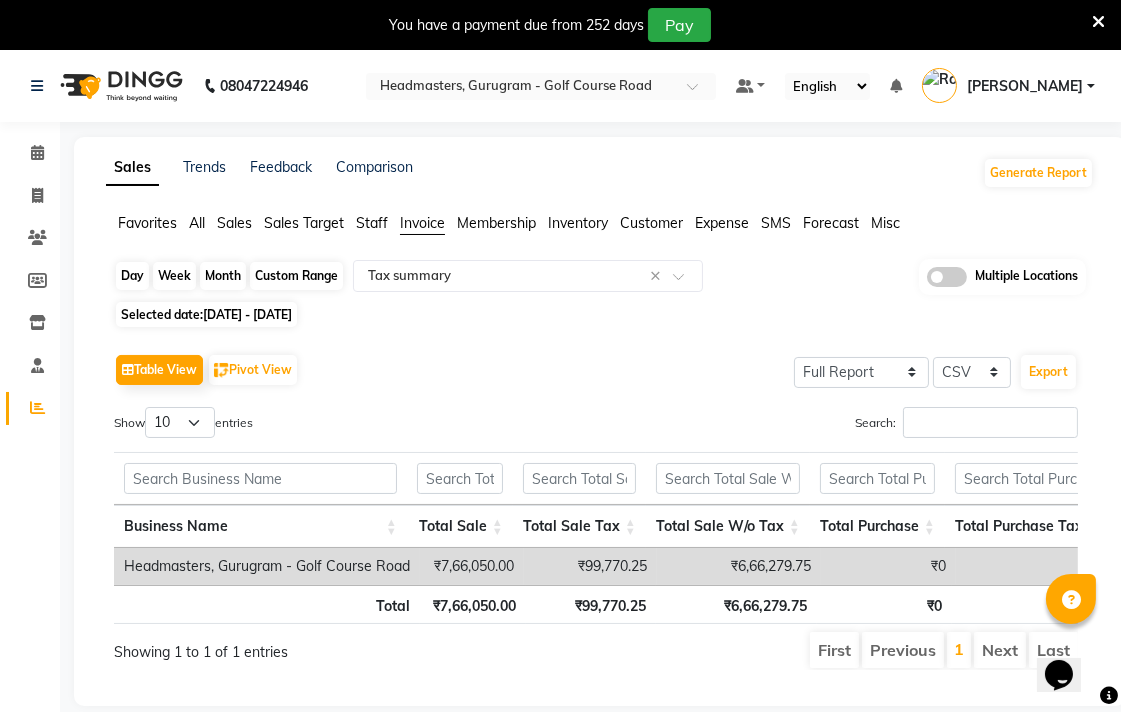 click on "Custom Range" 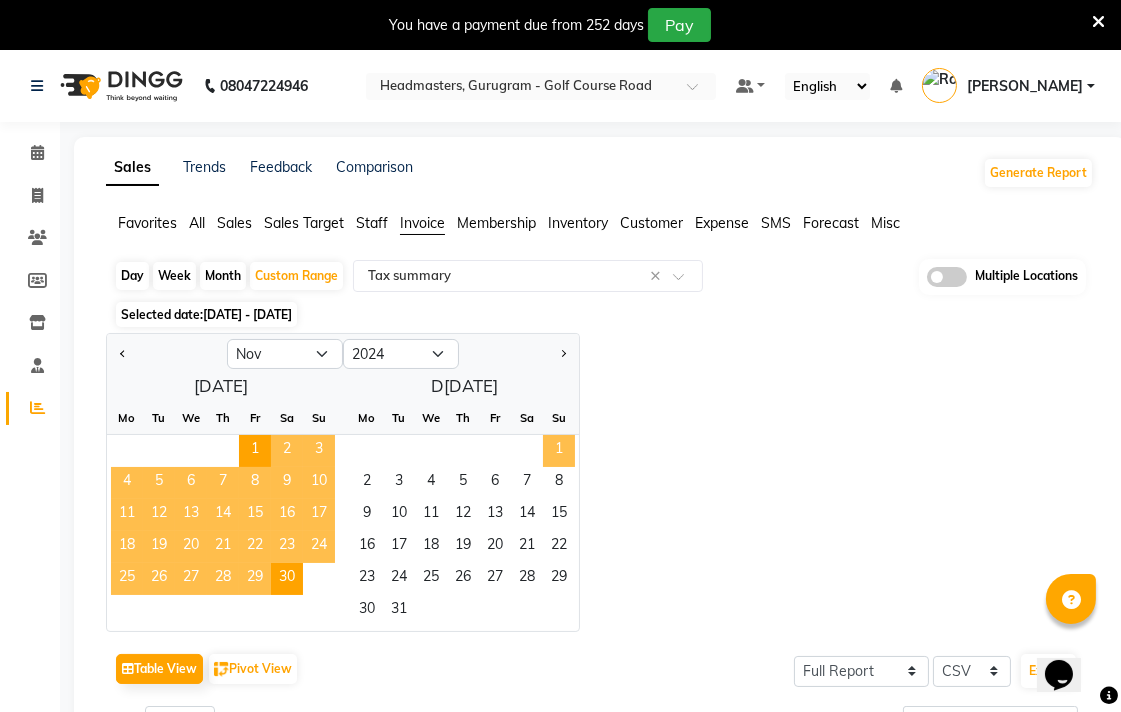 click on "1" 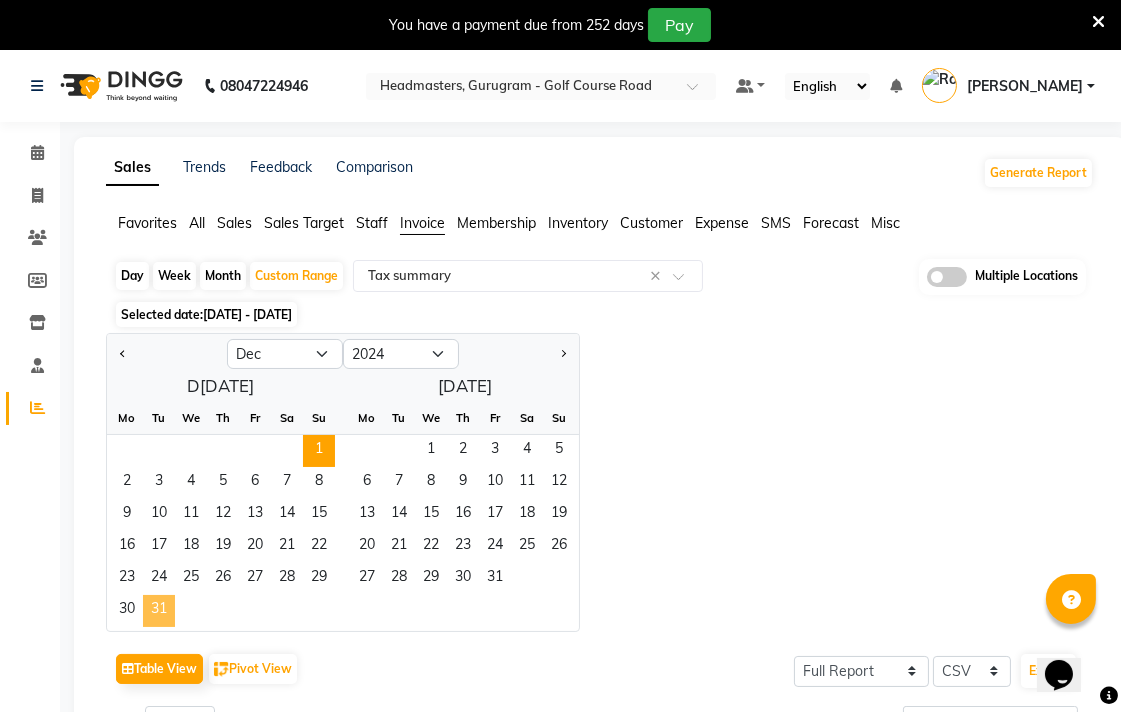 click on "31" 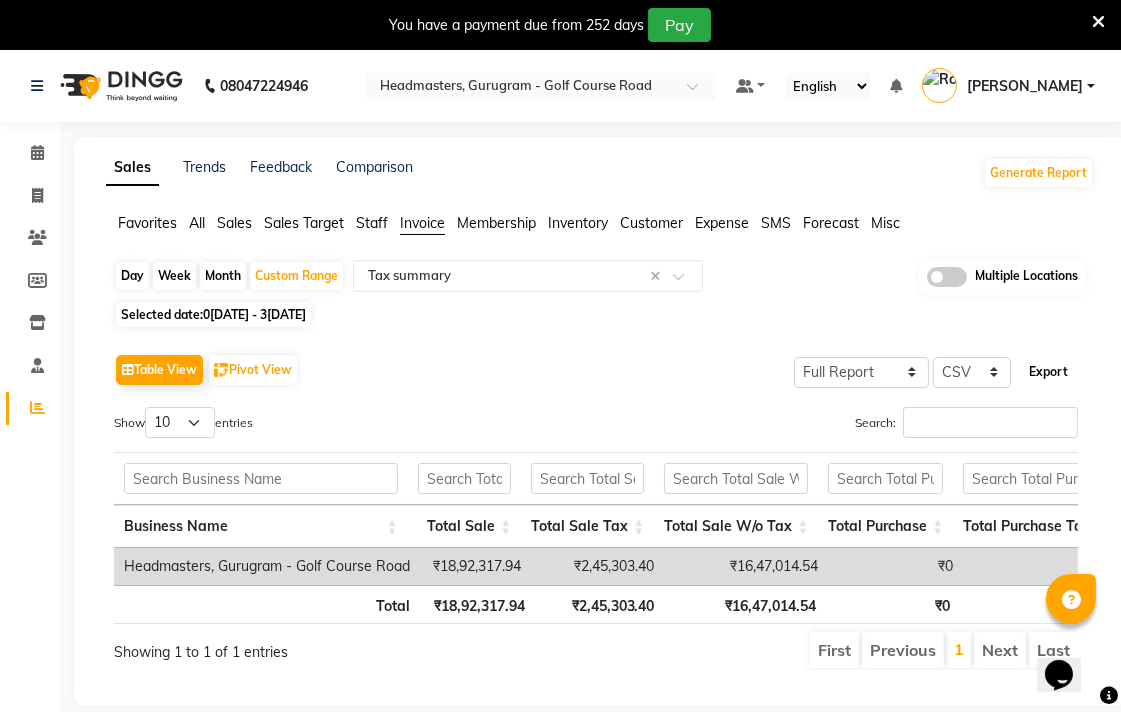 click on "Export" 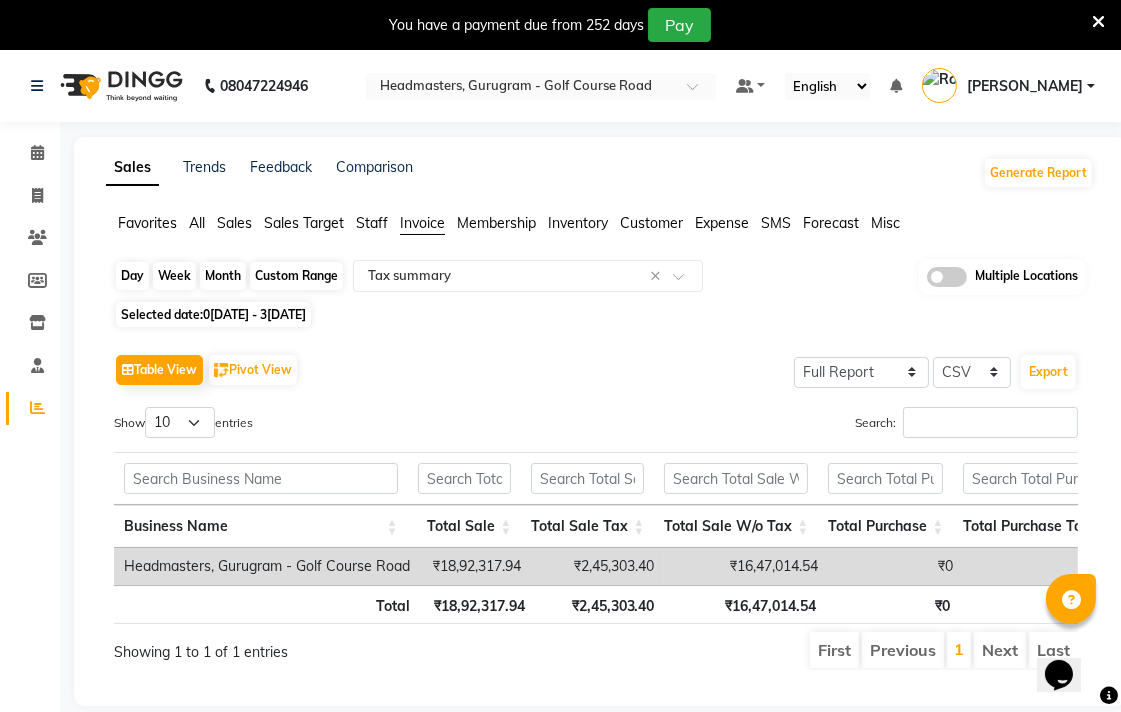 click on "Custom Range" 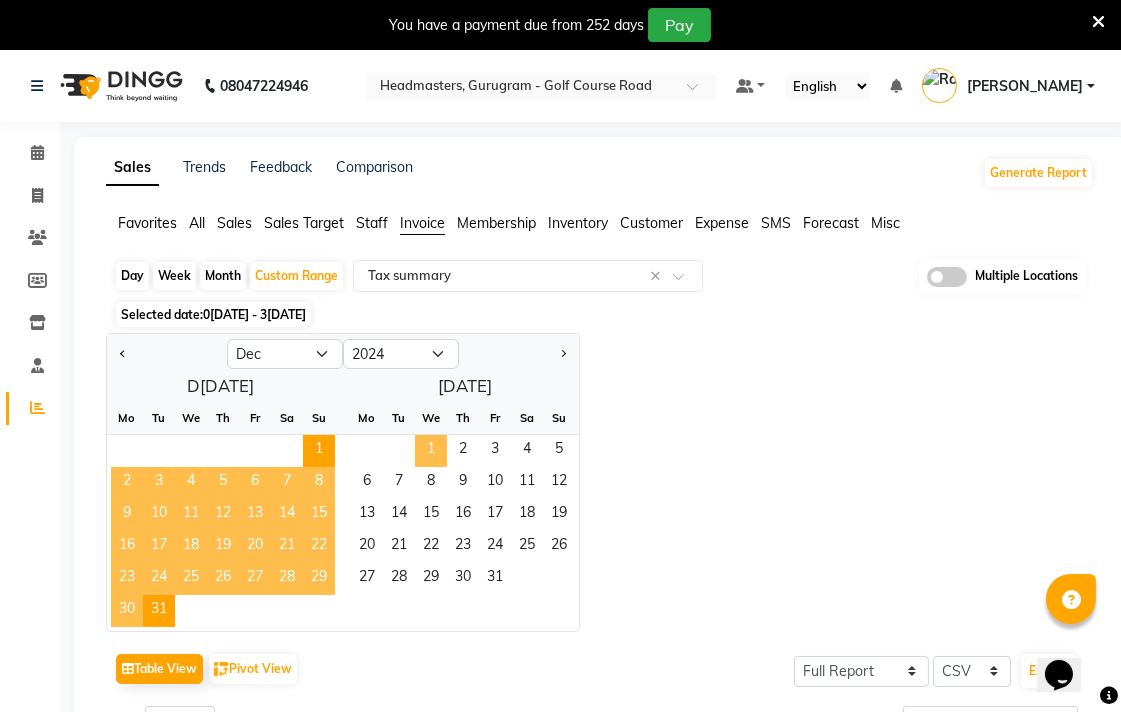 click on "1" 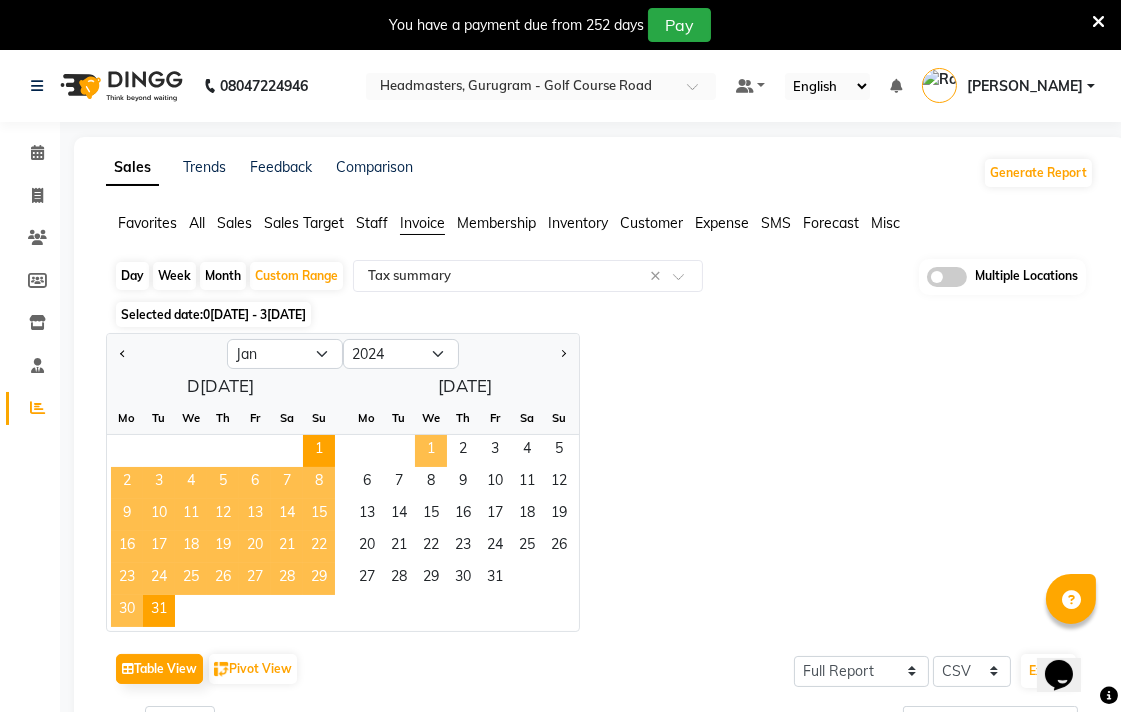 select on "2025" 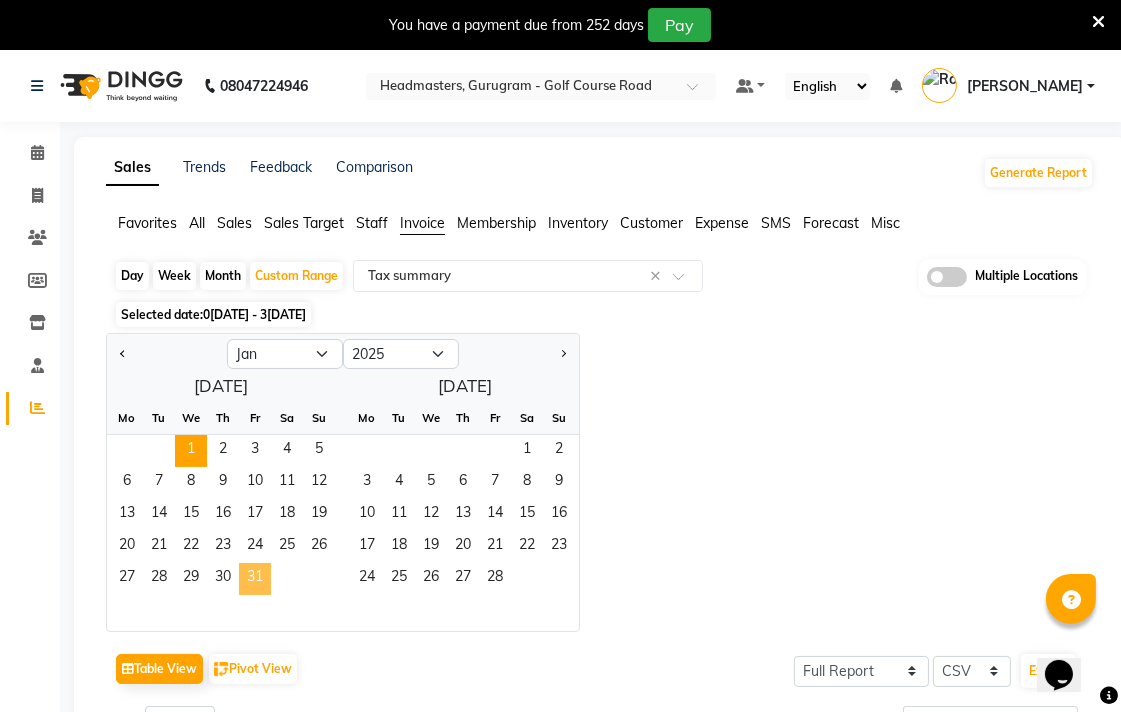 click on "31" 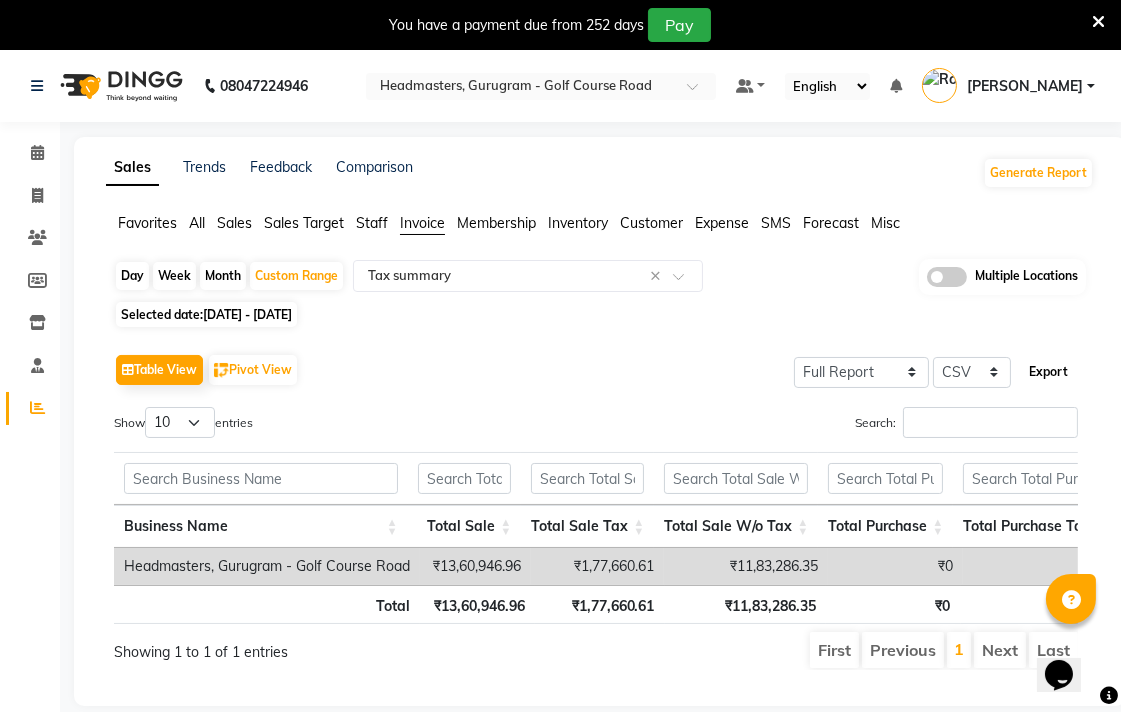 click on "Export" 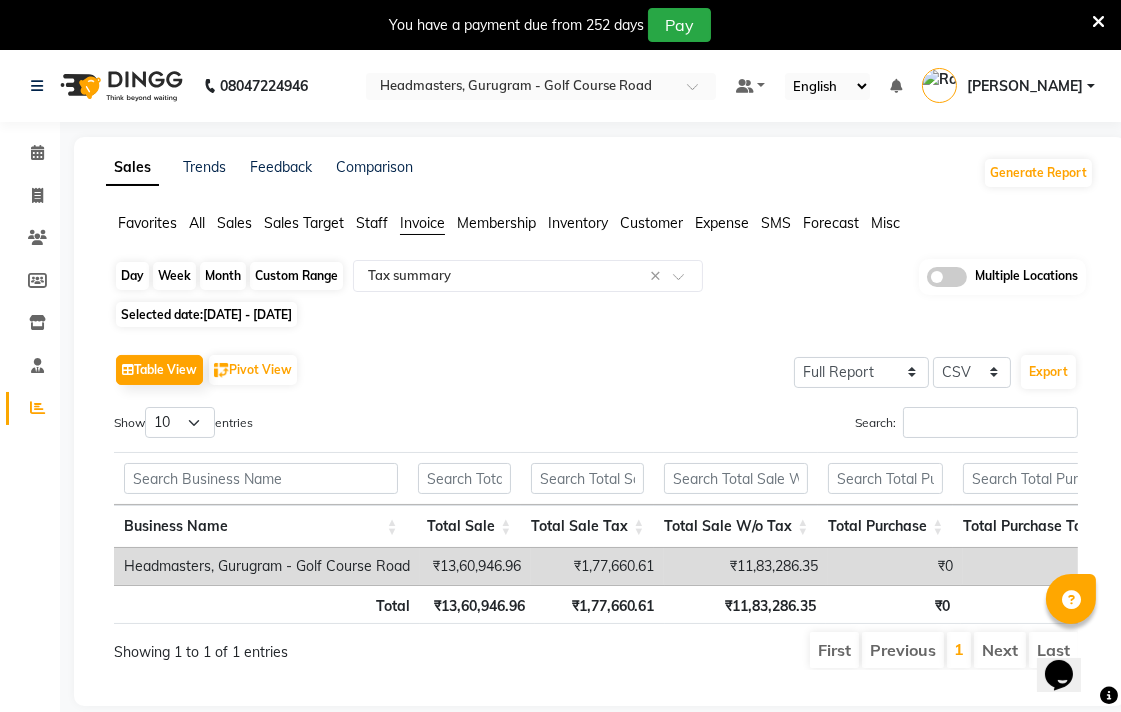 click on "Custom Range" 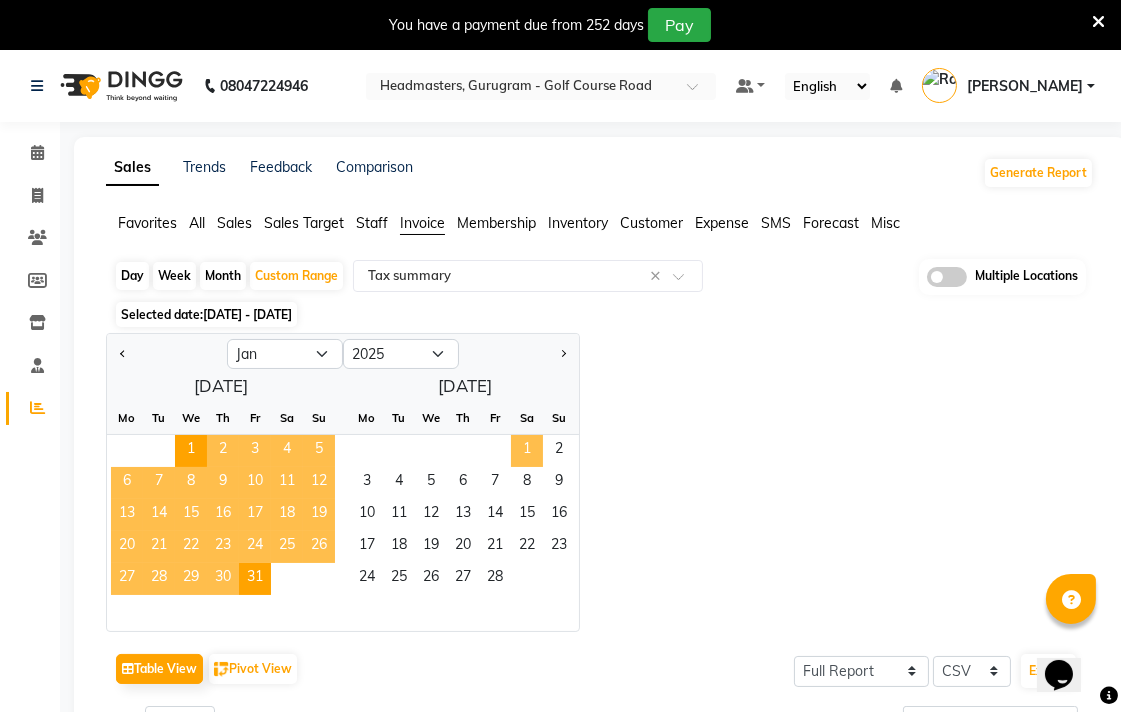 click on "1" 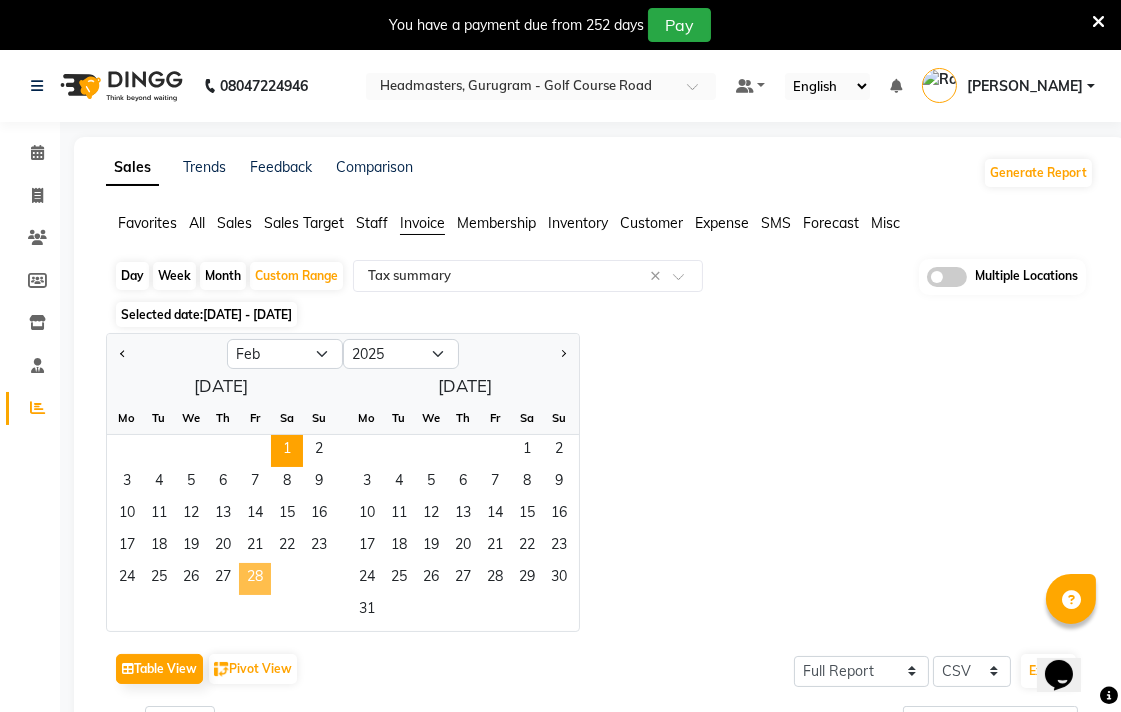 click on "28" 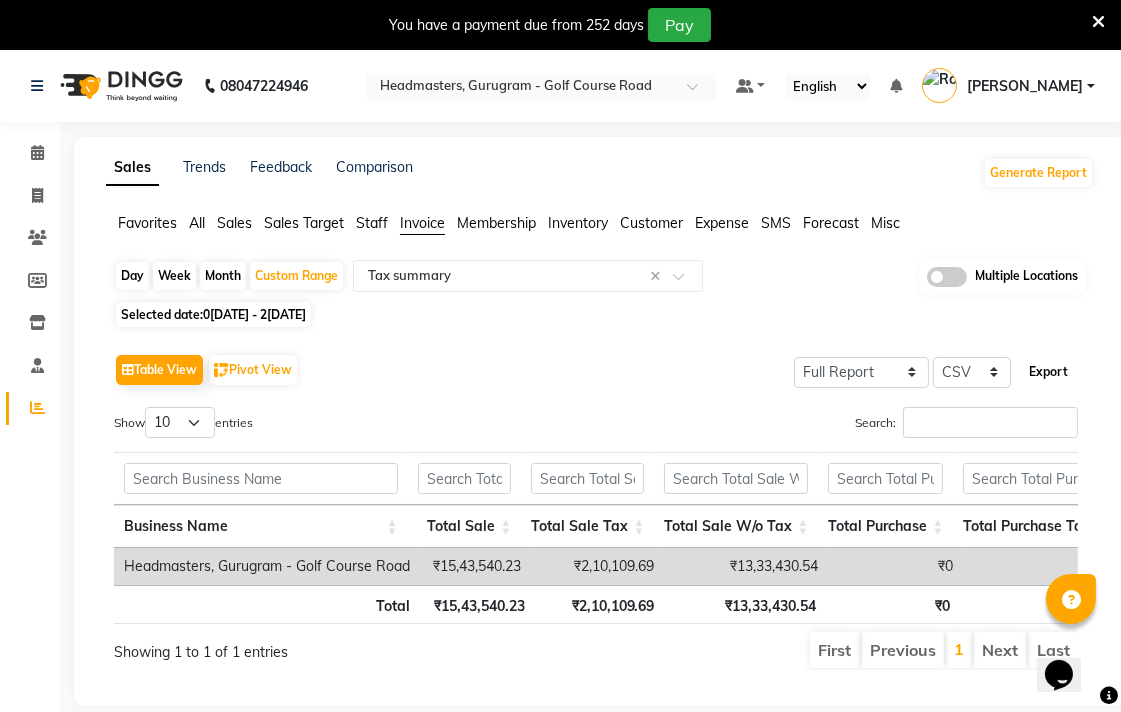 click on "Export" 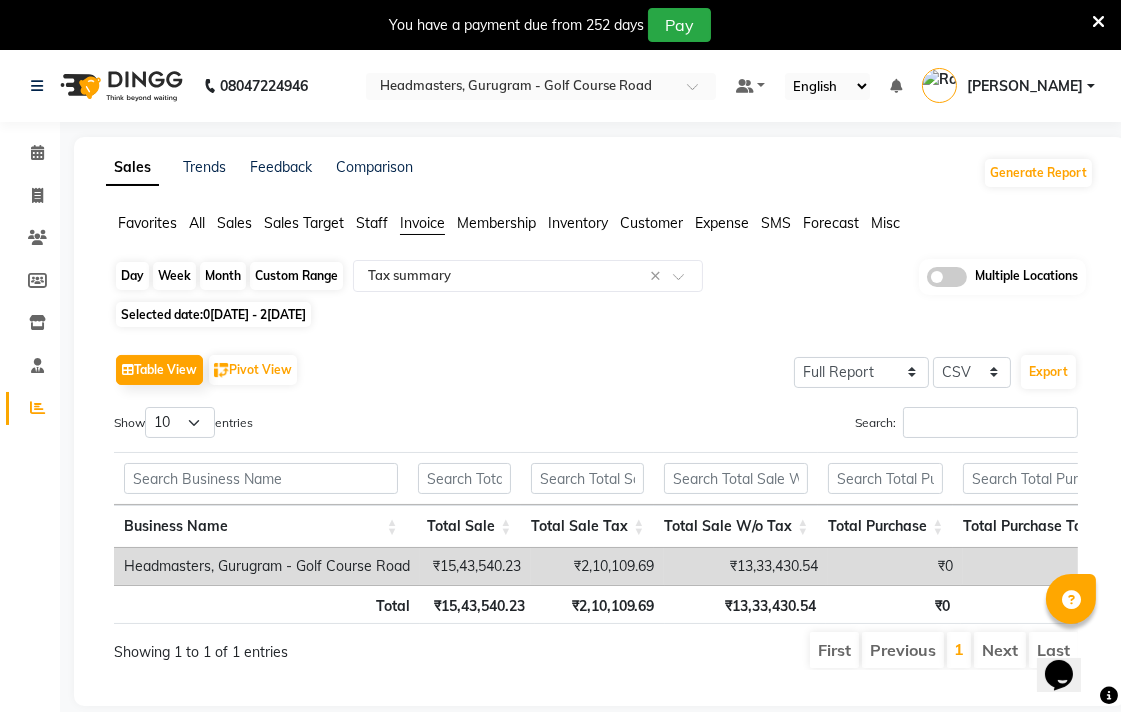 click on "Custom Range" 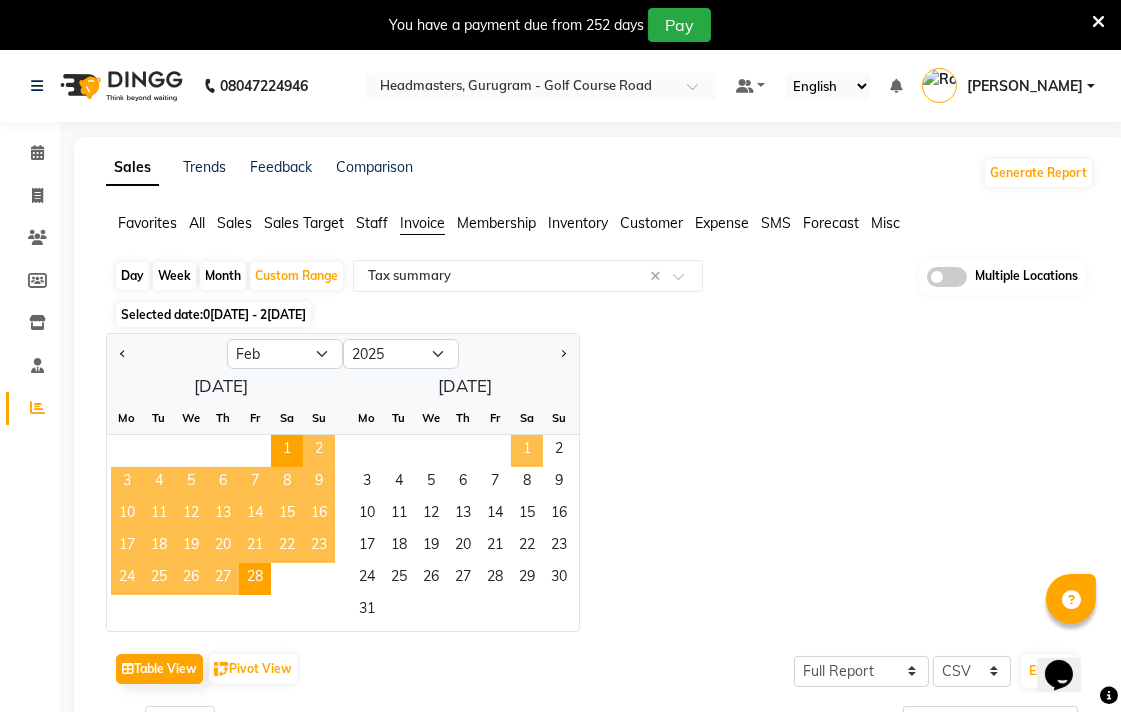 click on "1" 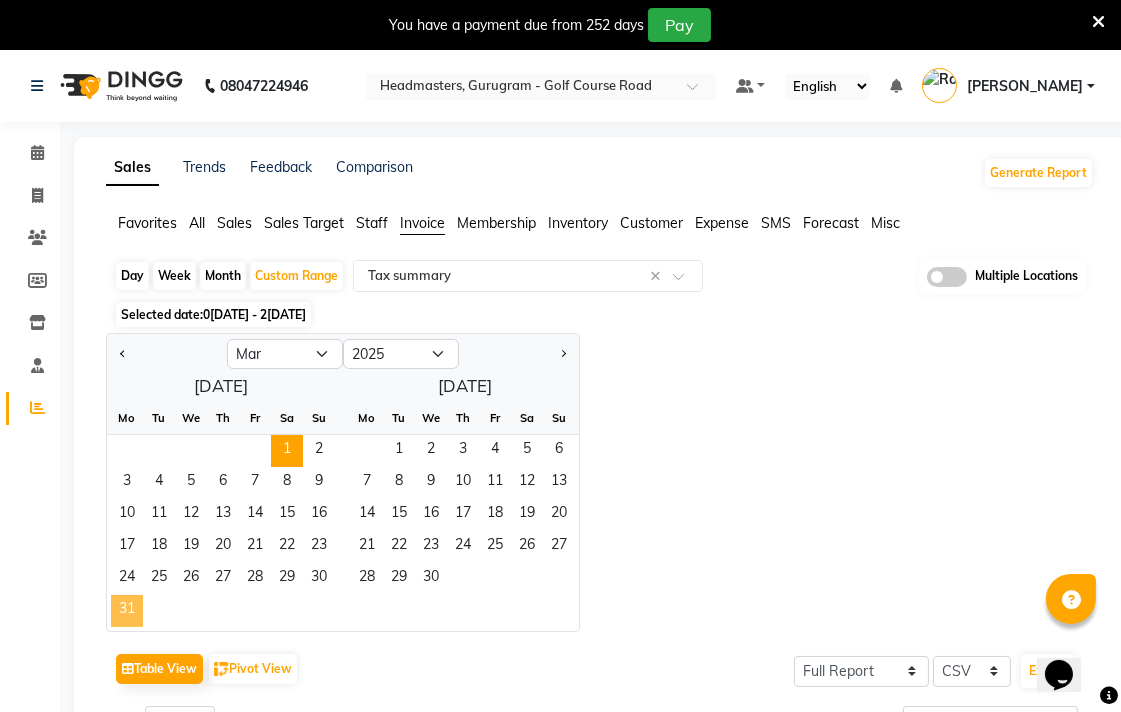 click on "31" 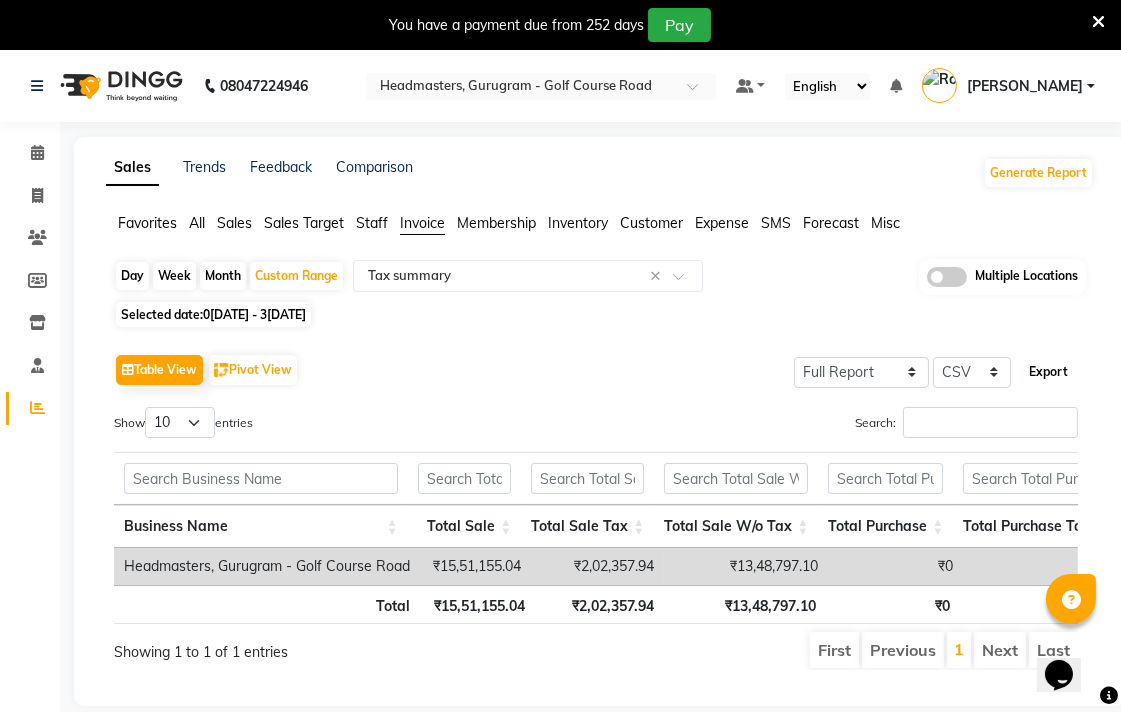 click on "Export" 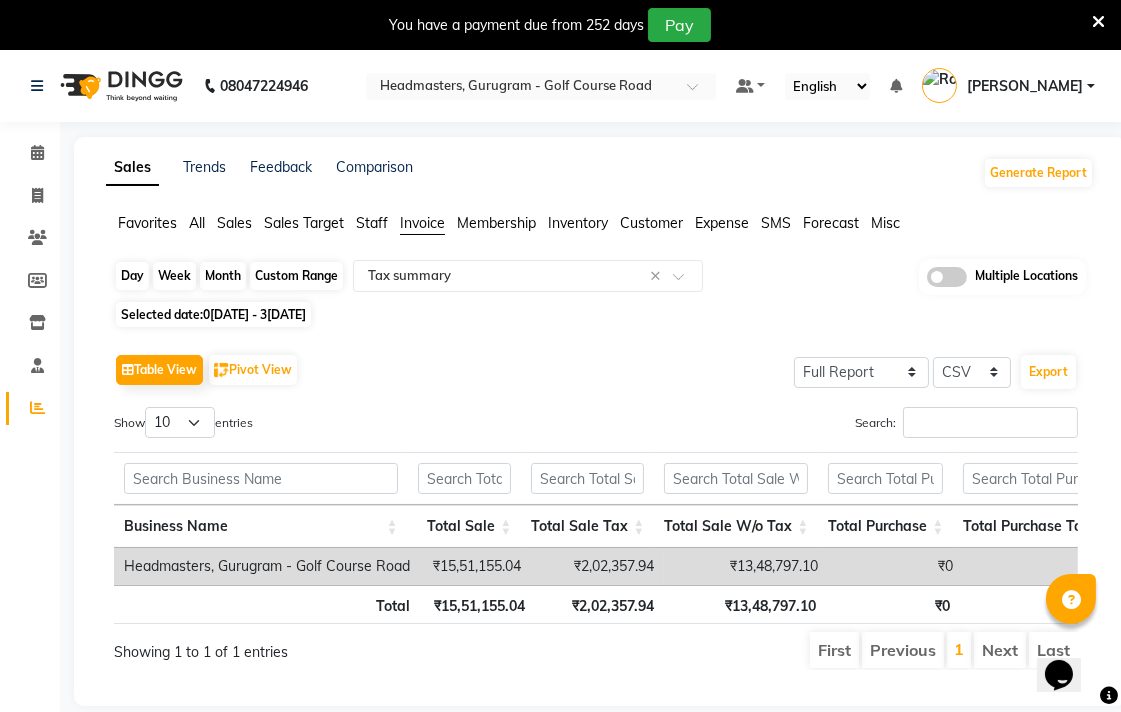click on "Custom Range" 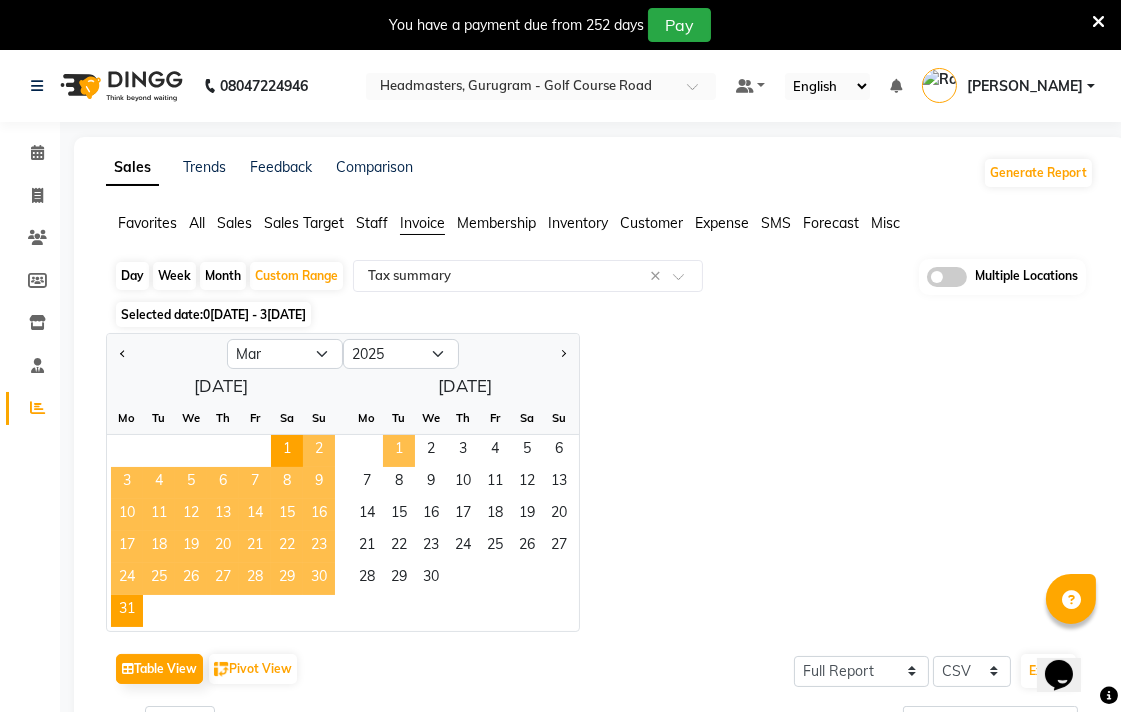click on "1" 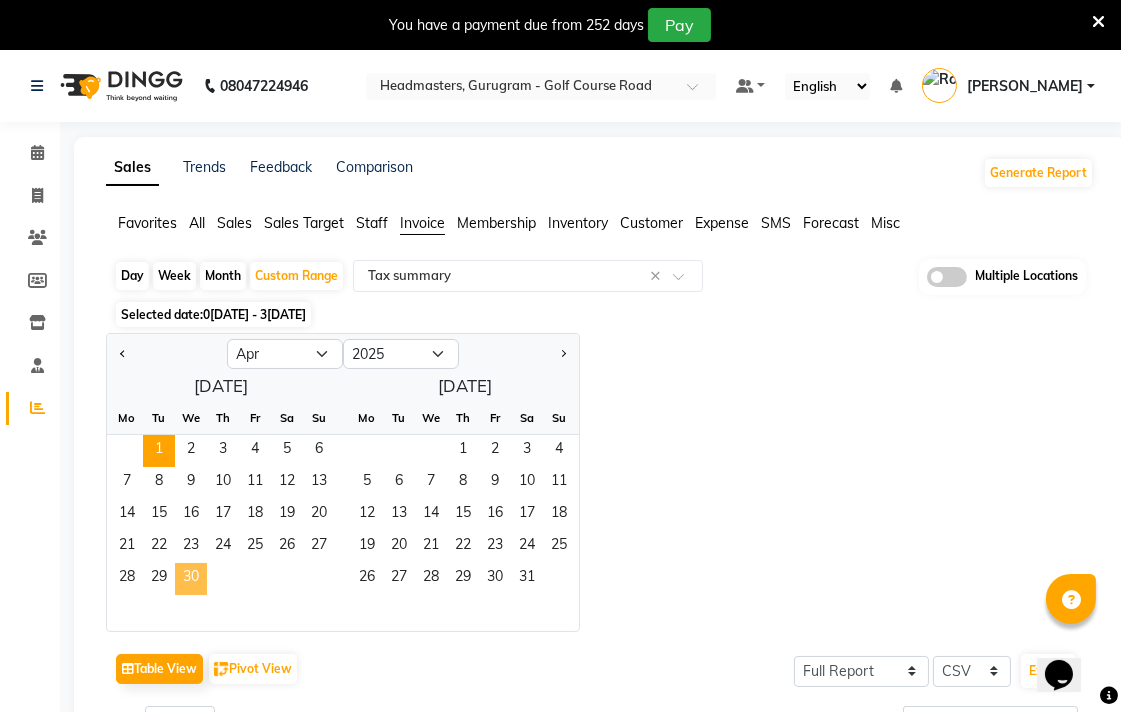 click on "30" 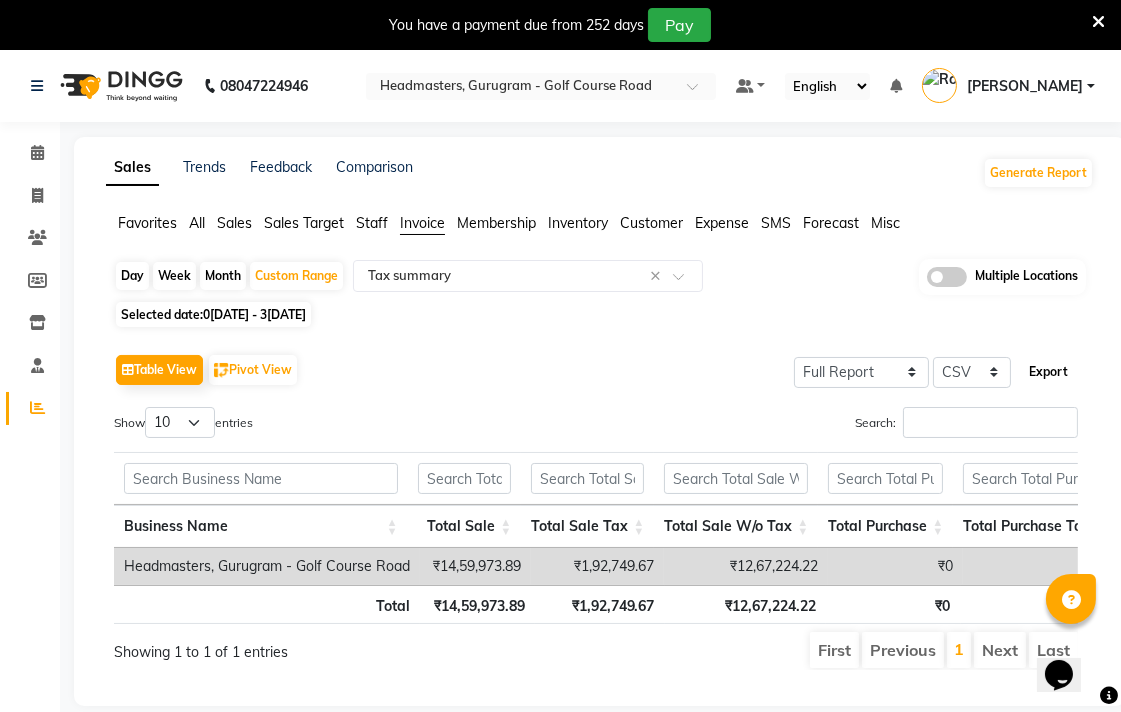 click on "Export" 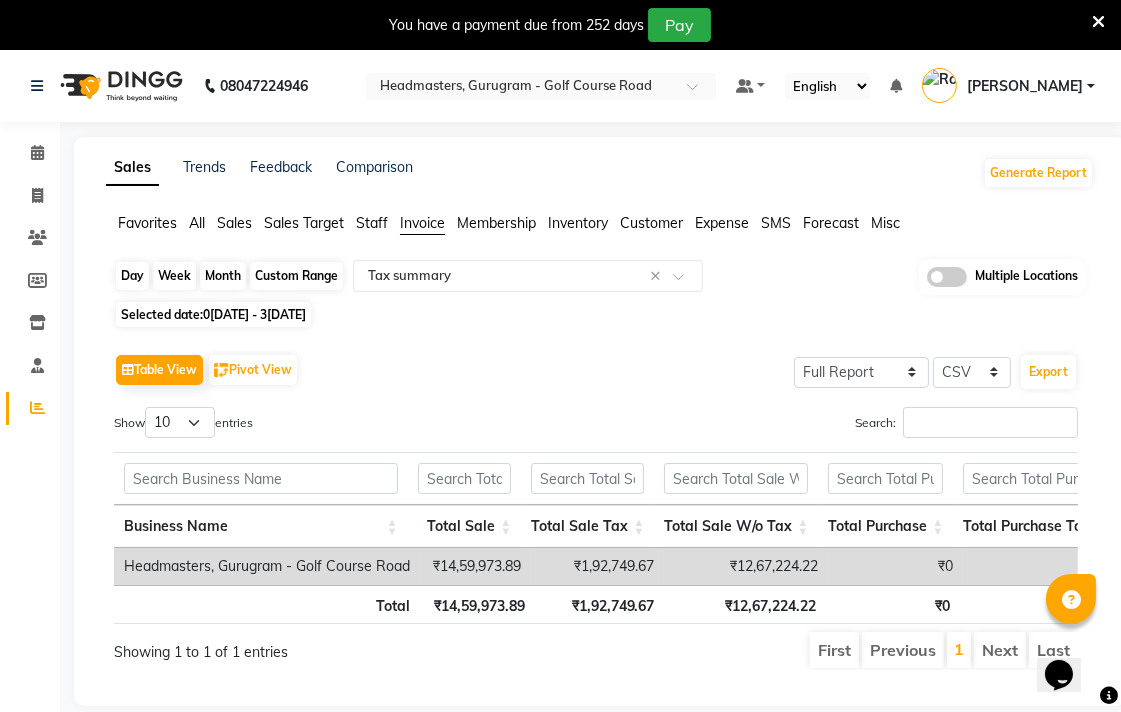 click on "Custom Range" 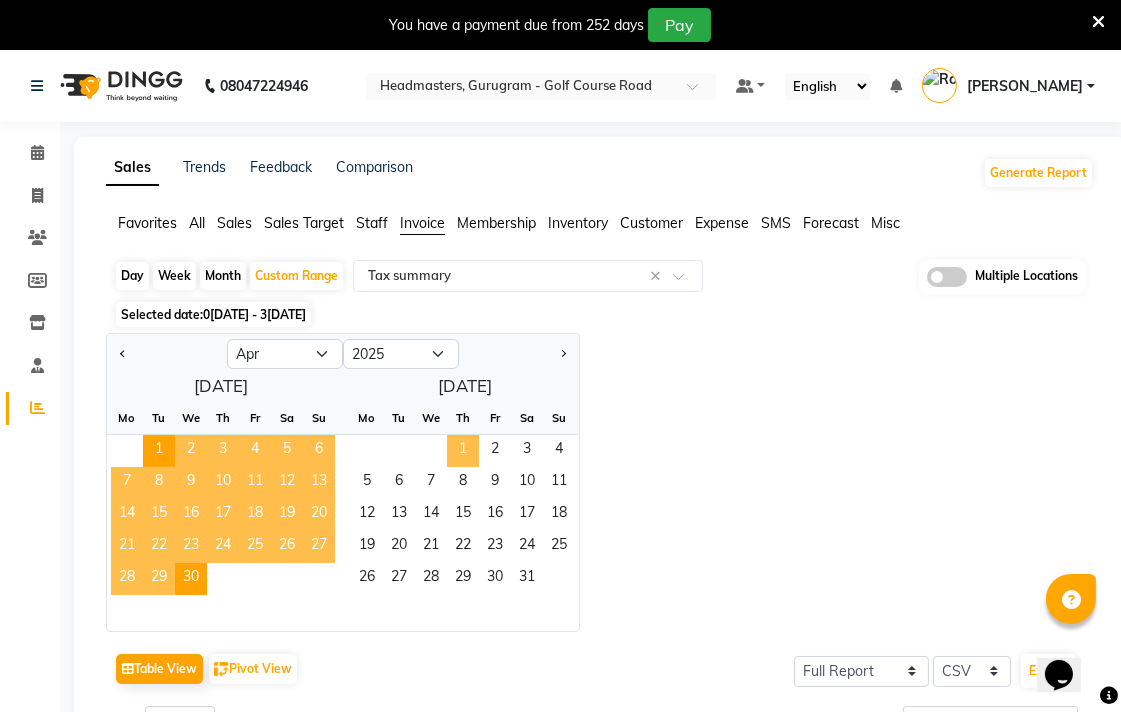 click on "1" 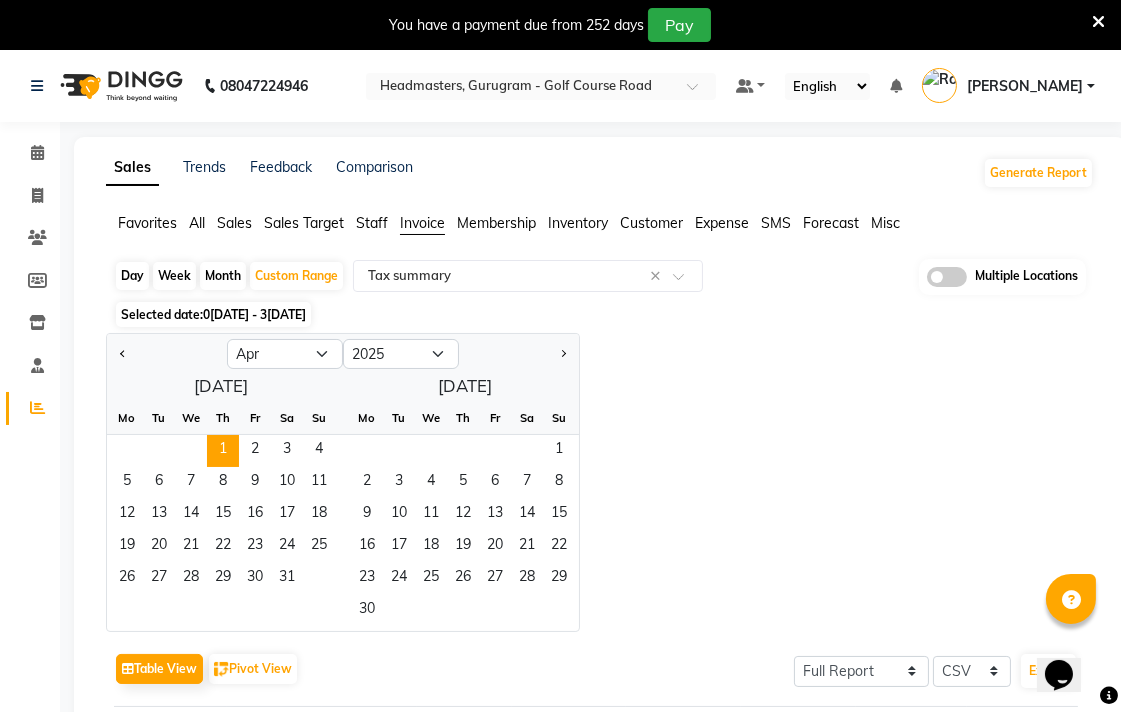 select on "5" 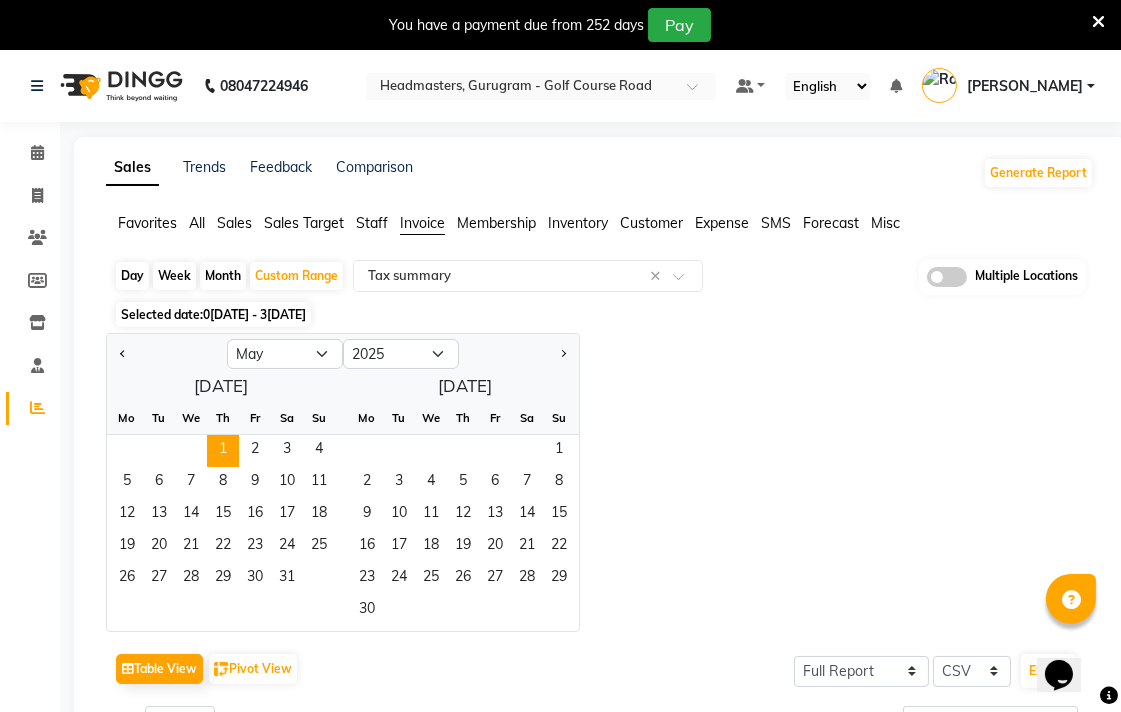 click on "26   27   28   29   30   31" 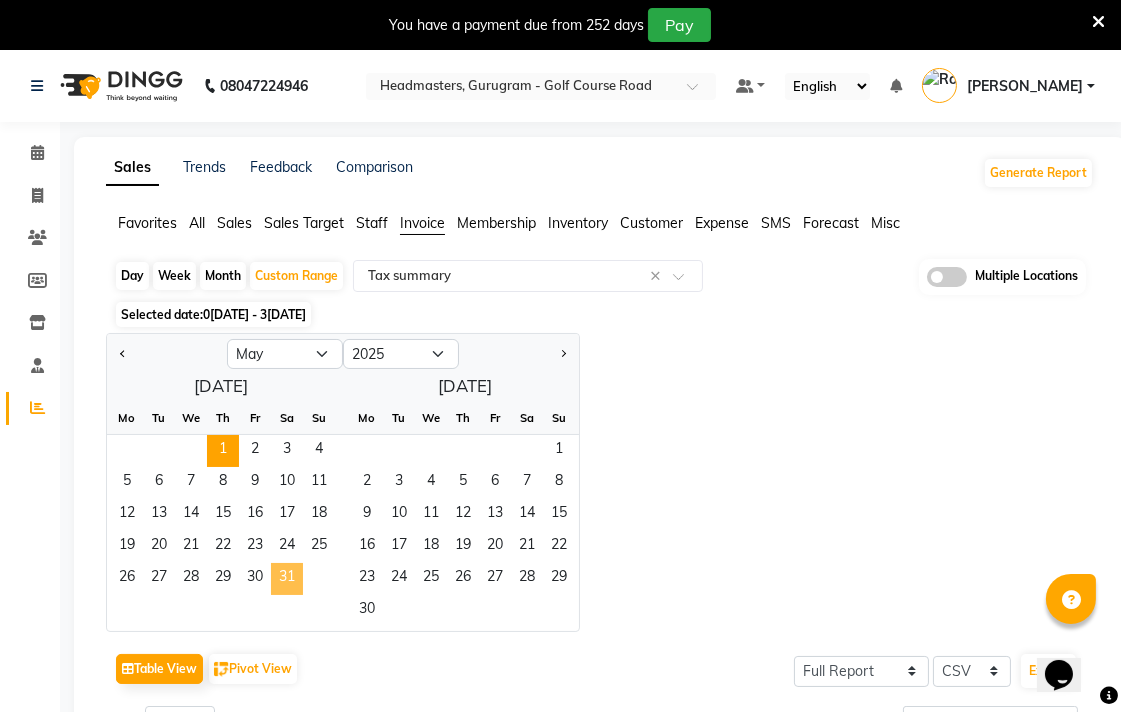 click on "31" 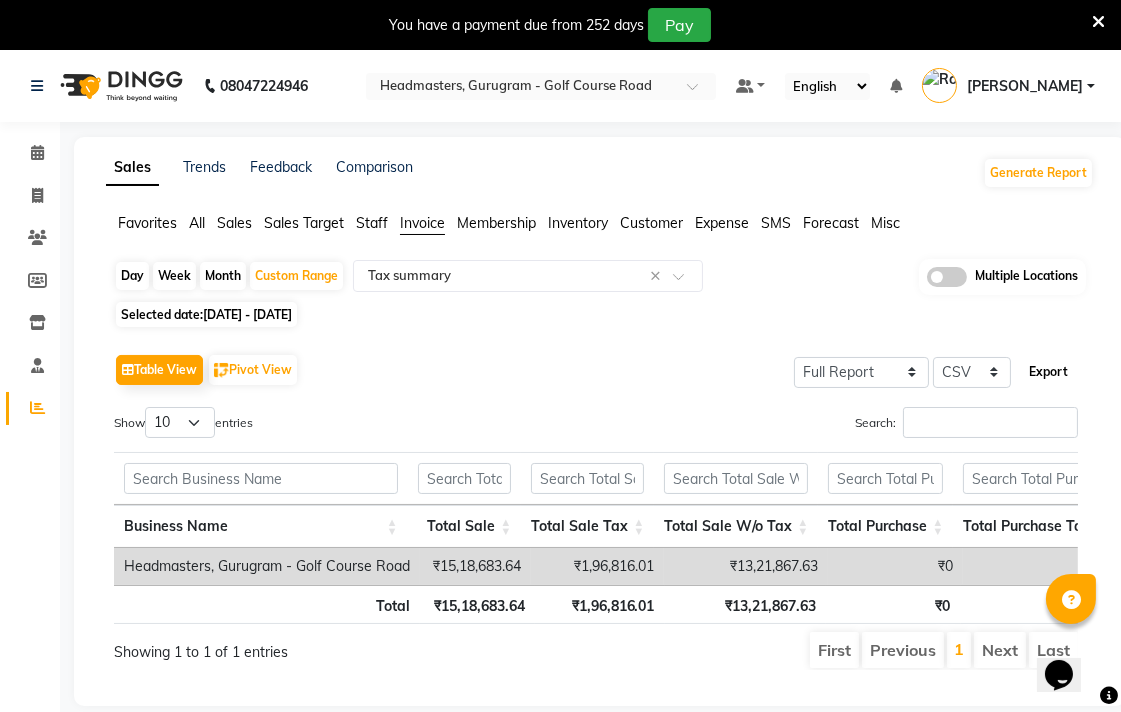 click on "Export" 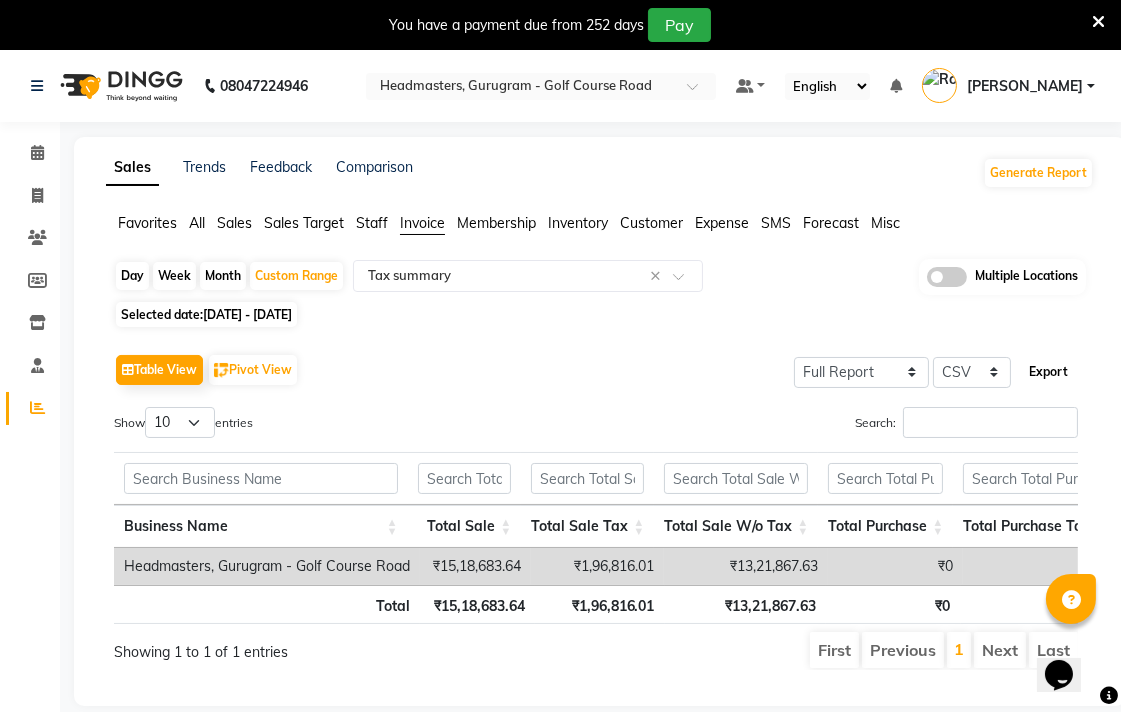 type 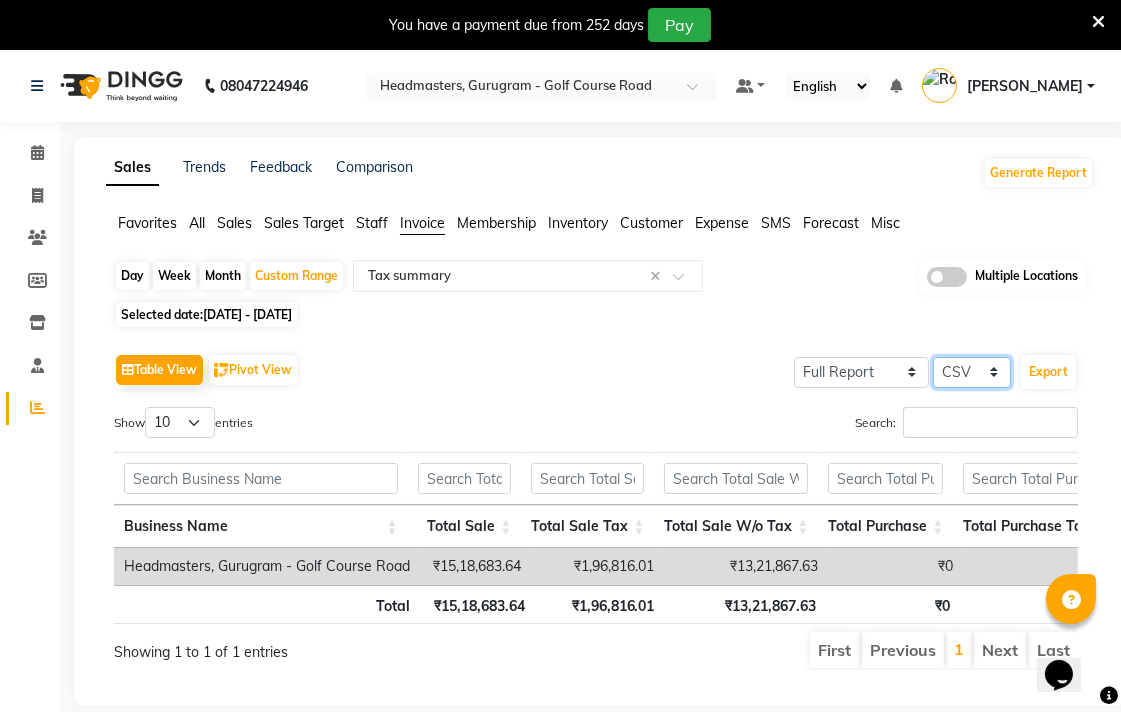 click on "Select CSV PDF" 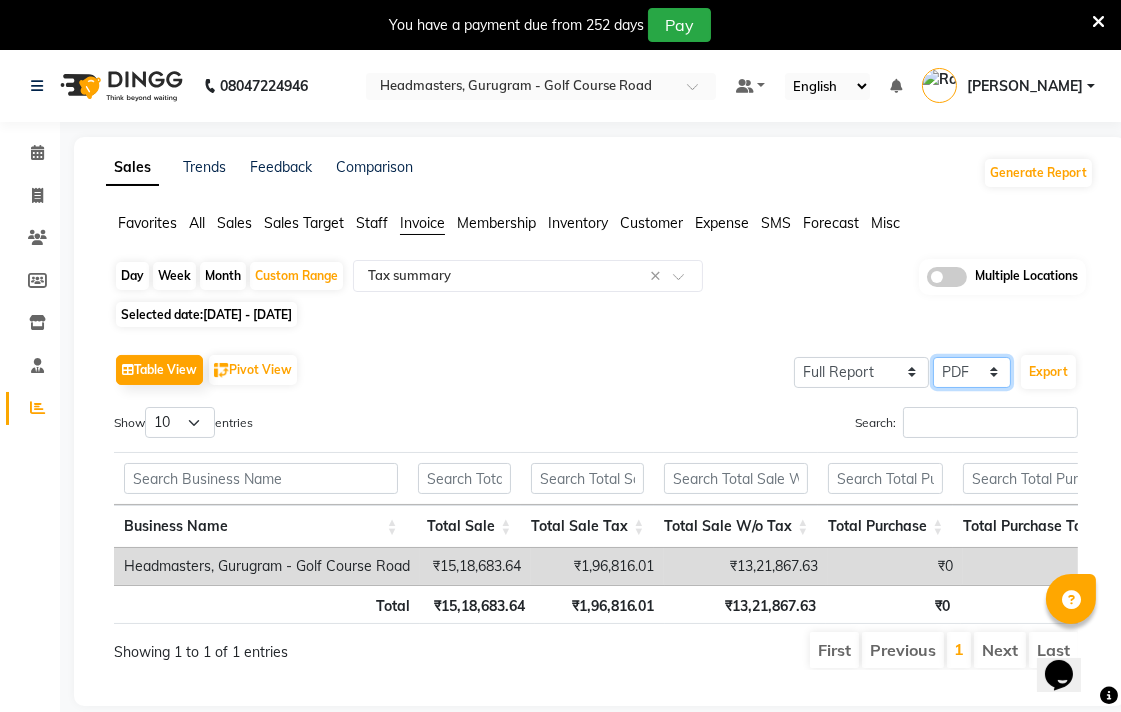 click on "Select CSV PDF" 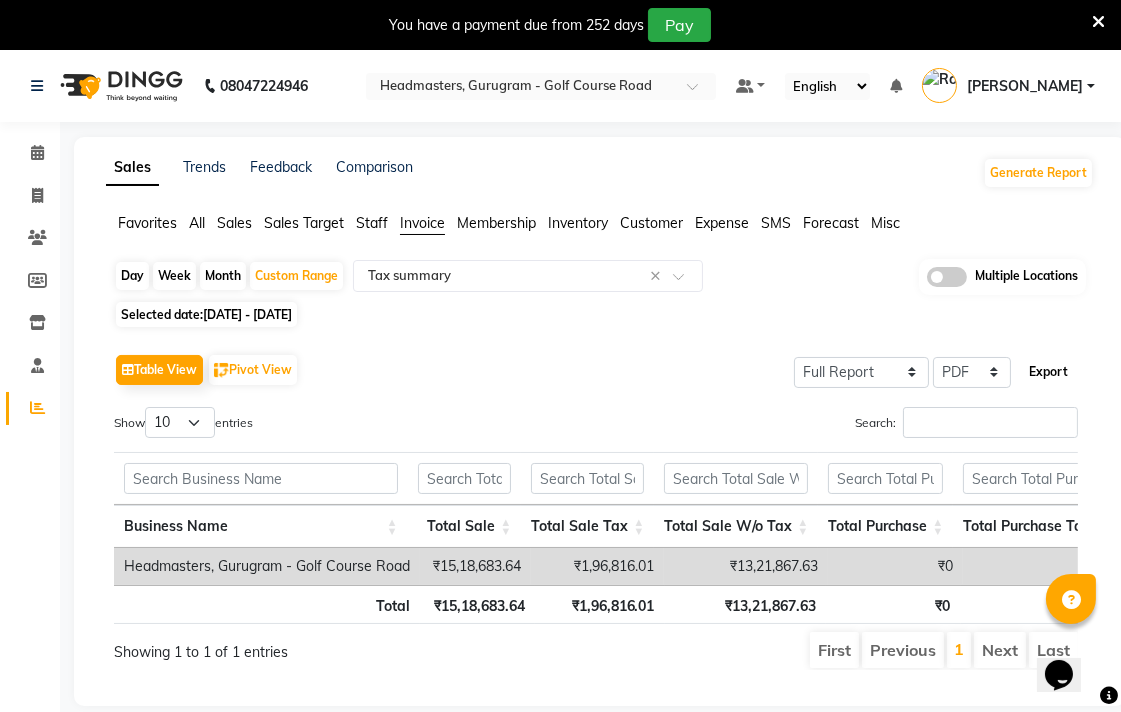 click on "Export" 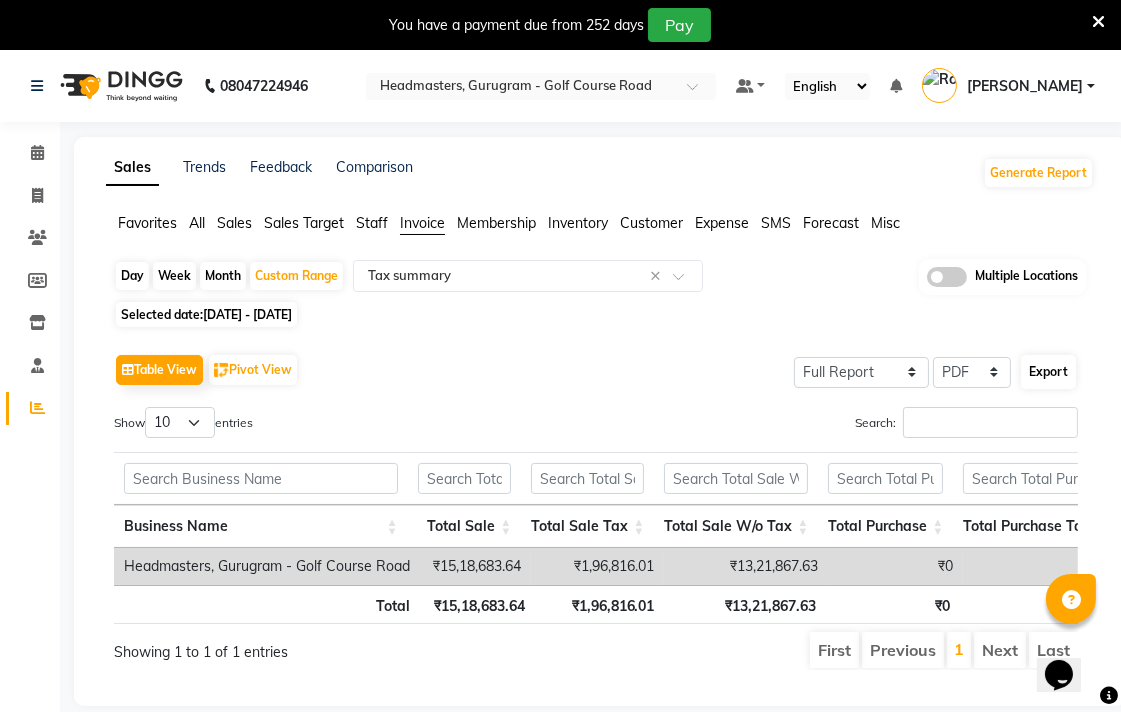 select on "sans-serif" 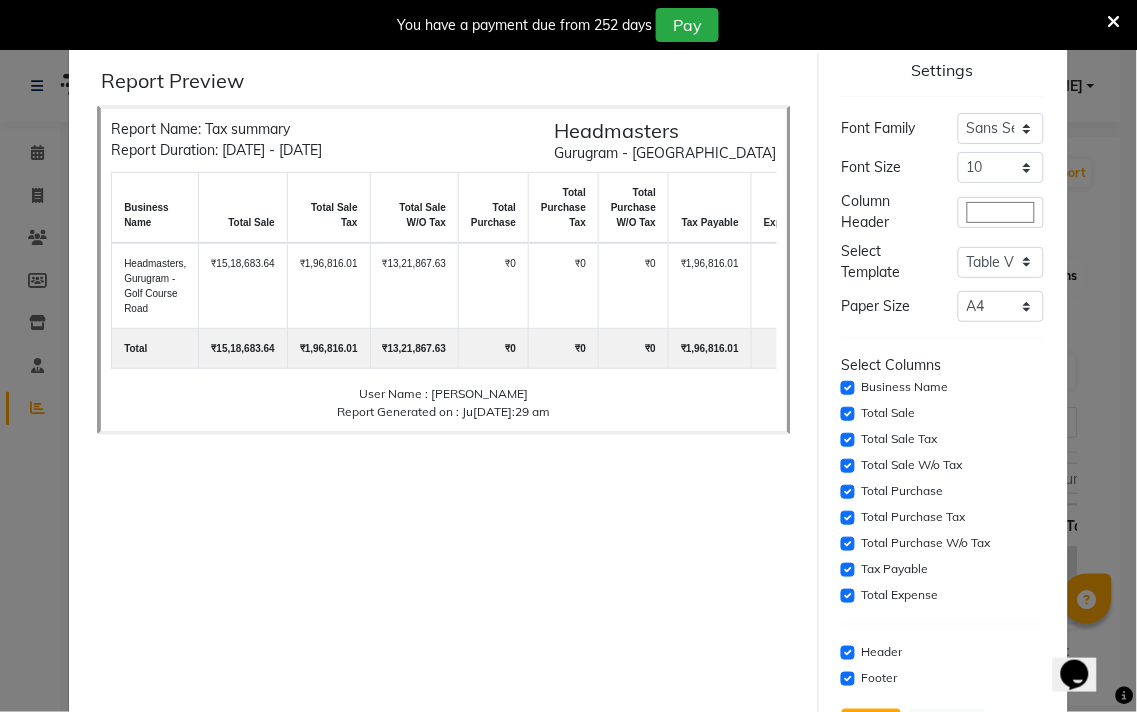 scroll, scrollTop: 88, scrollLeft: 0, axis: vertical 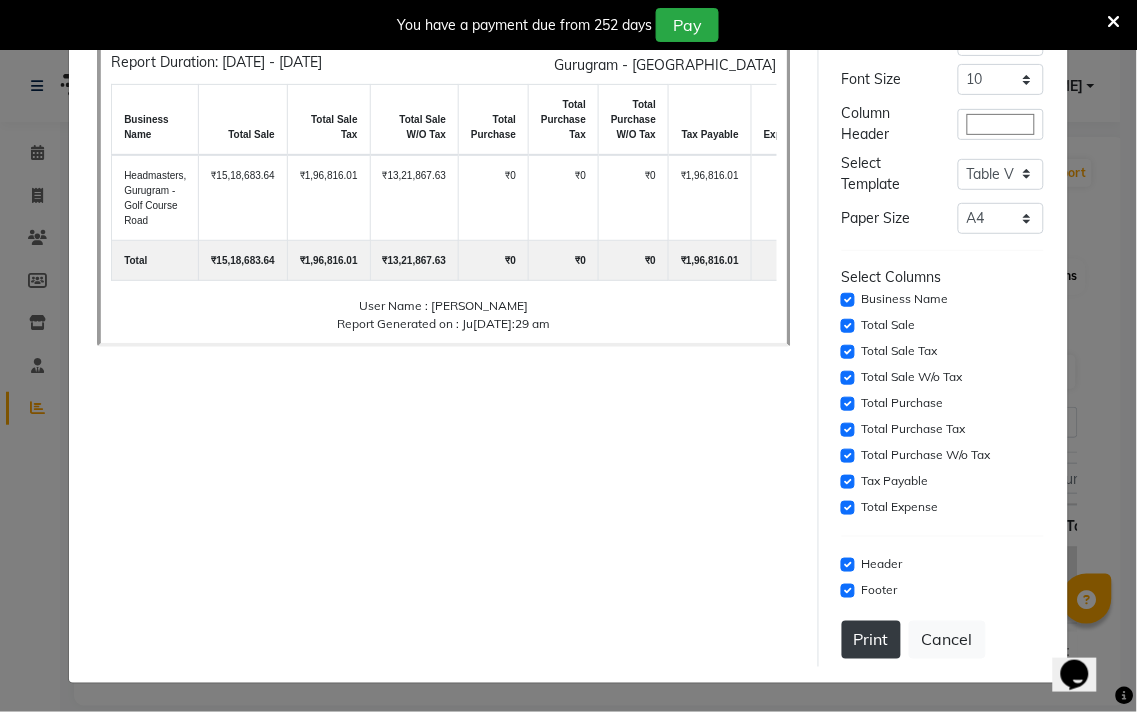 click on "Print" 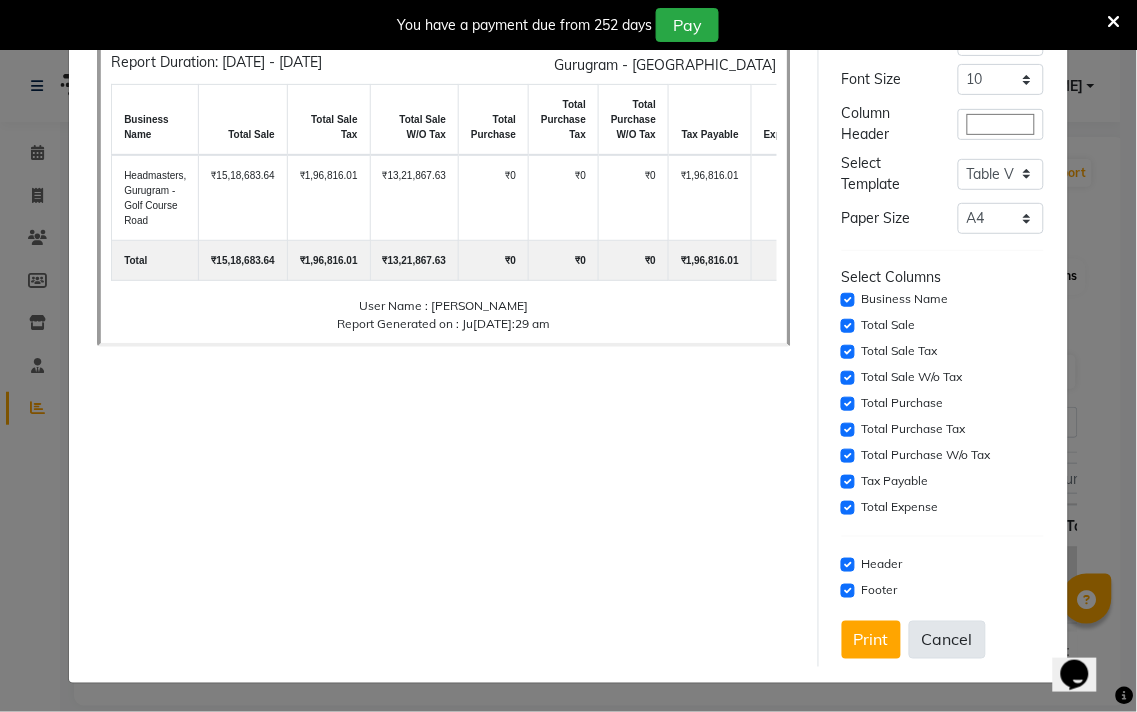 click on "Cancel" 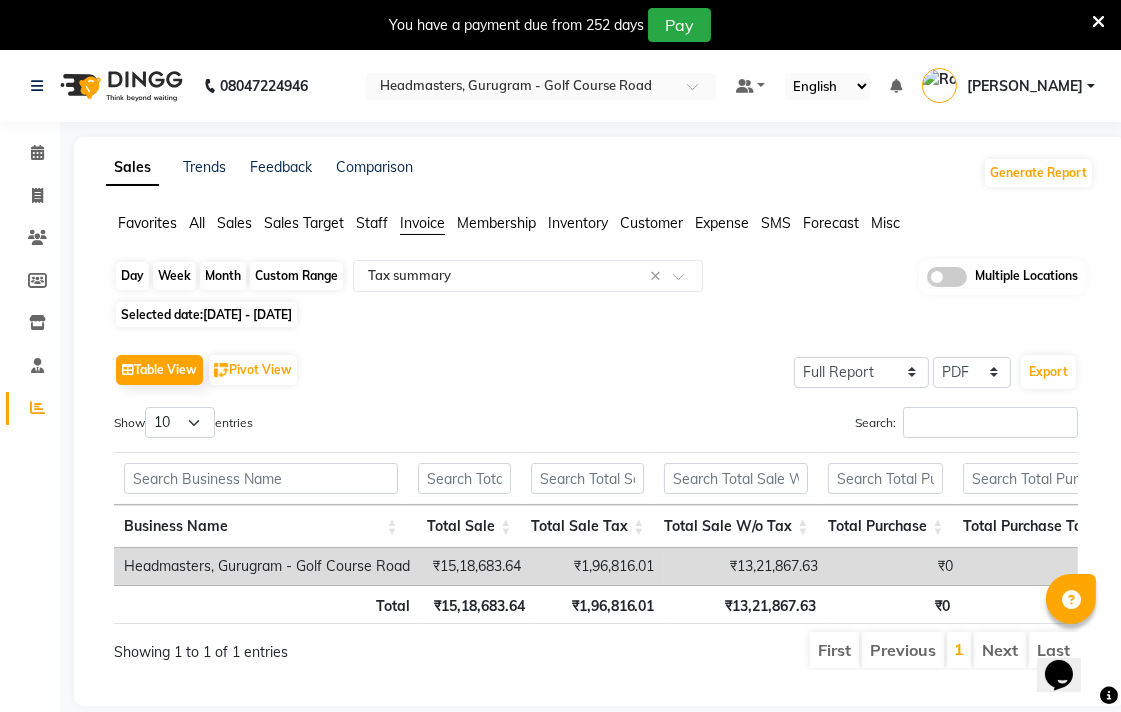 click on "Custom Range" 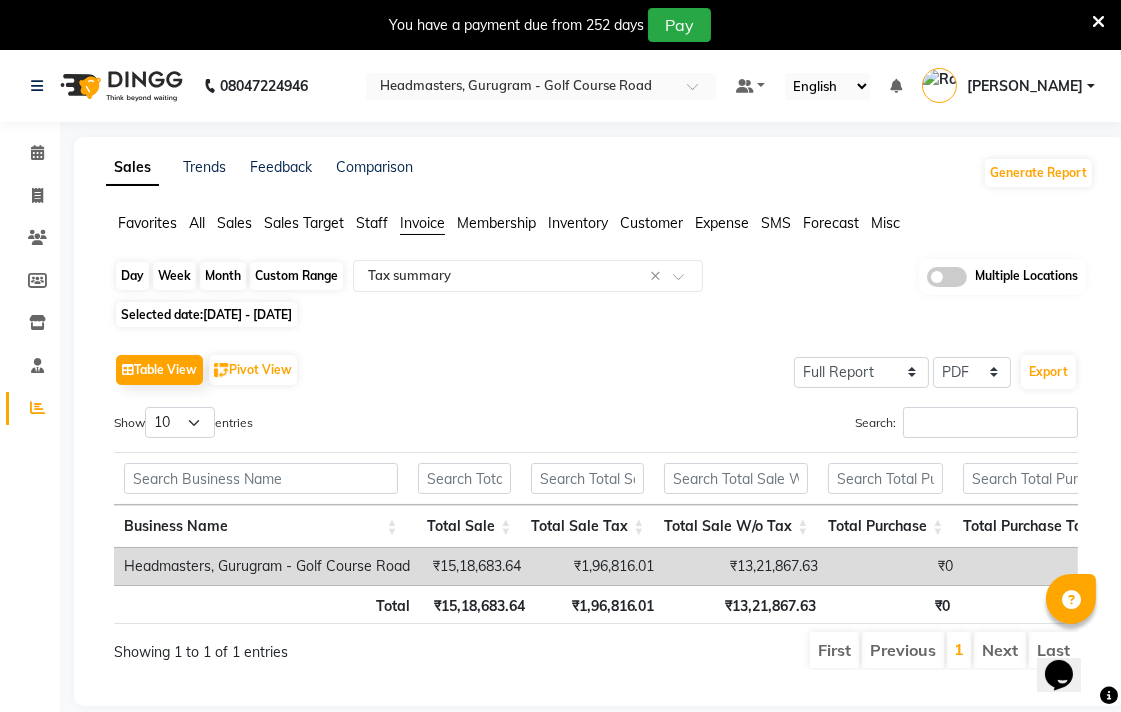 select on "5" 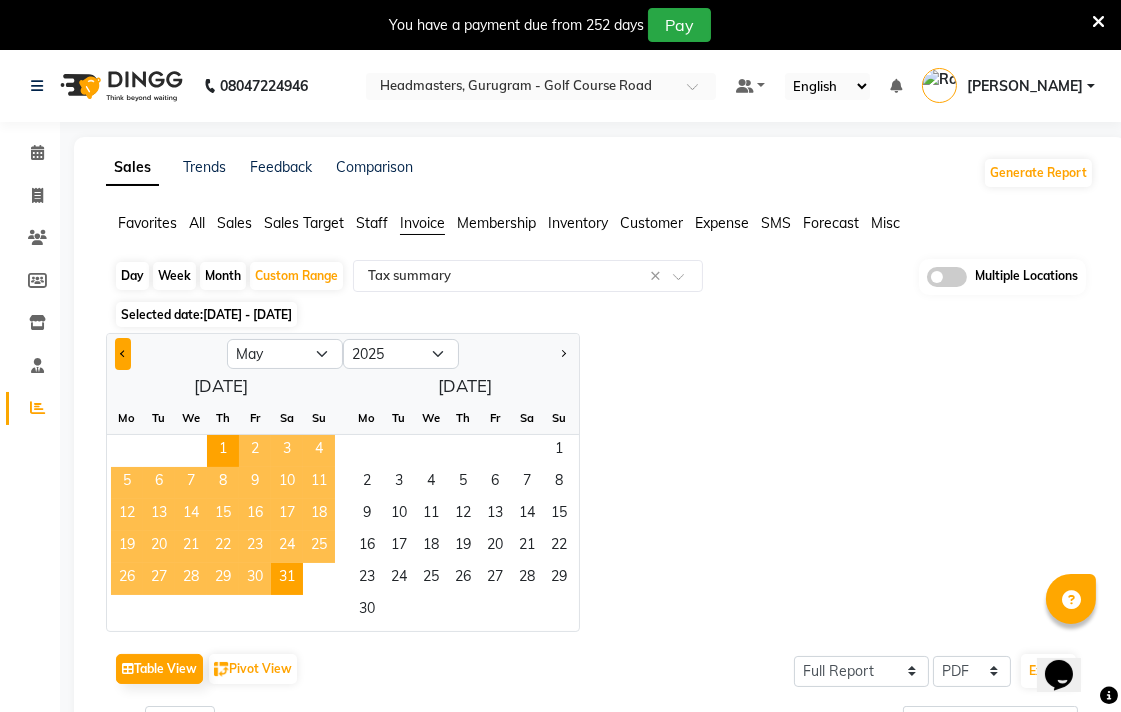 click 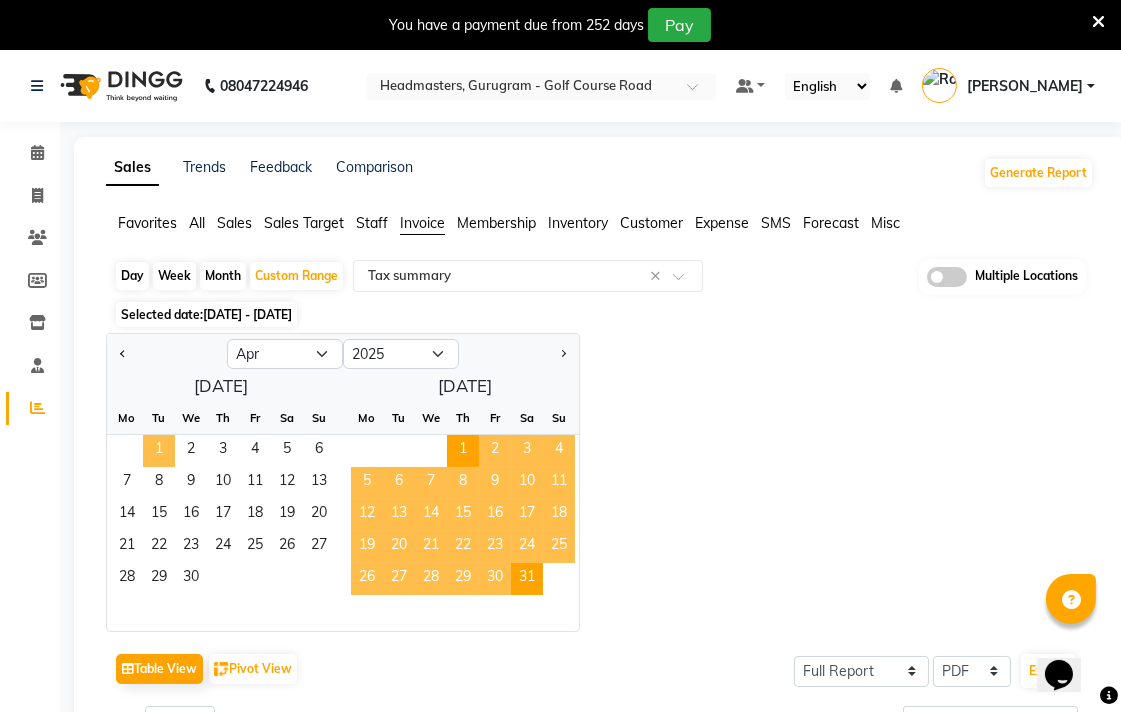 click on "1" 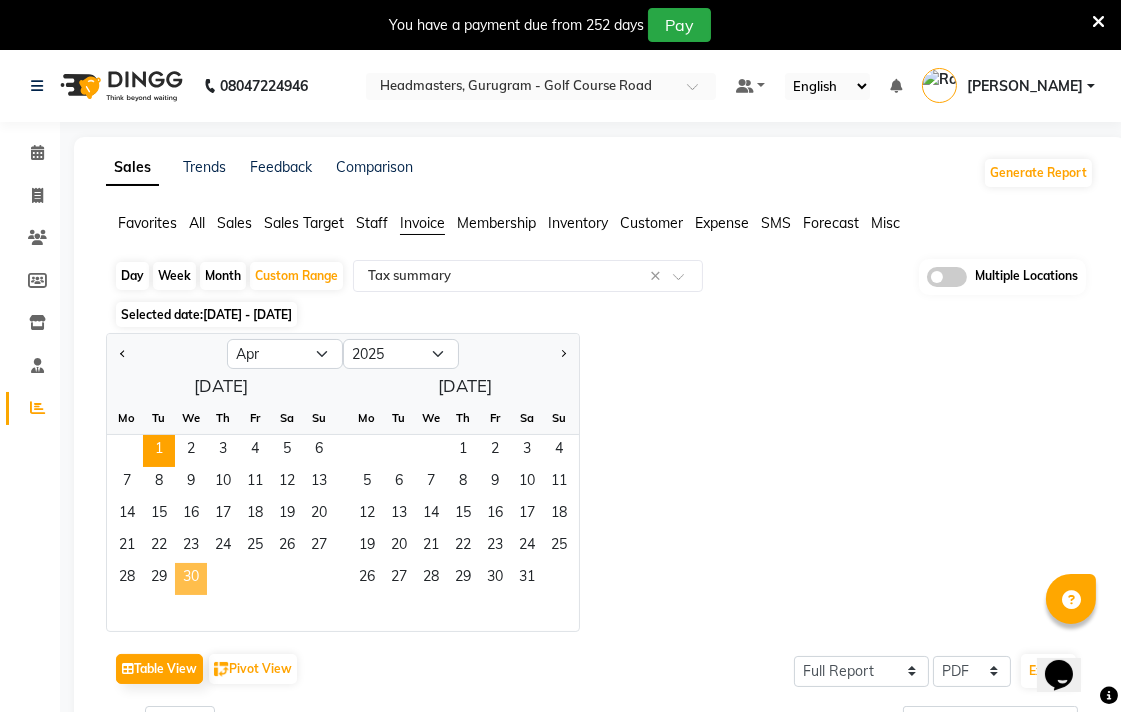 click on "30" 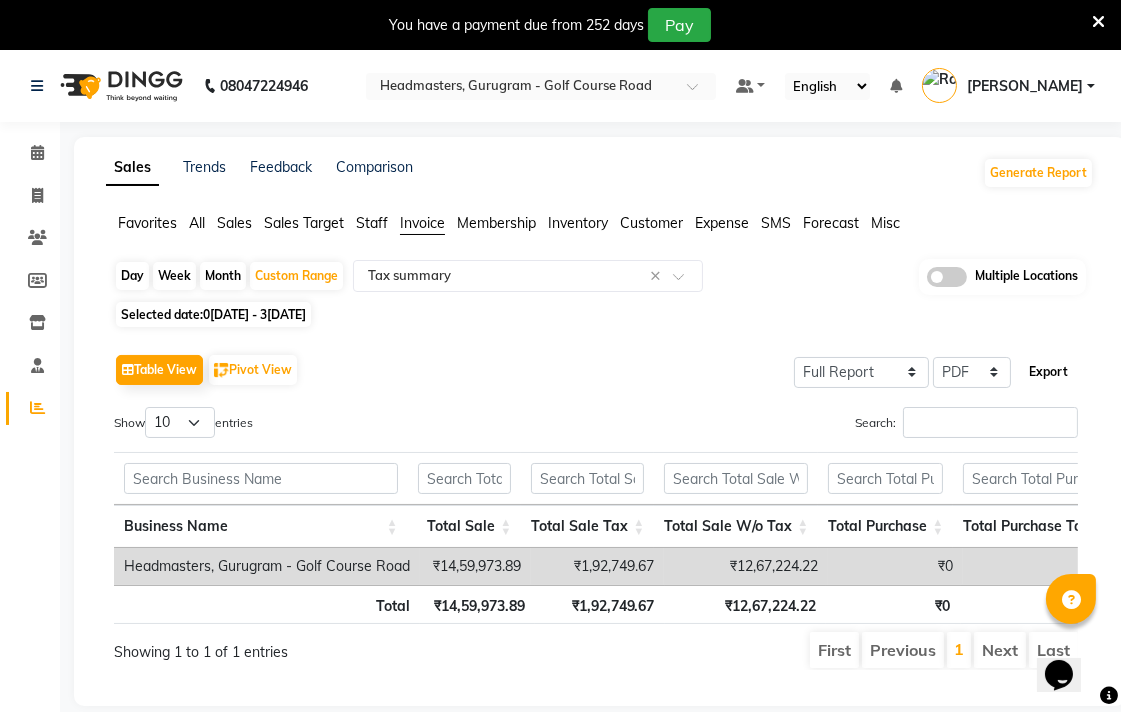 click on "Export" 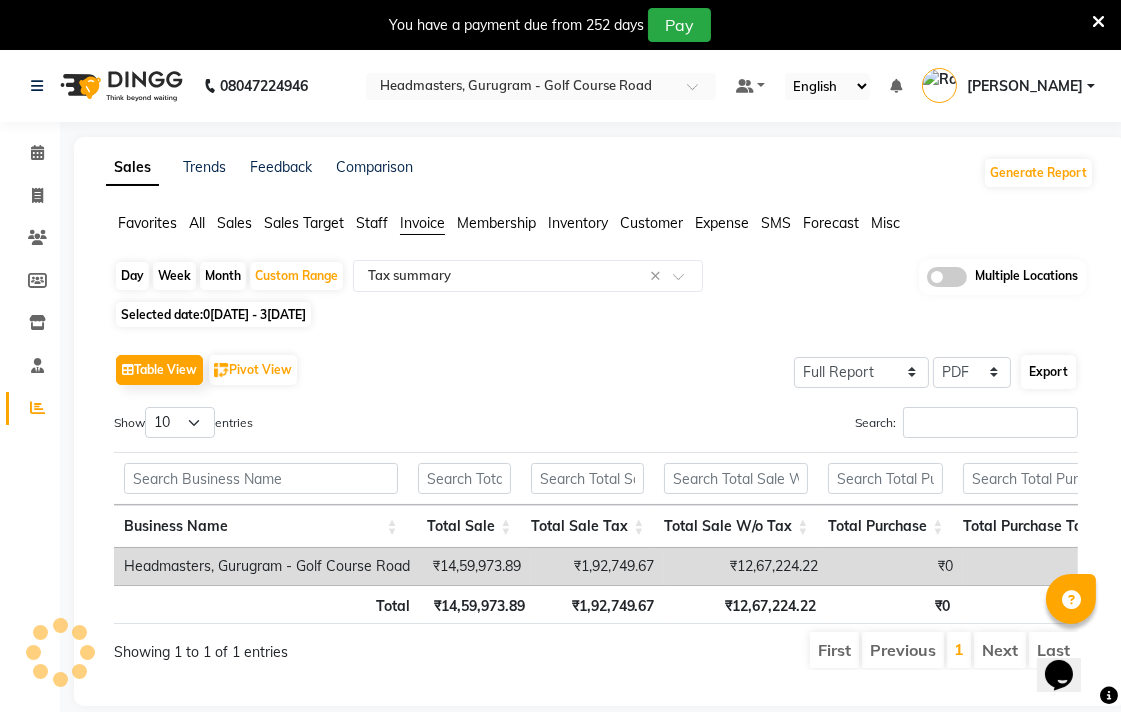 select on "sans-serif" 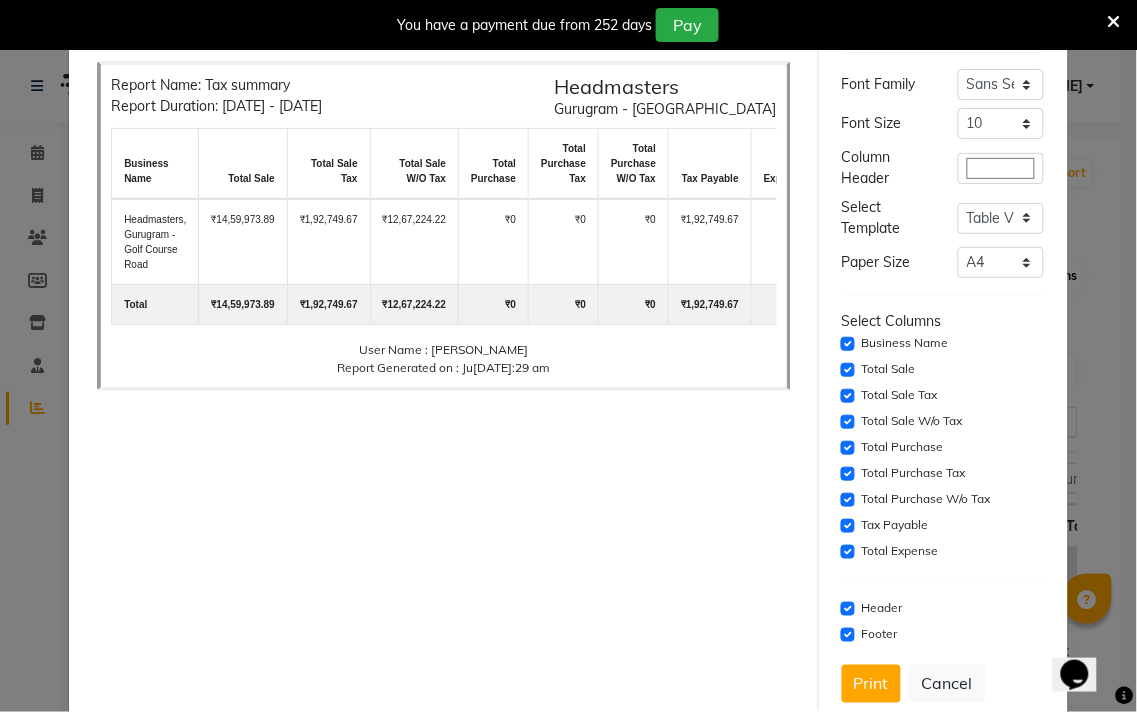 scroll, scrollTop: 88, scrollLeft: 0, axis: vertical 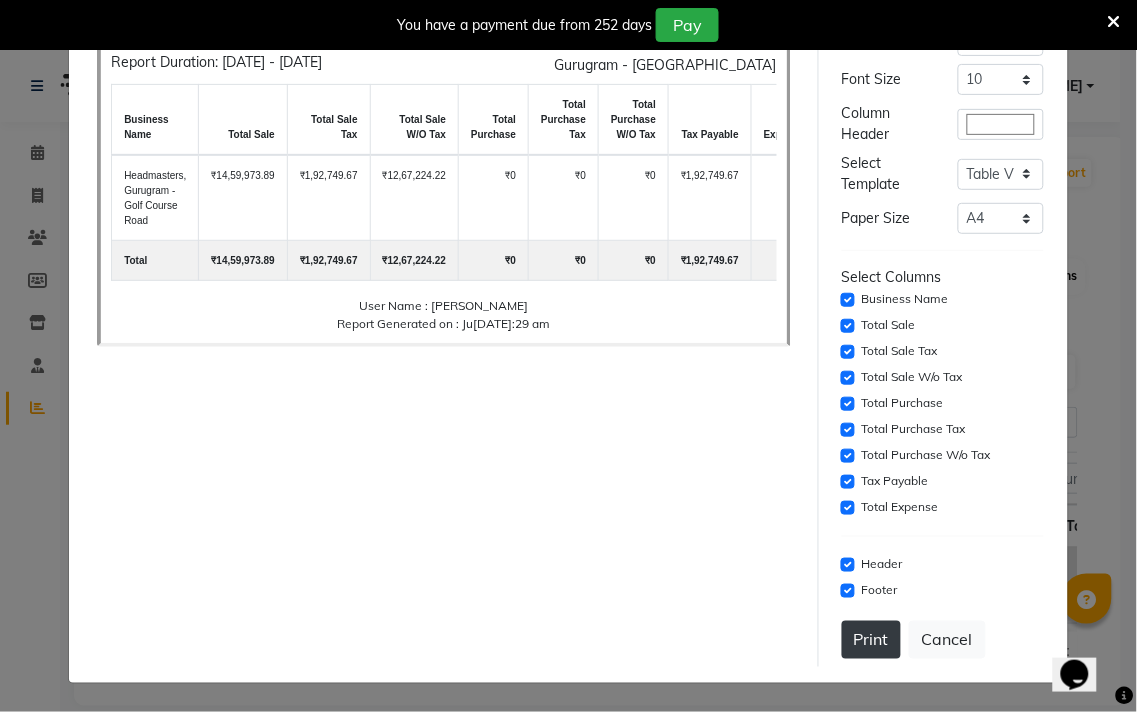 click on "Print" 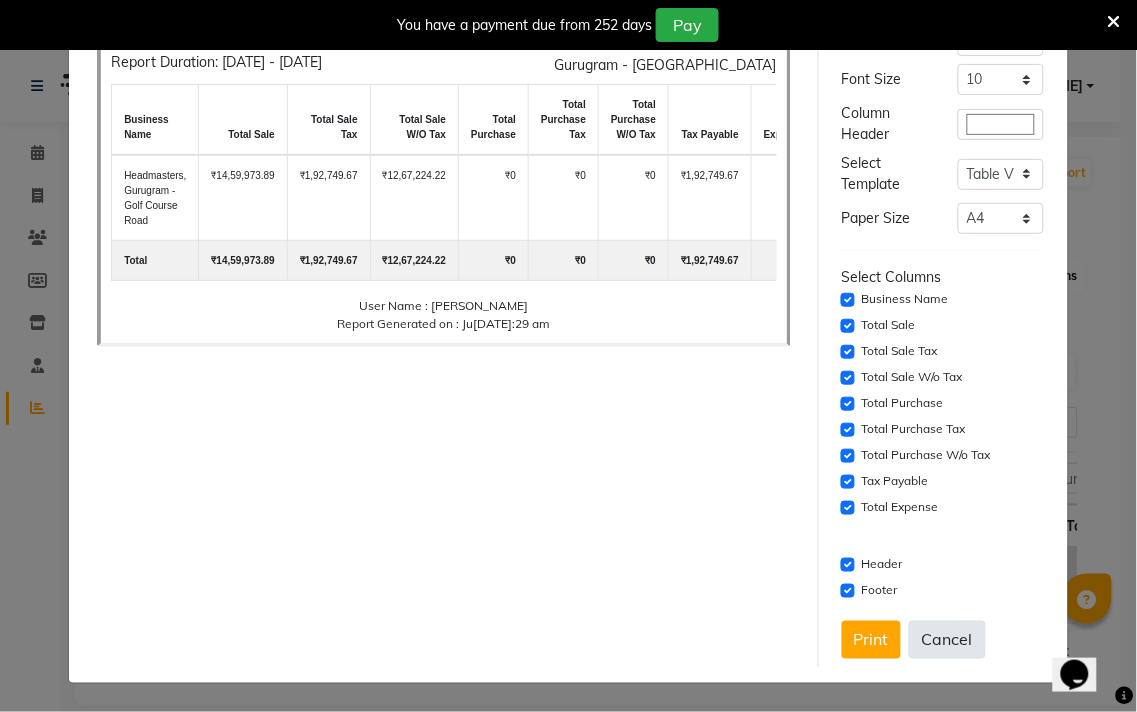 click on "Cancel" 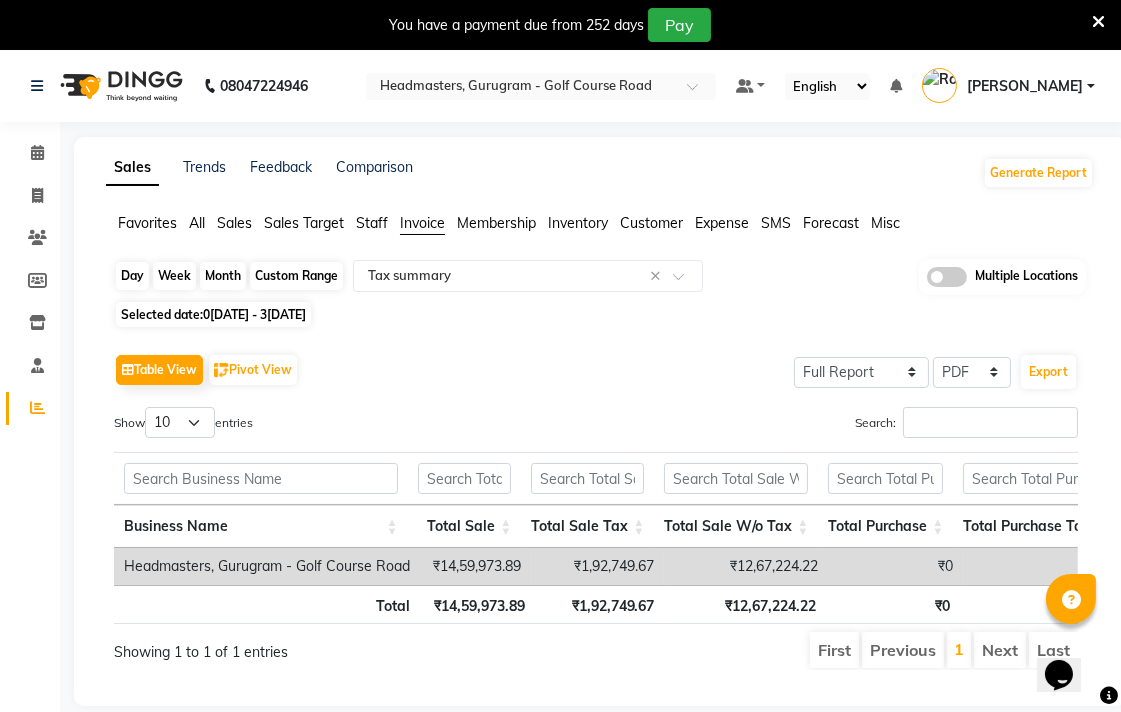 click on "Custom Range" 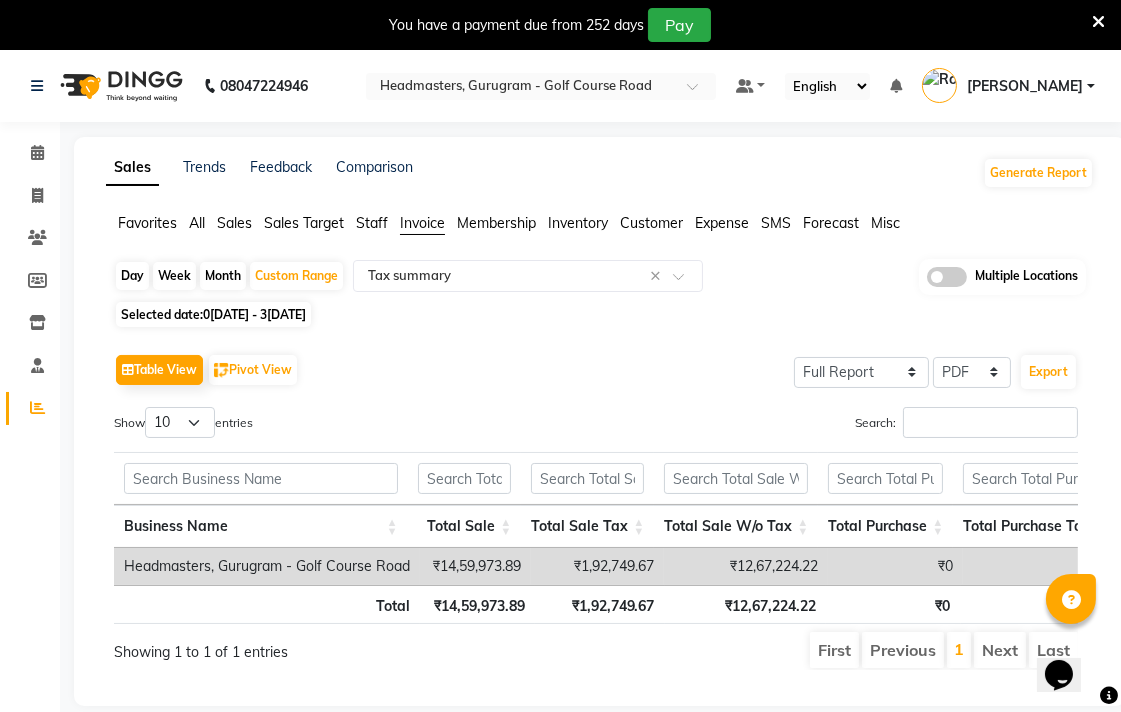select on "4" 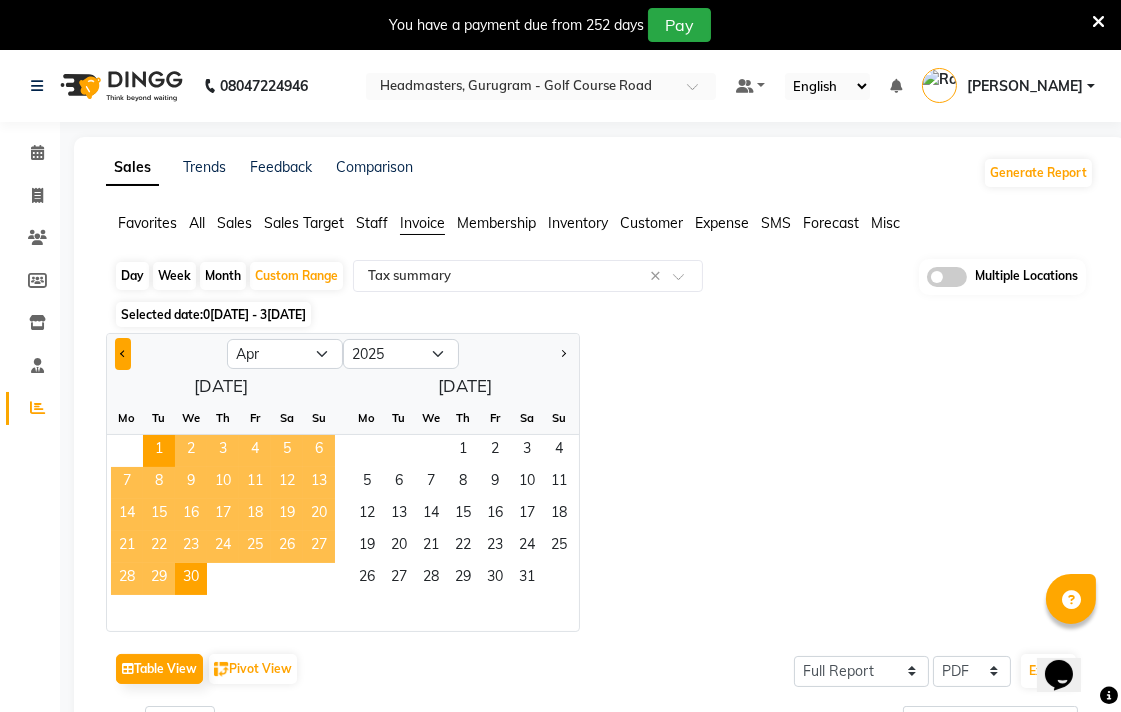 click 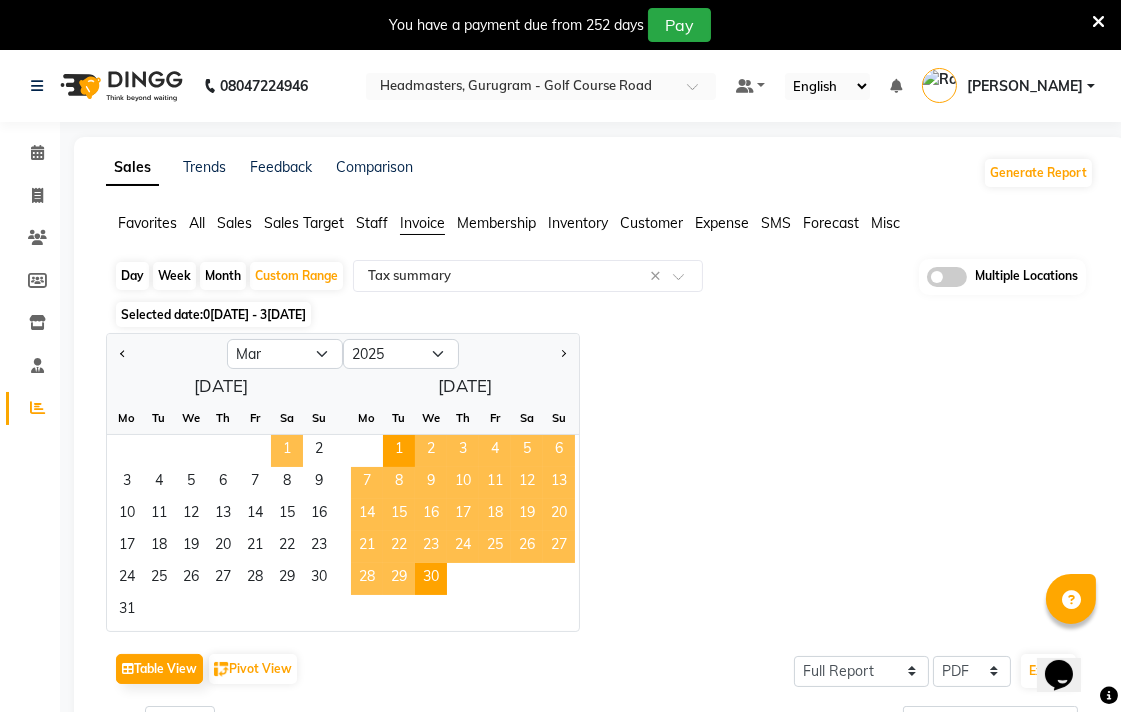 click on "1" 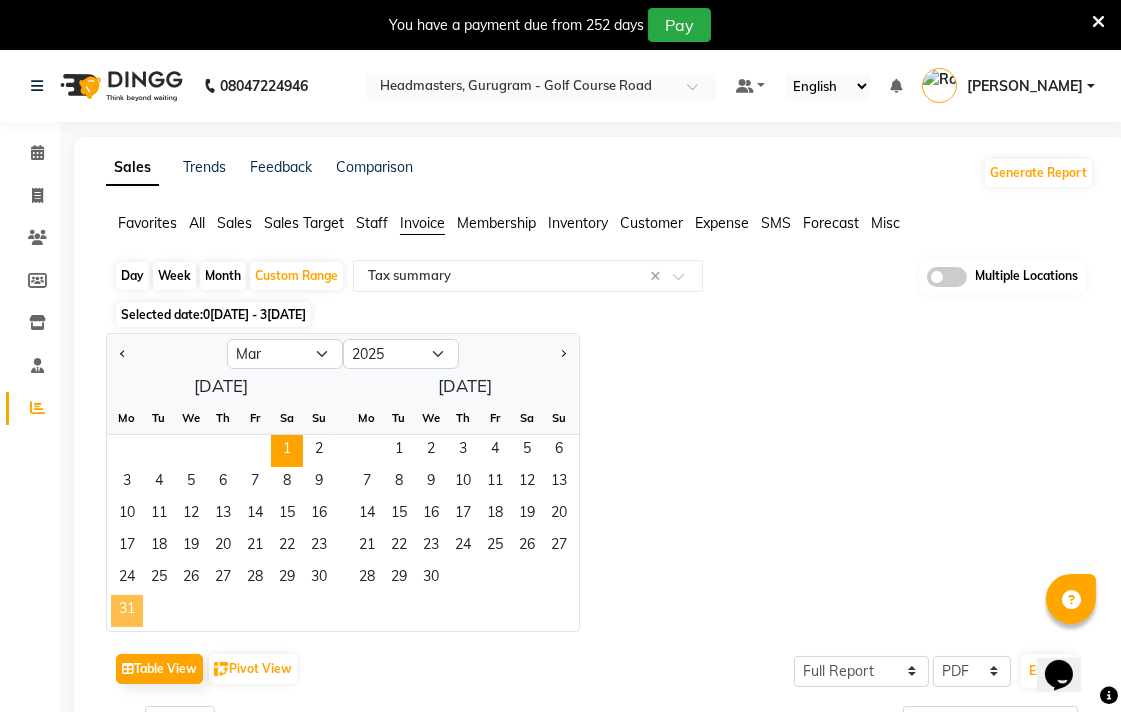 click on "31" 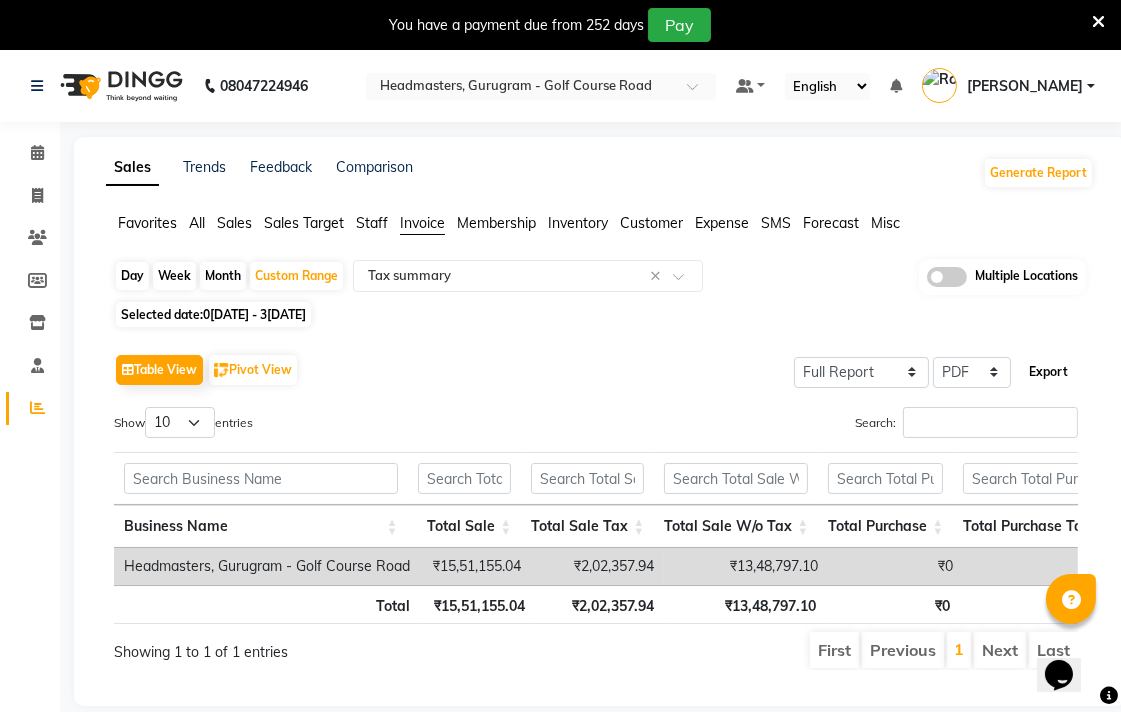 click on "Export" 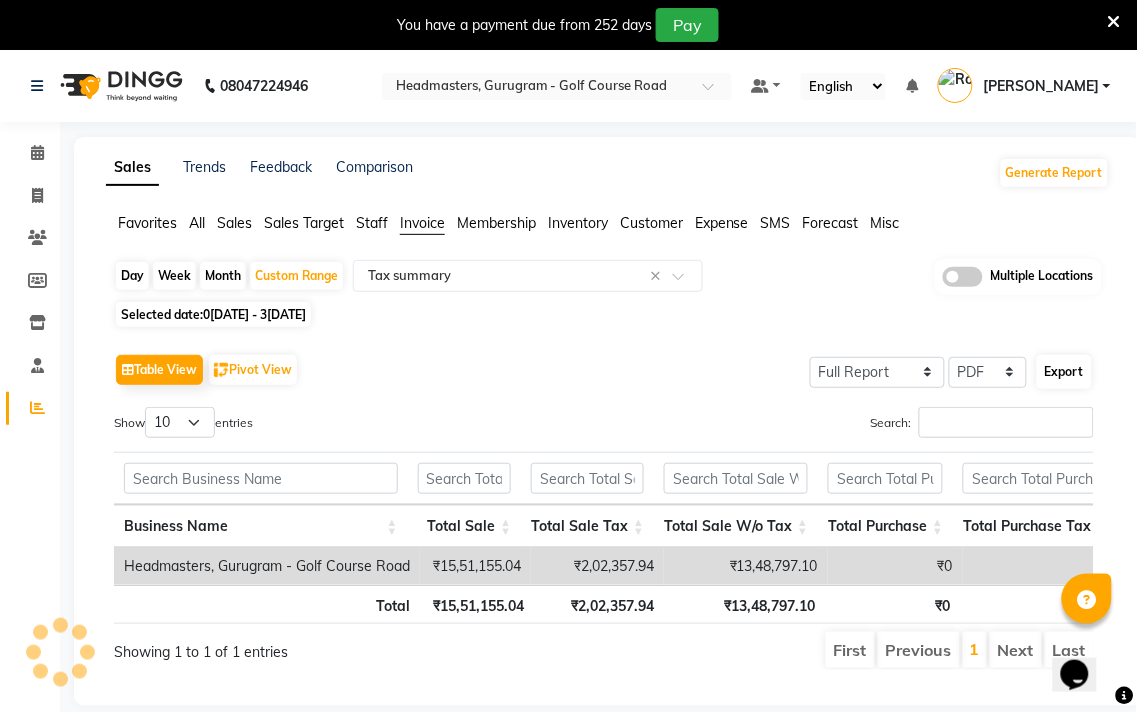select on "sans-serif" 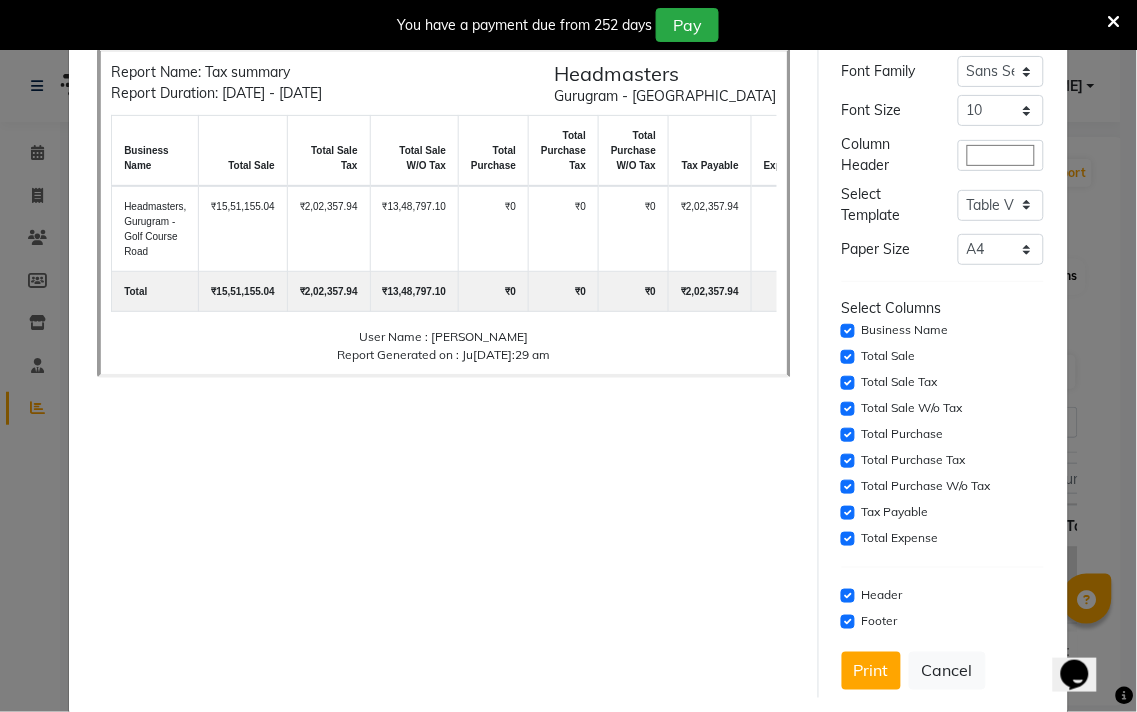 scroll, scrollTop: 88, scrollLeft: 0, axis: vertical 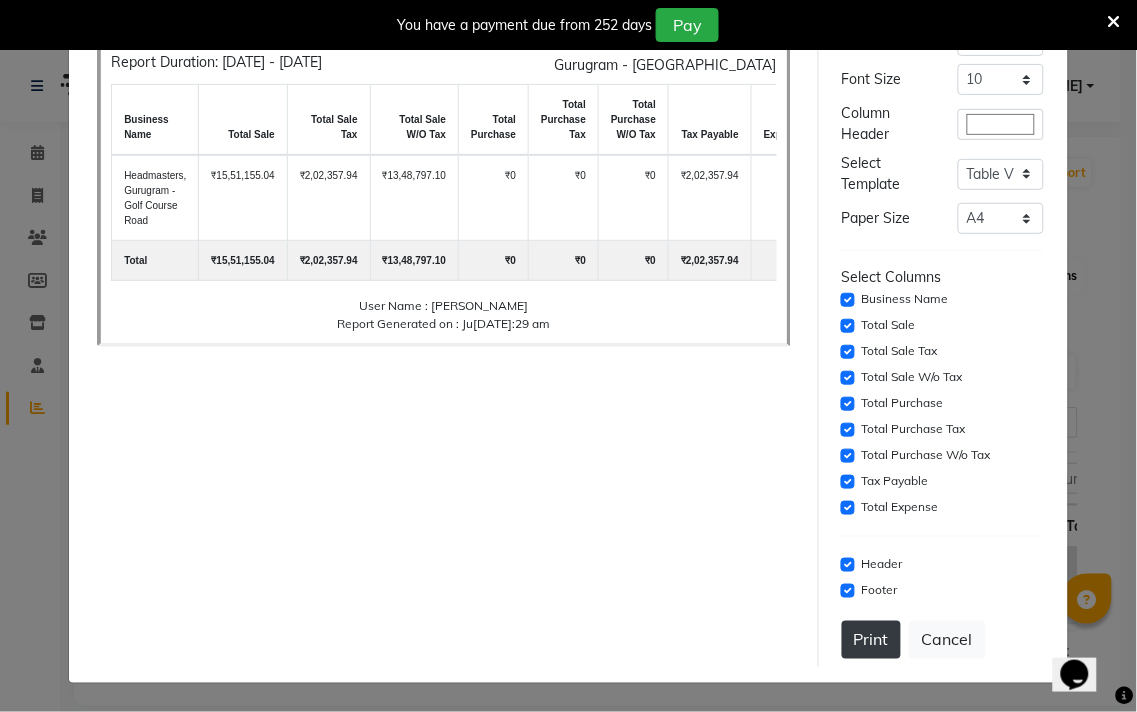 click on "Print" 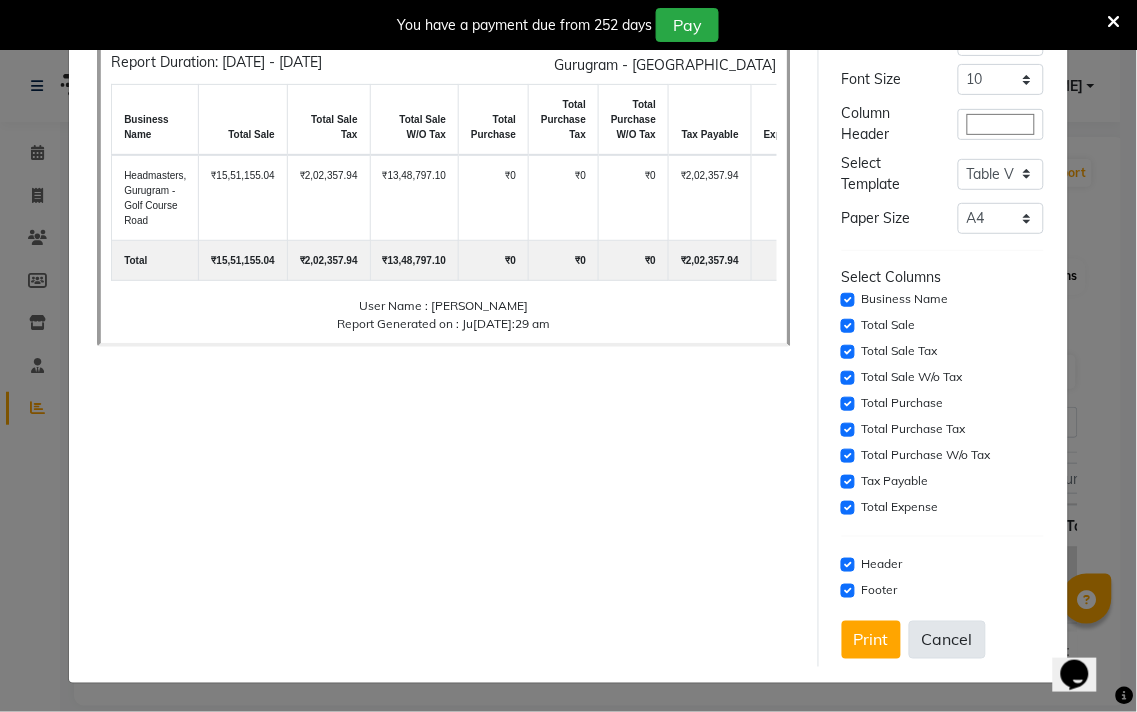click on "Cancel" 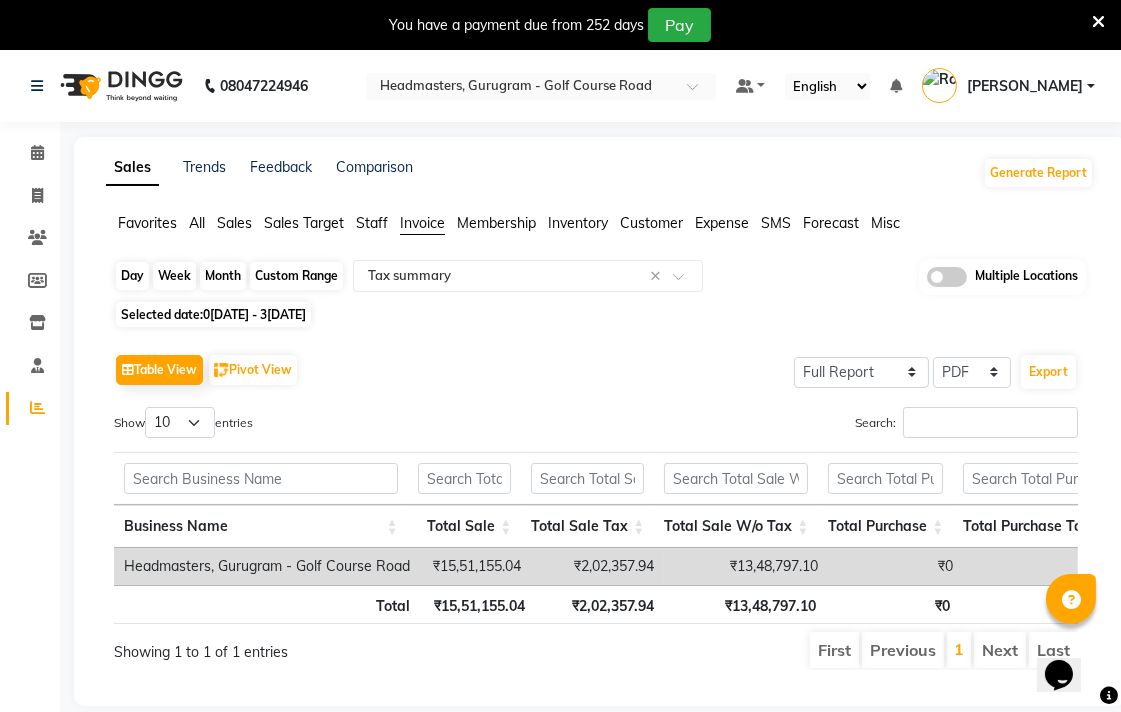 click on "Custom Range" 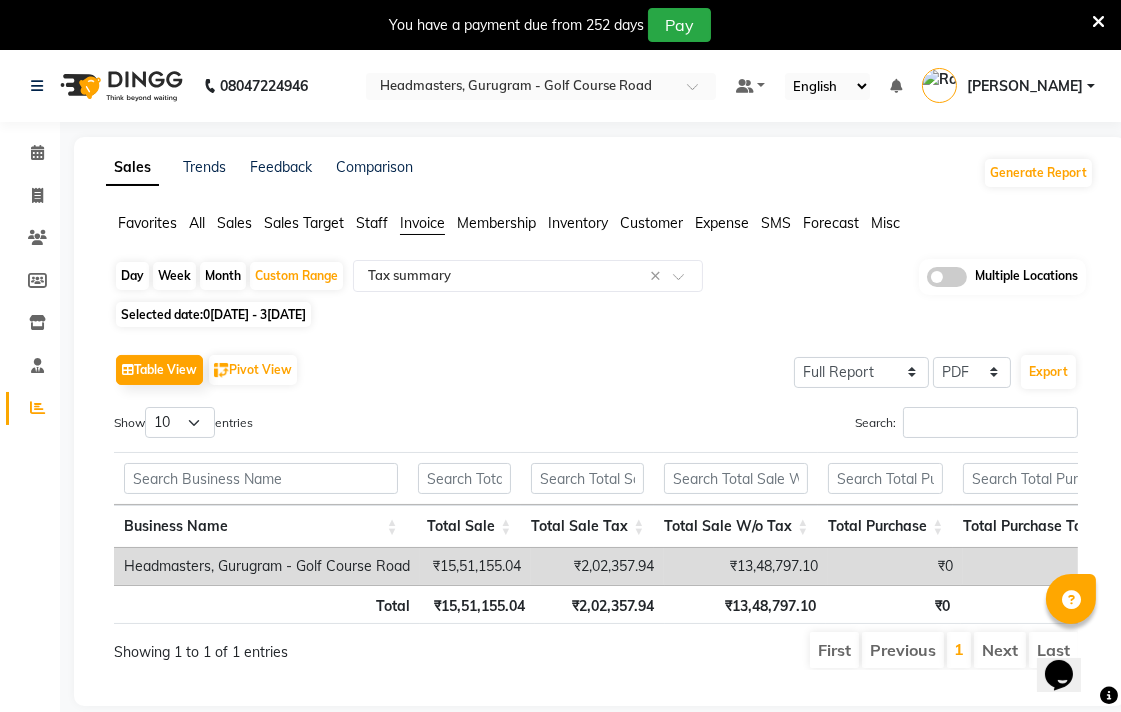 select on "3" 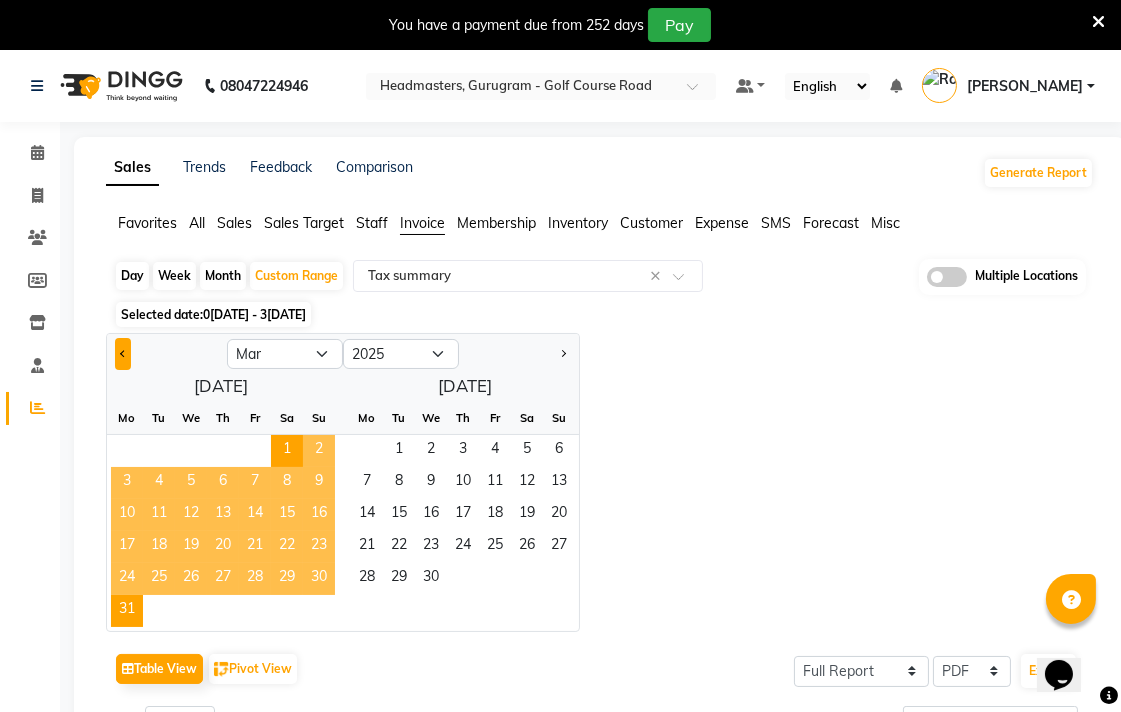 click 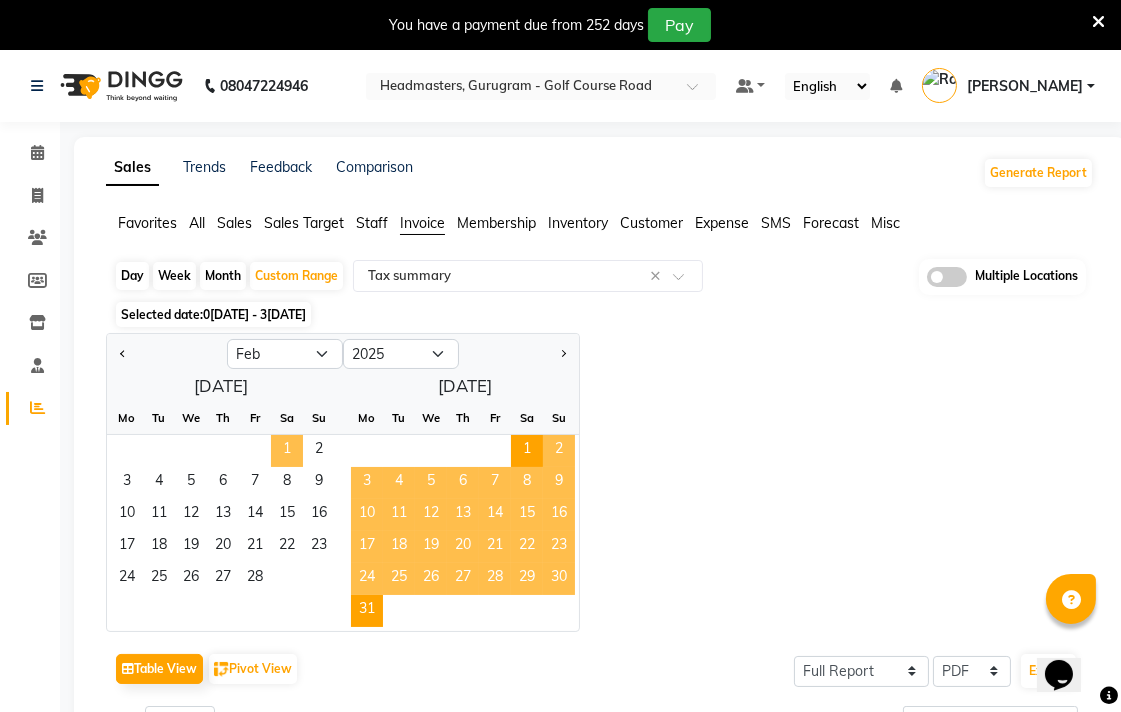 click on "1" 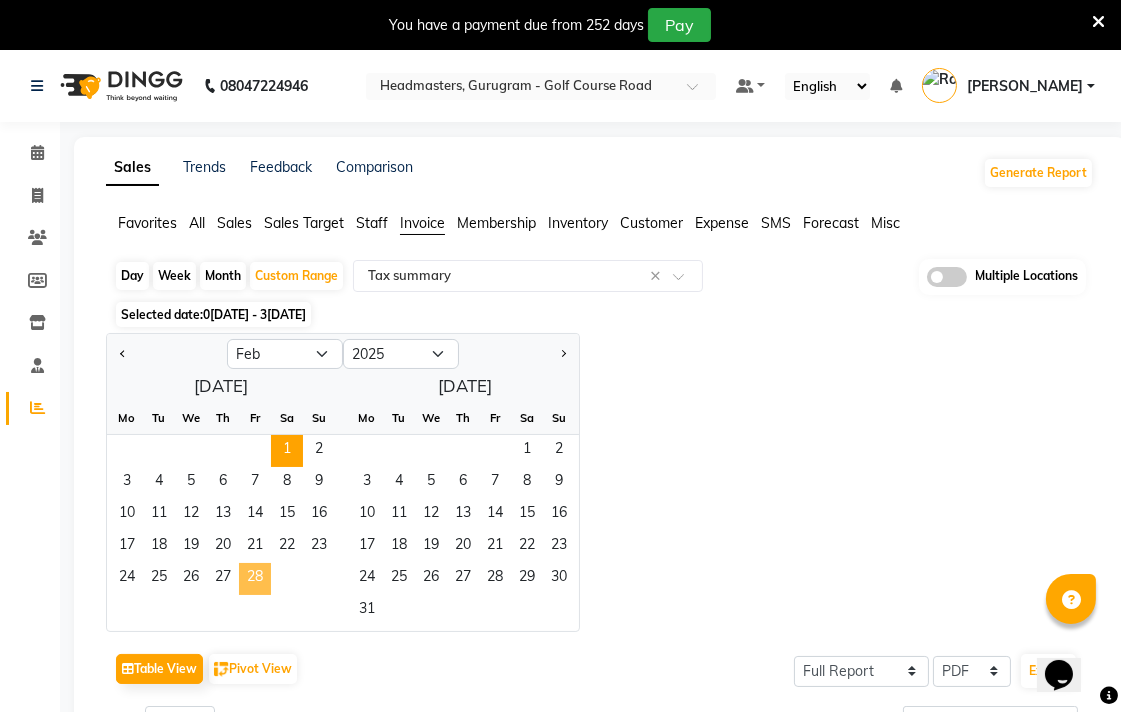 click on "28" 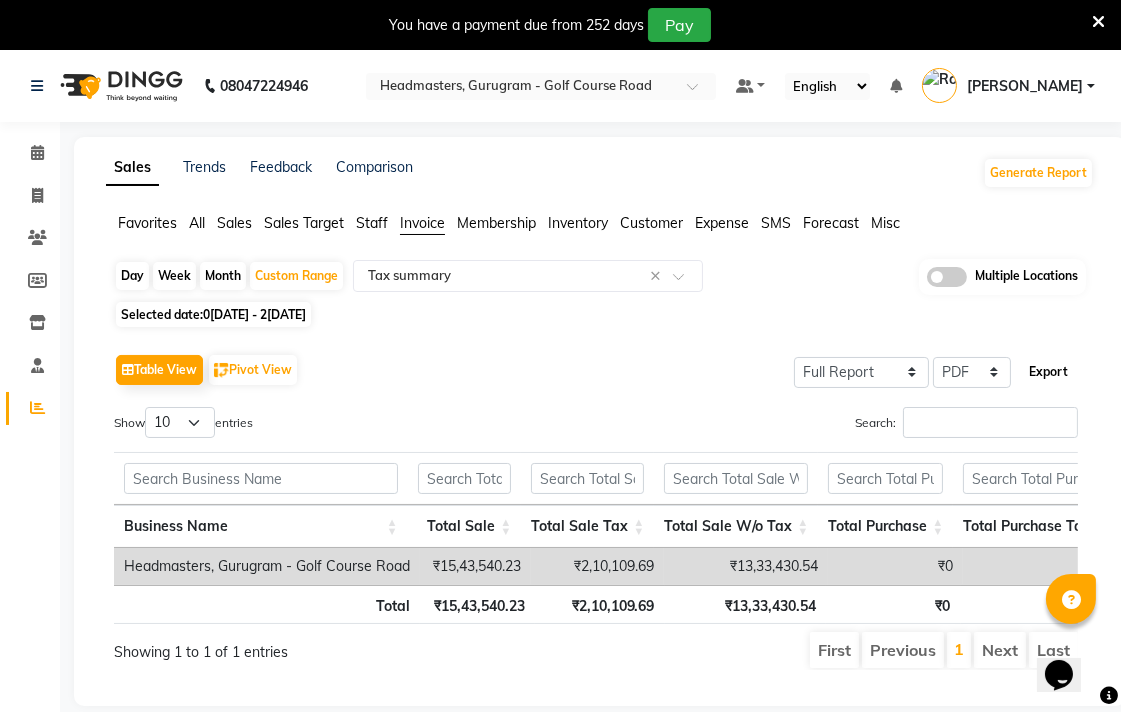 click on "Export" 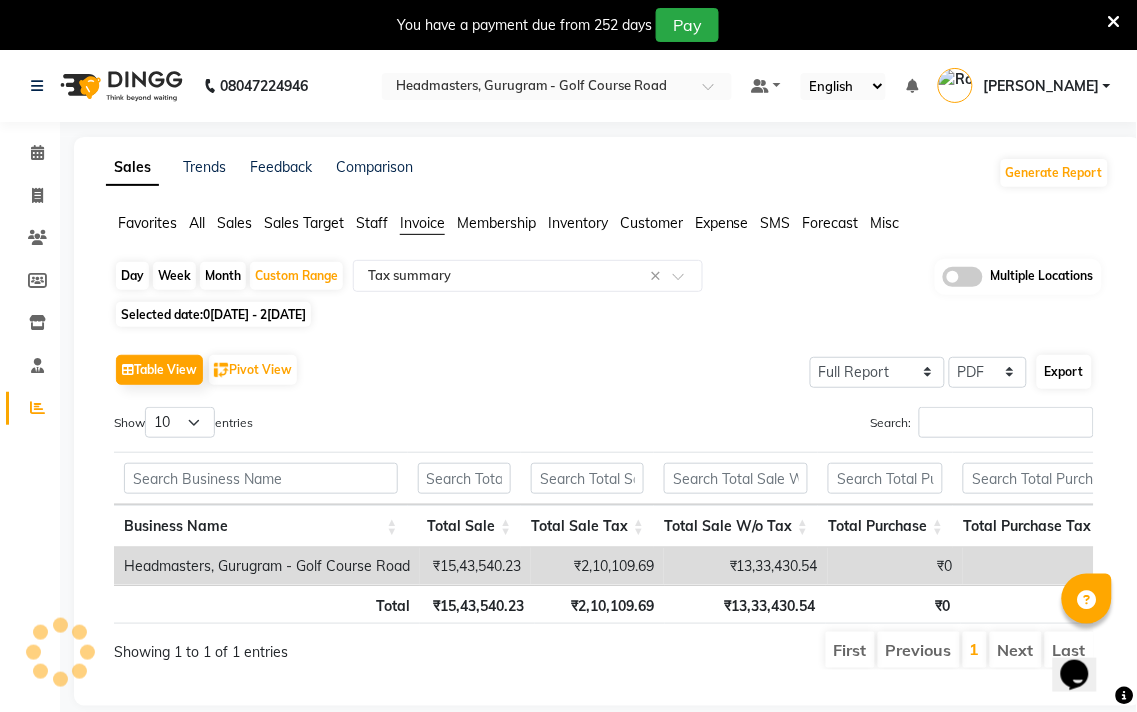 select on "sans-serif" 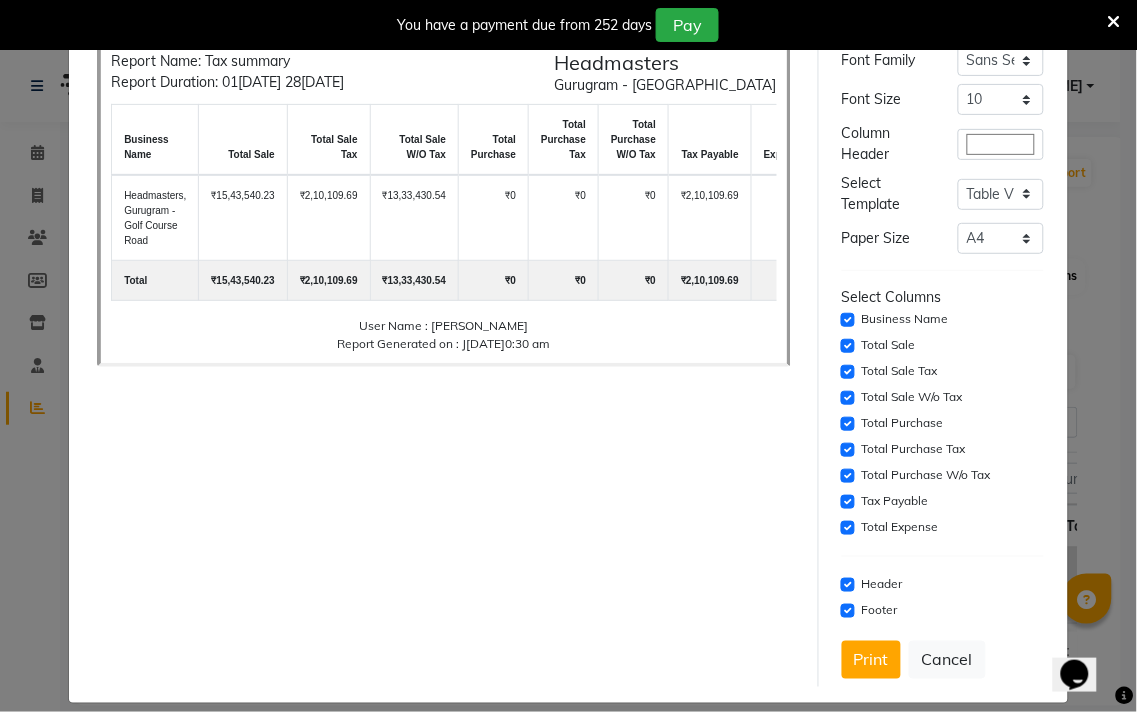 scroll, scrollTop: 88, scrollLeft: 0, axis: vertical 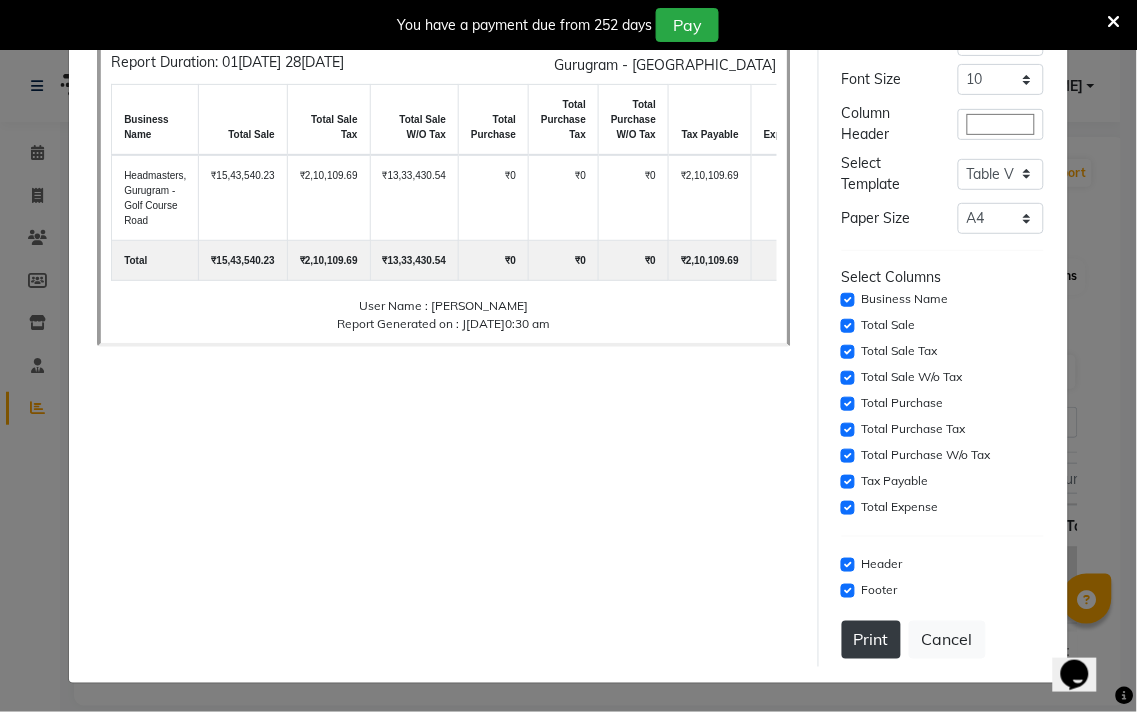 click on "Print" 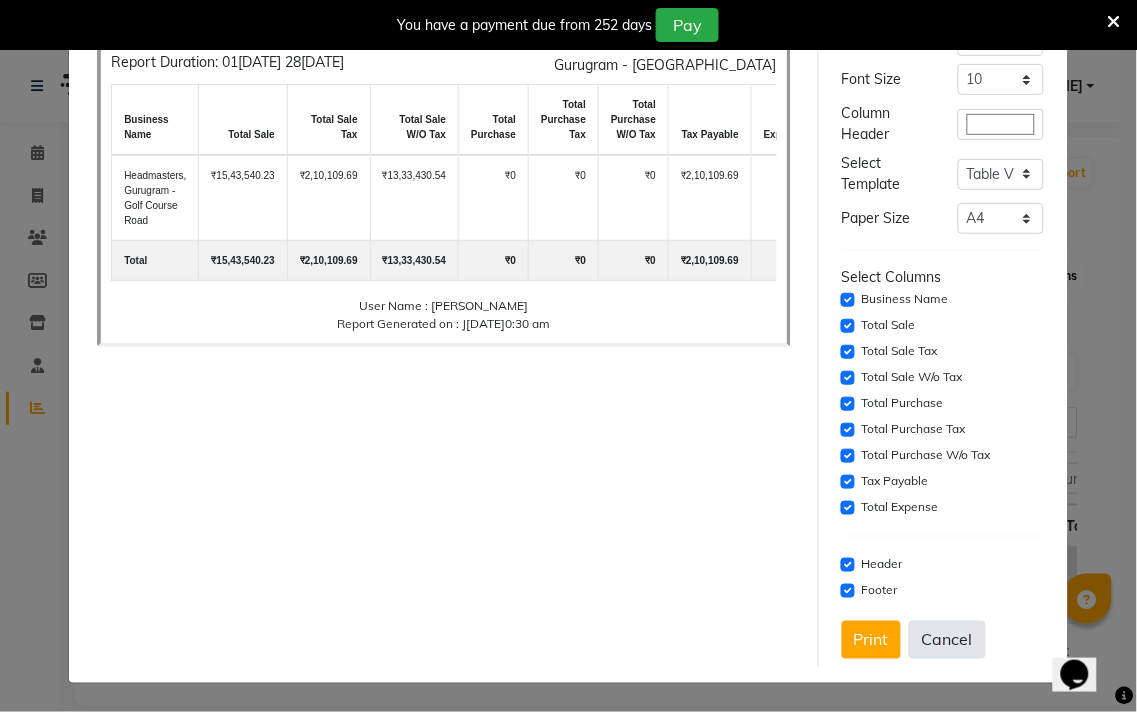 click on "Cancel" 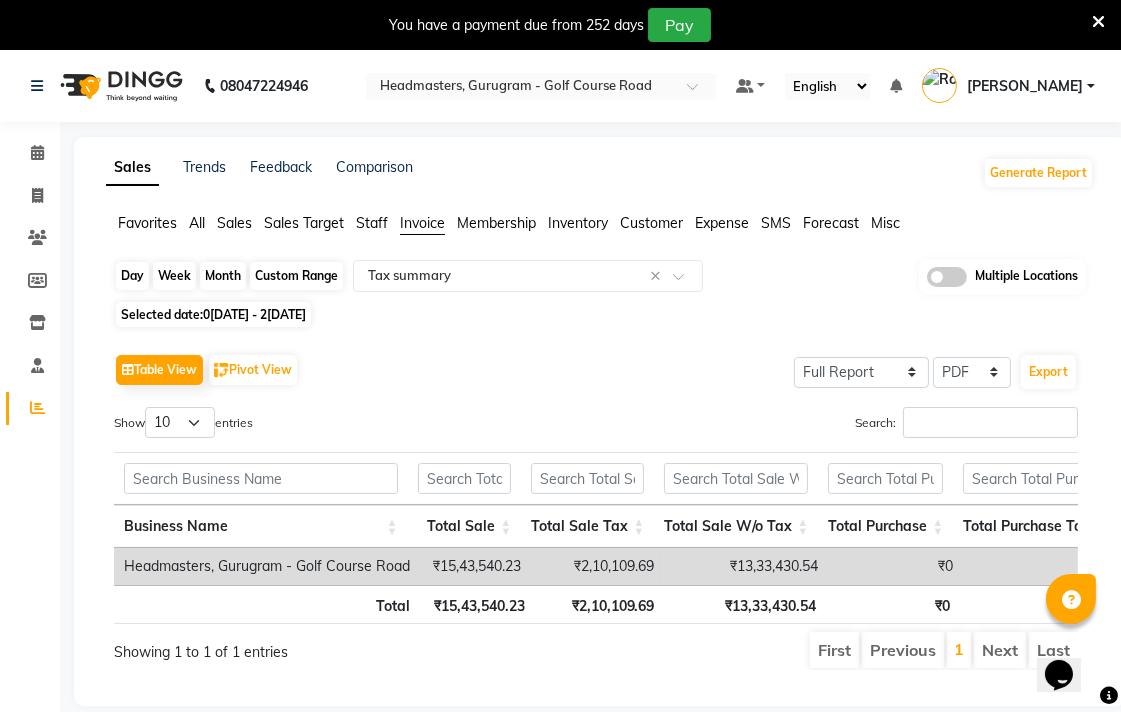 click on "Custom Range" 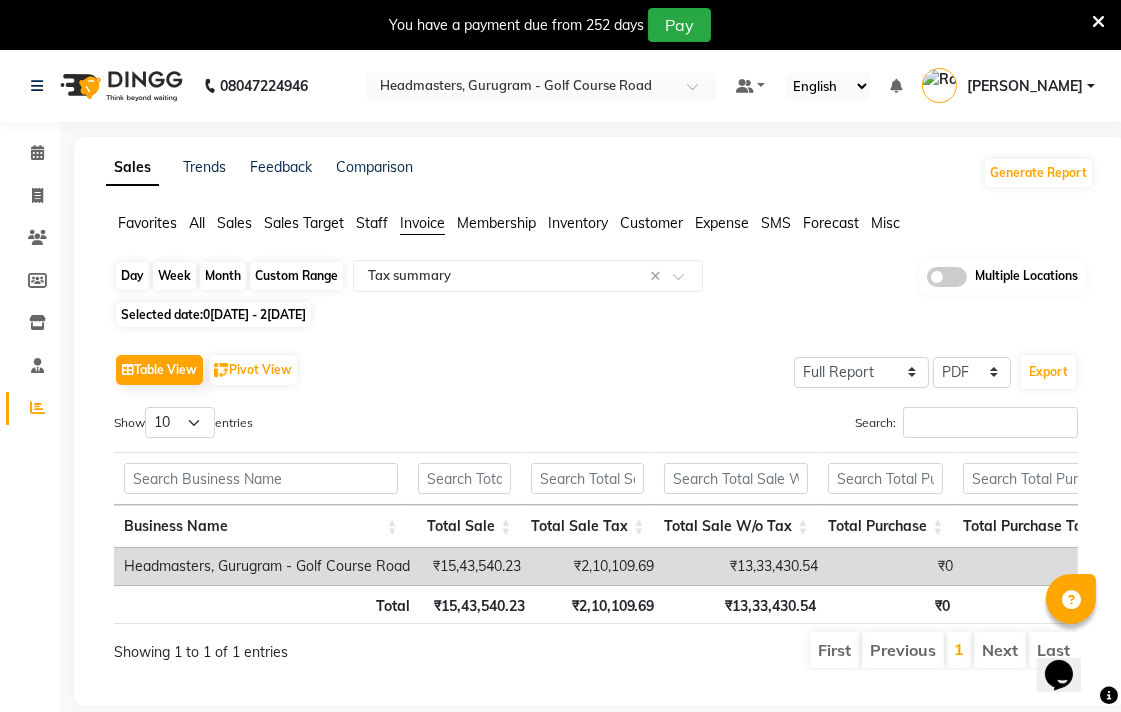 select on "2" 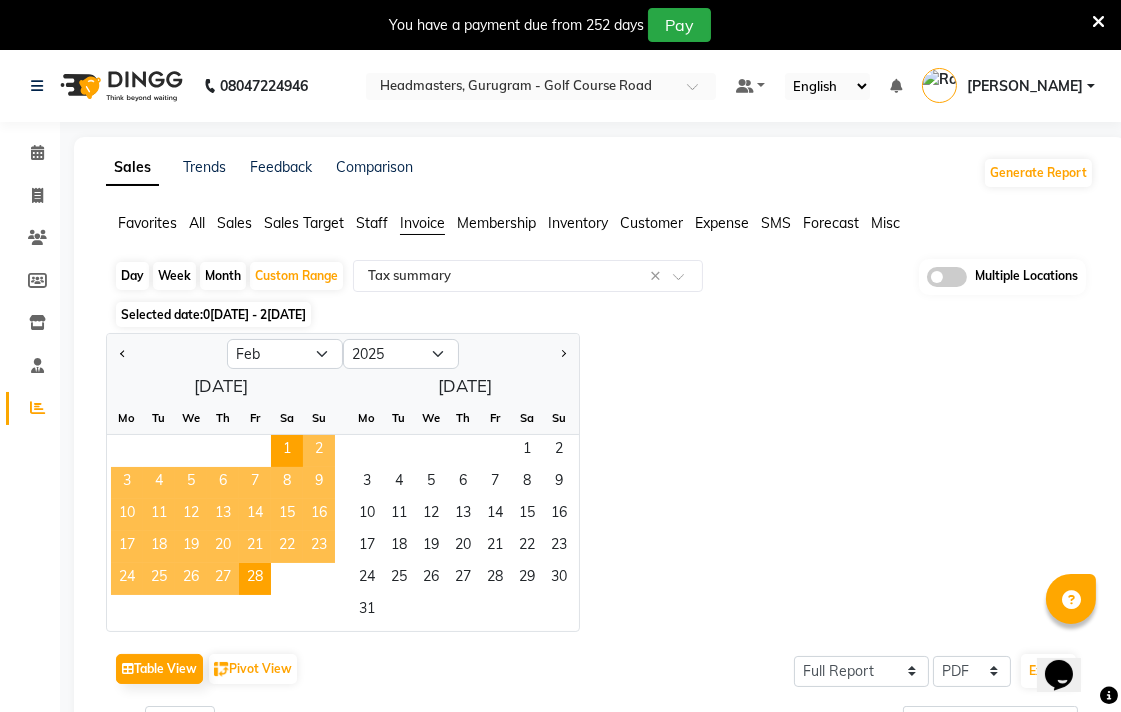 click 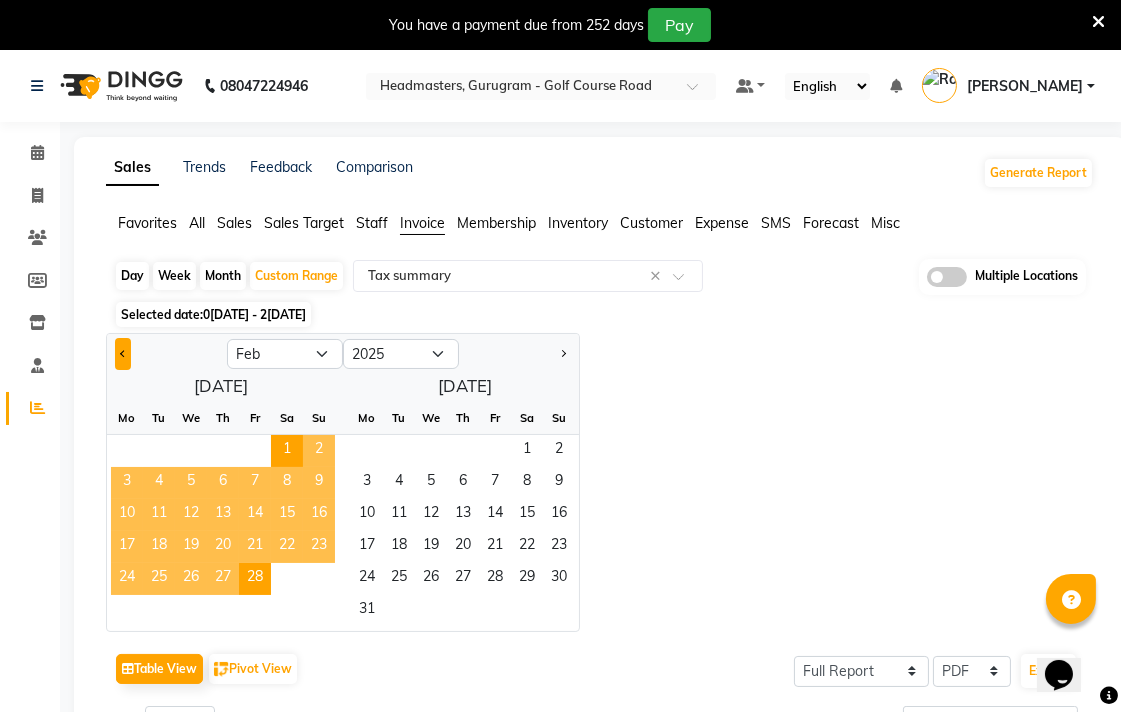 click 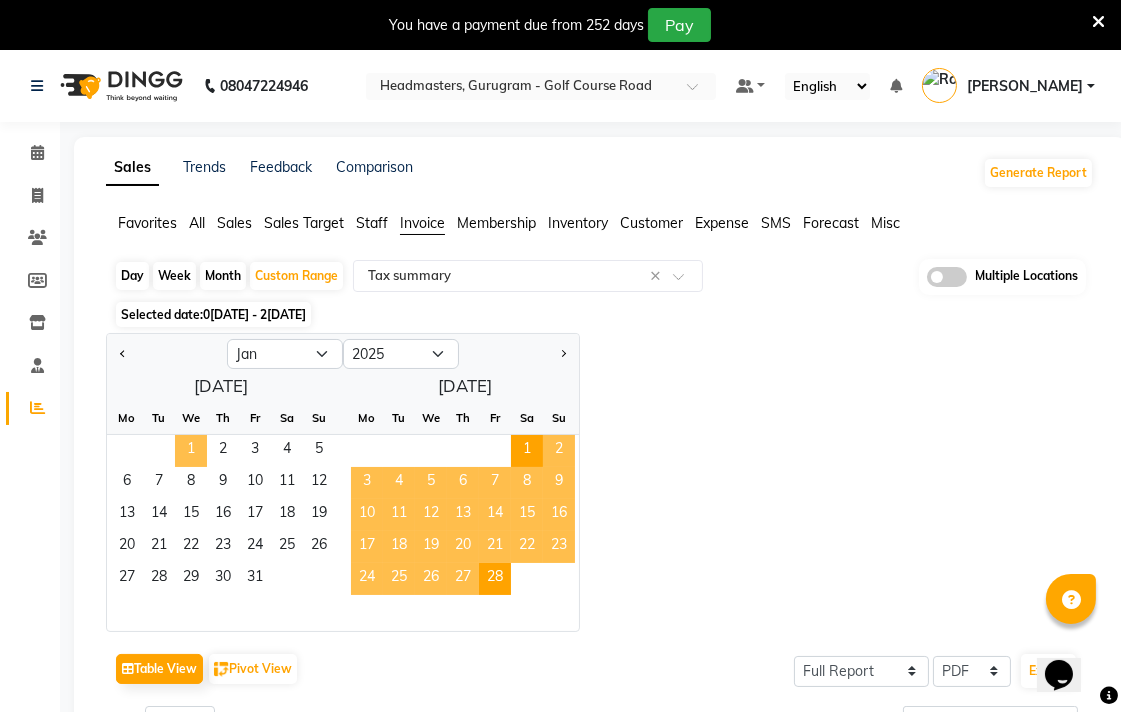click on "1" 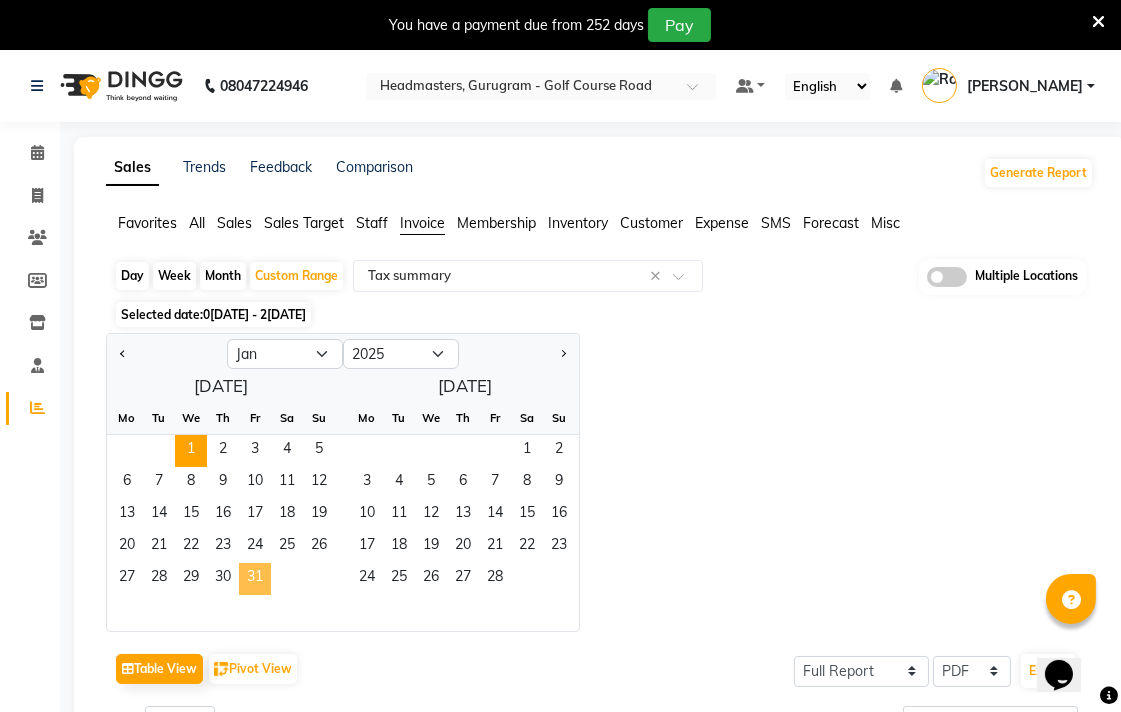 click on "31" 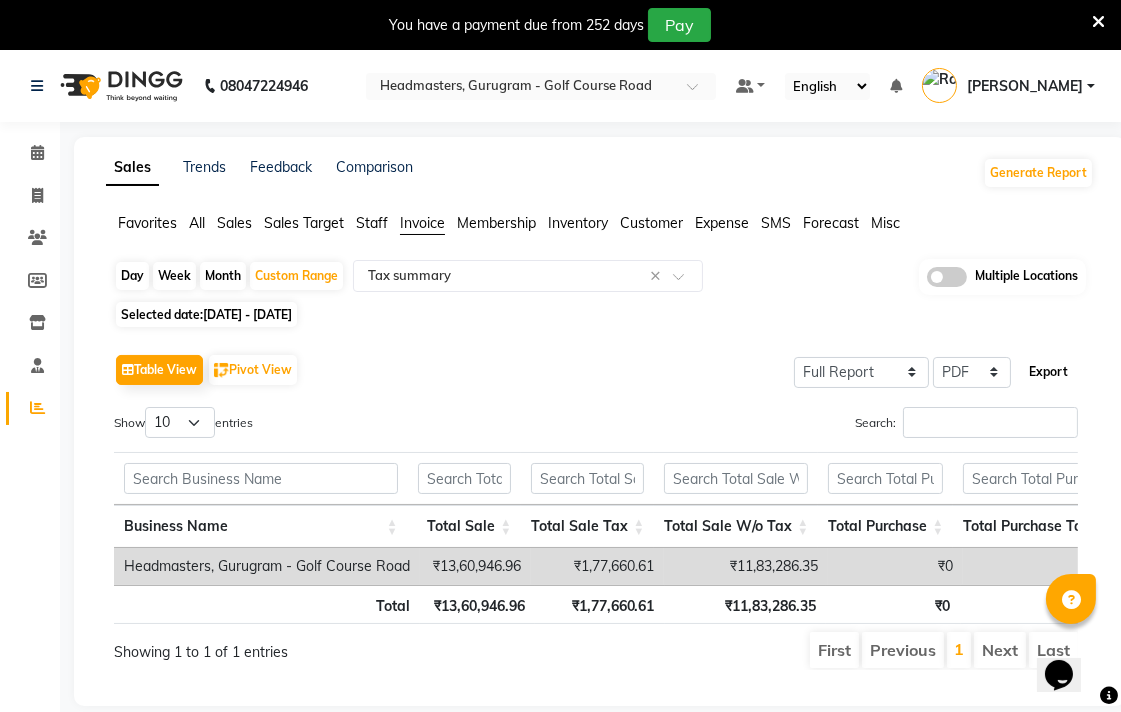 click on "Export" 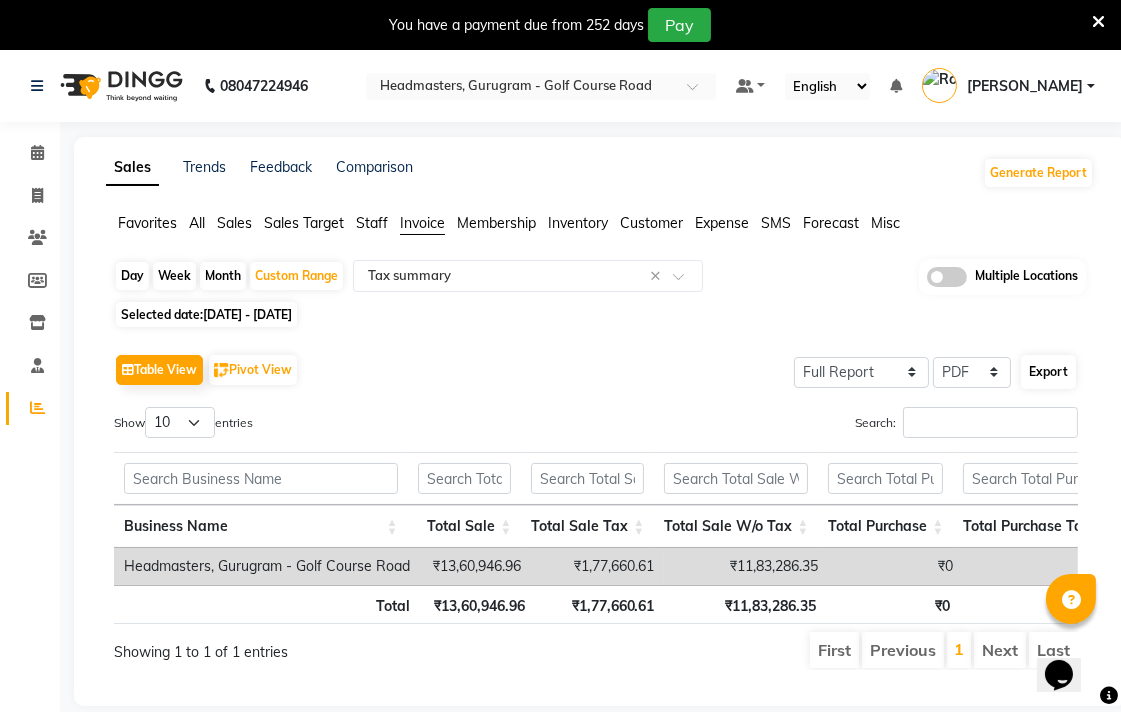 select on "sans-serif" 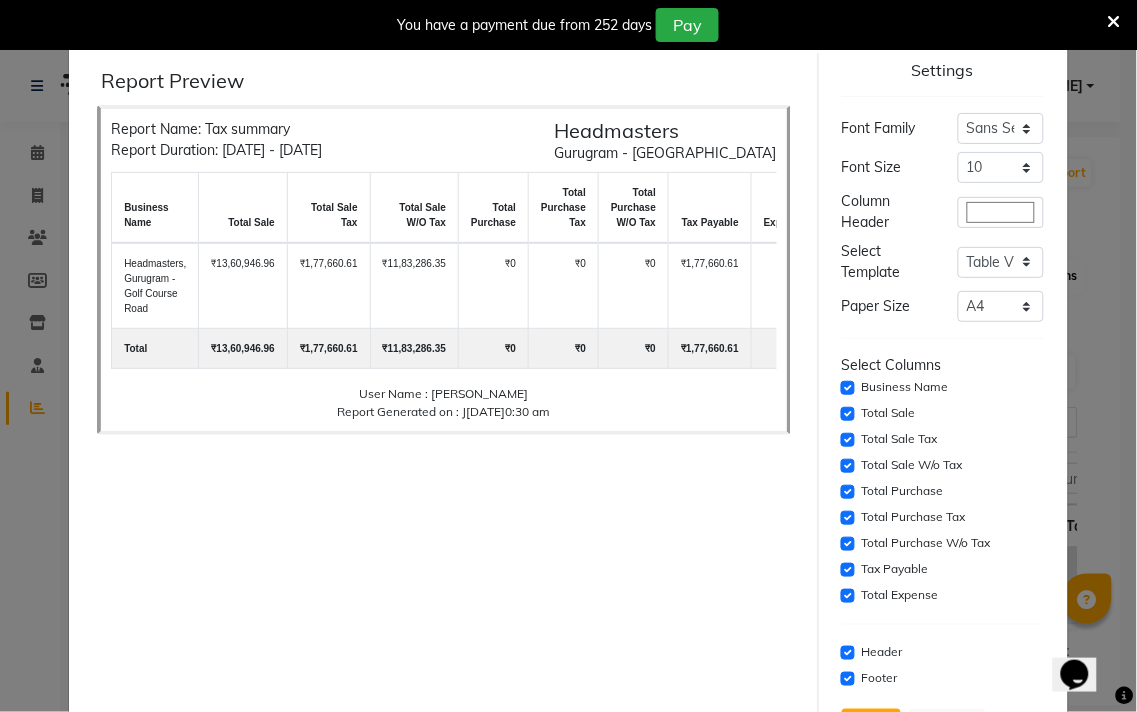 scroll, scrollTop: 88, scrollLeft: 0, axis: vertical 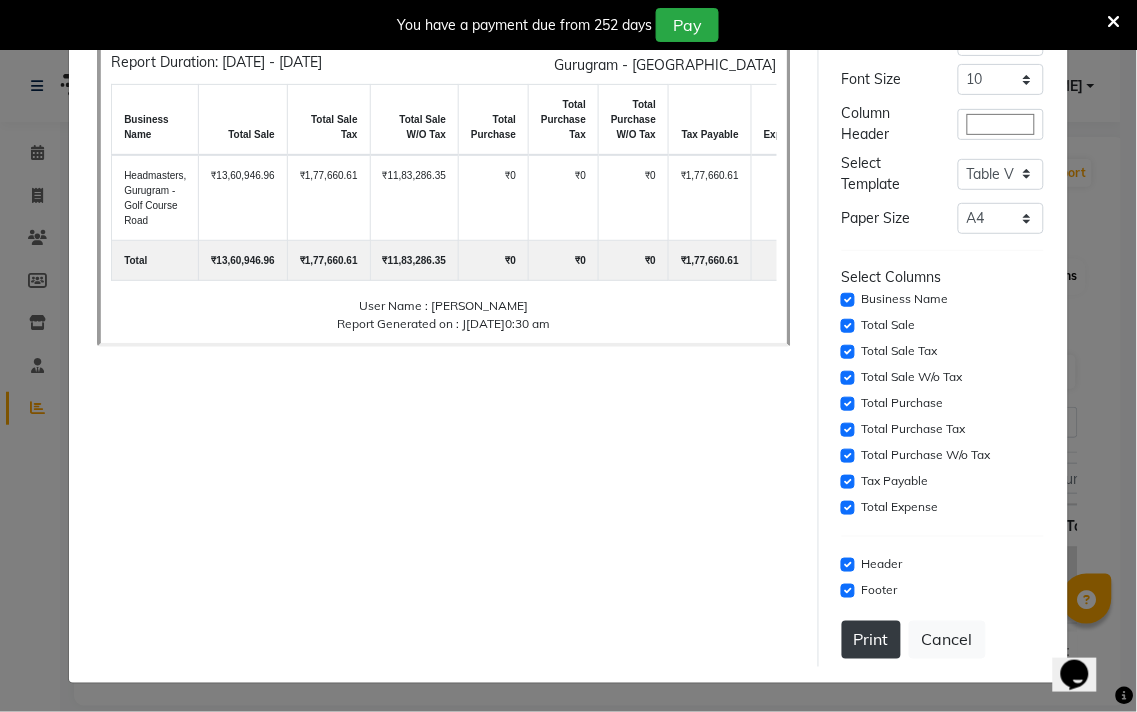 click on "Print" 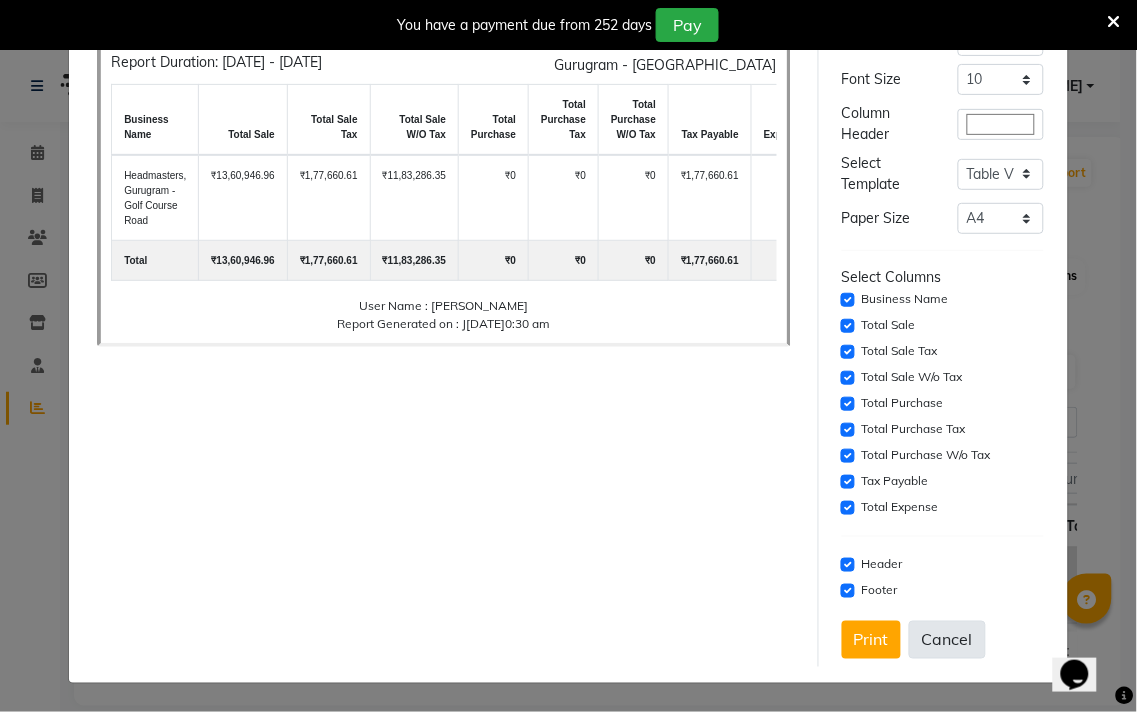 click on "Cancel" 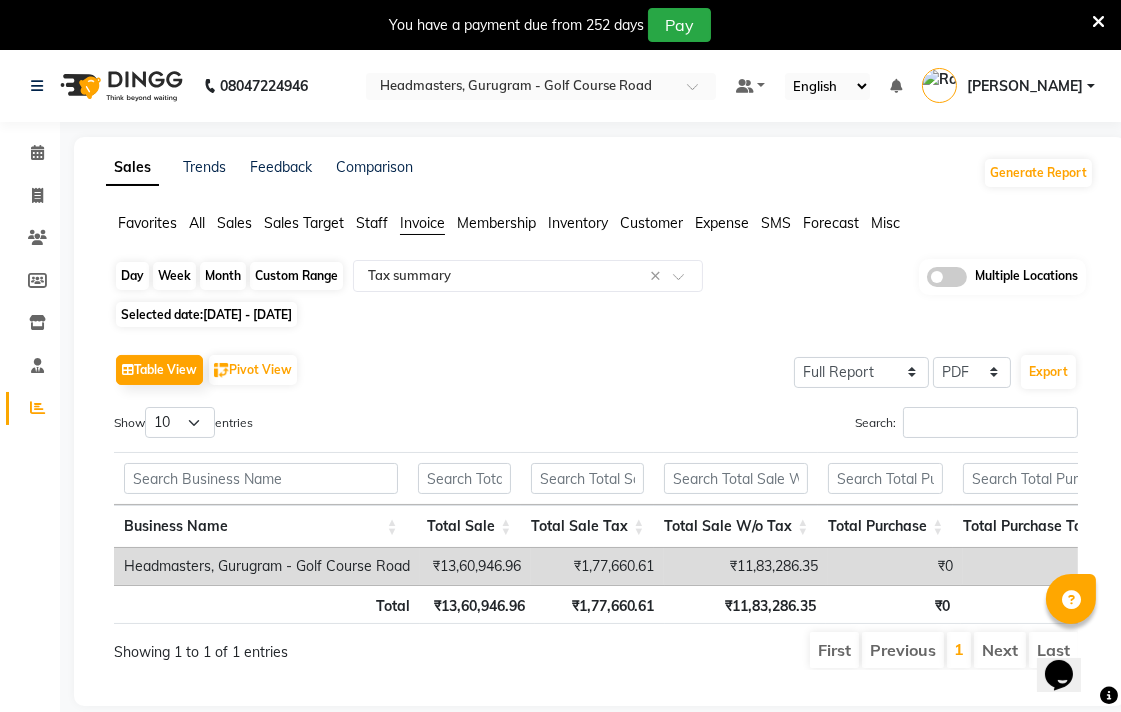 click on "Custom Range" 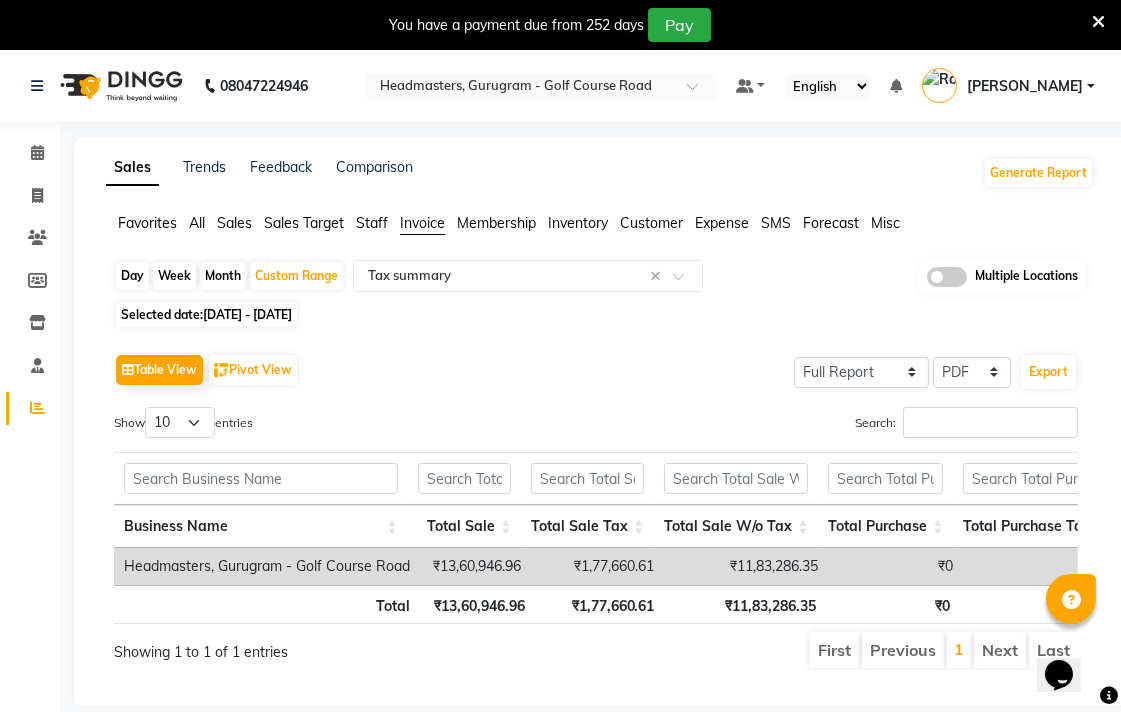 select on "2025" 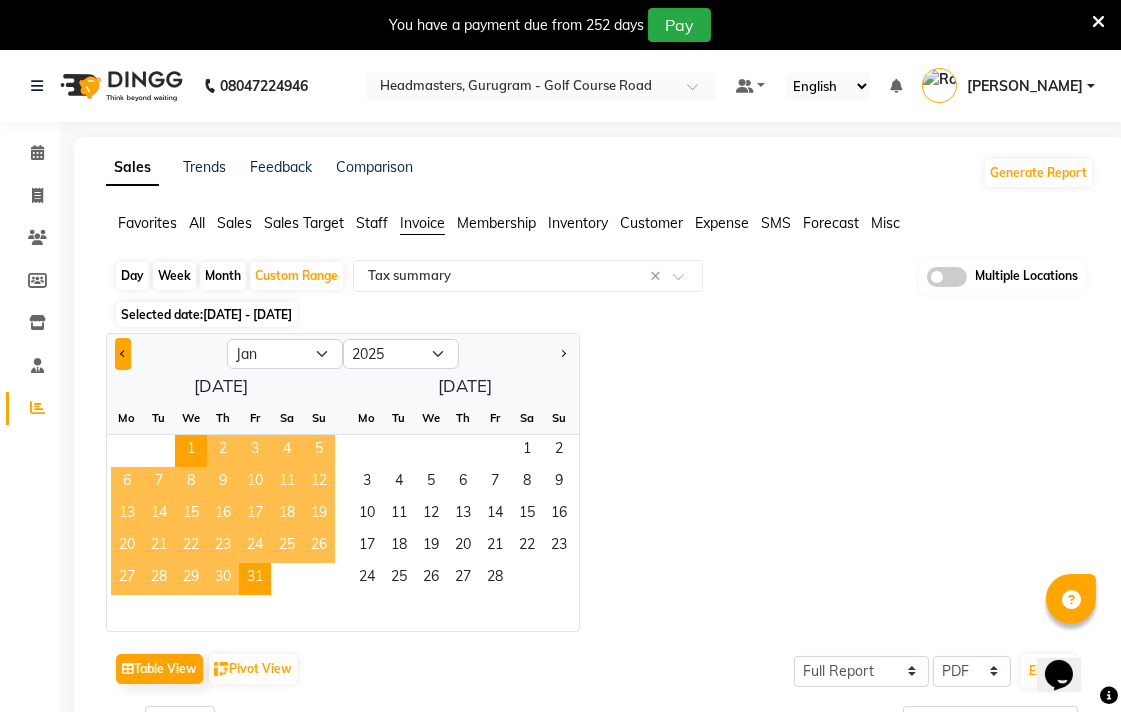 click 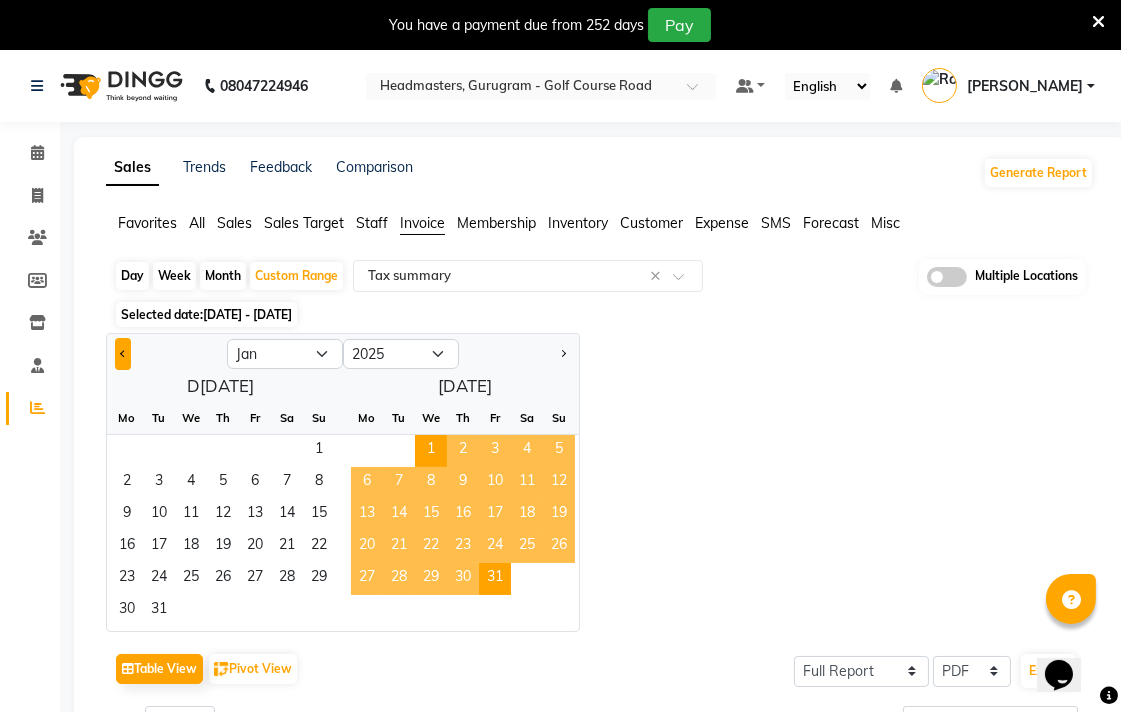 select on "12" 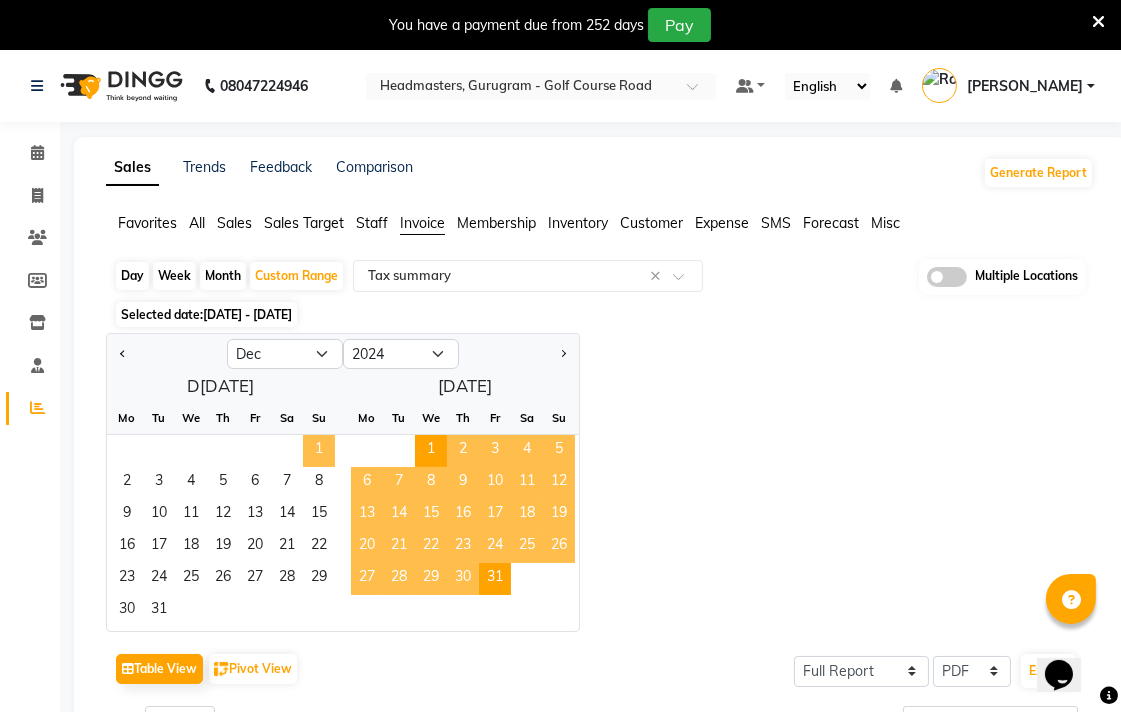 click on "1" 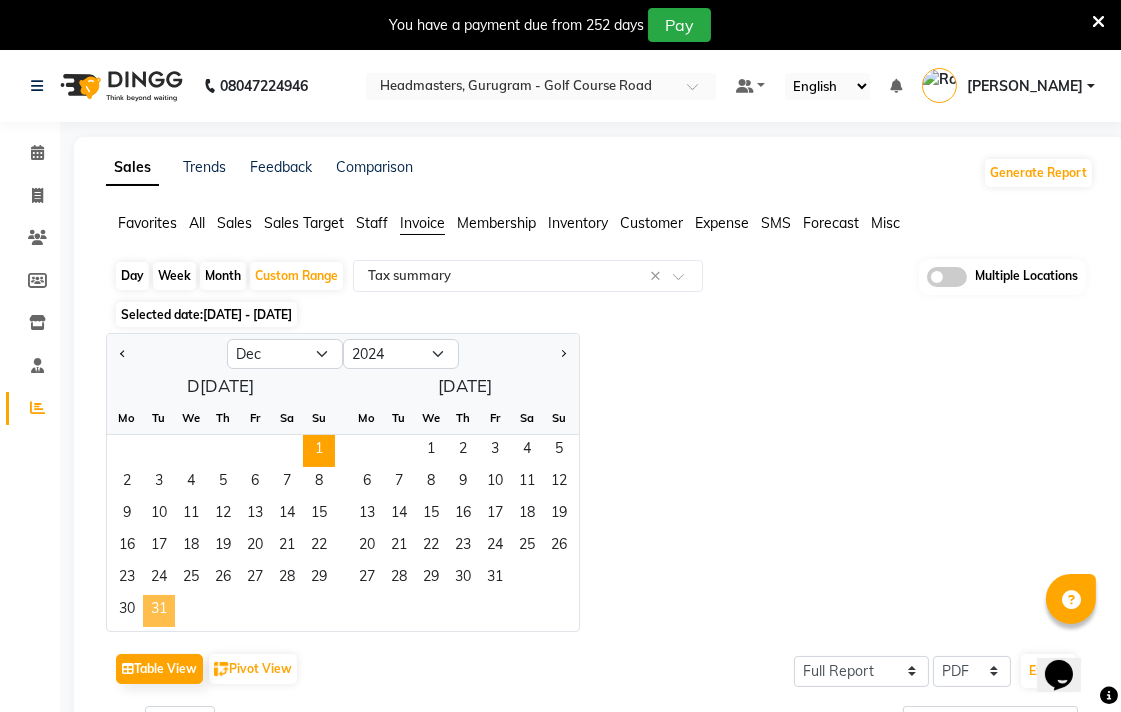 click on "31" 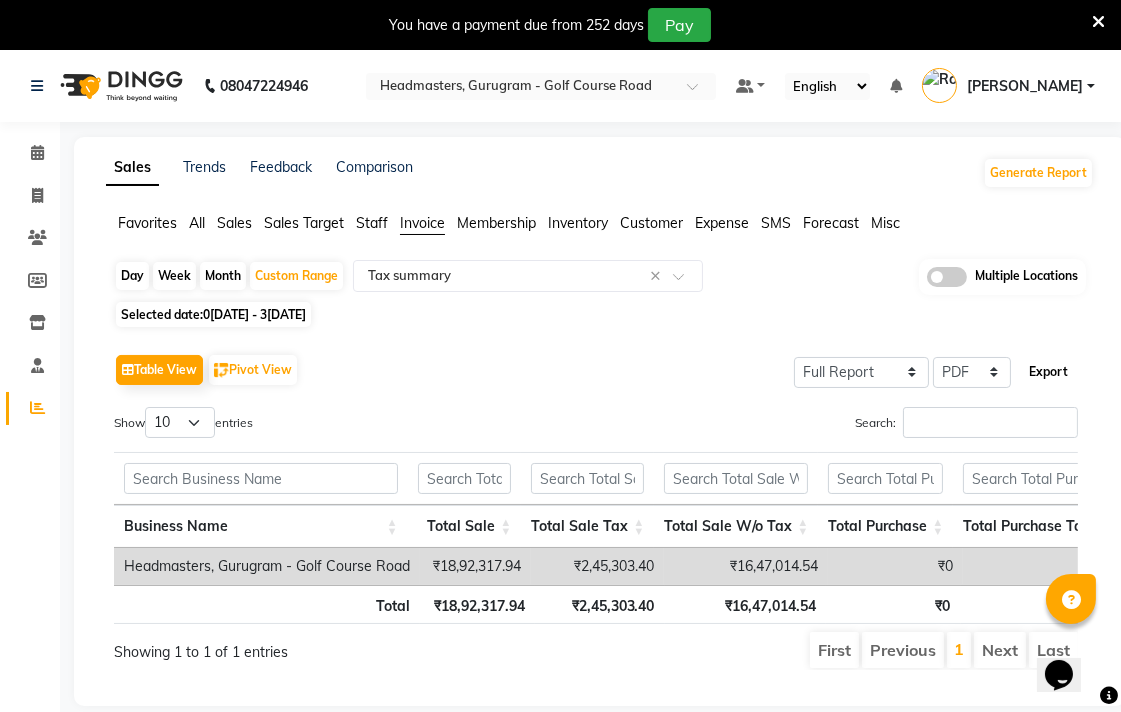 click on "Export" 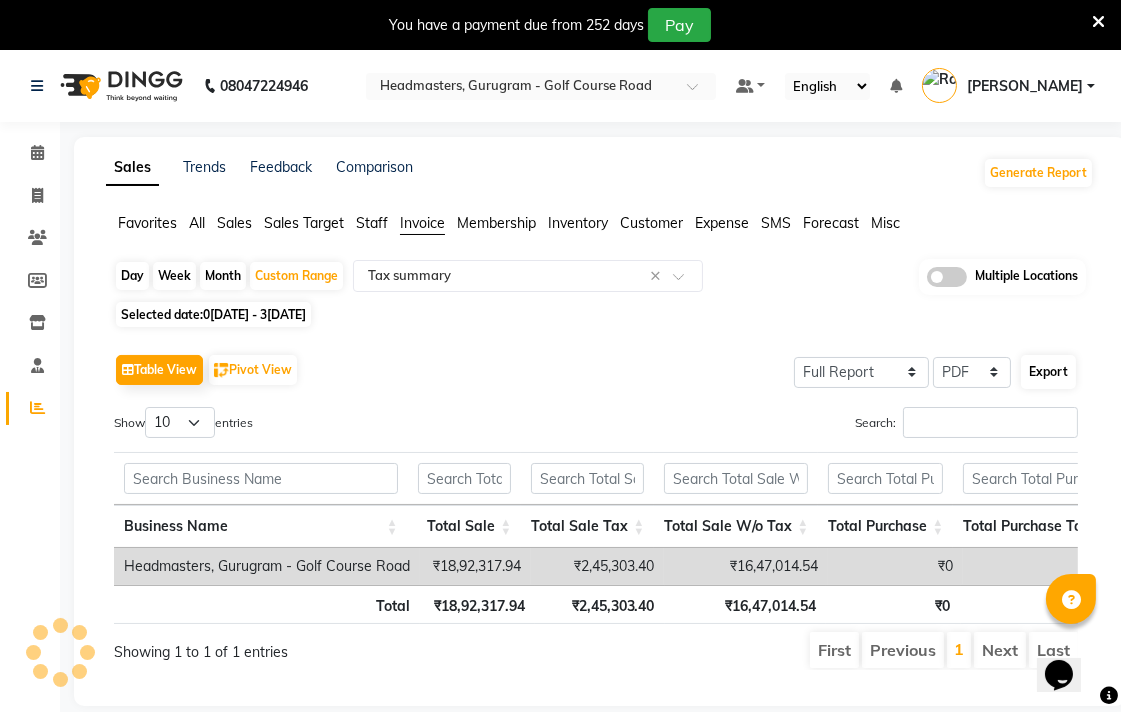 select on "sans-serif" 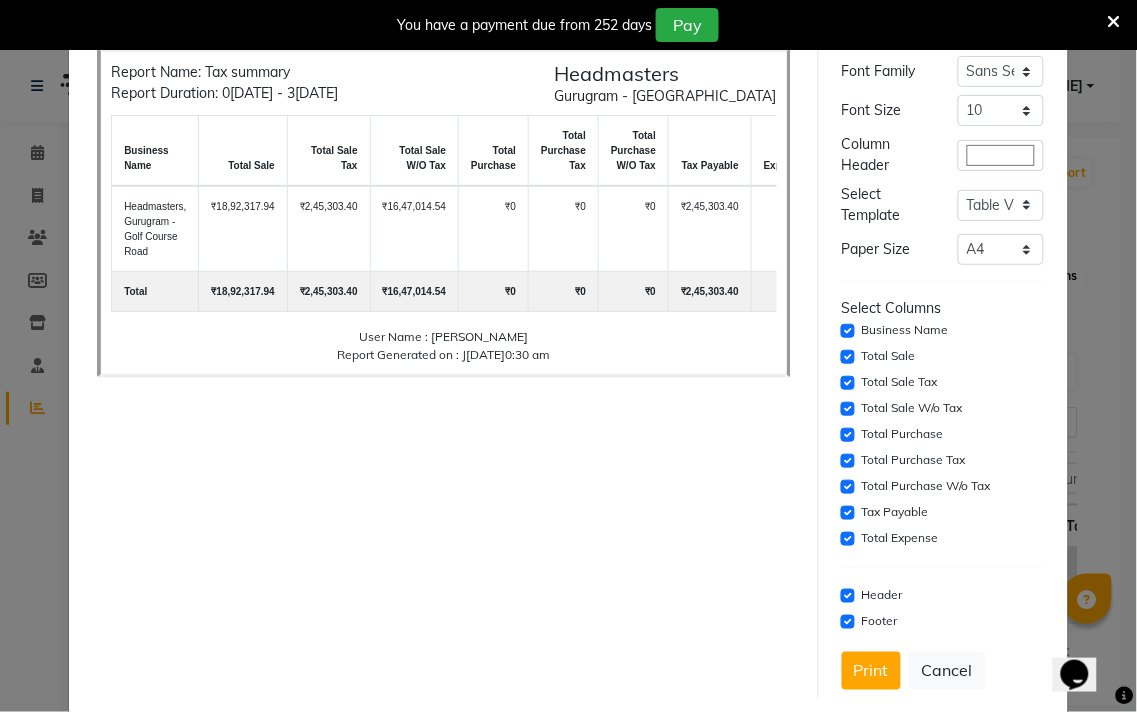 scroll, scrollTop: 88, scrollLeft: 0, axis: vertical 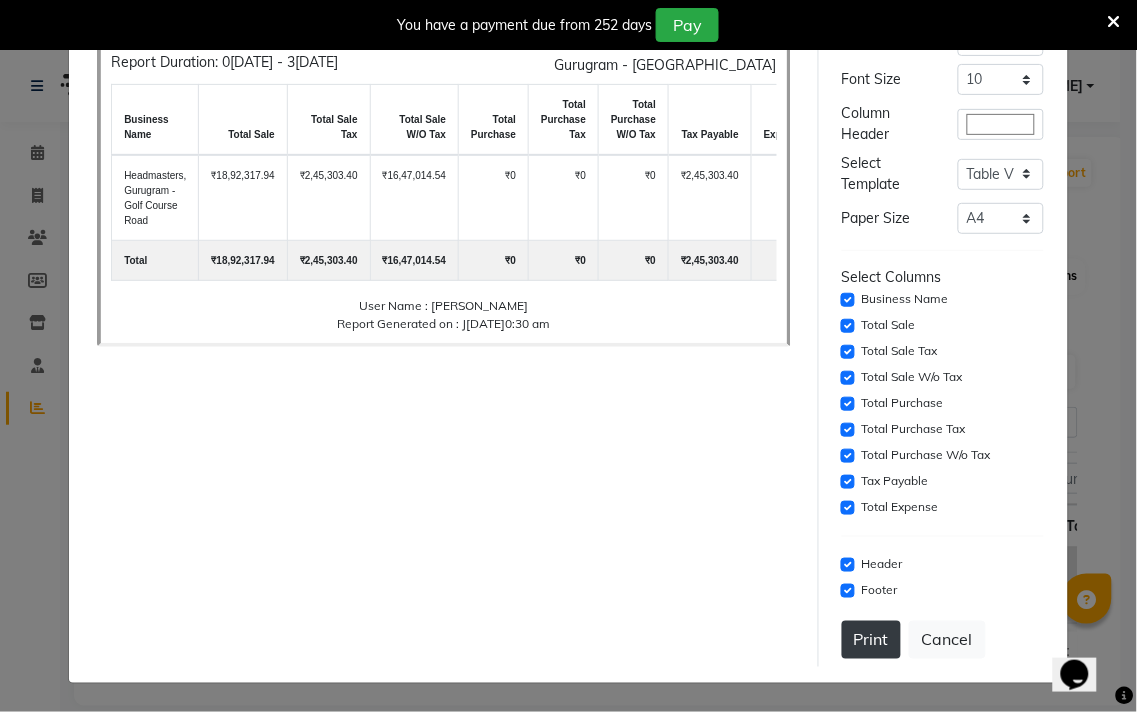 click on "Print" 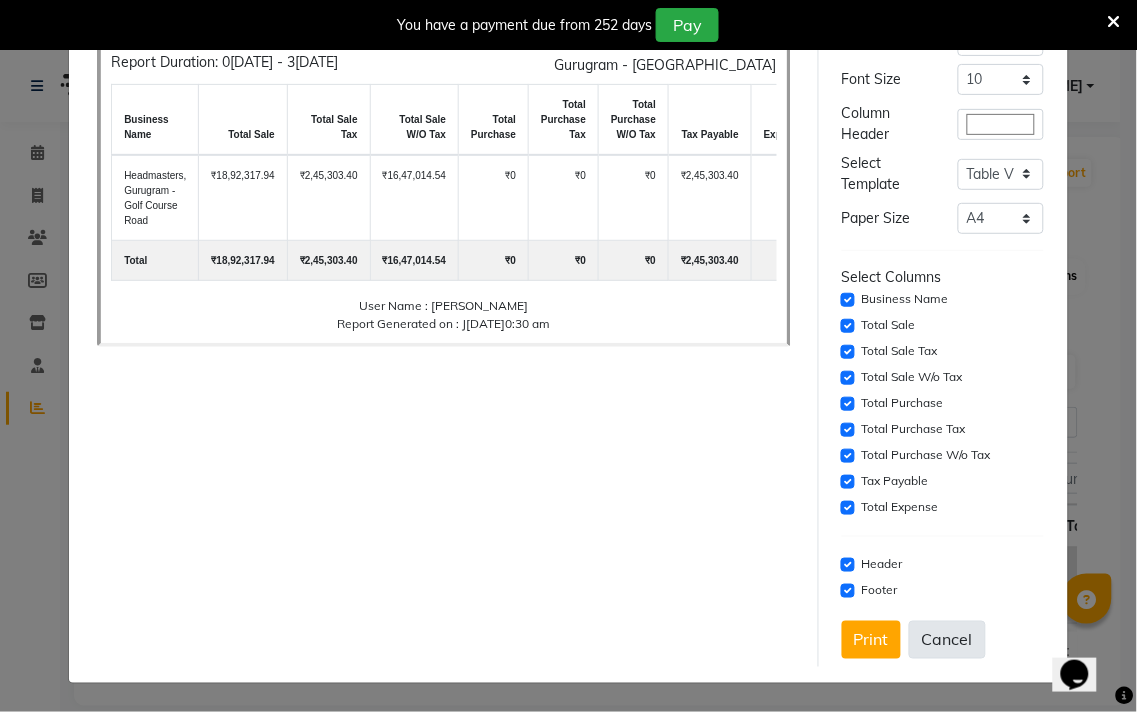 click on "Cancel" 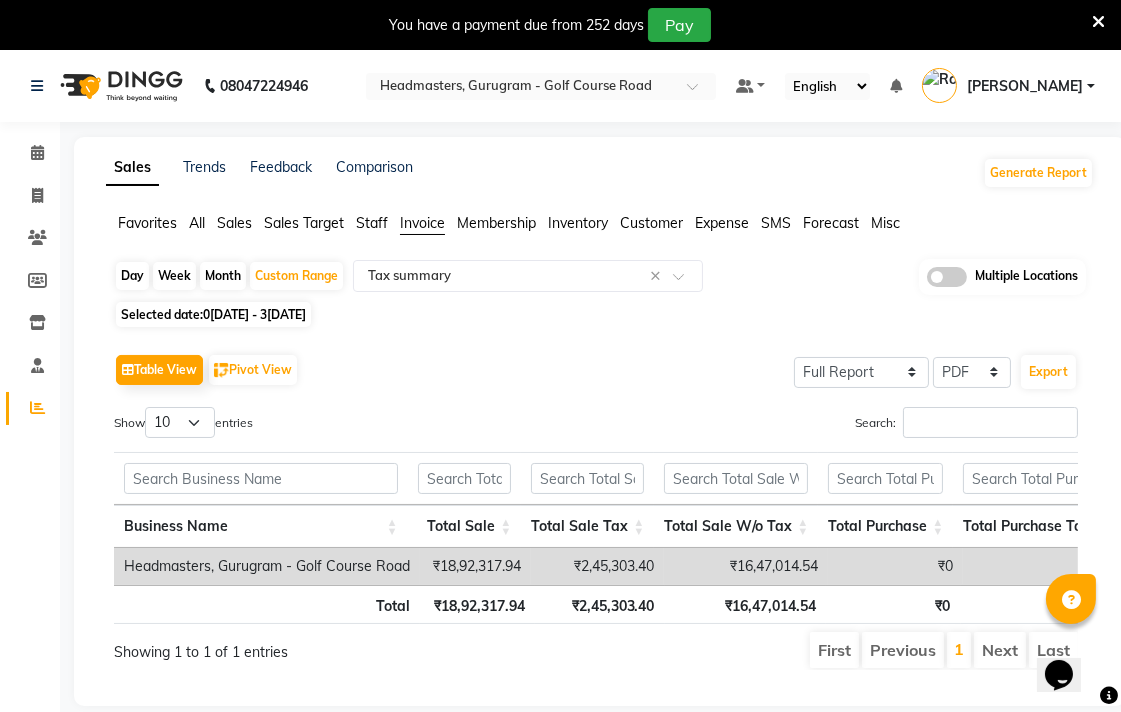 click on "Favorites All Sales Sales Target Staff Invoice Membership Inventory Customer Expense SMS Forecast Misc  Day   Week   Month   Custom Range  Select Report Type × Tax summary × Multiple Locations Selected date:  01-12-2024 - 31-12-2024   Table View   Pivot View  Select Full Report Filtered Report Select CSV PDF  Export  Show  10 25 50 100  entries Search: Business Name Total Sale Total Sale Tax Total Sale W/o Tax Total Purchase Total Purchase Tax Total Purchase W/o Tax Tax Payable Total Expense Business Name Total Sale Total Sale Tax Total Sale W/o Tax Total Purchase Total Purchase Tax Total Purchase W/o Tax Tax Payable Total Expense Total ₹18,92,317.94 ₹2,45,303.40 ₹16,47,014.54 ₹0 ₹0 ₹0 ₹2,45,303.40 ₹0 Headmasters, Gurugram - Golf Course Road ₹18,92,317.94 ₹2,45,303.40 ₹16,47,014.54 ₹0 ₹0 ₹0 ₹2,45,303.40 ₹0 Total ₹18,92,317.94 ₹2,45,303.40 ₹16,47,014.54 ₹0 ₹0 ₹0 ₹2,45,303.40 ₹0 Showing 1 to 1 of 1 entries First Previous 1 Next Last ★ Mark as Favorite" 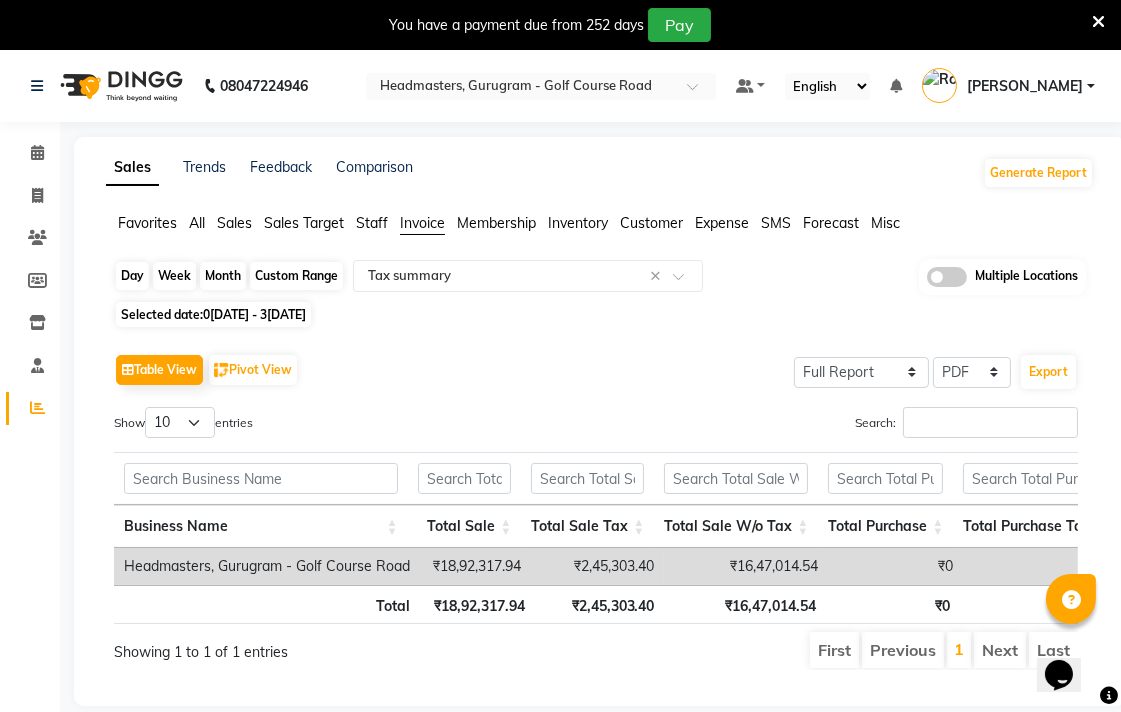 click on "Custom Range" 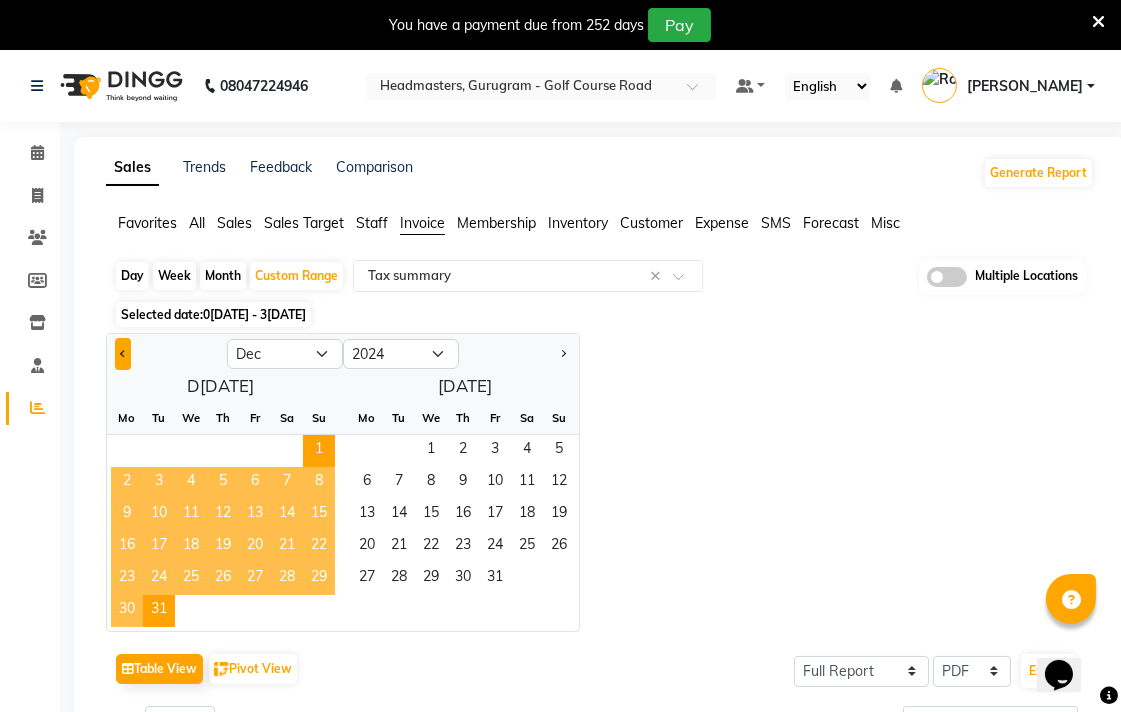 click 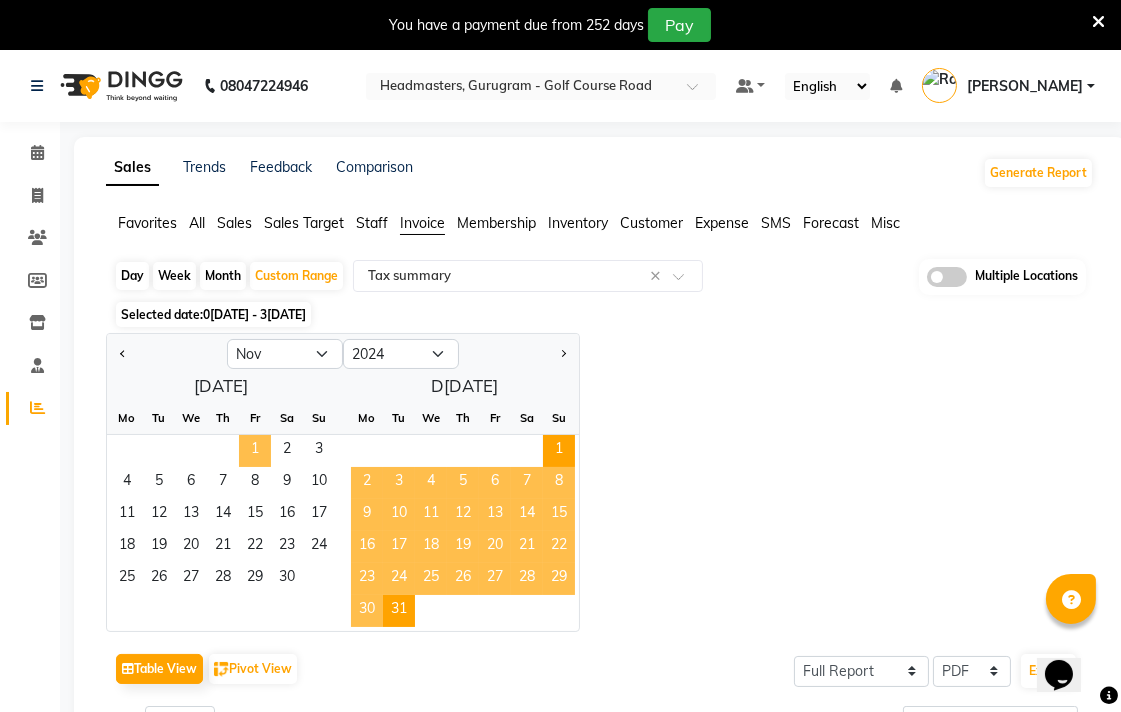 click on "1" 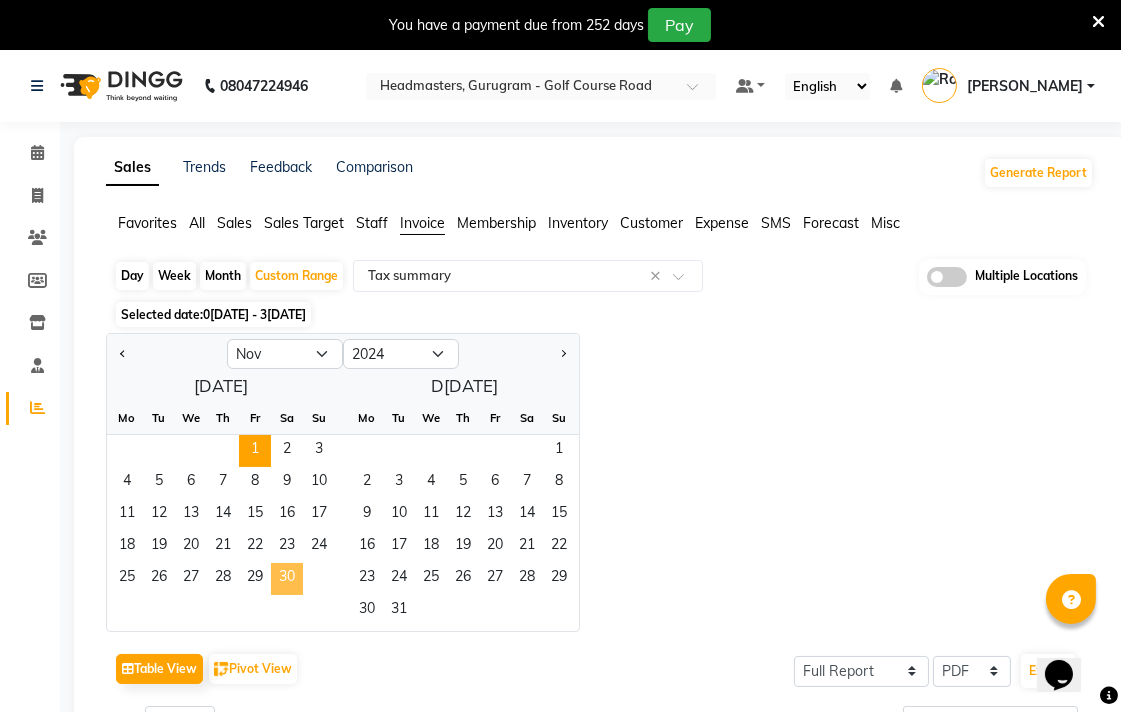 click on "30" 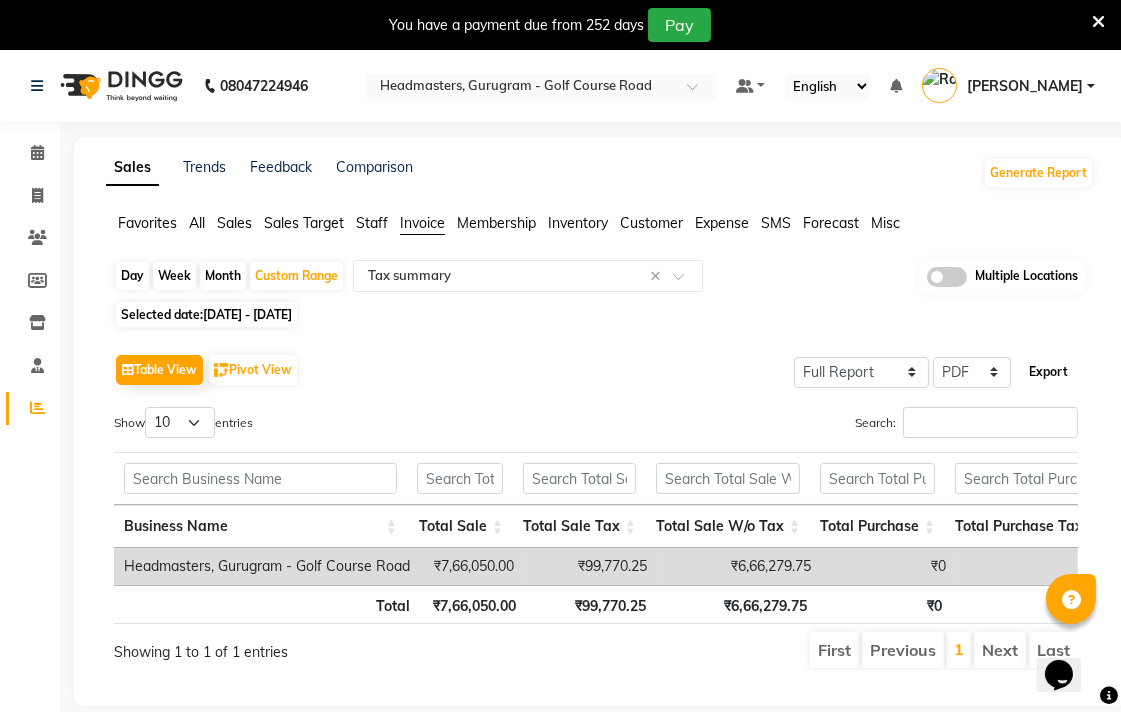 click on "Export" 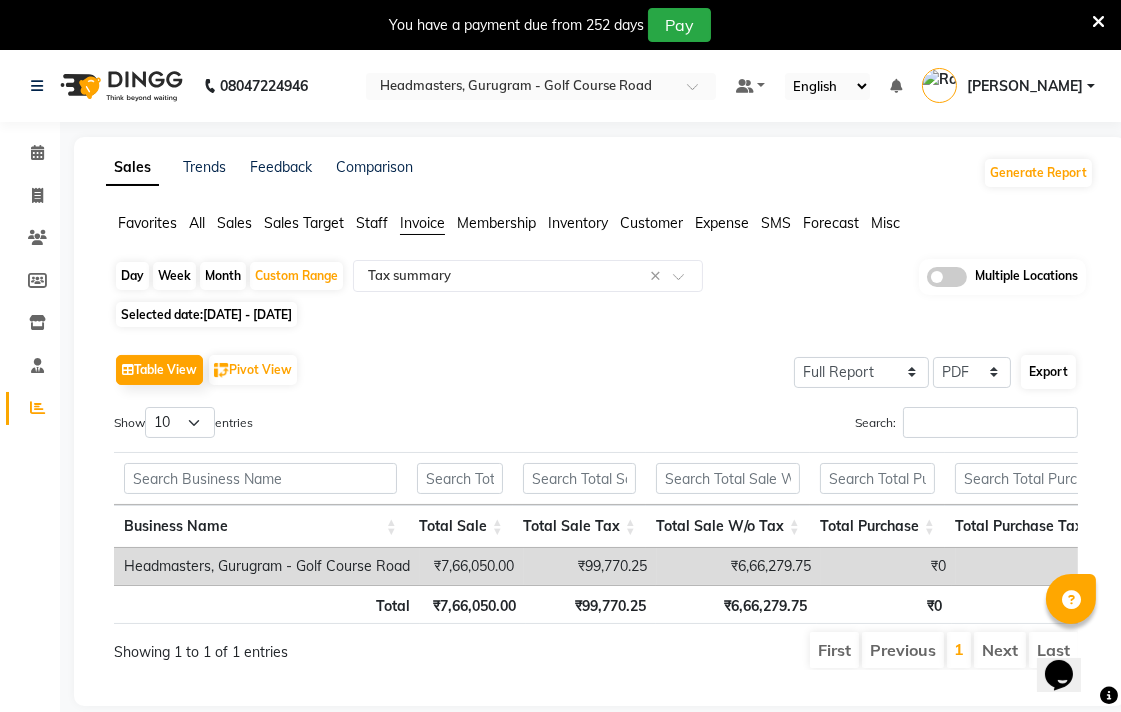 select on "sans-serif" 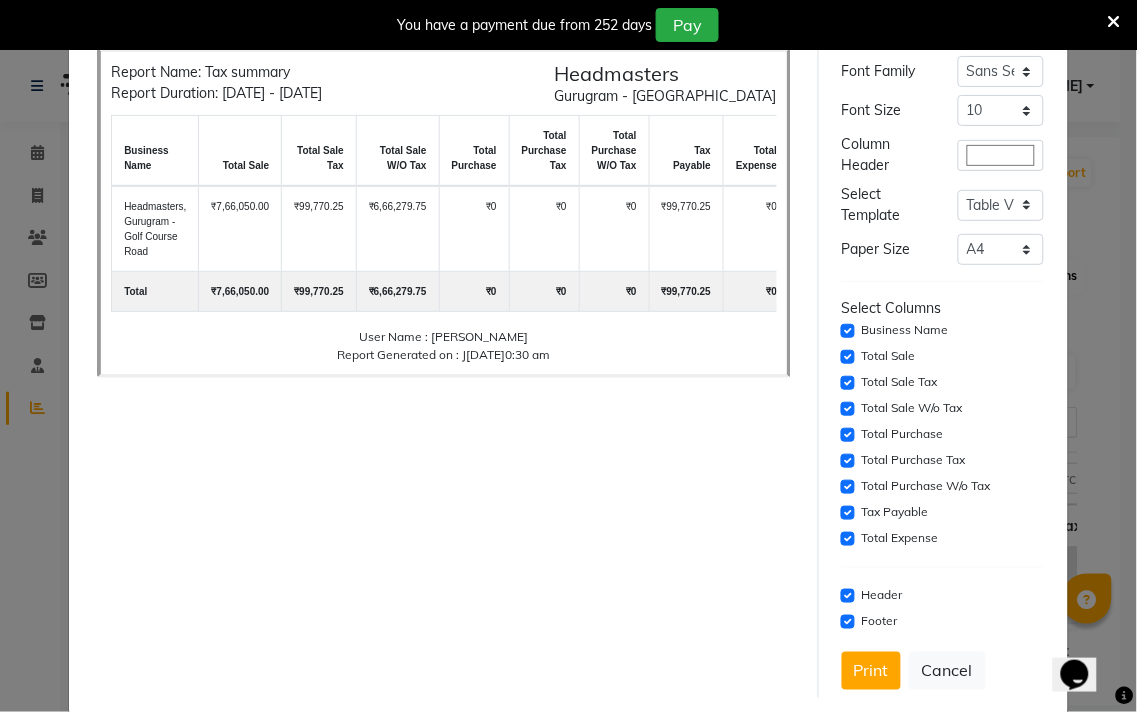 scroll, scrollTop: 88, scrollLeft: 0, axis: vertical 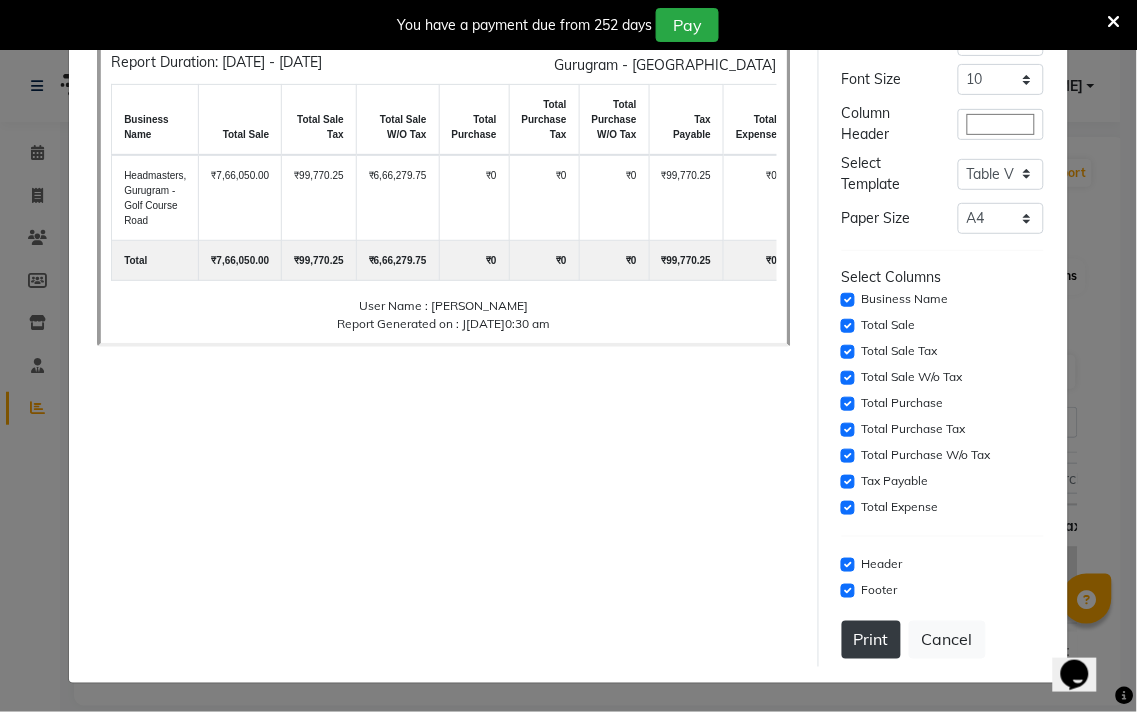 click on "Print" 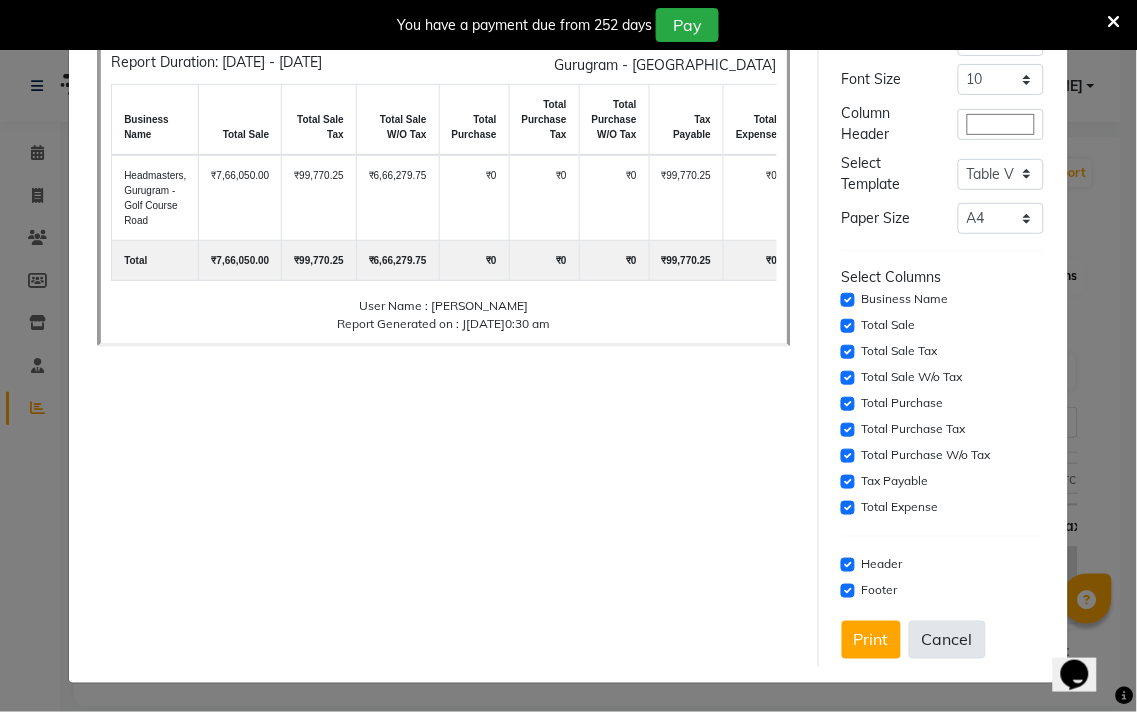 drag, startPoint x: 953, startPoint y: 628, endPoint x: 928, endPoint y: 627, distance: 25.019993 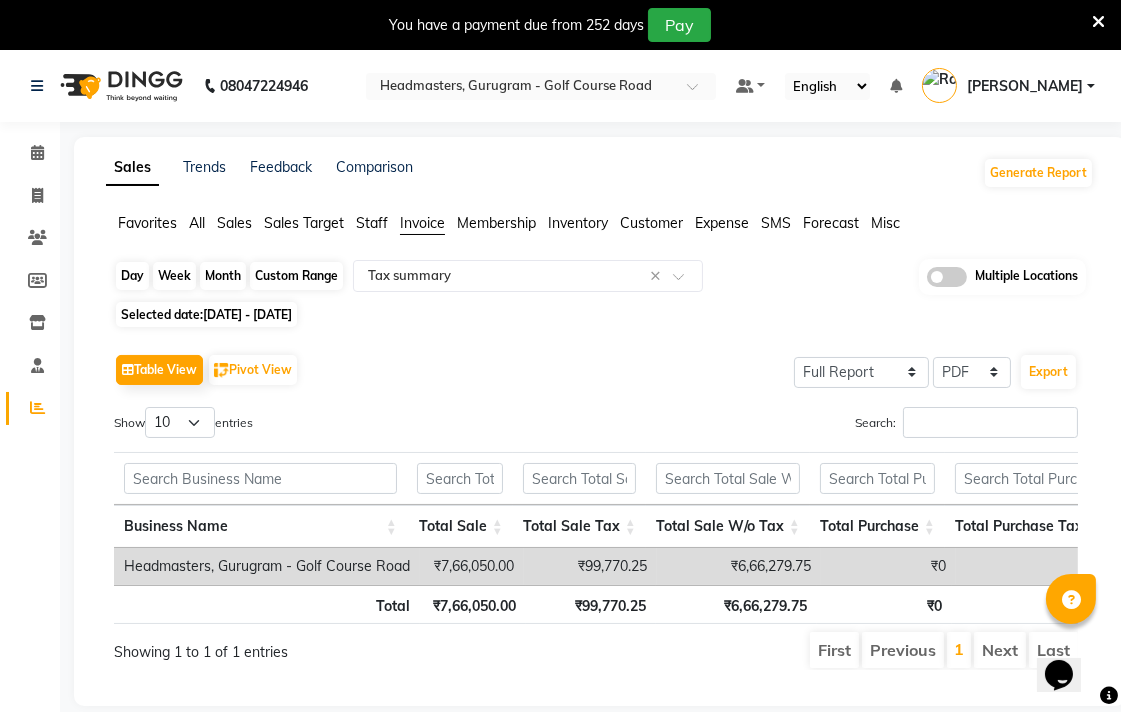 click on "Custom Range" 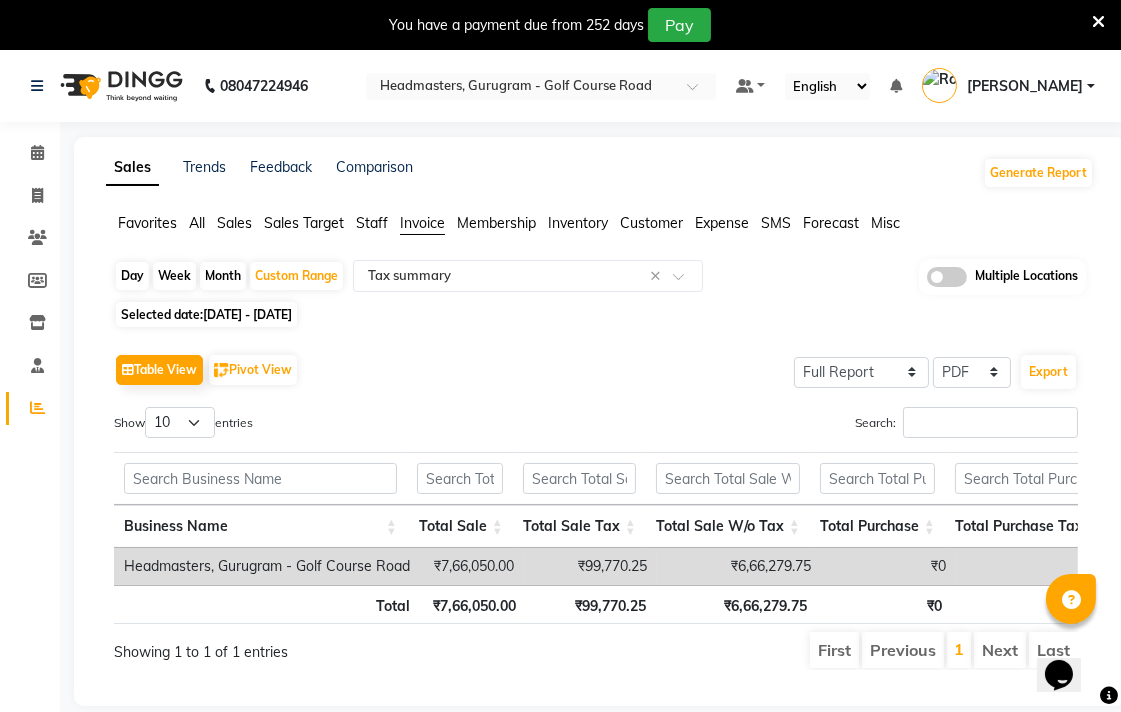 select on "11" 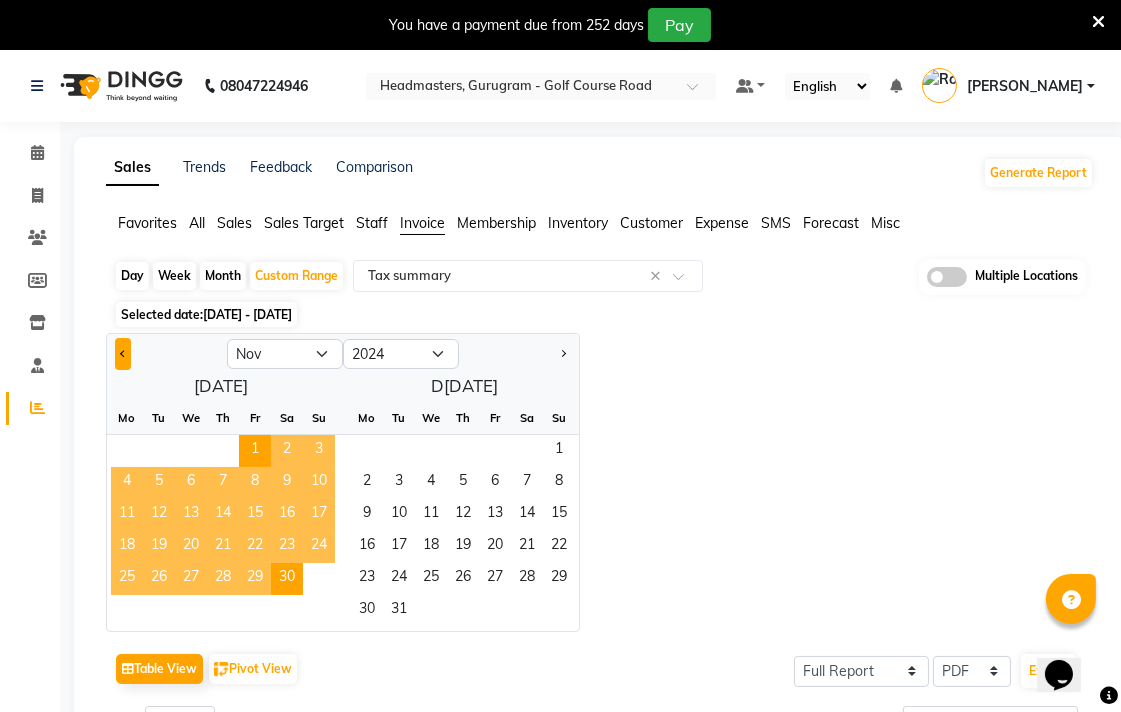 click 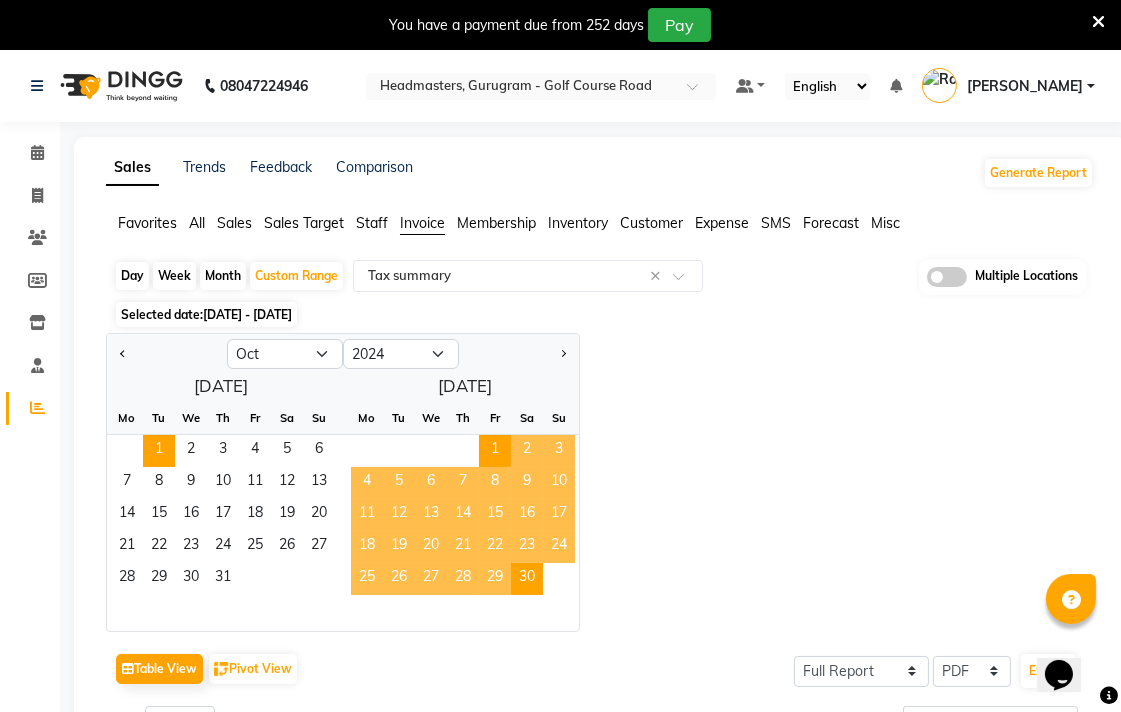 click on "Mo Tu We Th Fr Sa Su  1   2   3   4   5   6   7   8   9   10   11   12   13   14   15   16   17   18   19   20   21   22   23   24   25   26   27   28   29   30   31" 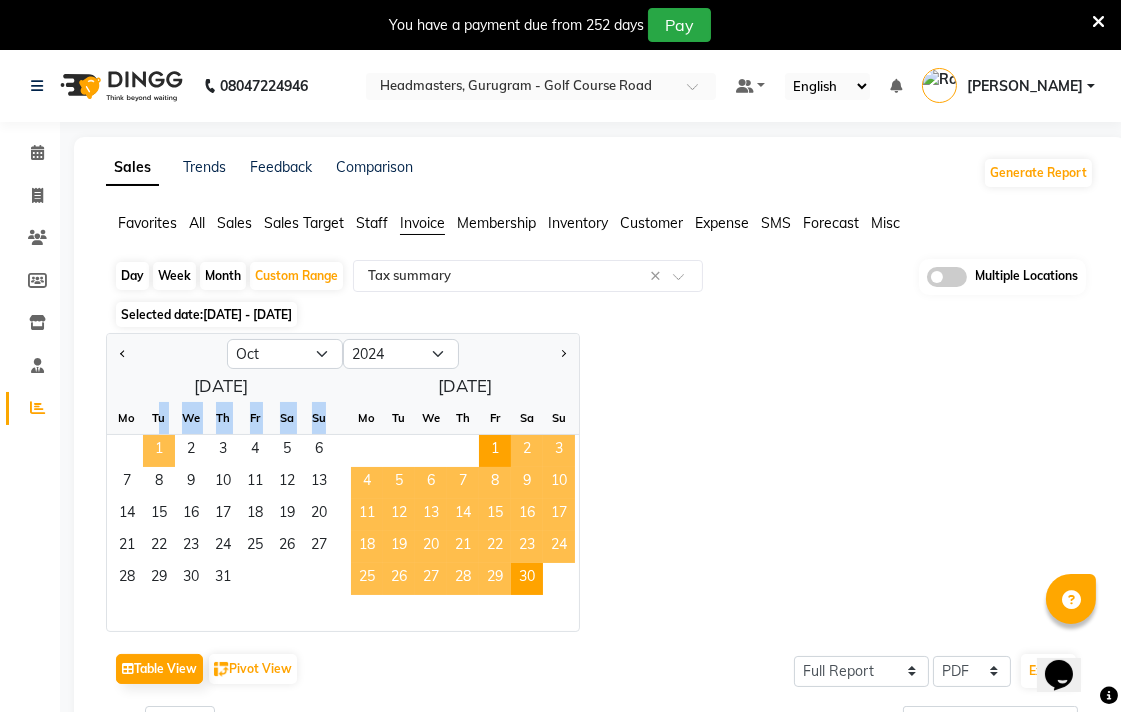 click on "1" 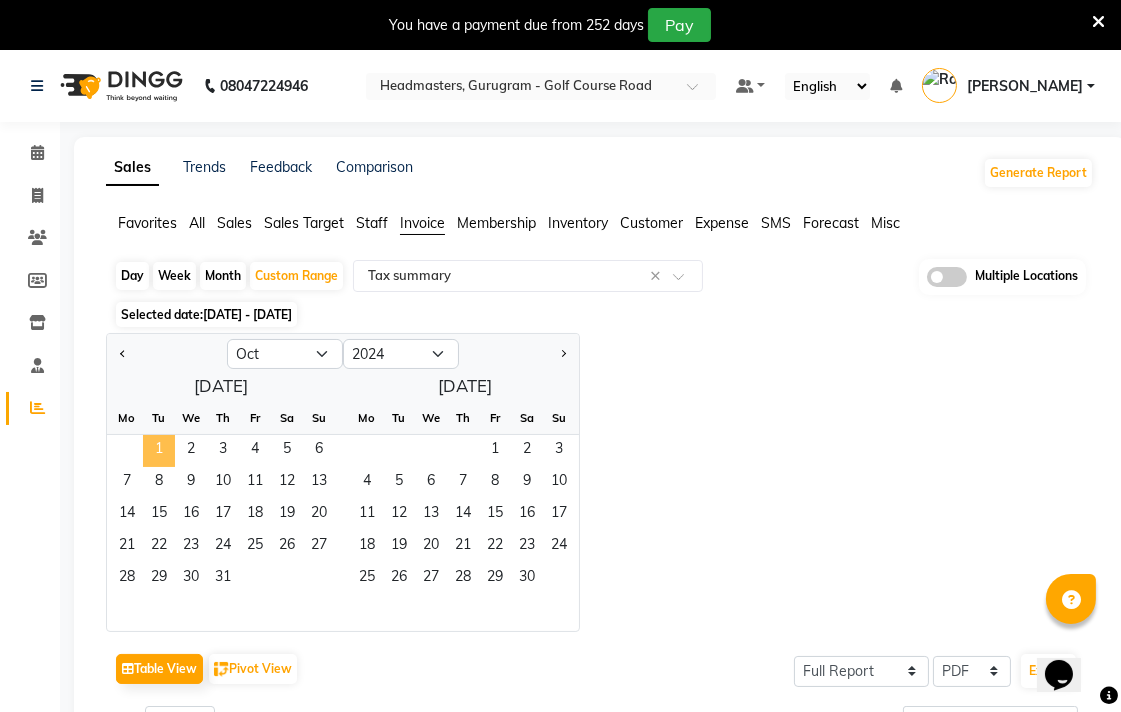 click on "1" 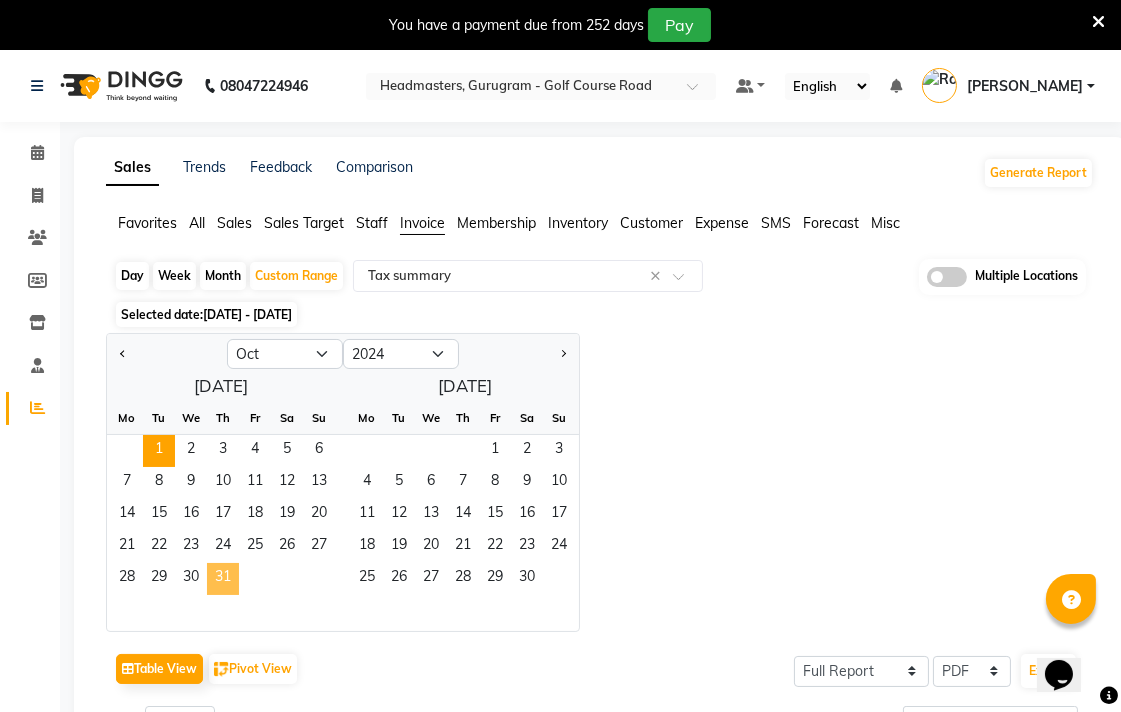 click on "31" 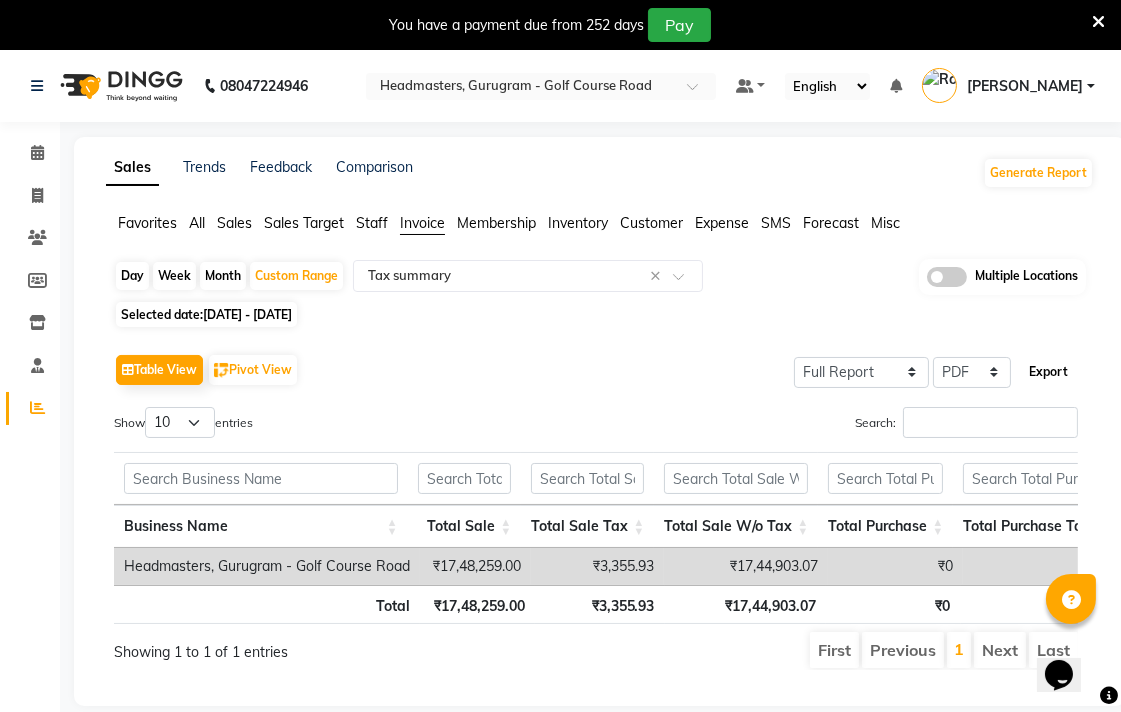 click on "Export" 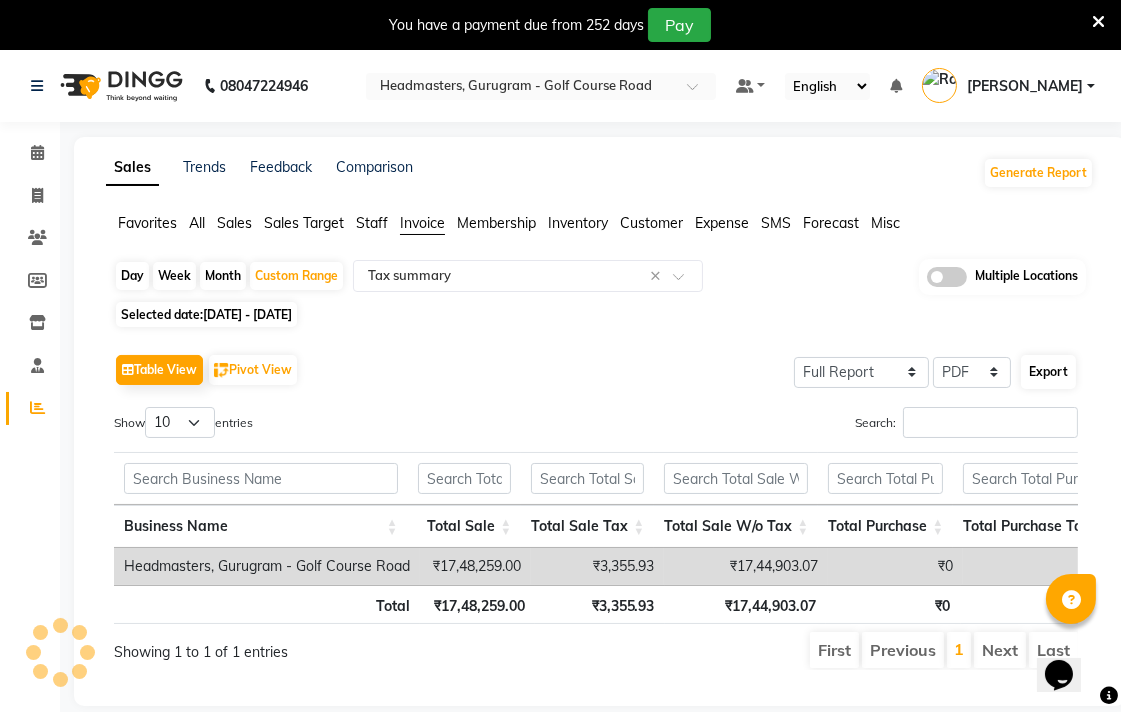 select on "sans-serif" 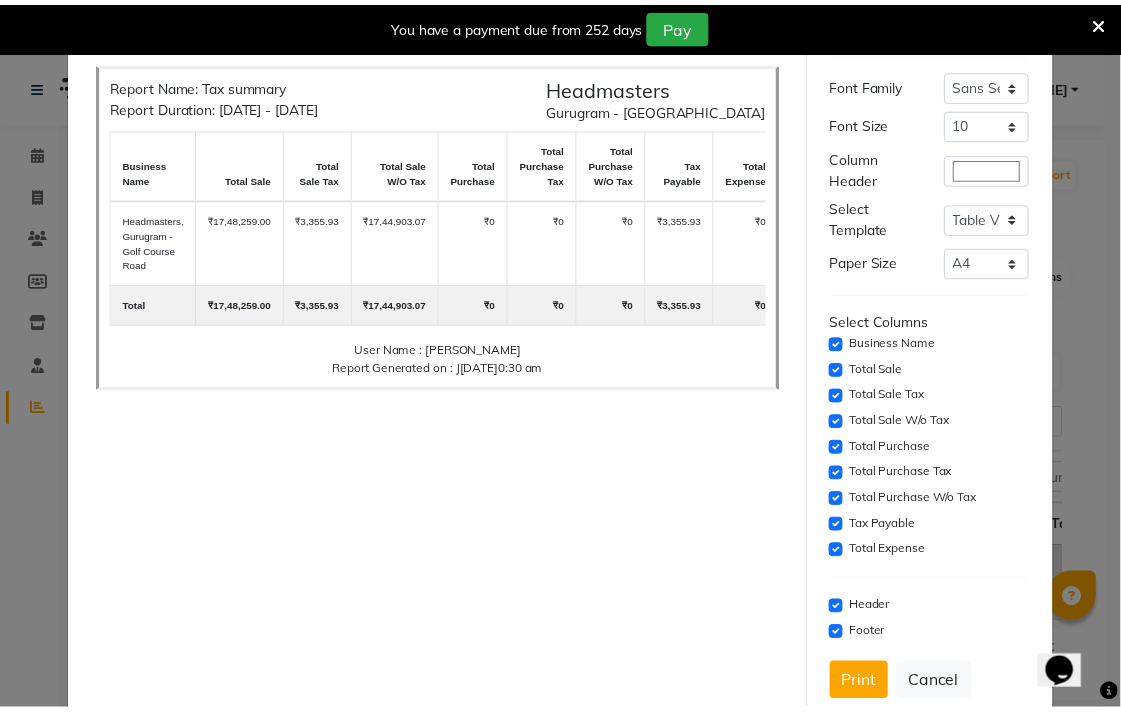 scroll, scrollTop: 88, scrollLeft: 0, axis: vertical 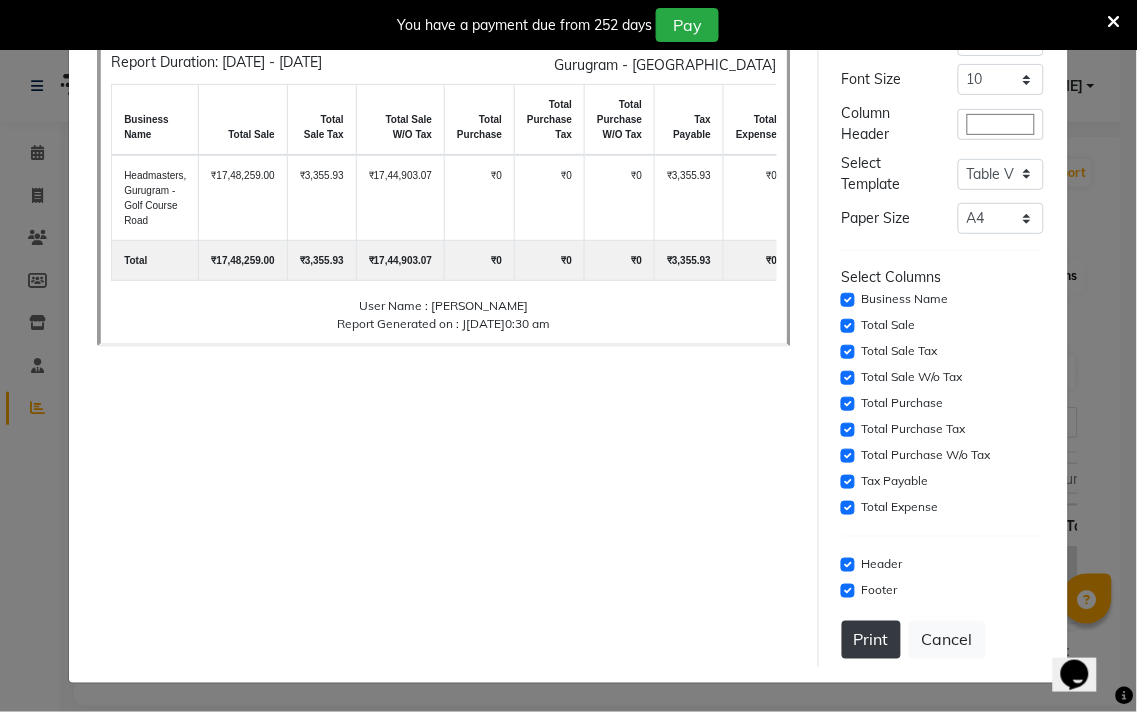 click on "Print" 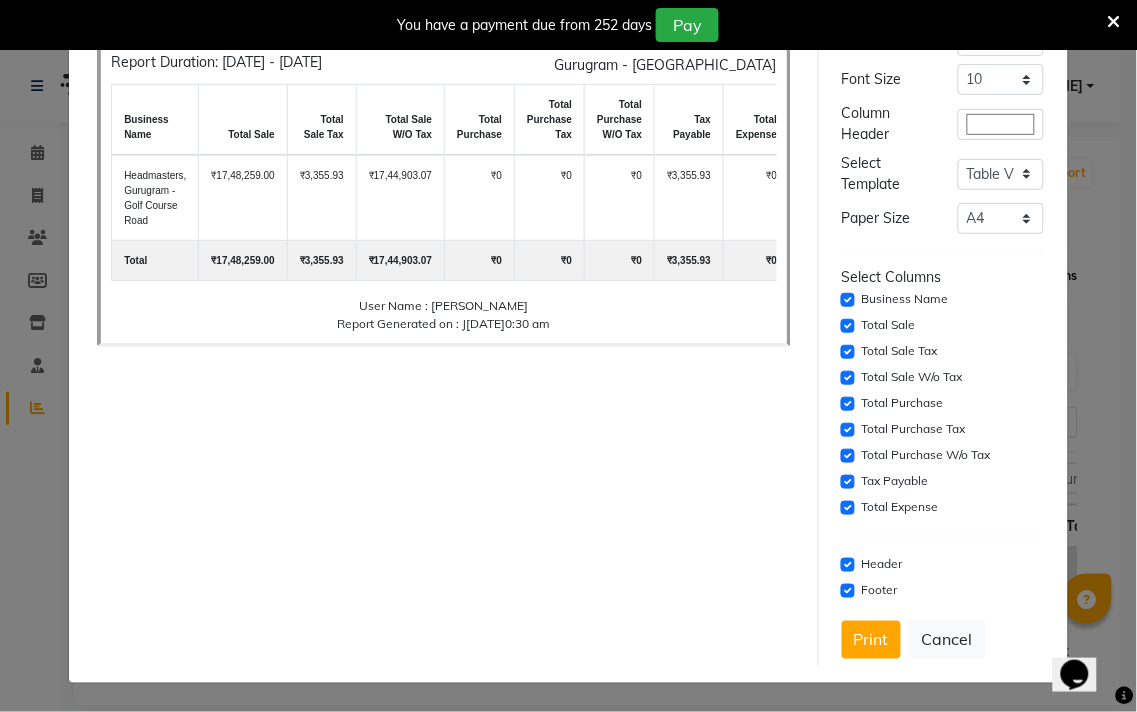 type 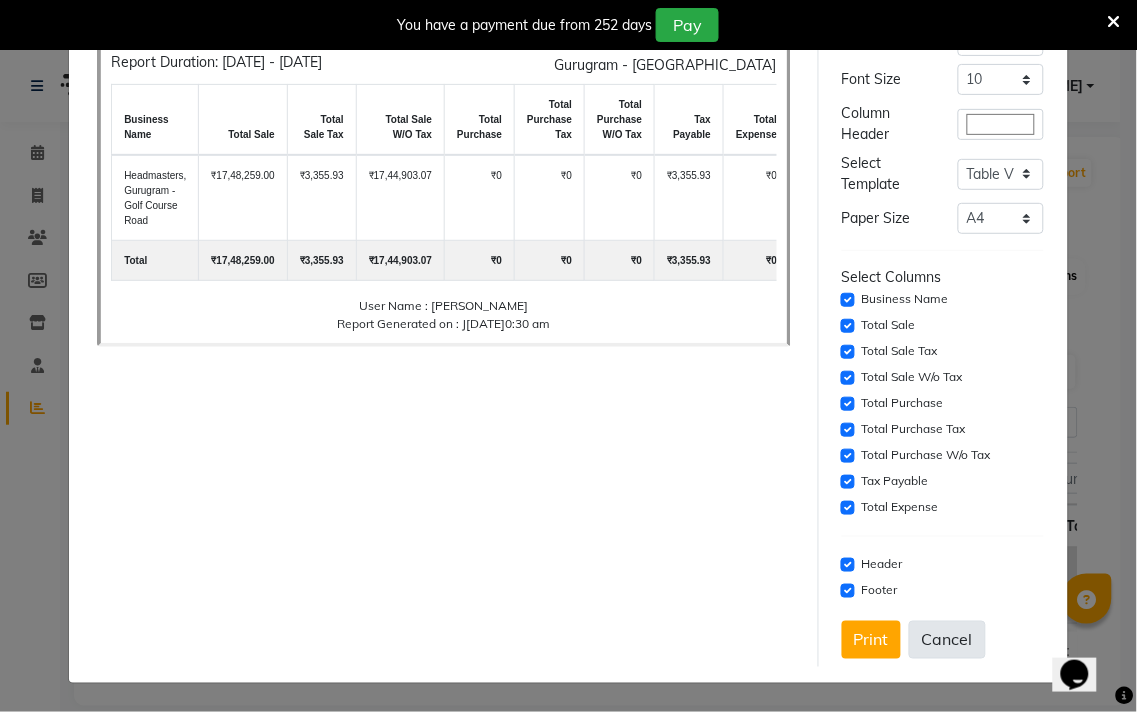 click on "Cancel" 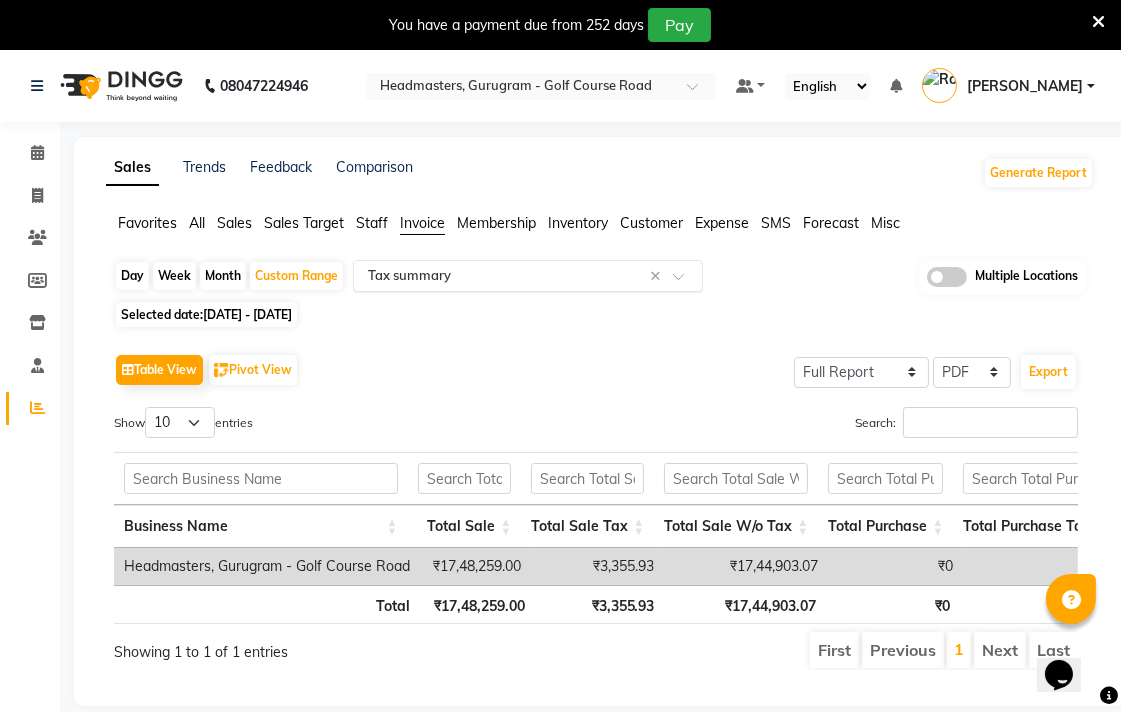 click 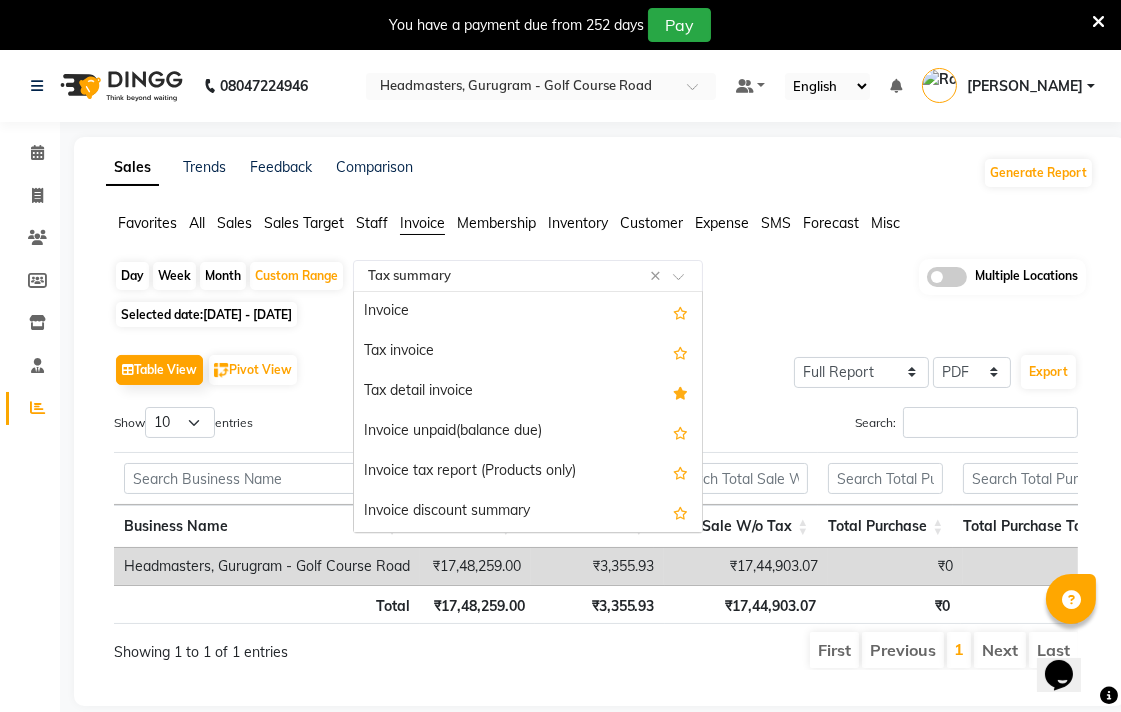 scroll, scrollTop: 320, scrollLeft: 0, axis: vertical 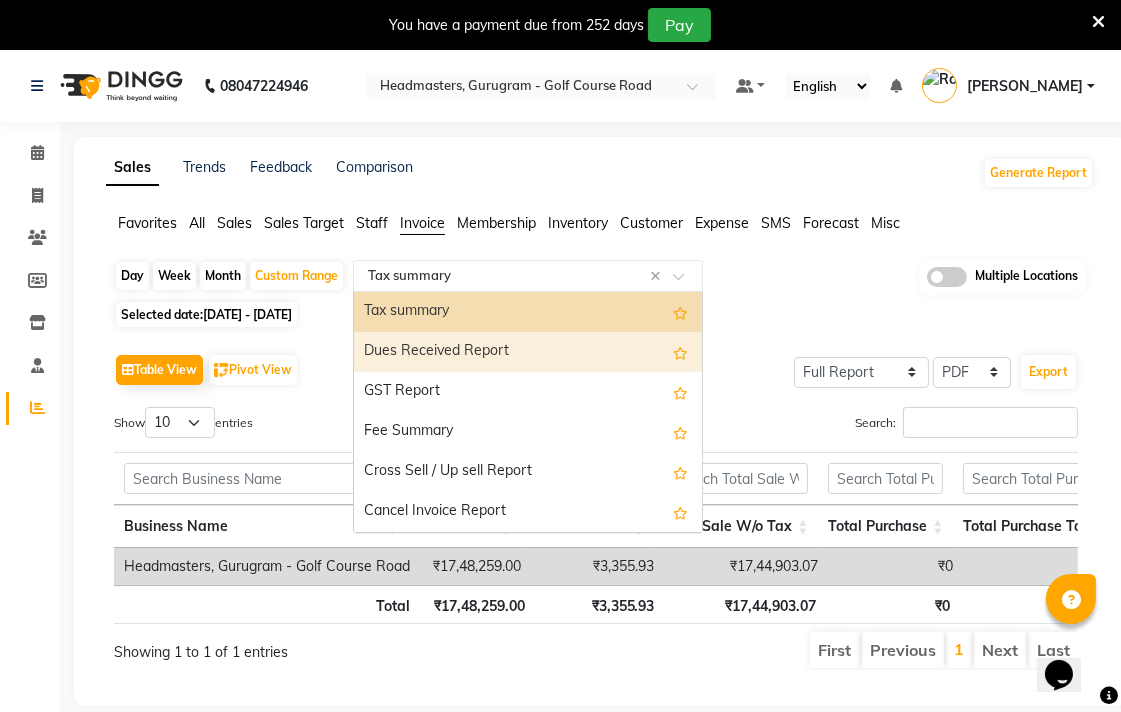 click on "Dues Received Report" at bounding box center [528, 352] 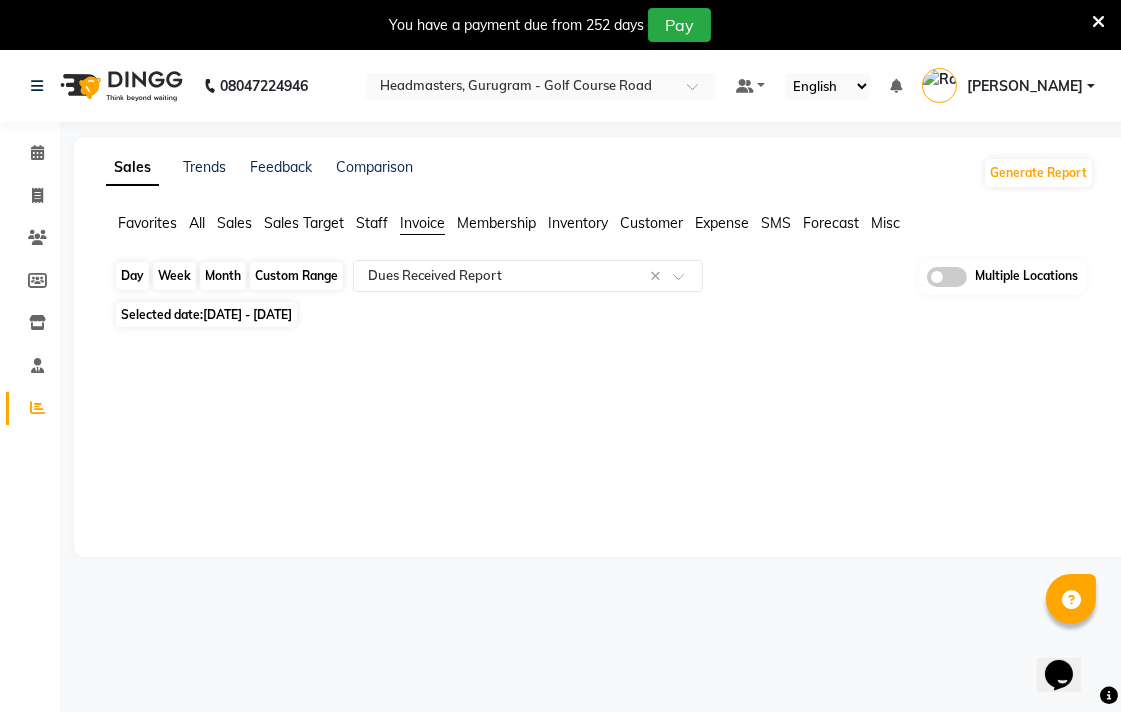 click on "Custom Range" 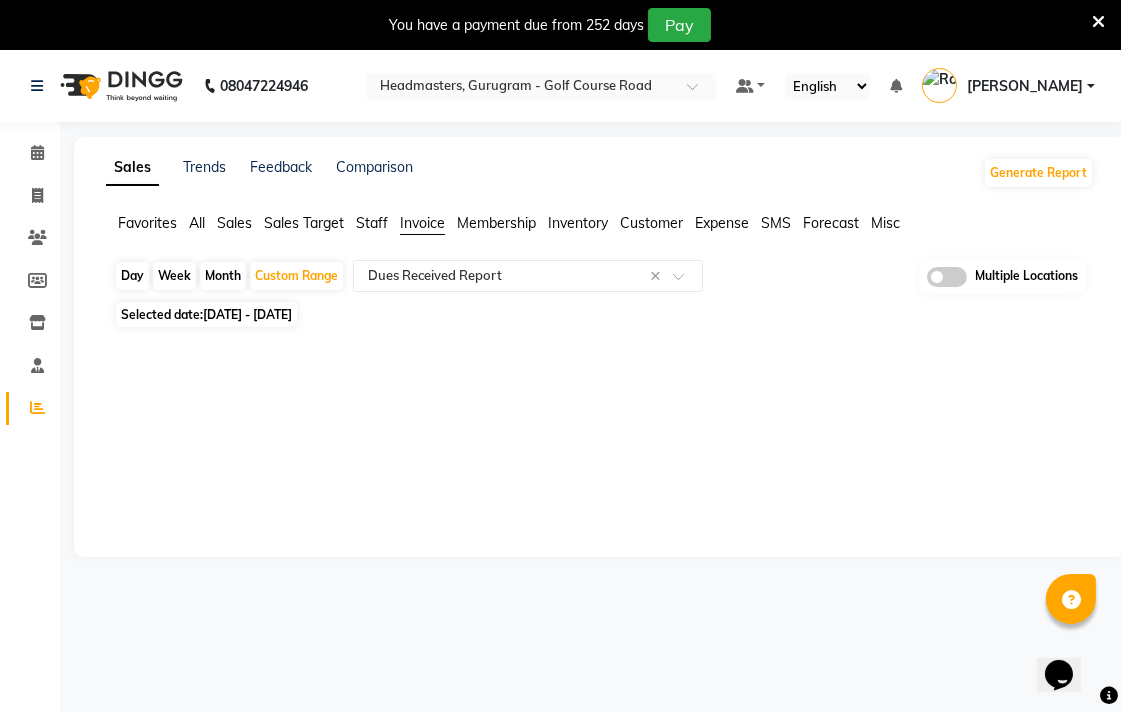 select on "10" 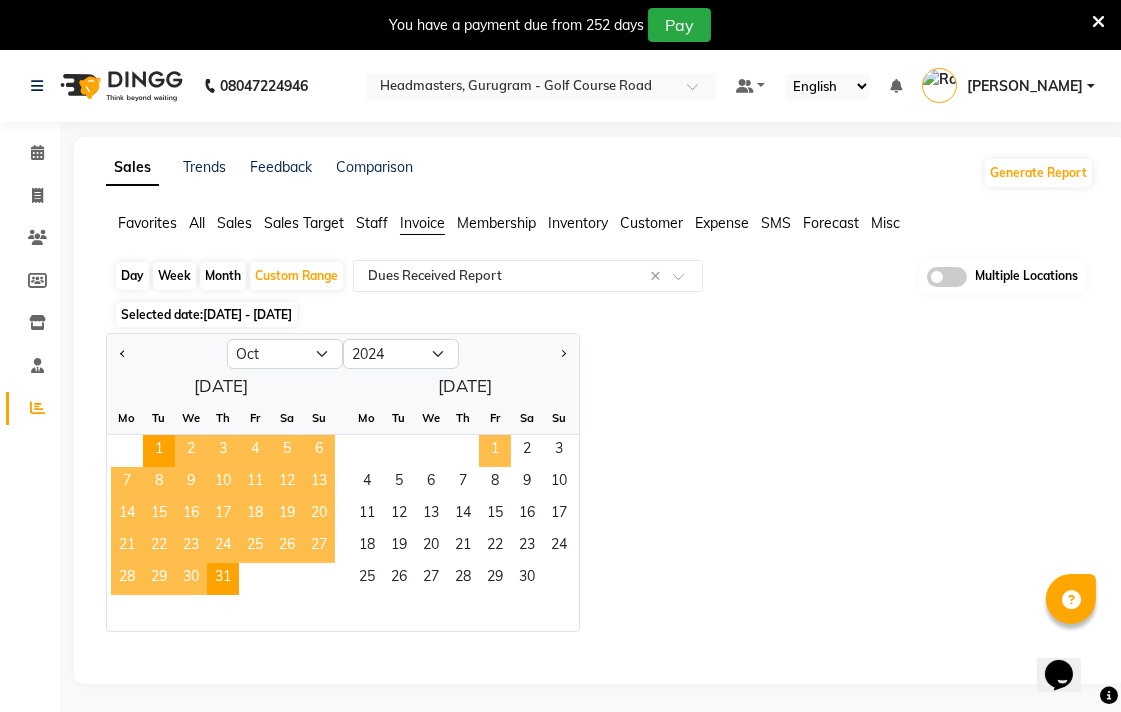 click on "1" 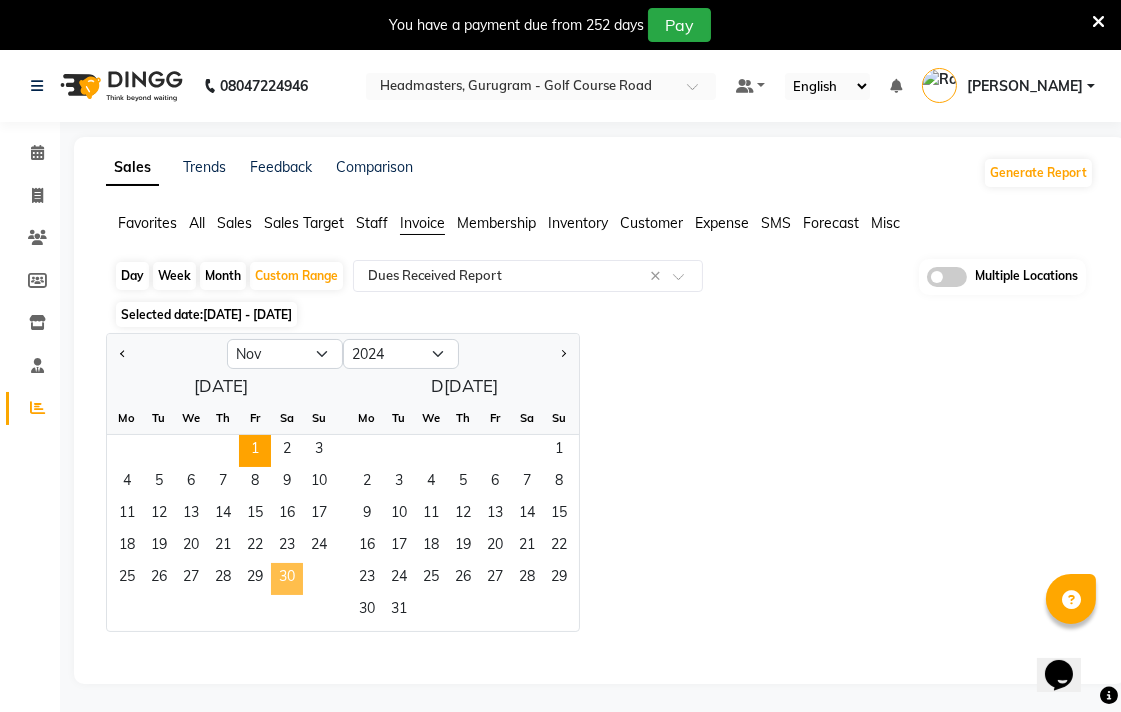 click on "30" 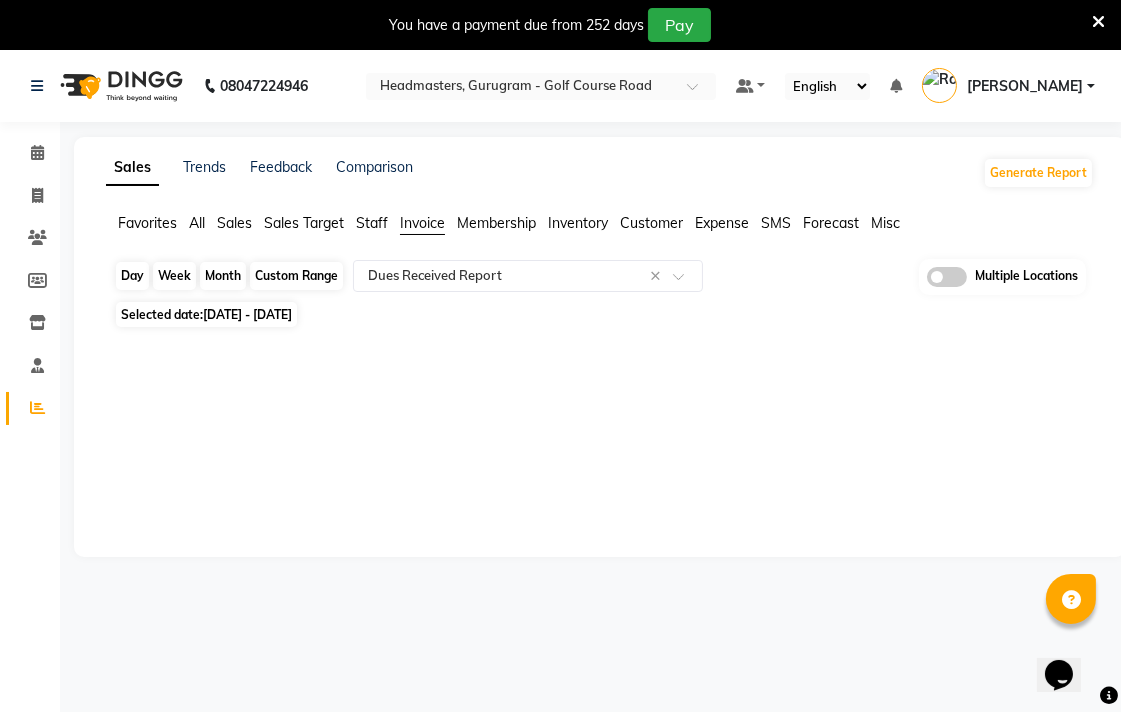 click on "Custom Range" 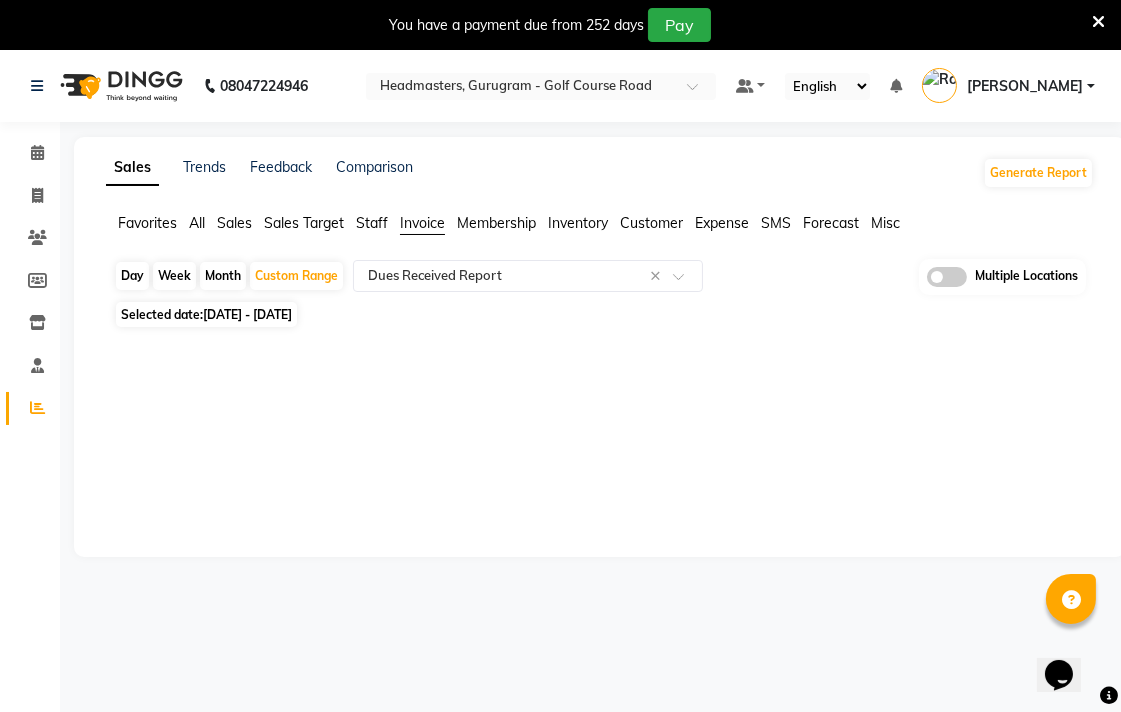 select on "11" 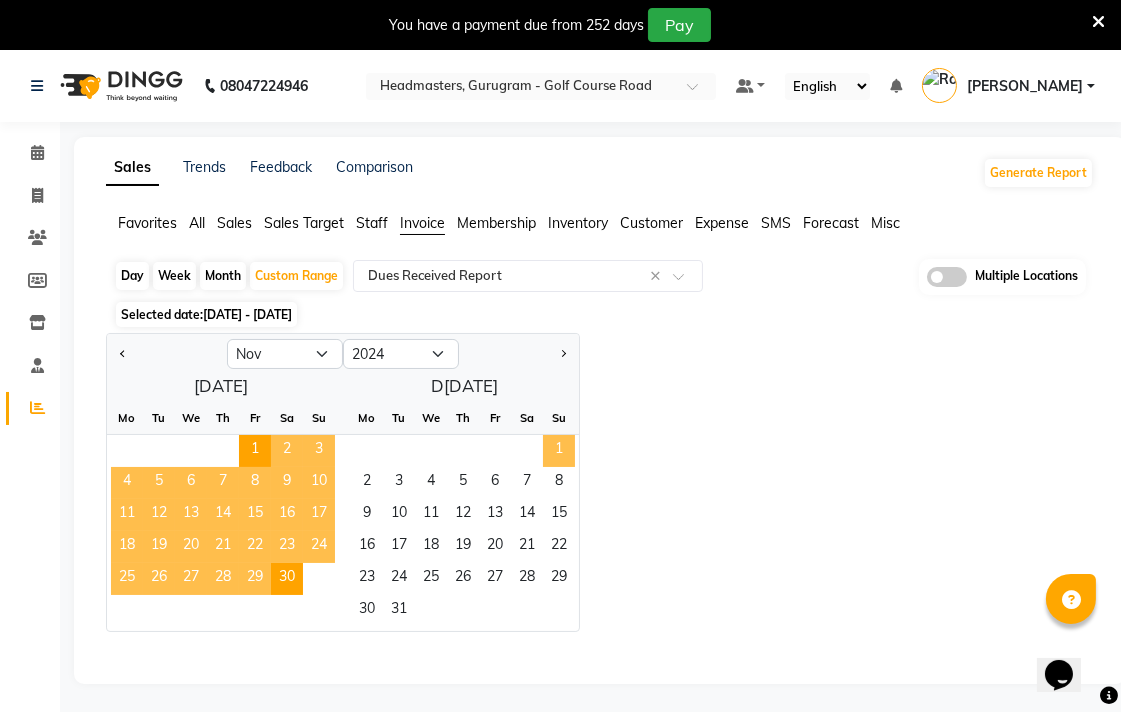 click on "1" 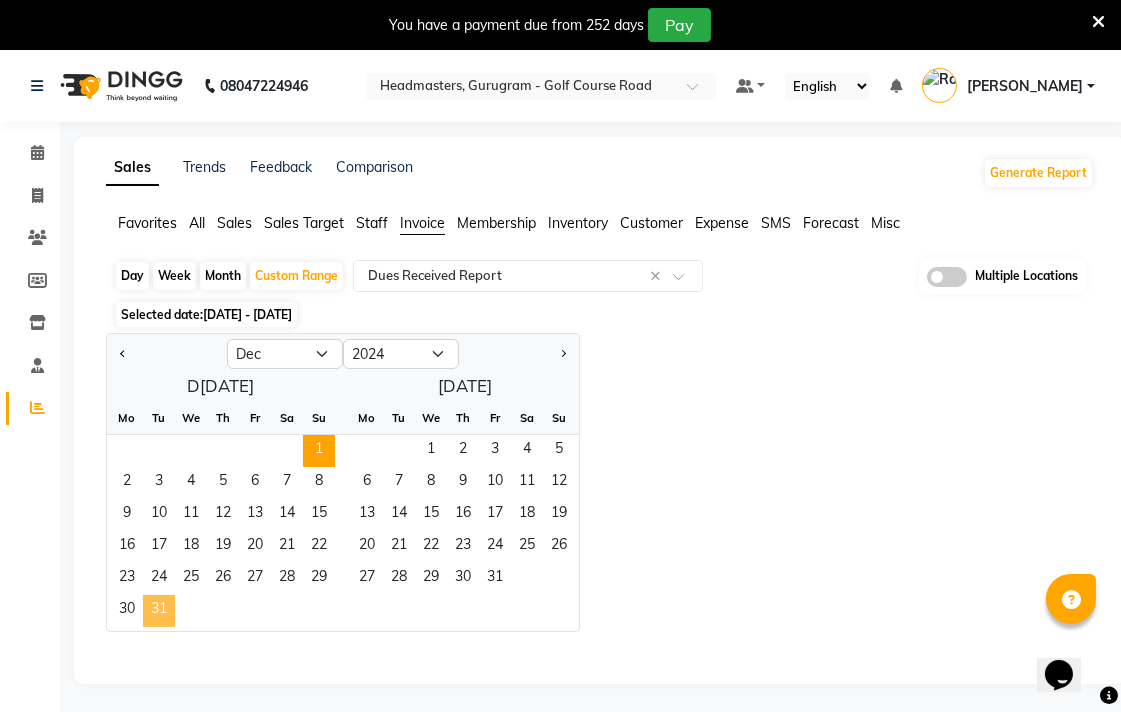 click on "31" 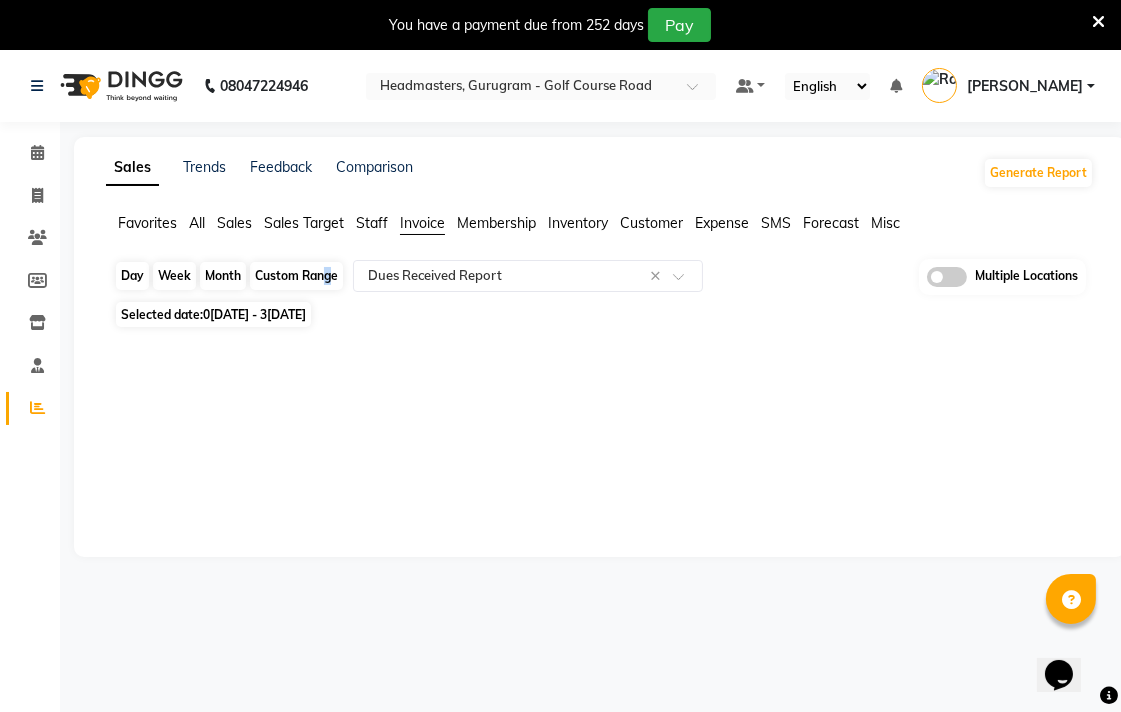 click on "Custom Range" 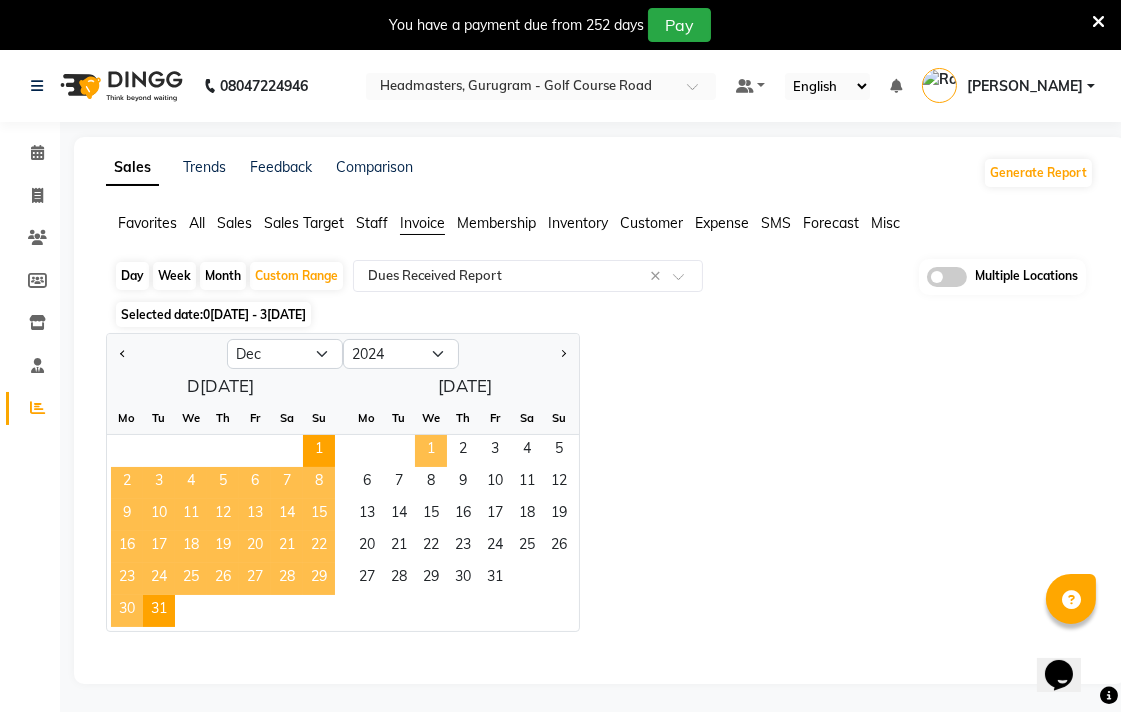 click on "1" 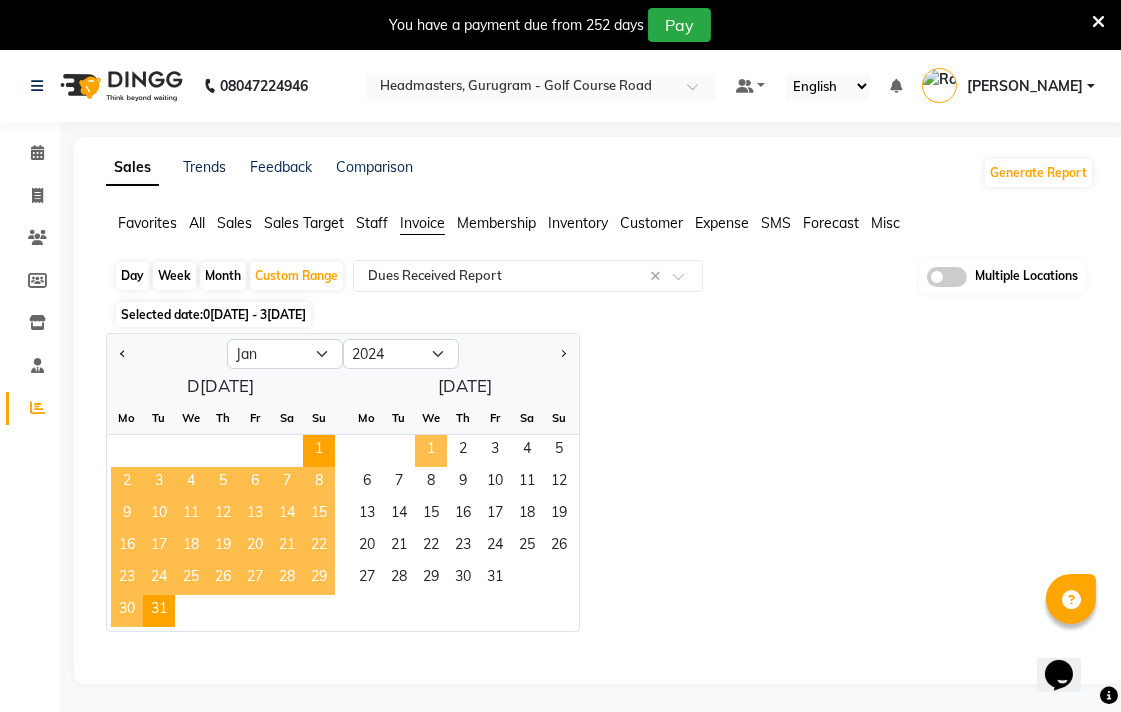 select on "2025" 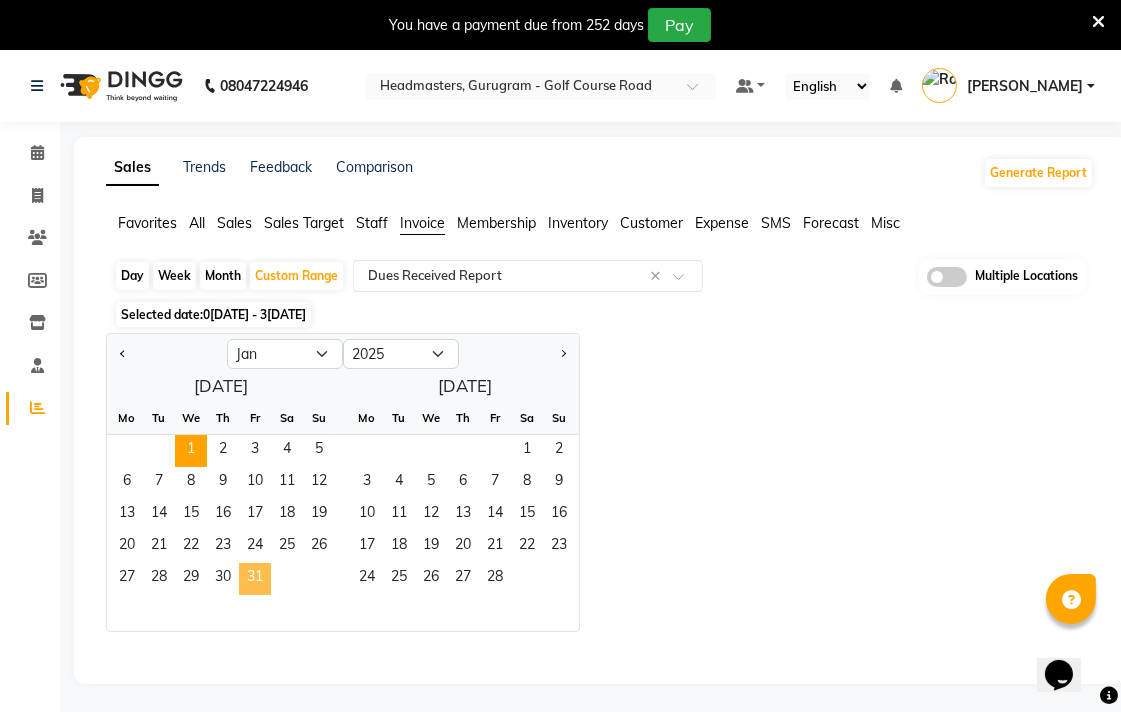 click on "31" 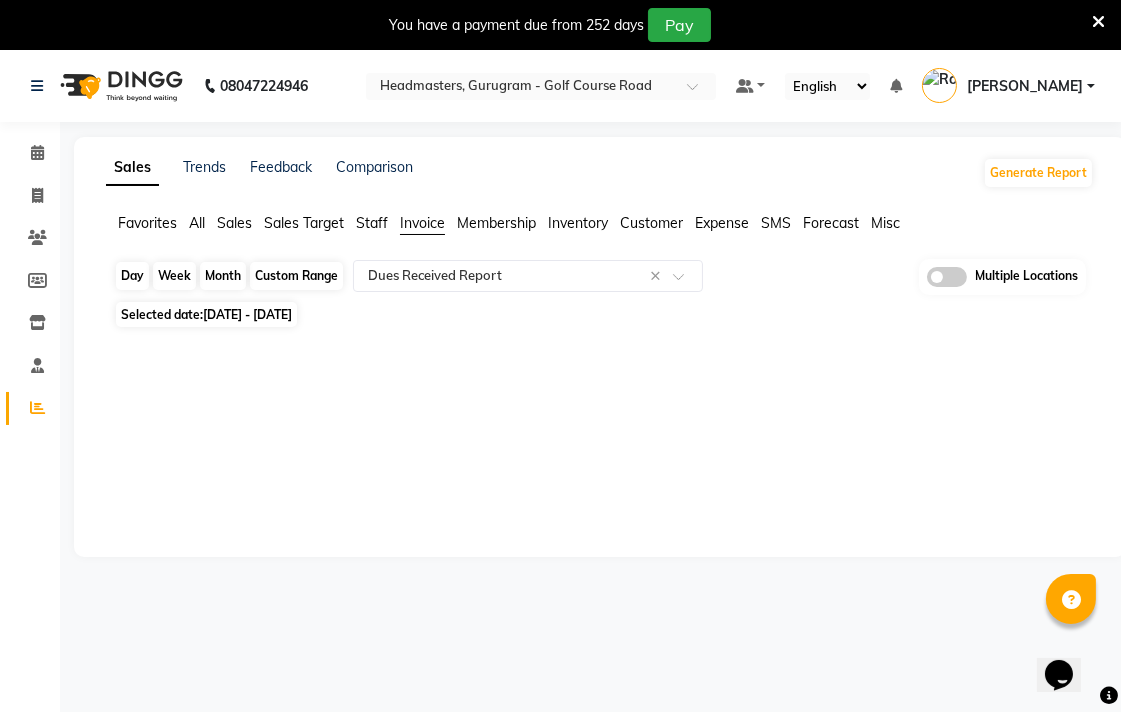 click on "Custom Range" 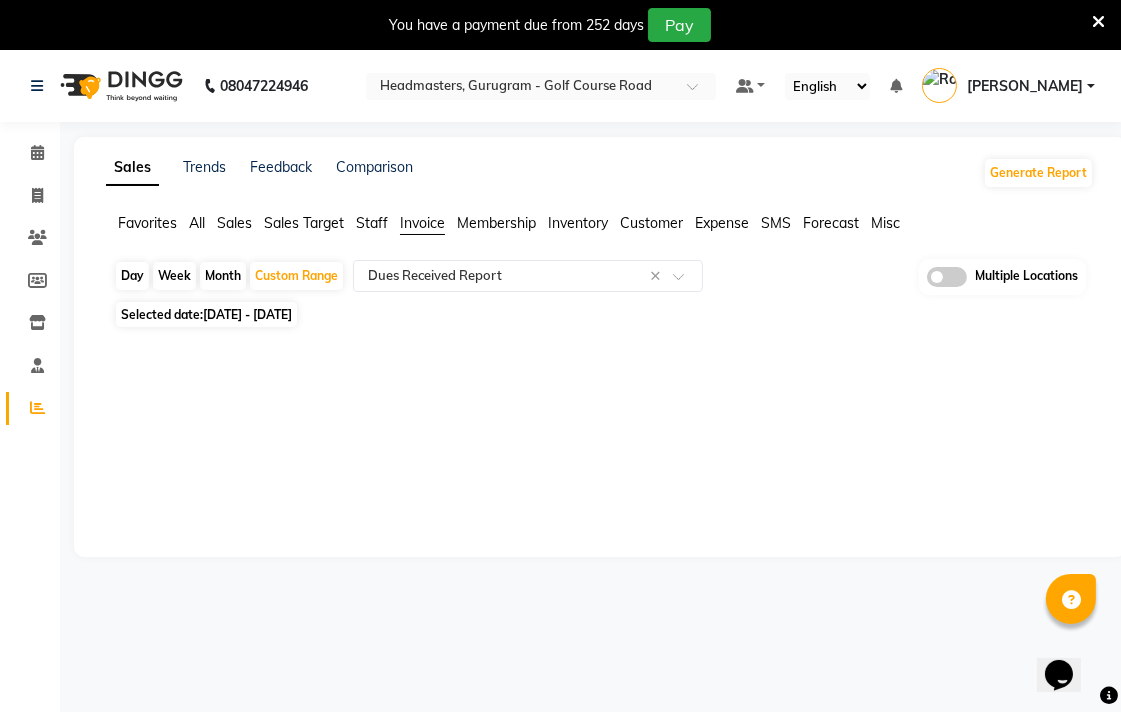 select on "2025" 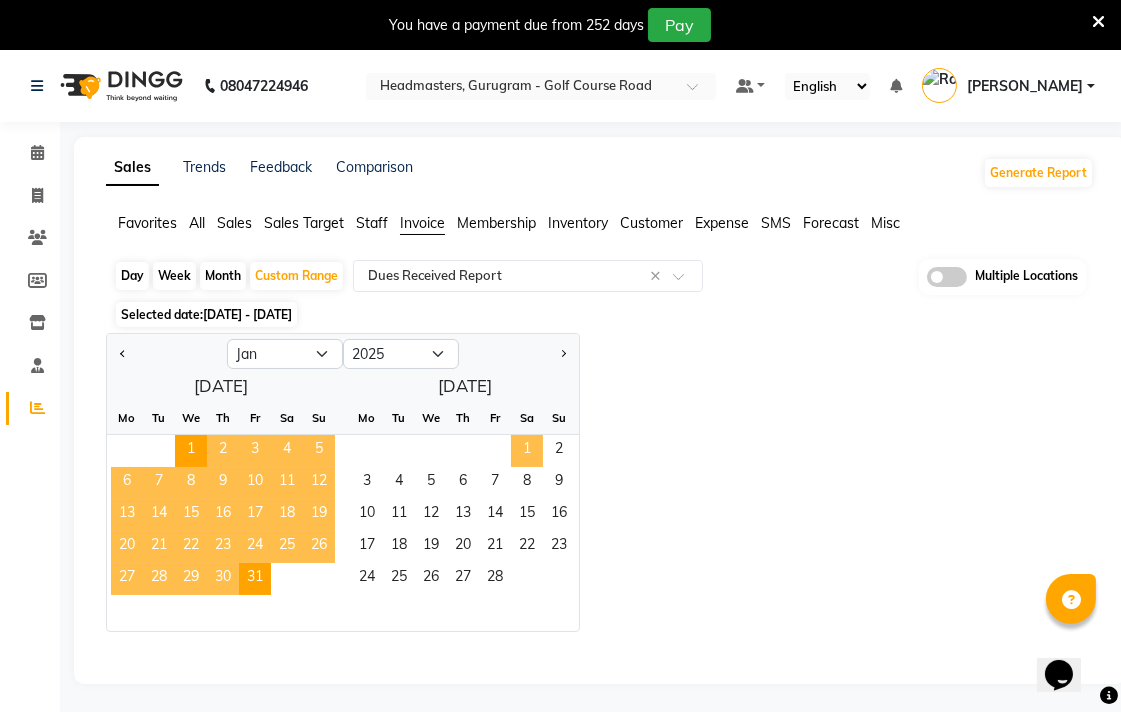 click on "1" 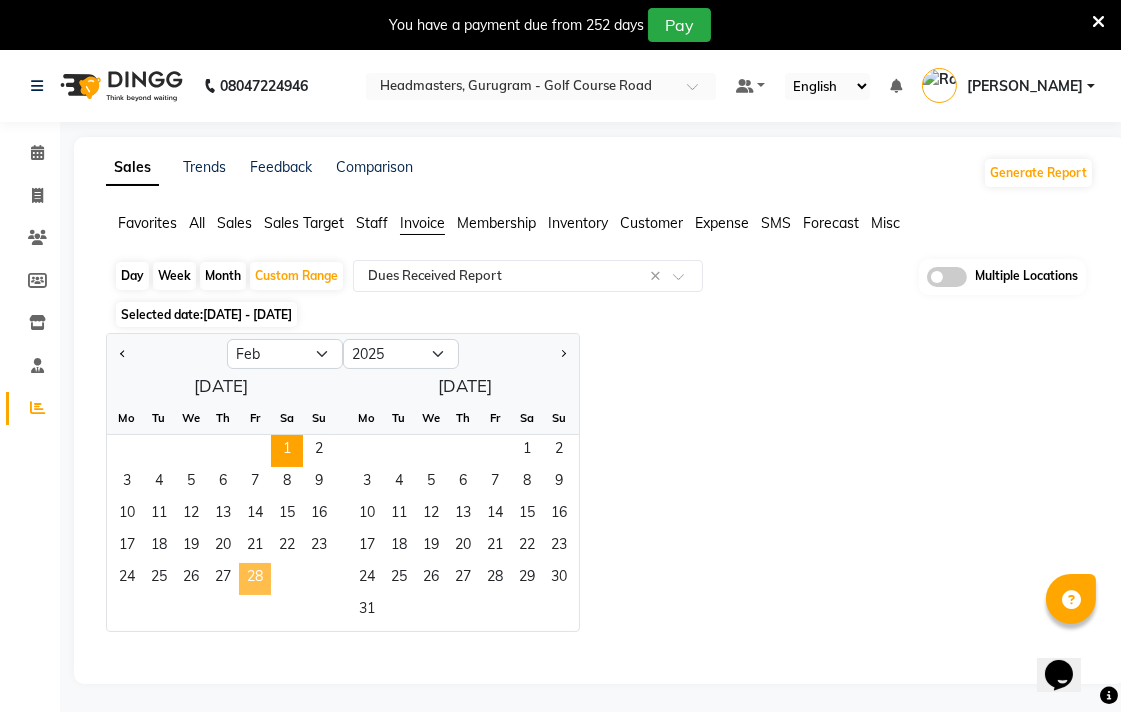click on "28" 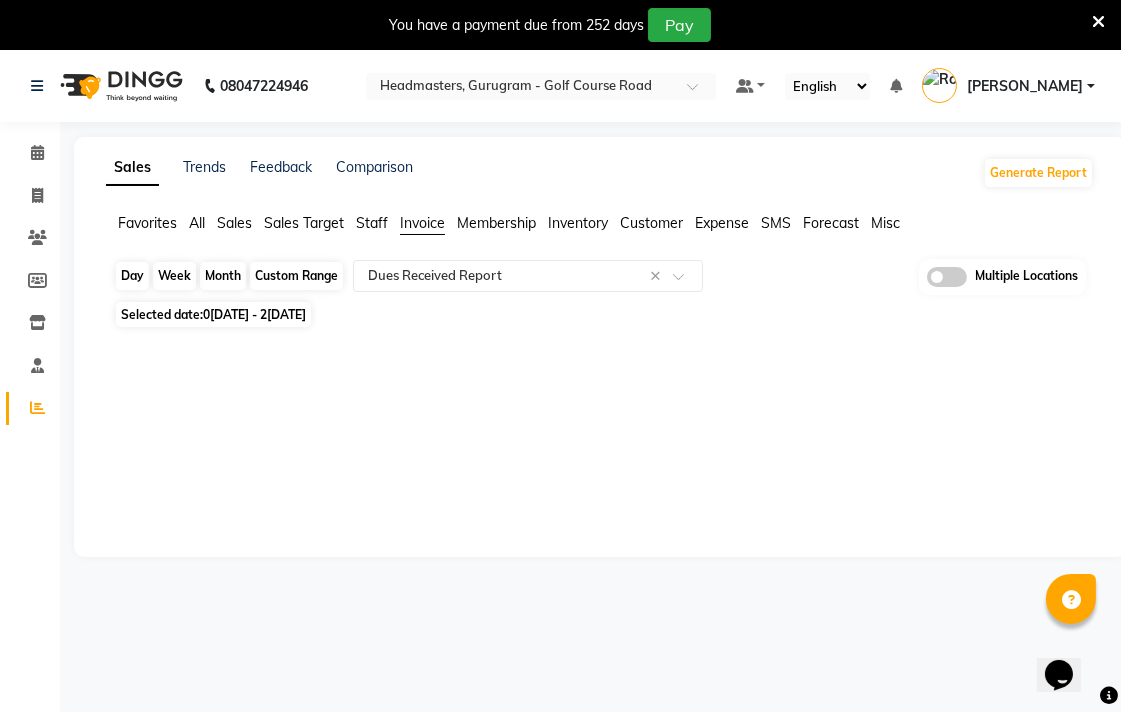 click on "Custom Range" 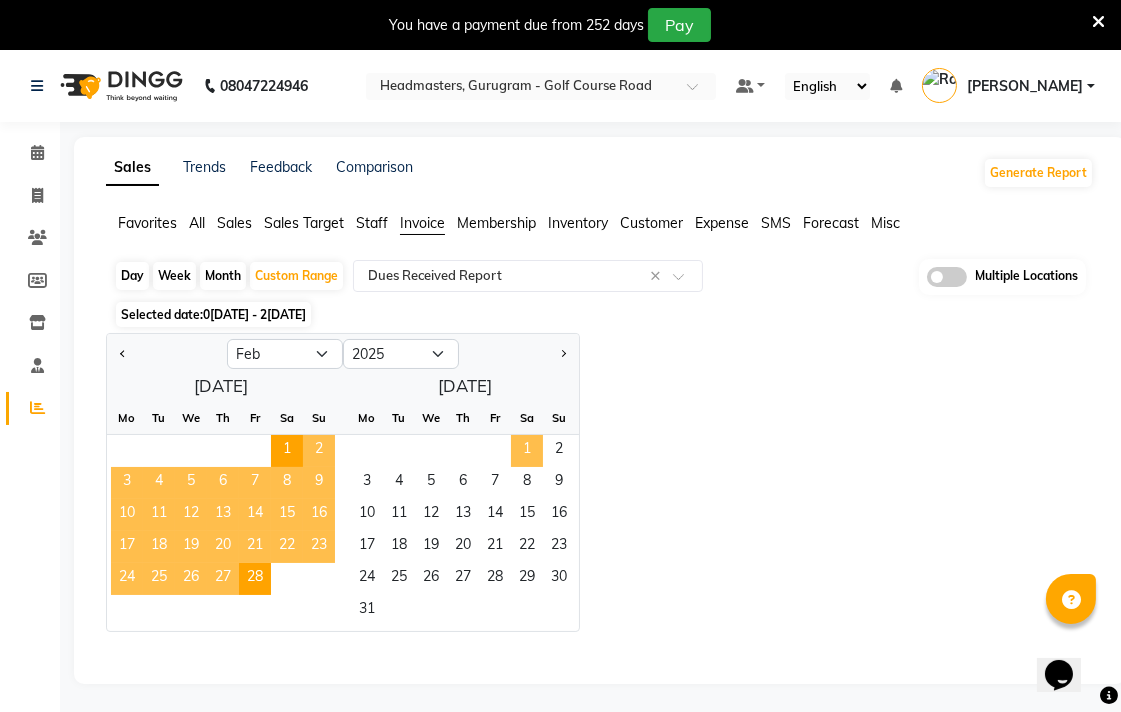 click on "1" 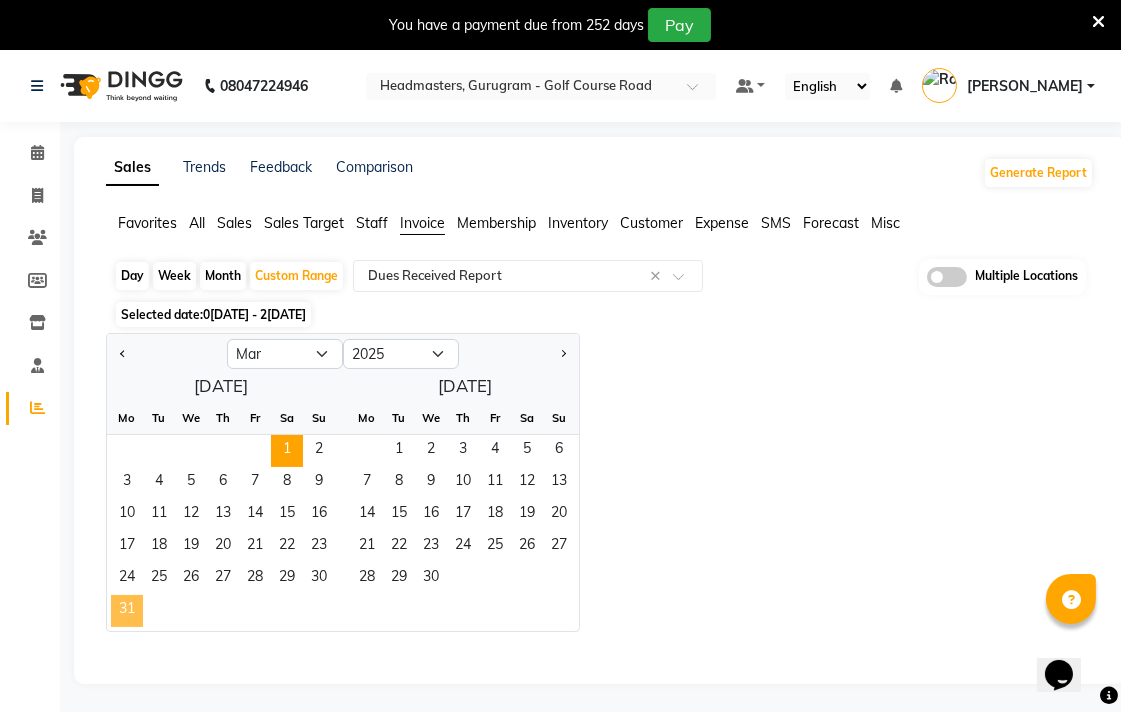 click on "31" 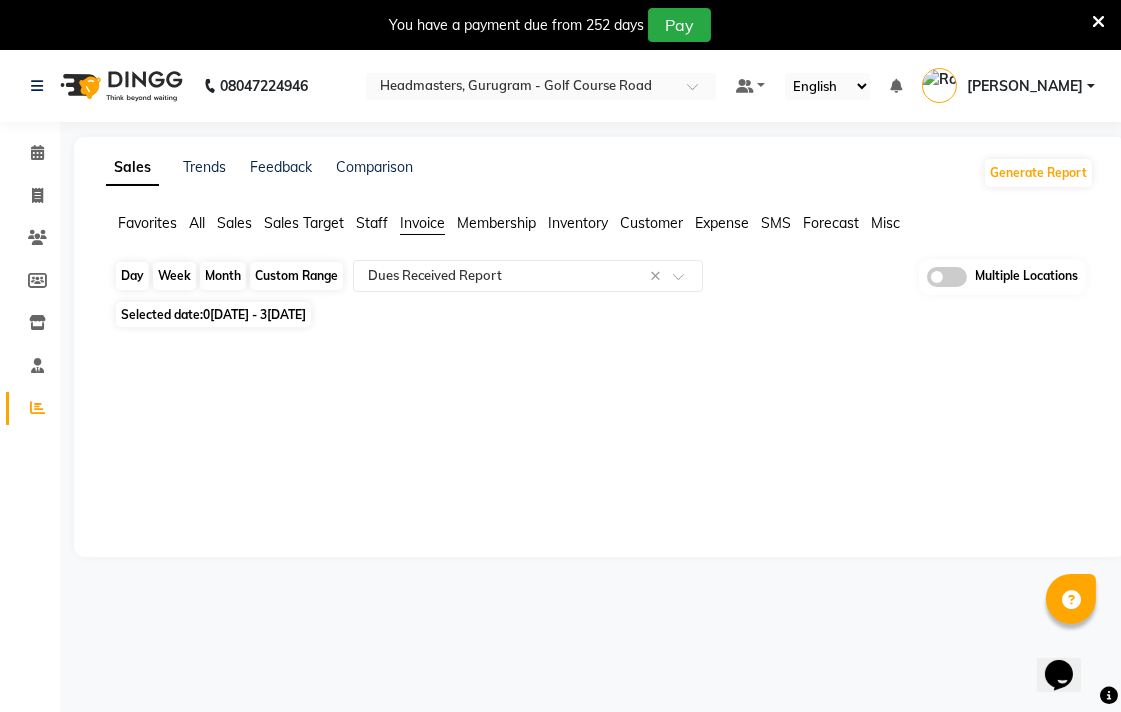 drag, startPoint x: 341, startPoint y: 270, endPoint x: 330, endPoint y: 304, distance: 35.735138 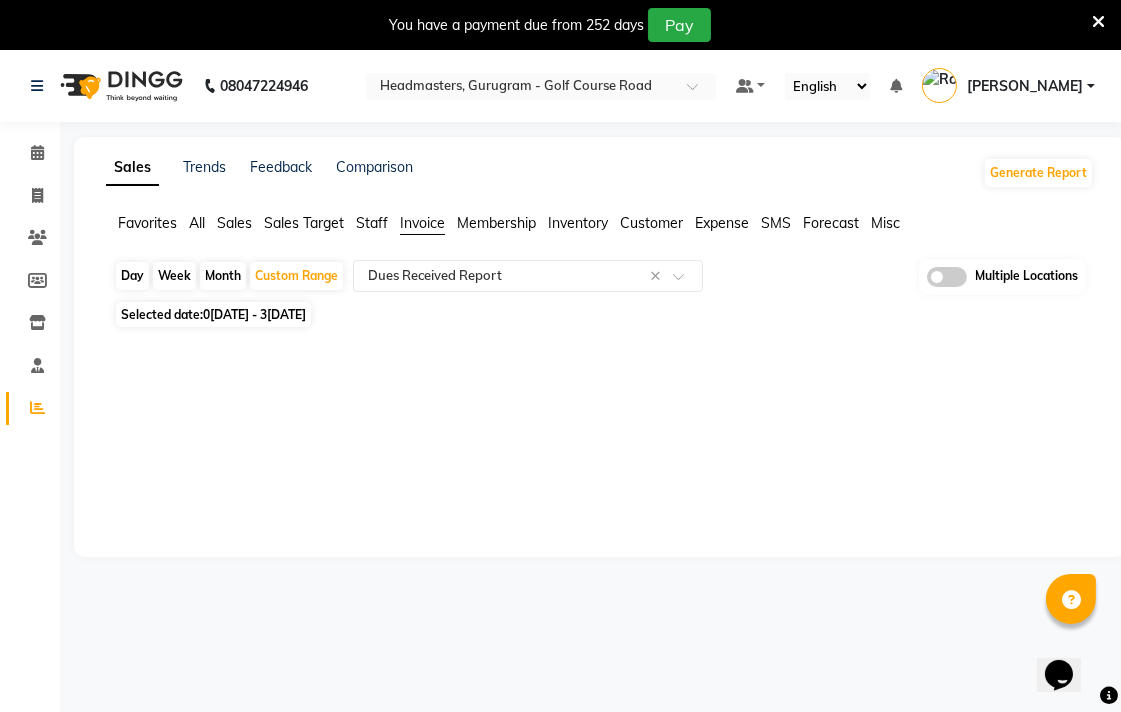 select on "3" 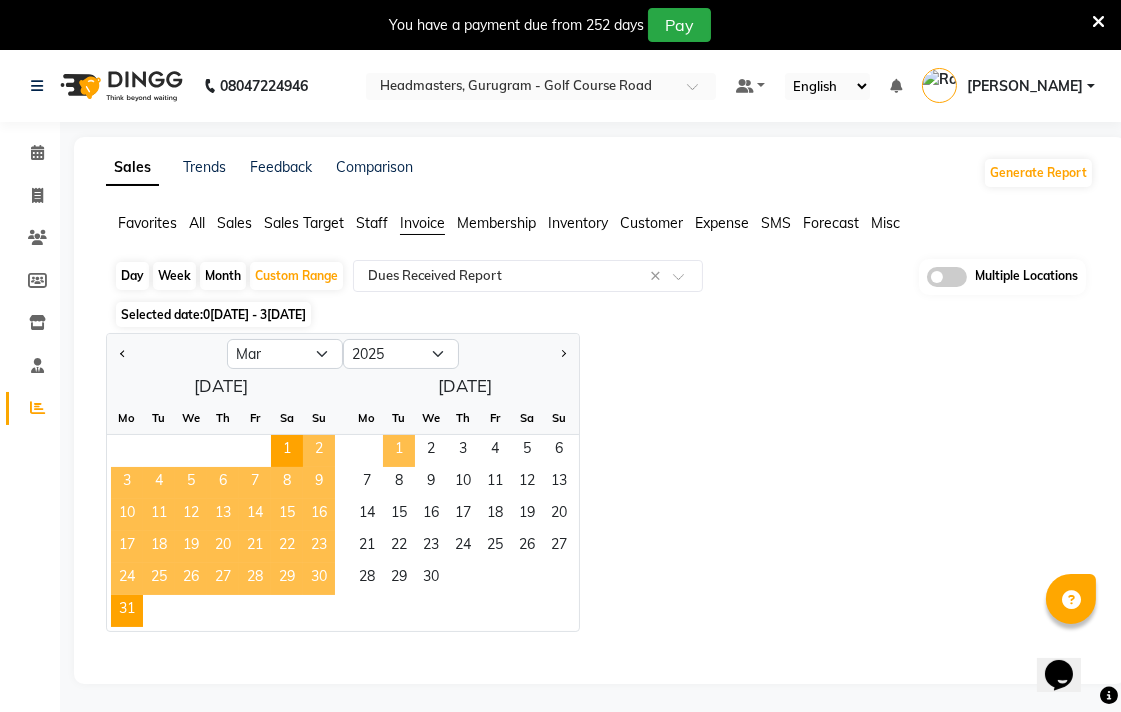 click on "1" 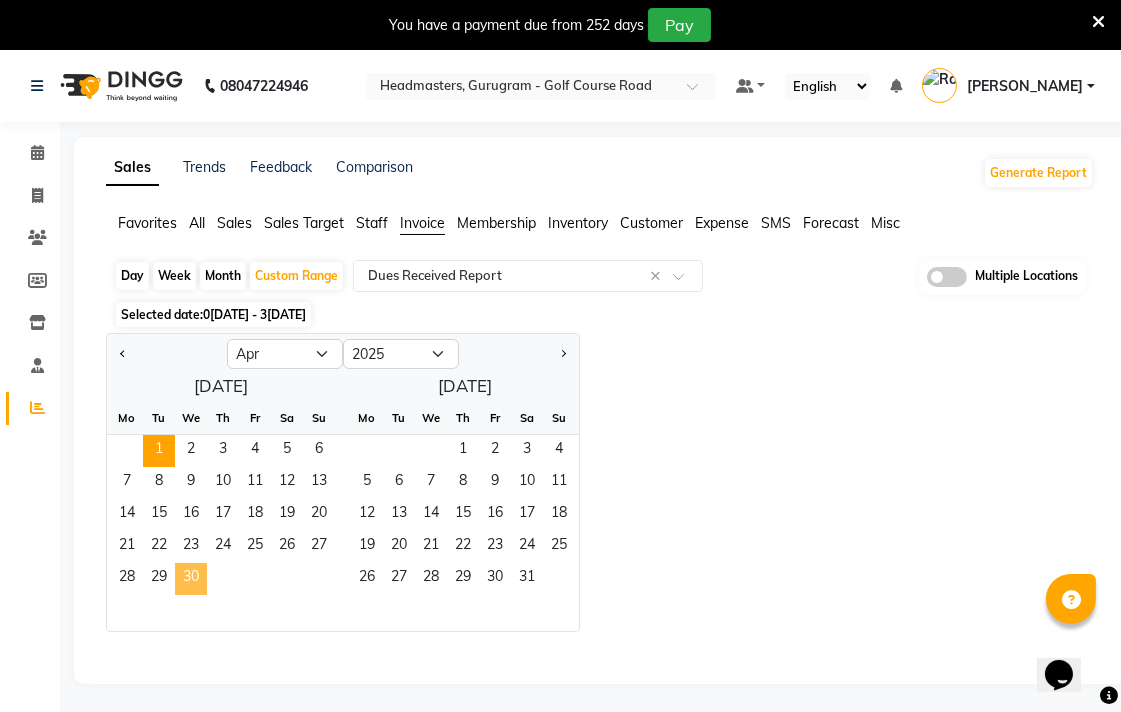 click on "30" 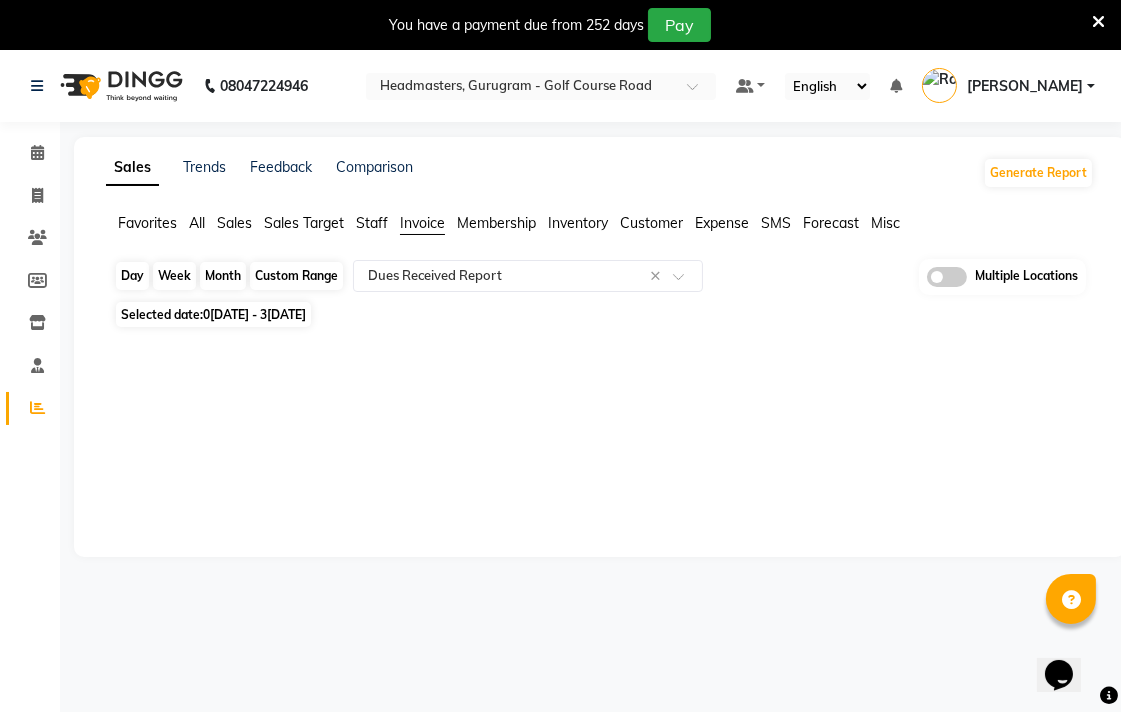 click on "Custom Range" 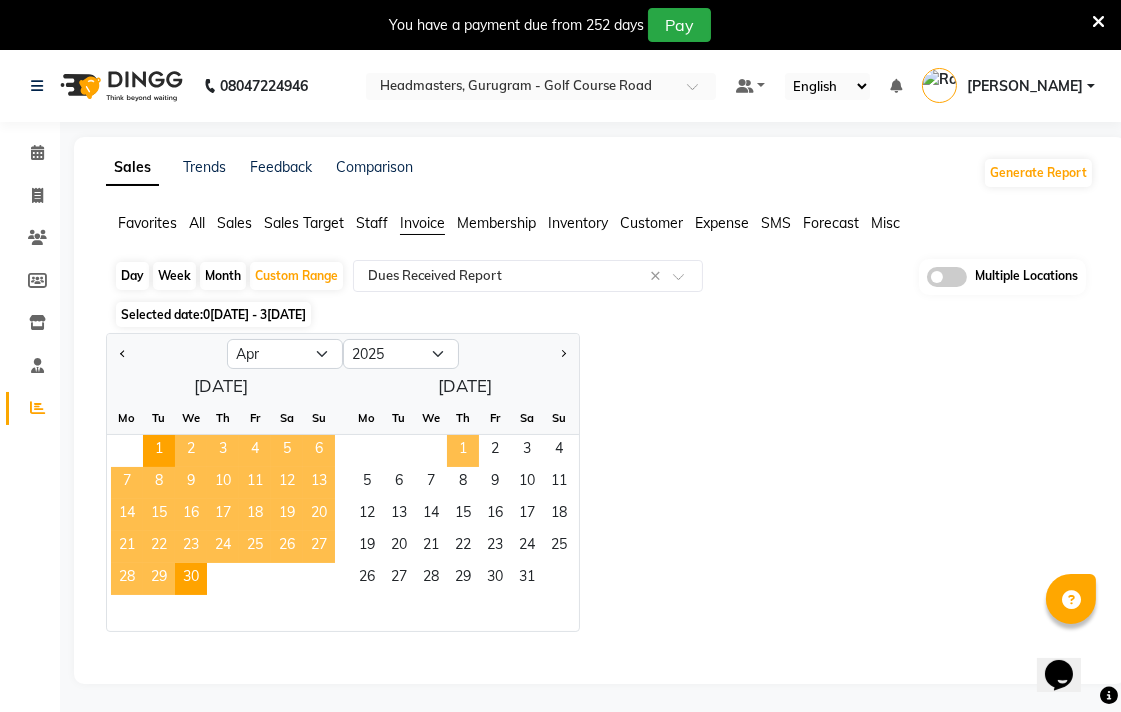 click on "1" 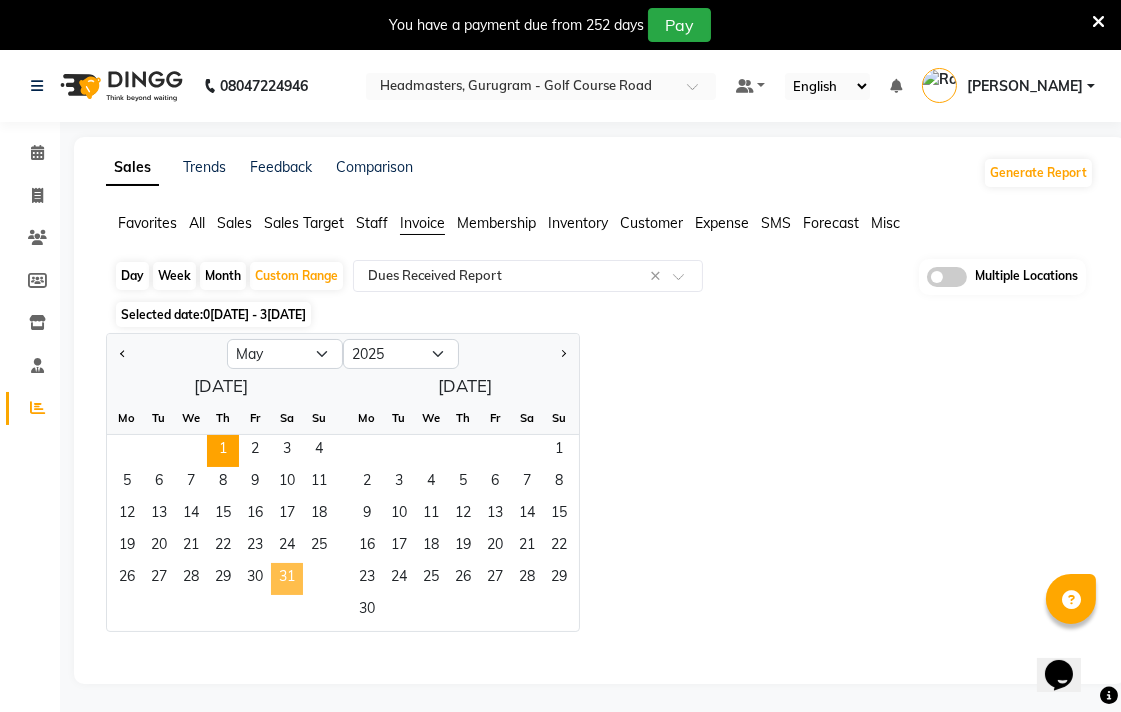 click on "31" 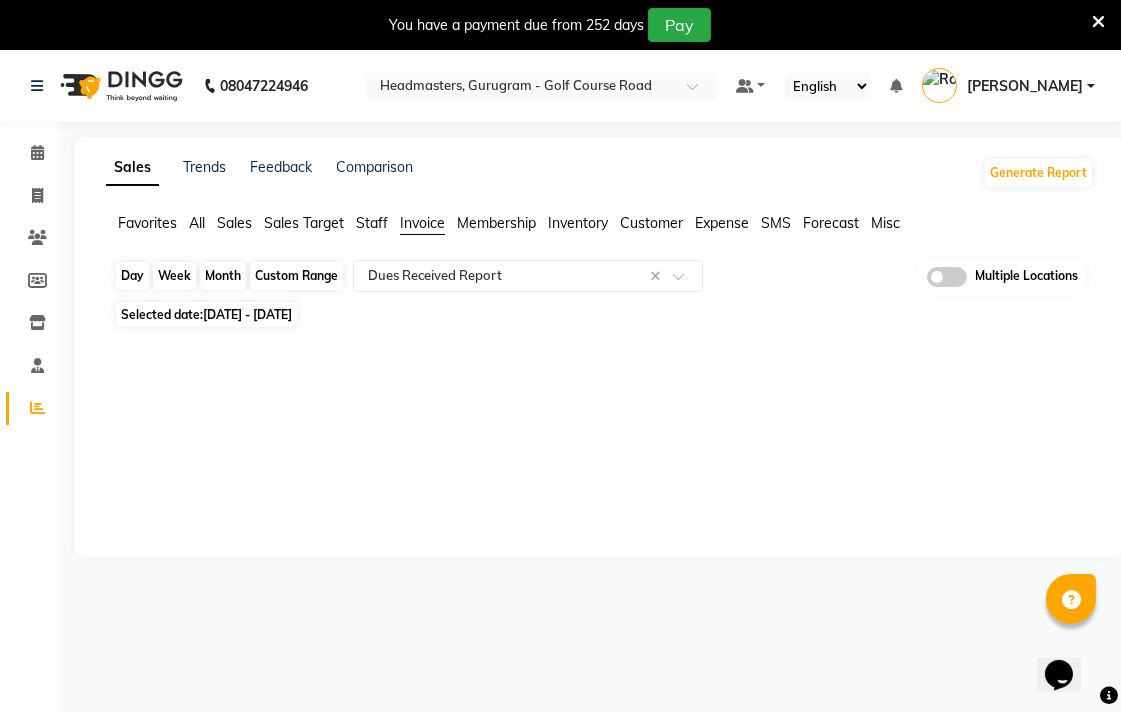 click on "Custom Range" 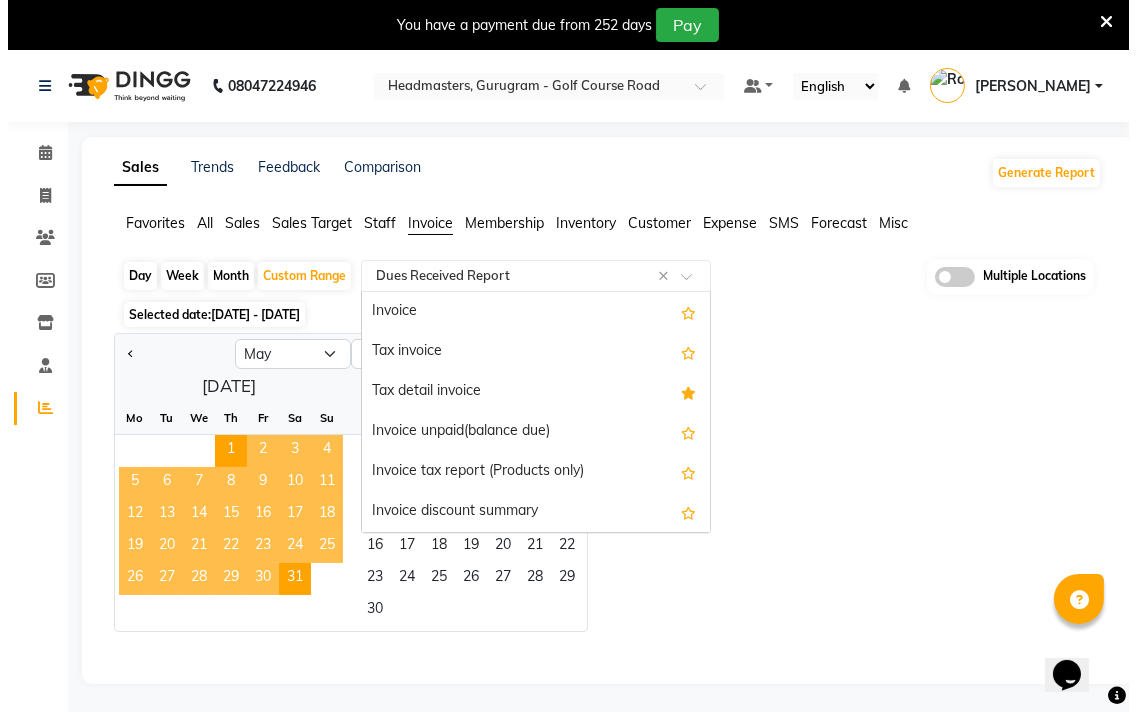 scroll, scrollTop: 360, scrollLeft: 0, axis: vertical 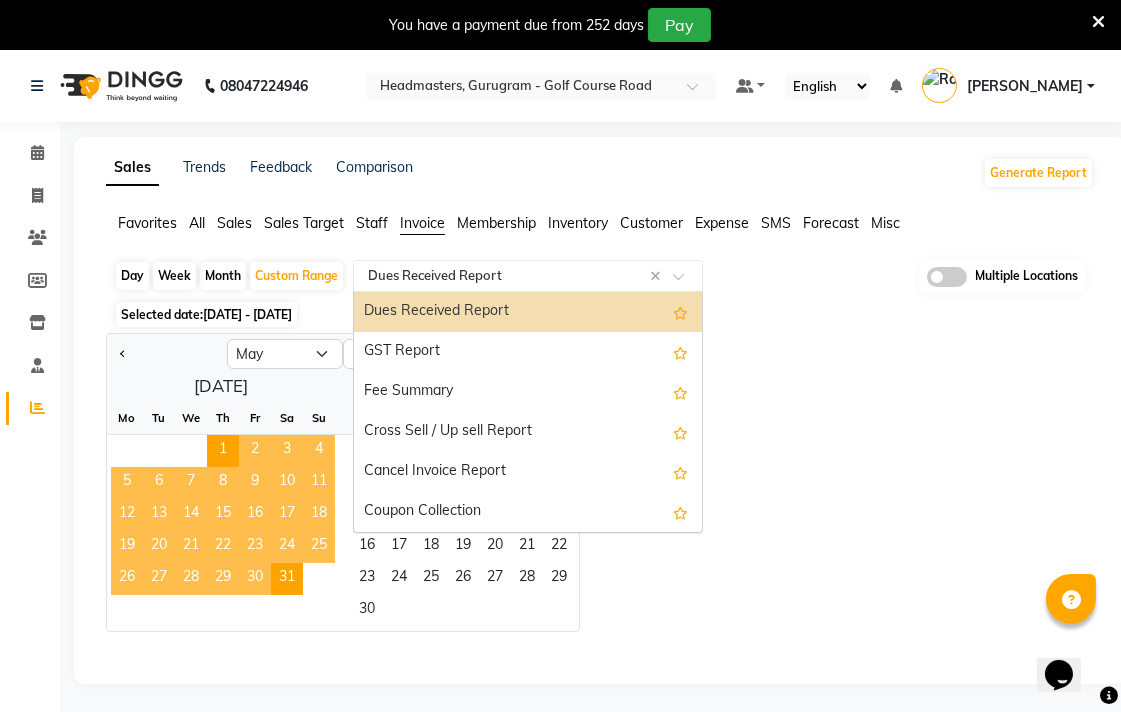 click 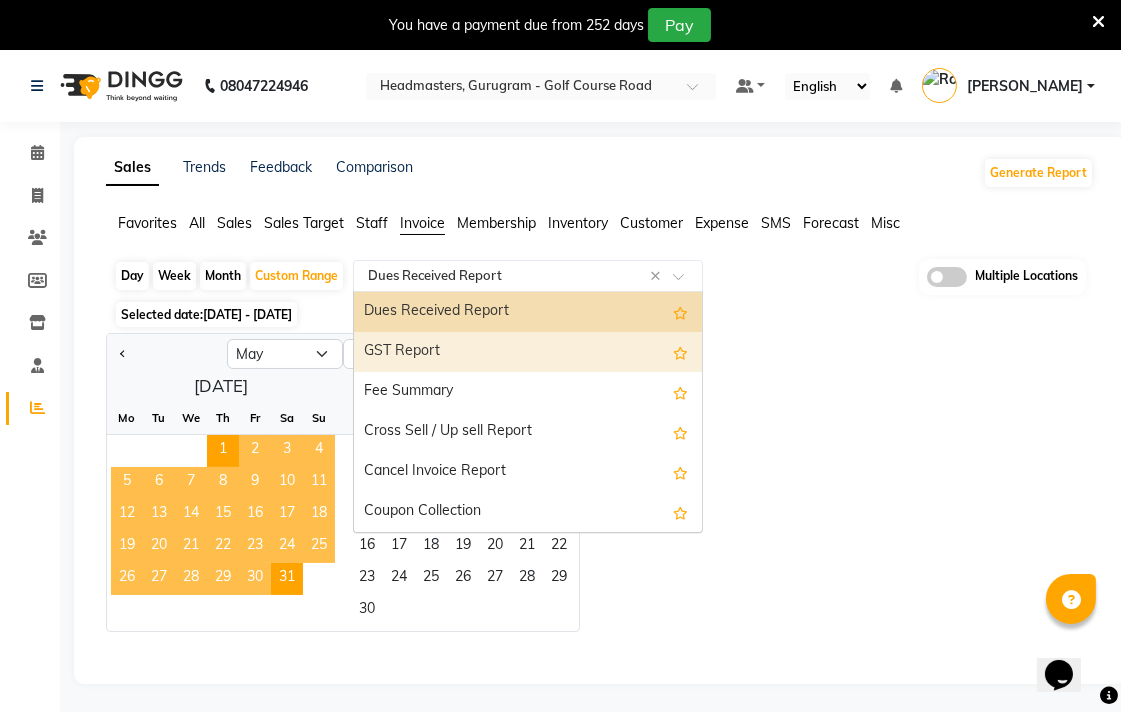 click on "GST Report" at bounding box center (528, 352) 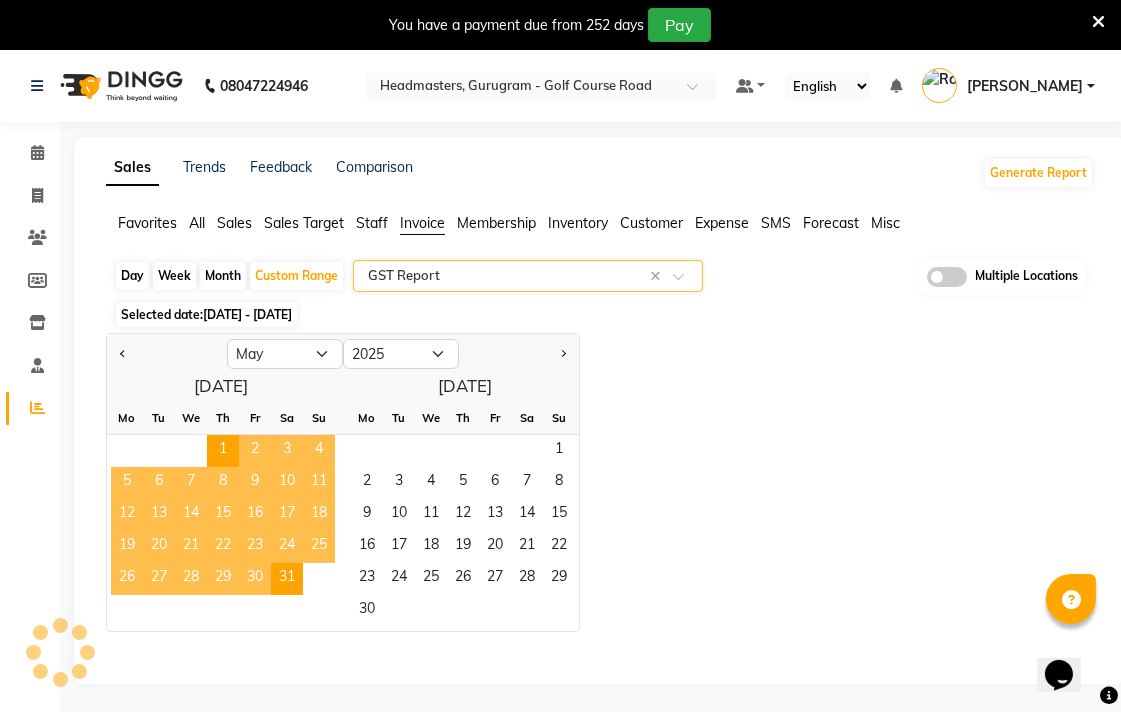 select on "full_report" 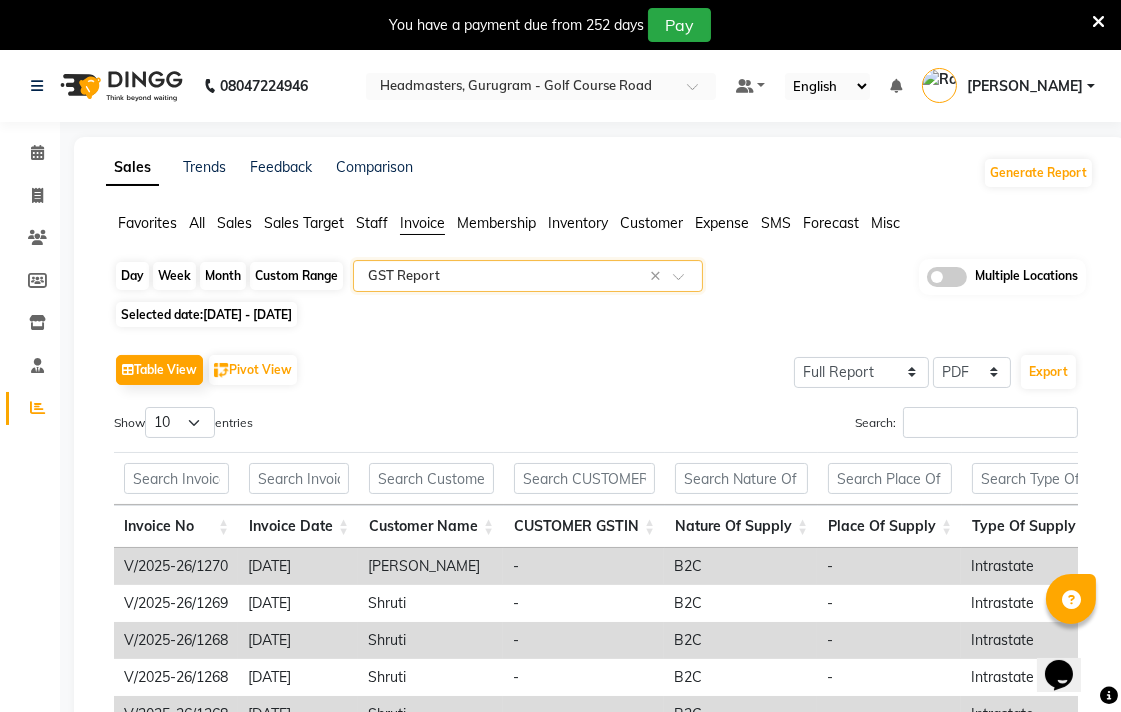 click on "Custom Range" 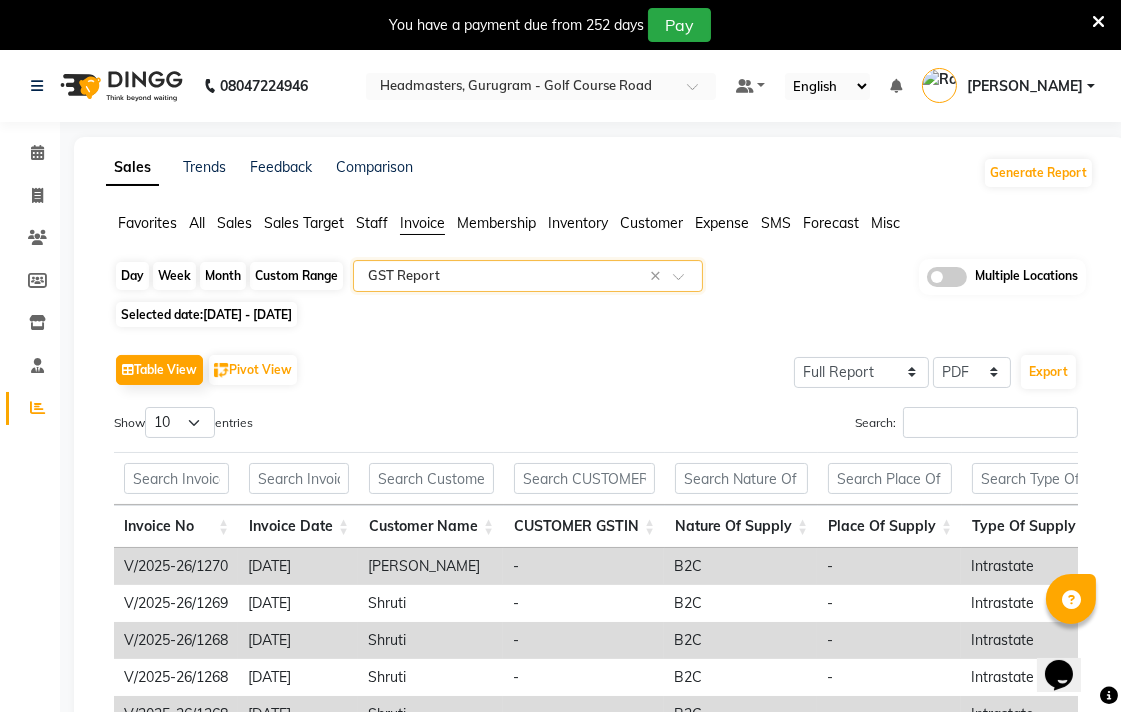select on "5" 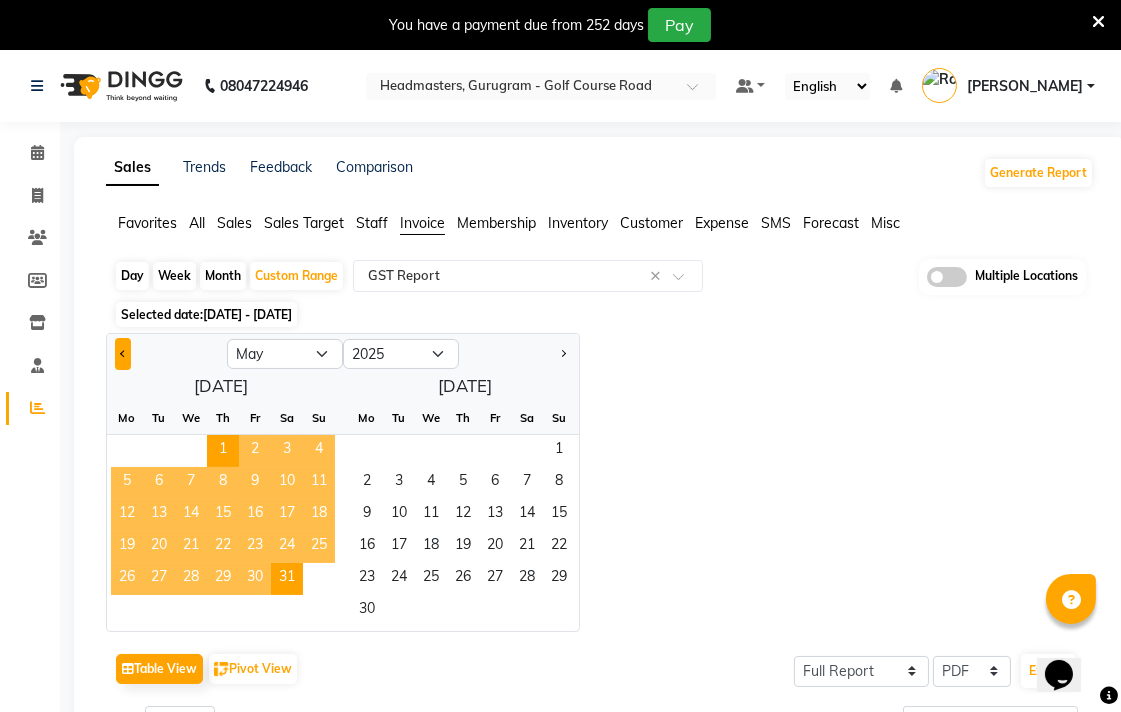 click 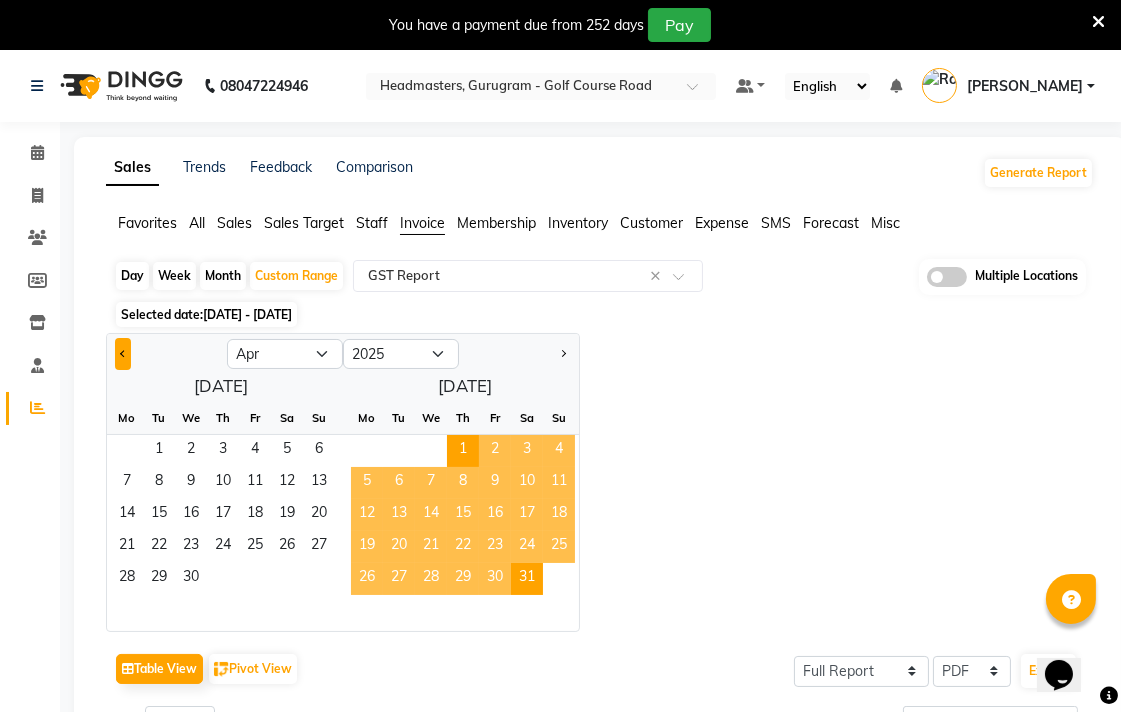 click 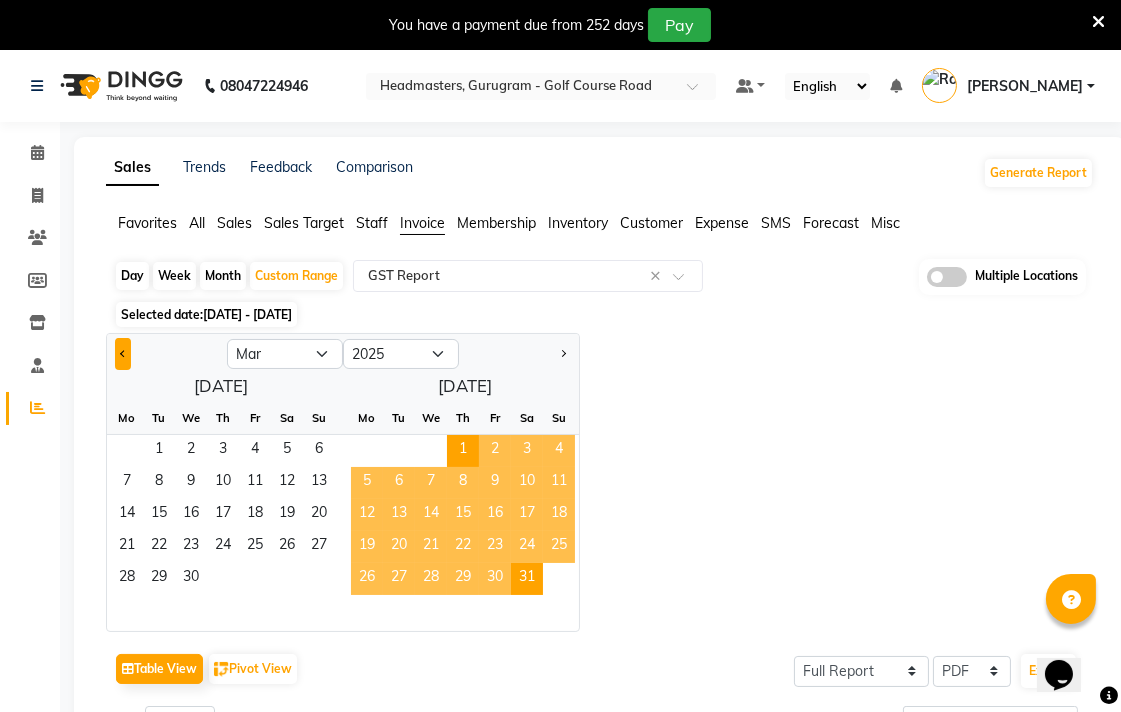click 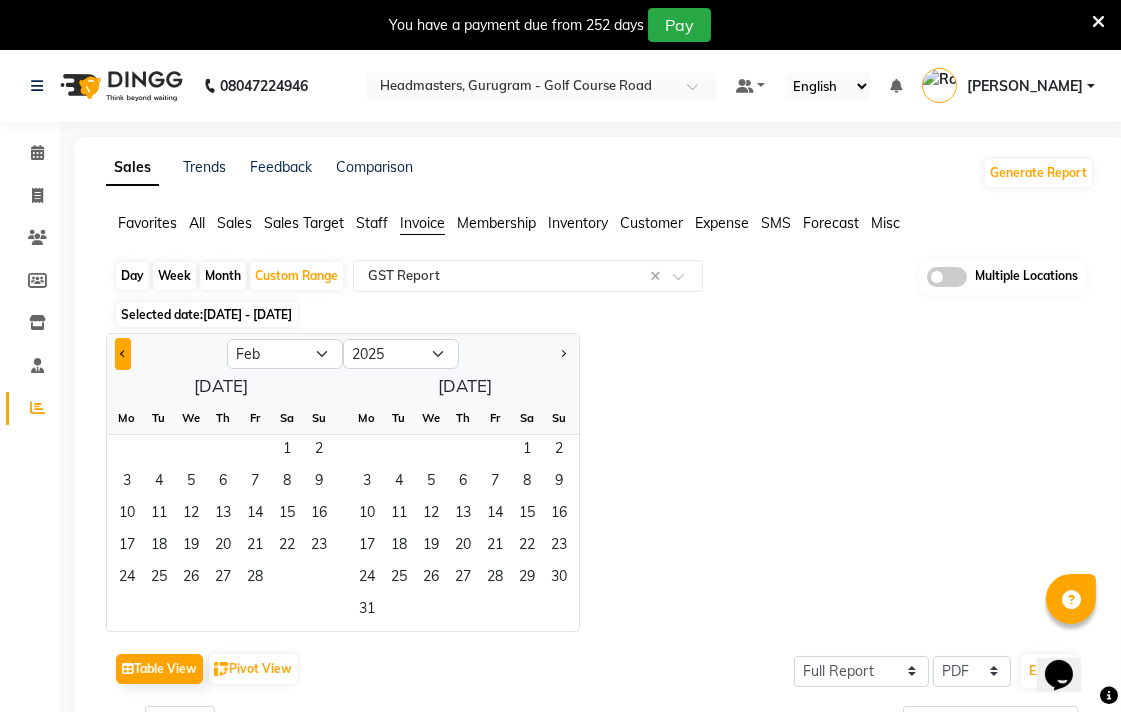 click 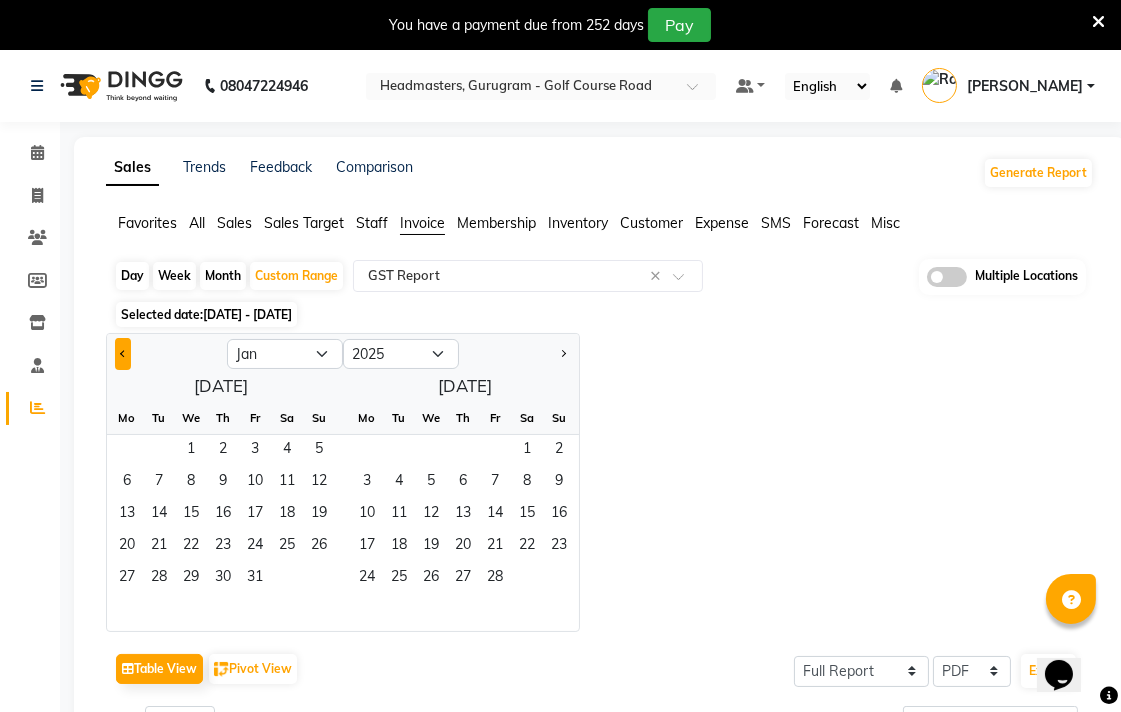 click 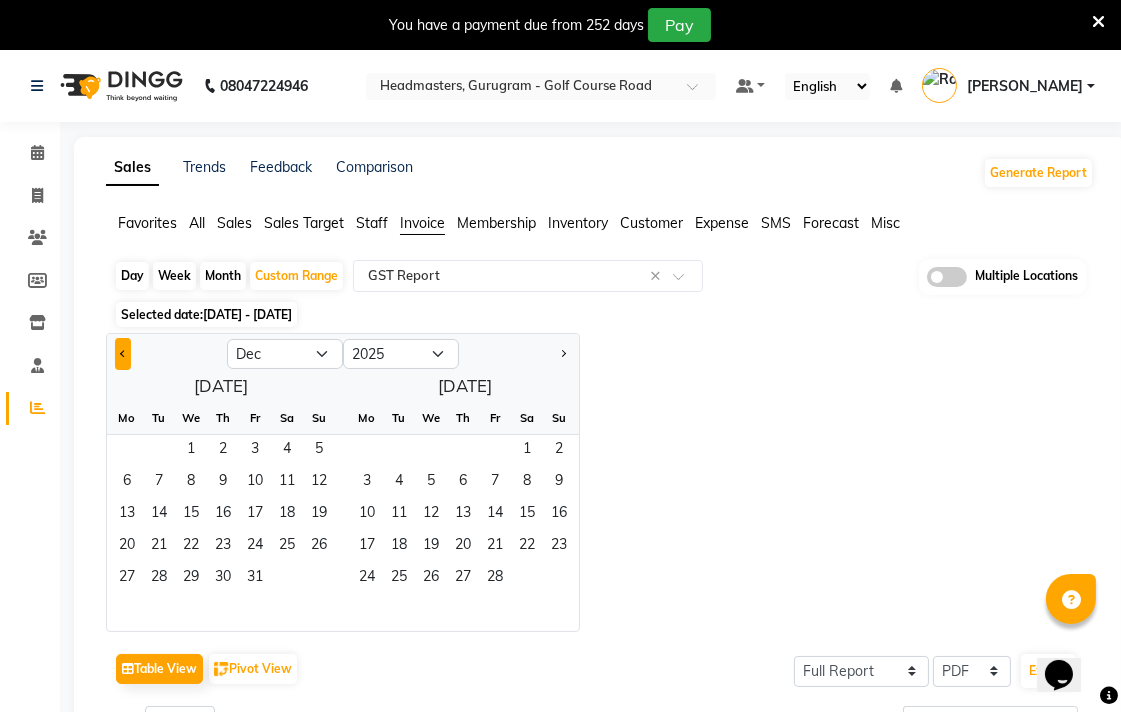 select on "2024" 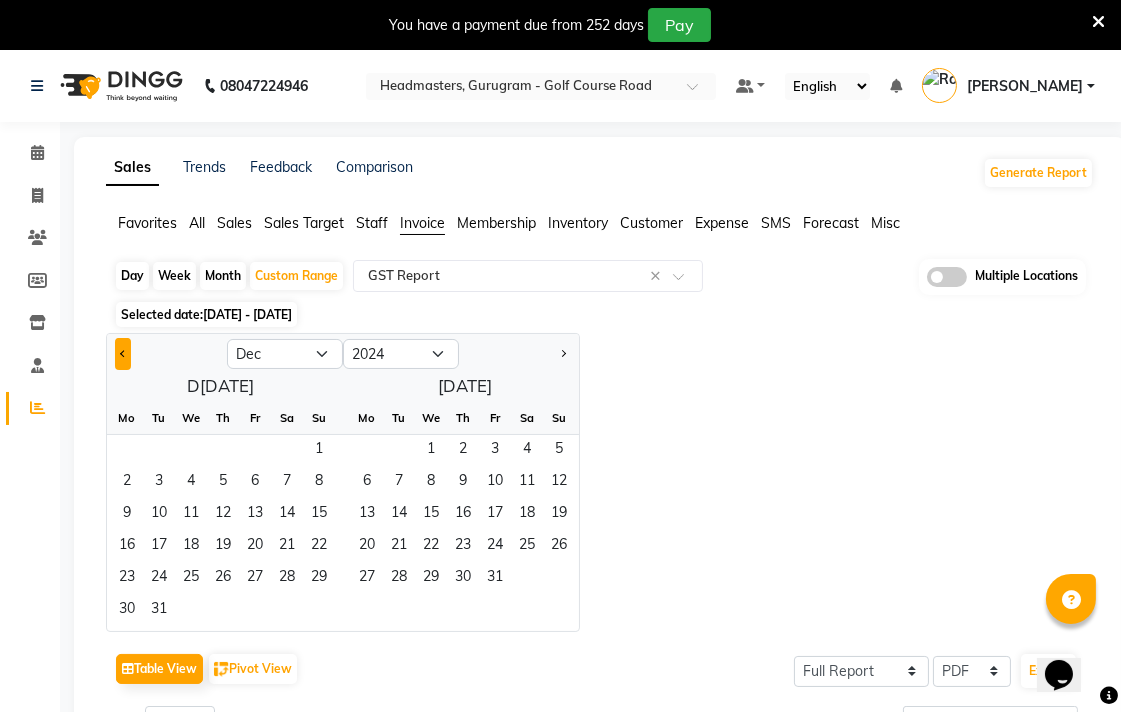 click 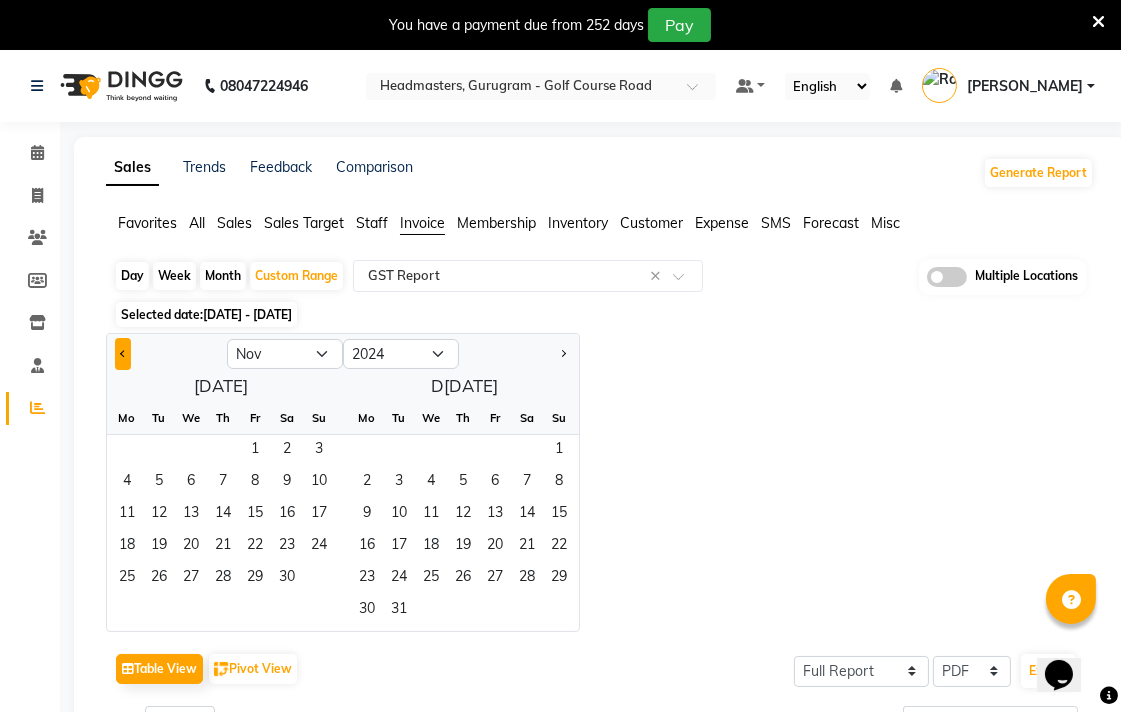 click 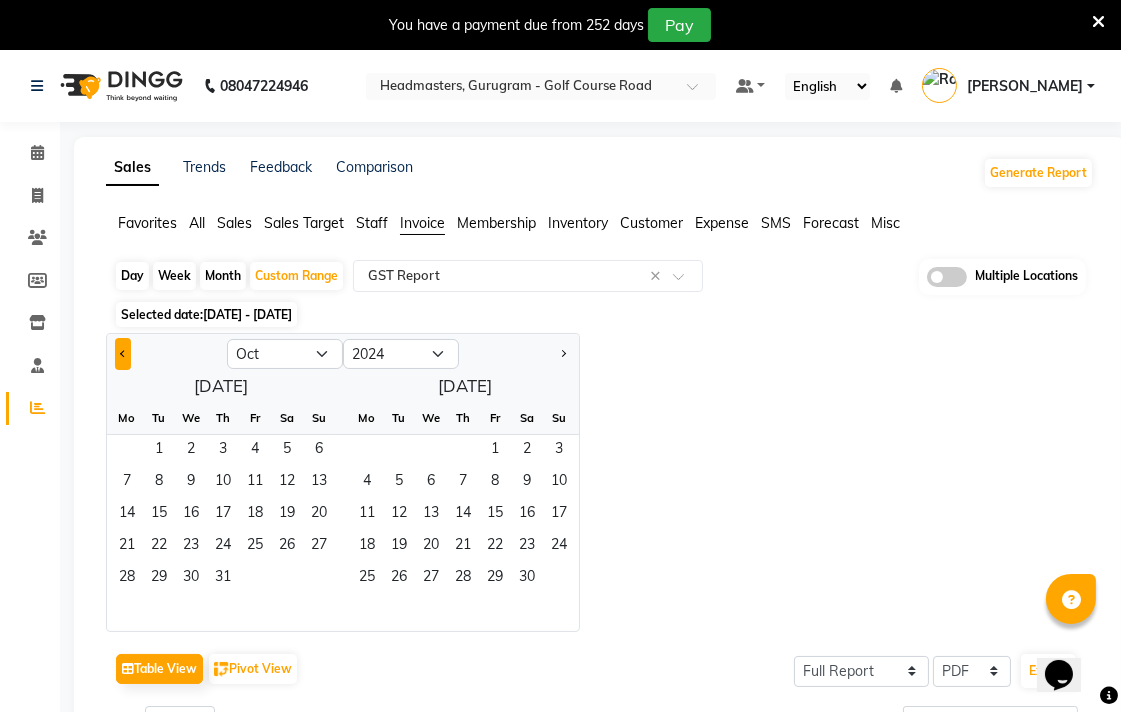 click 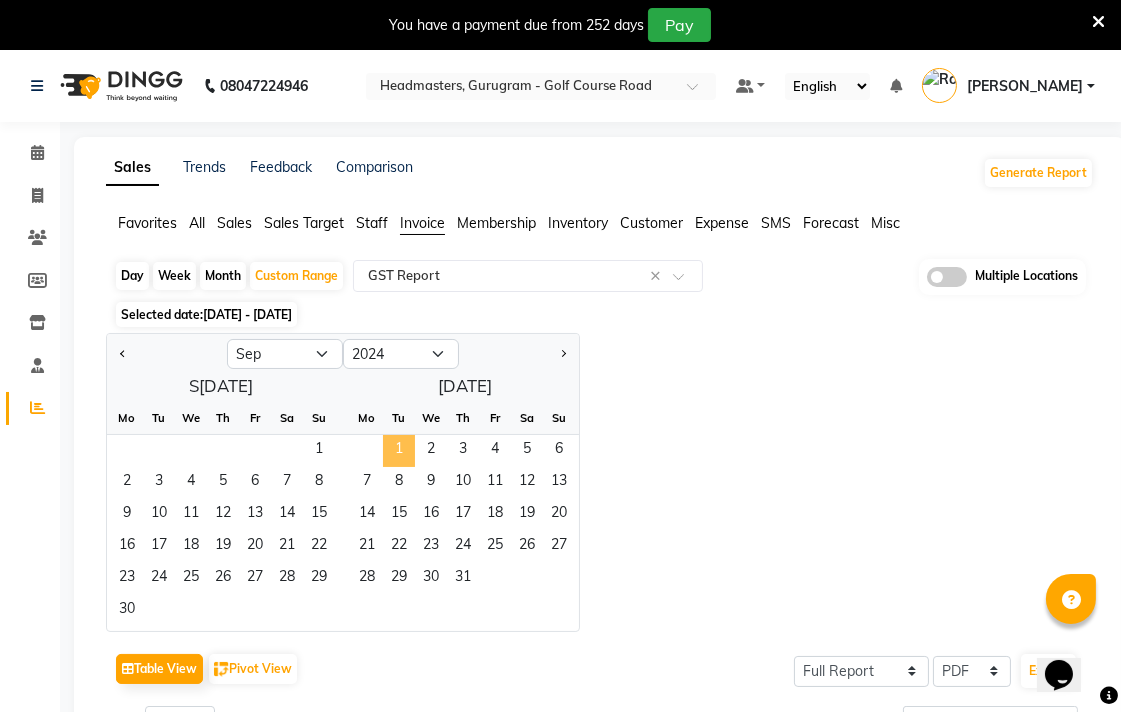 click on "1" 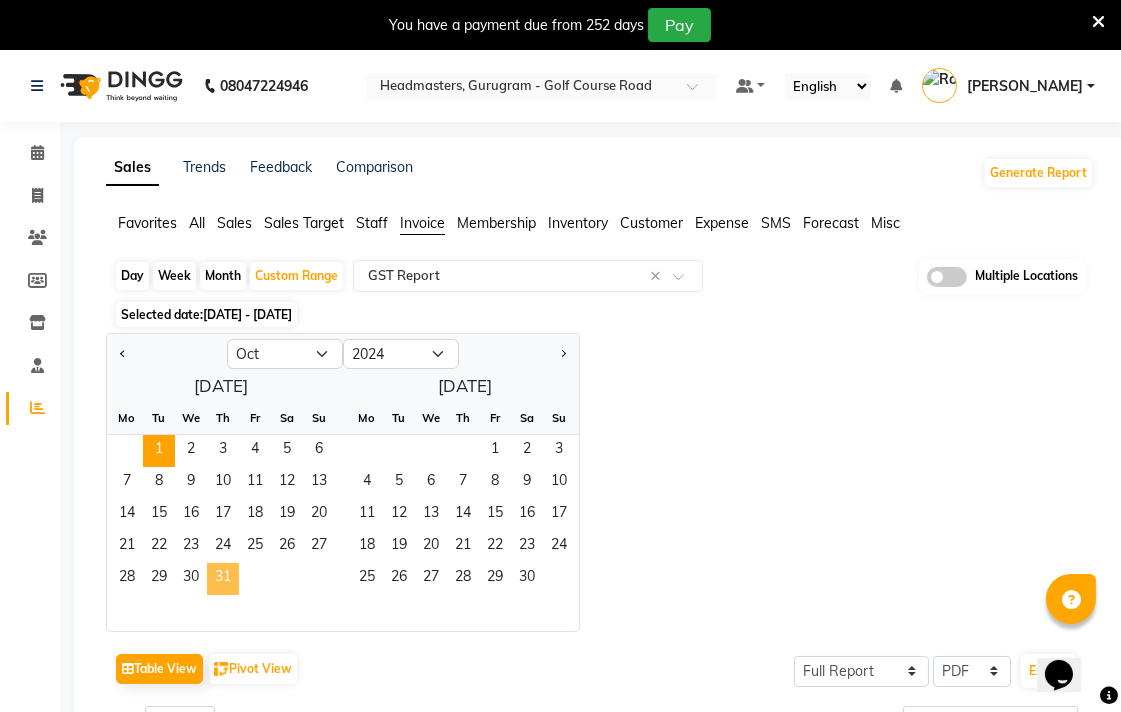 click on "31" 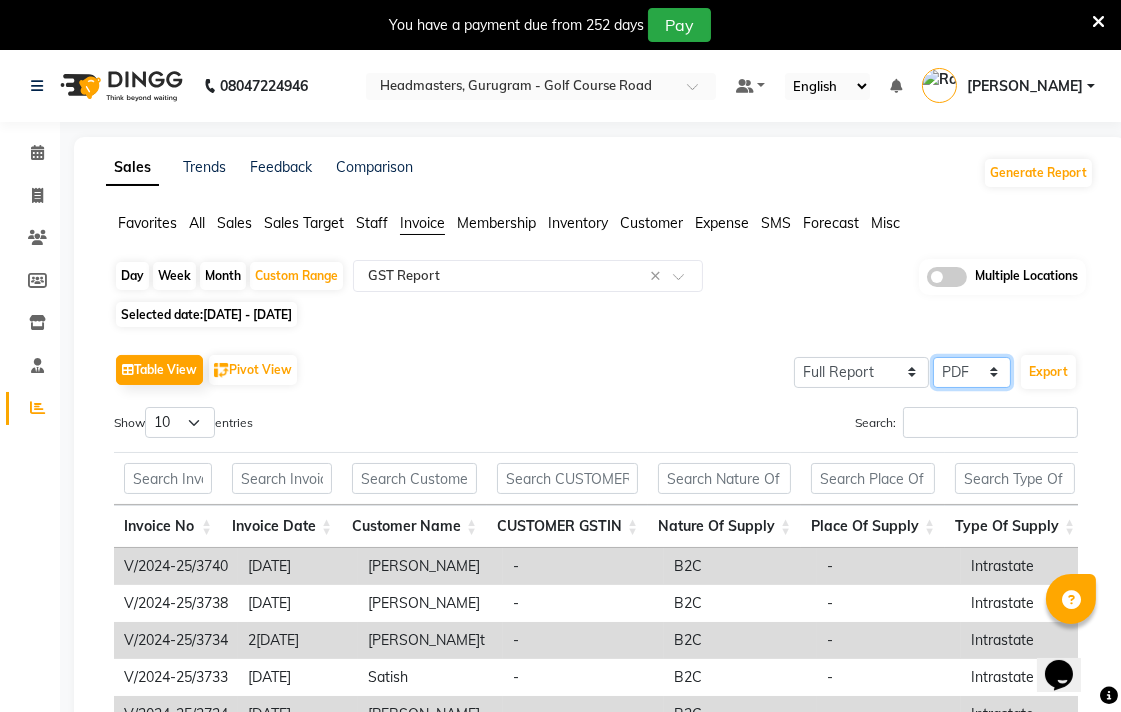 click on "Select CSV PDF" 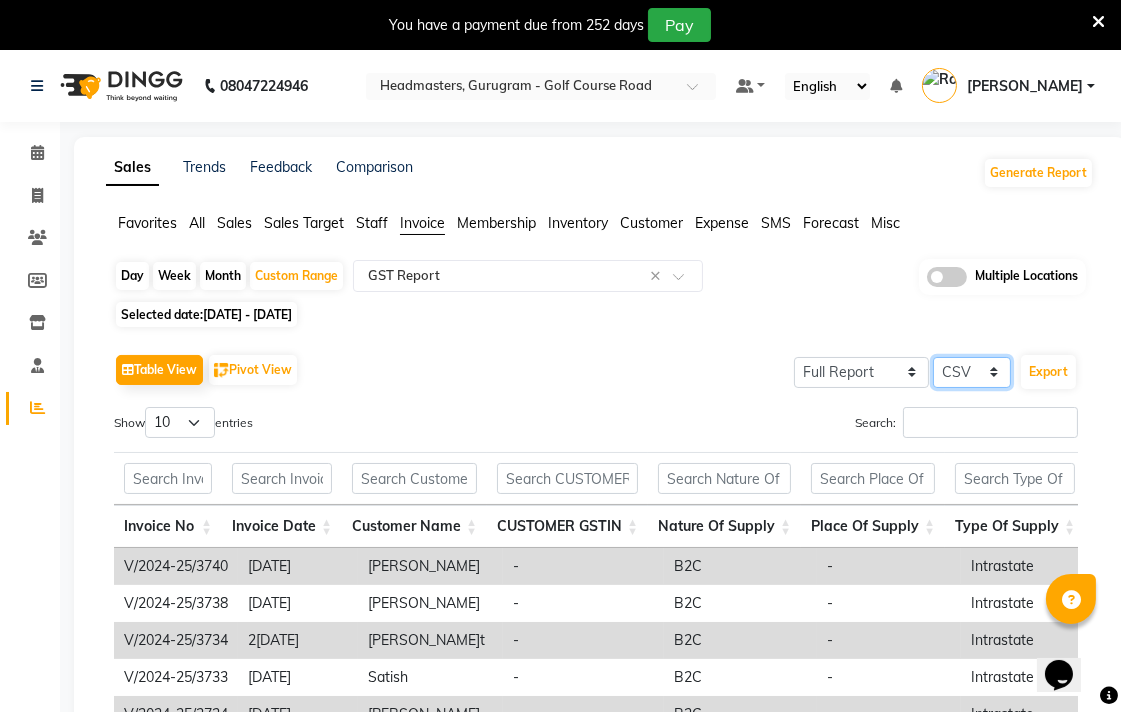 click on "Select CSV PDF" 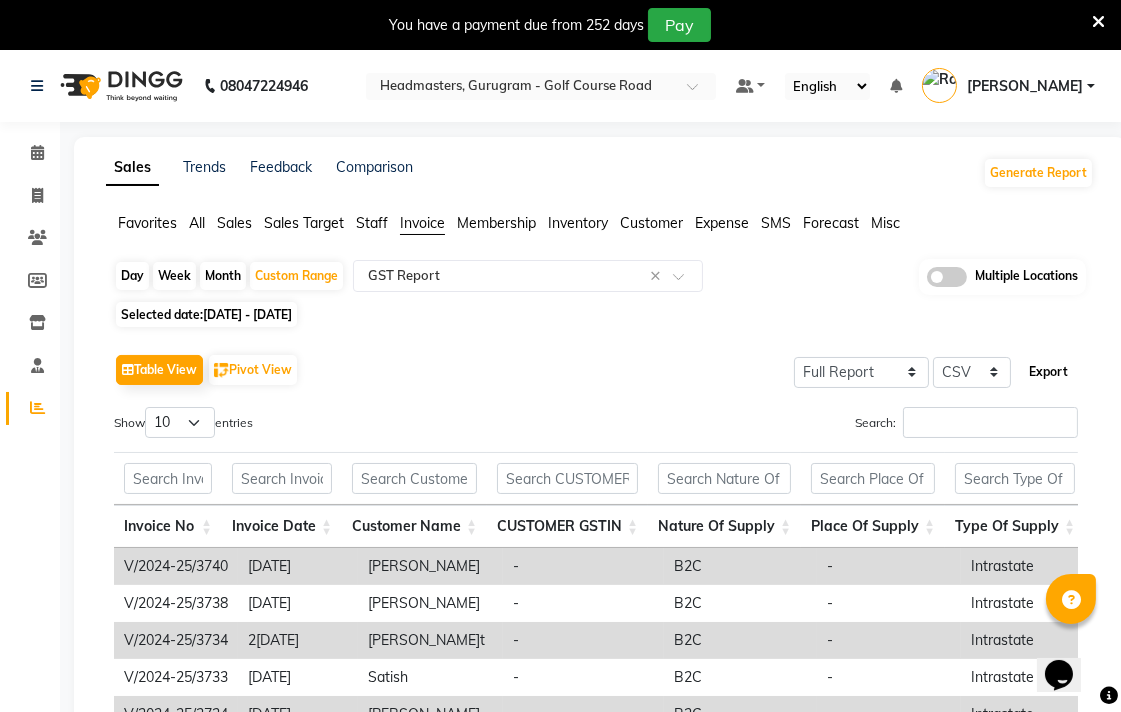 click on "Export" 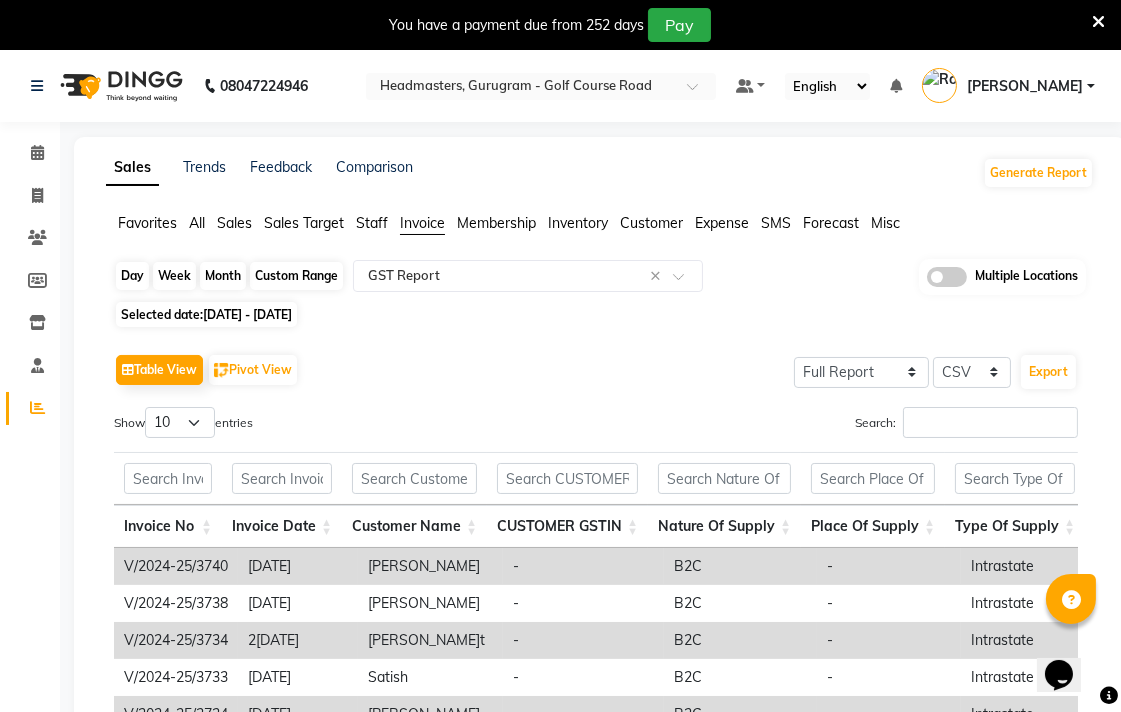 click on "Custom Range" 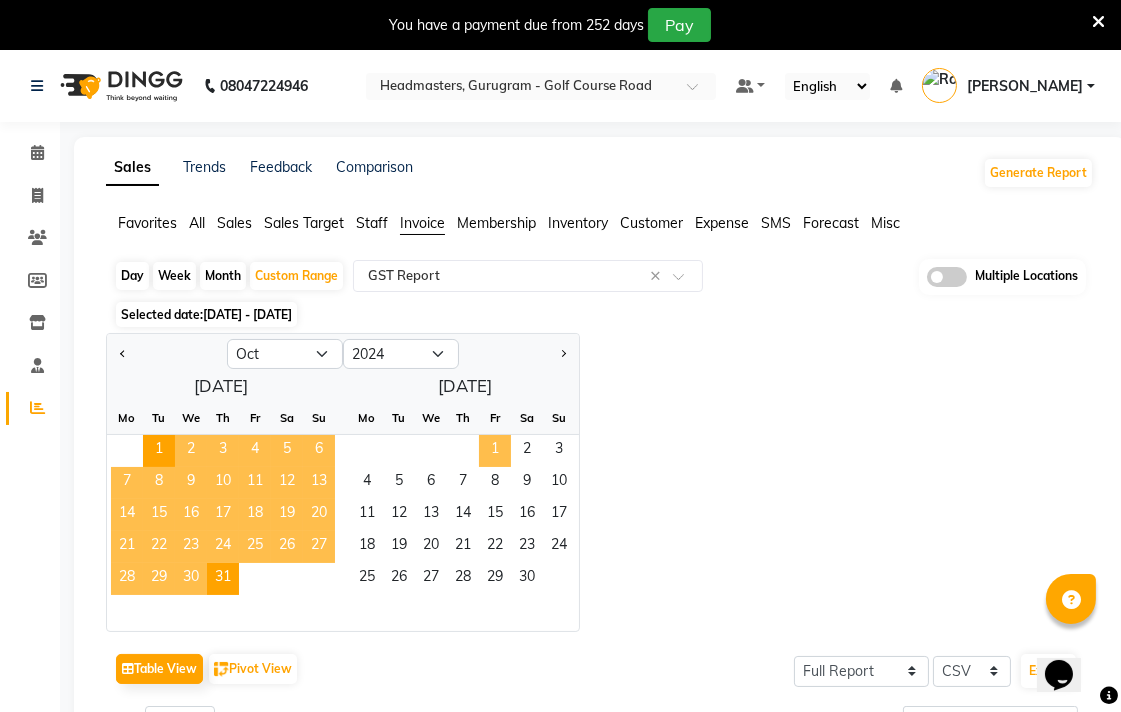 click on "1" 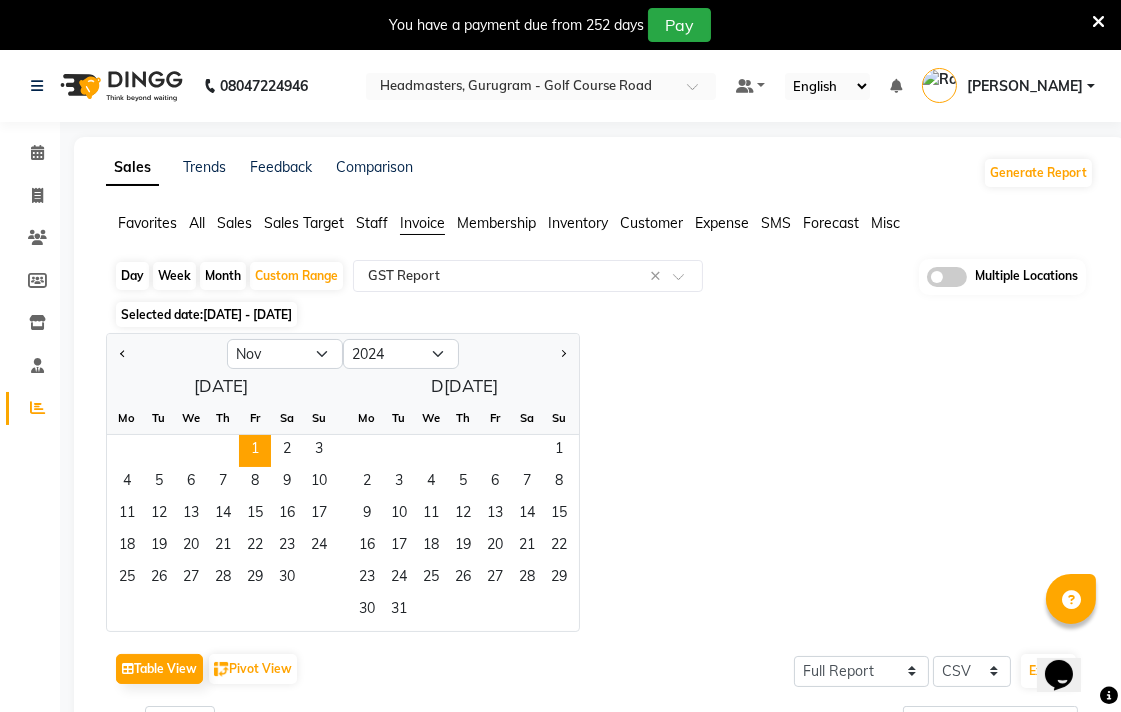 click on "25   26   27   28   29   30" 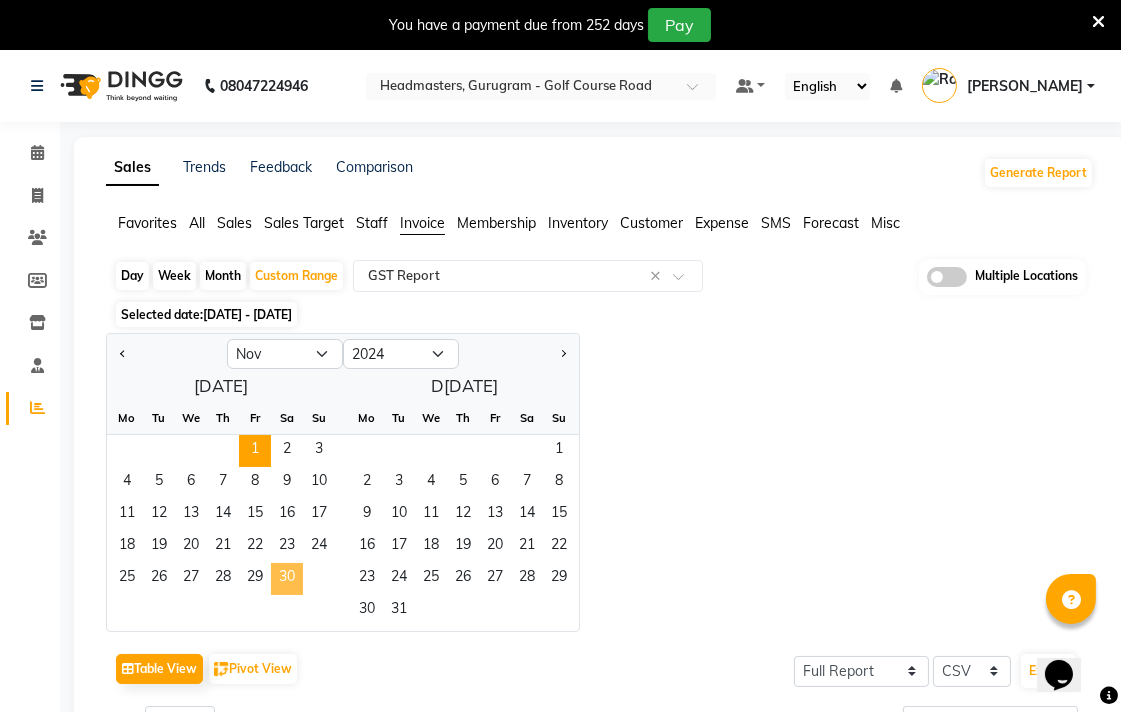 click on "30" 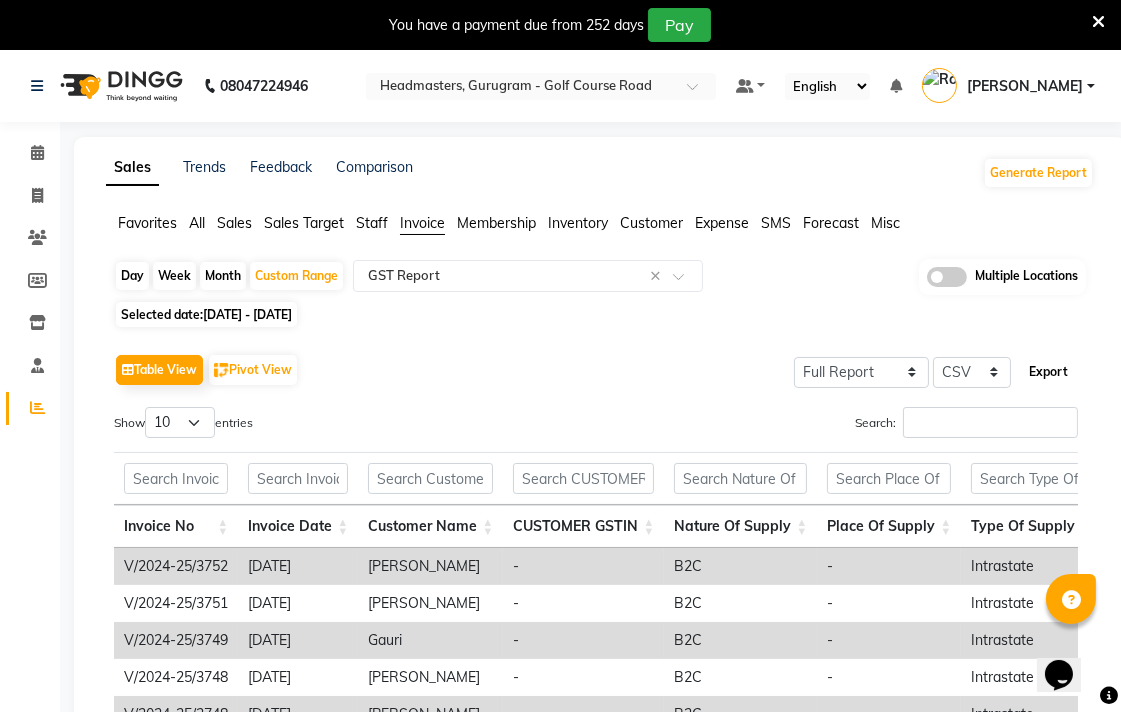 click on "Export" 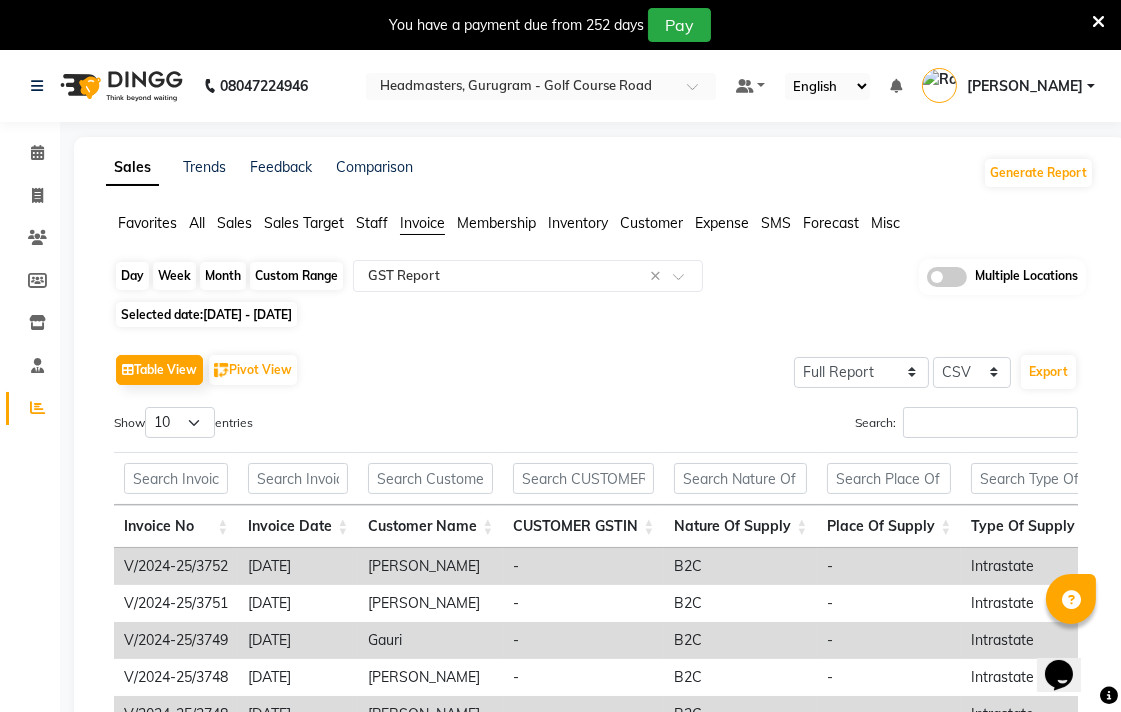 click on "Custom Range" 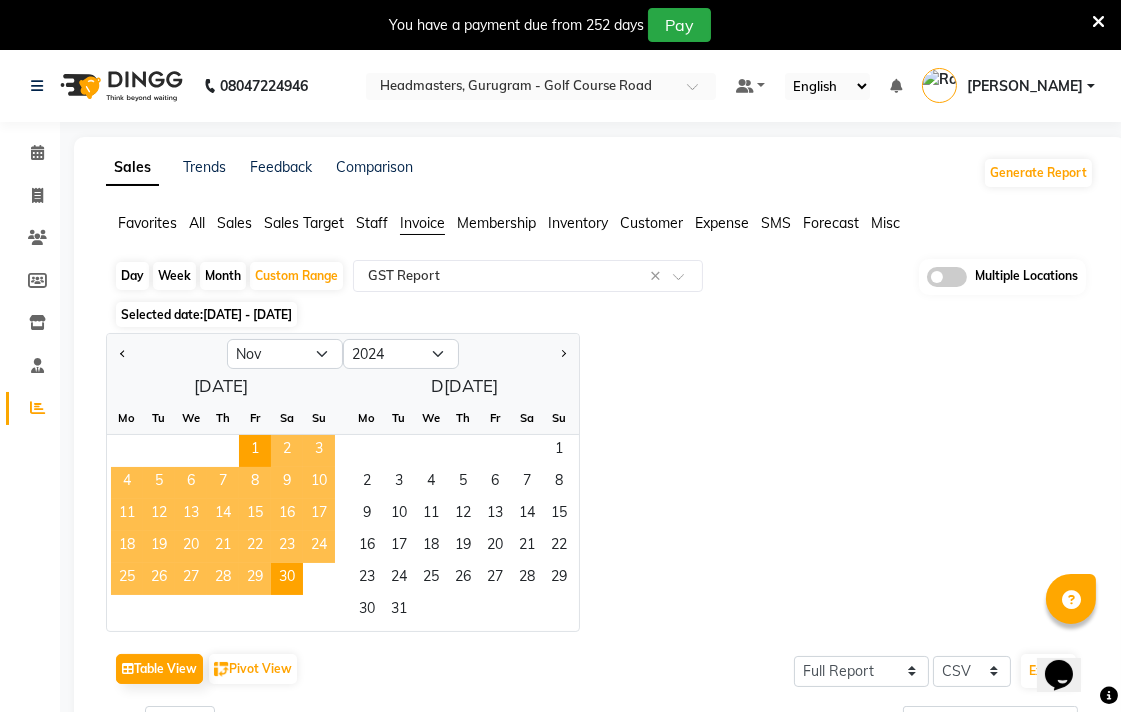 click on "1" 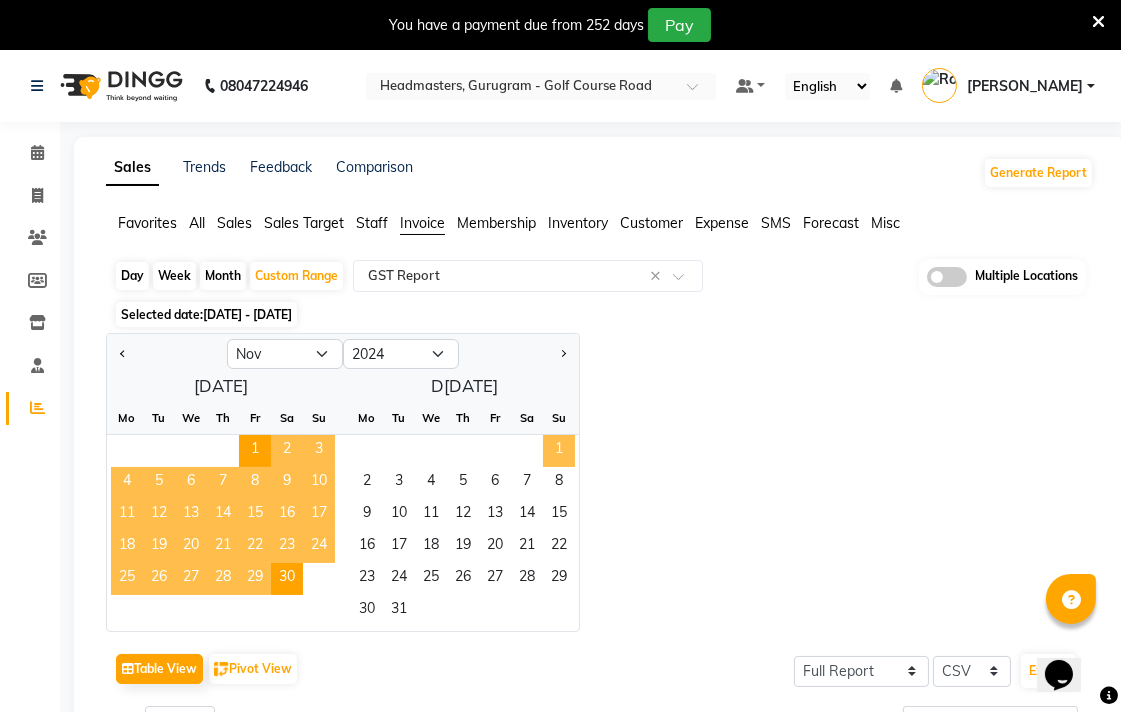 click on "1" 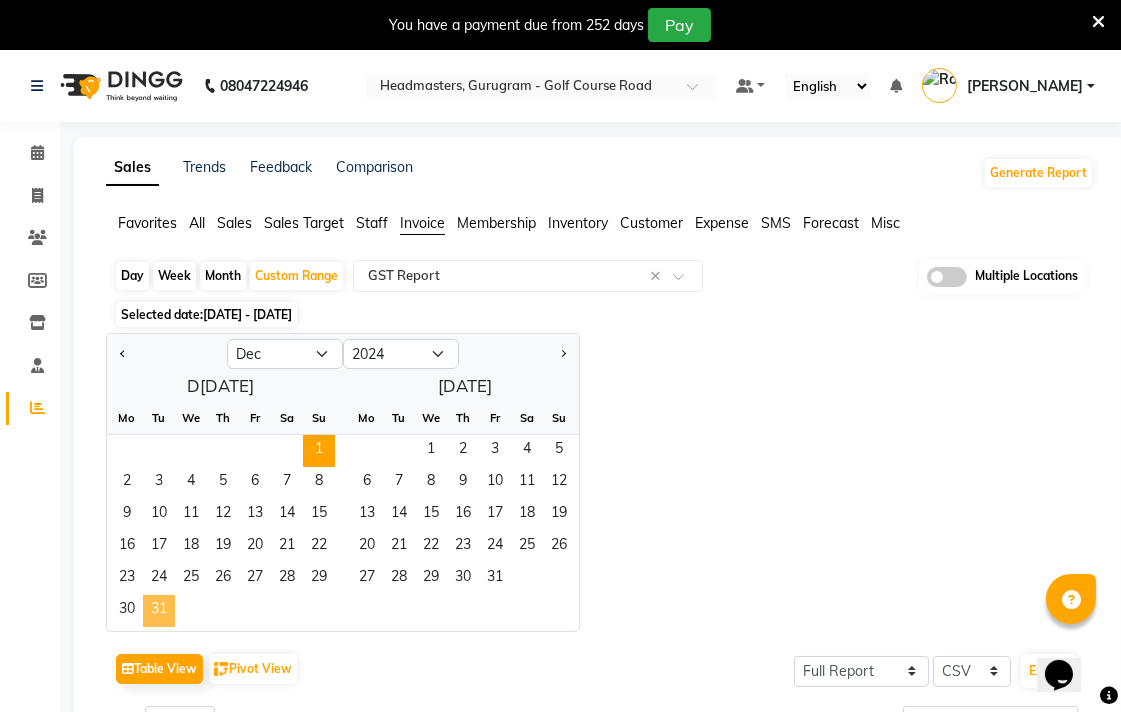 click on "31" 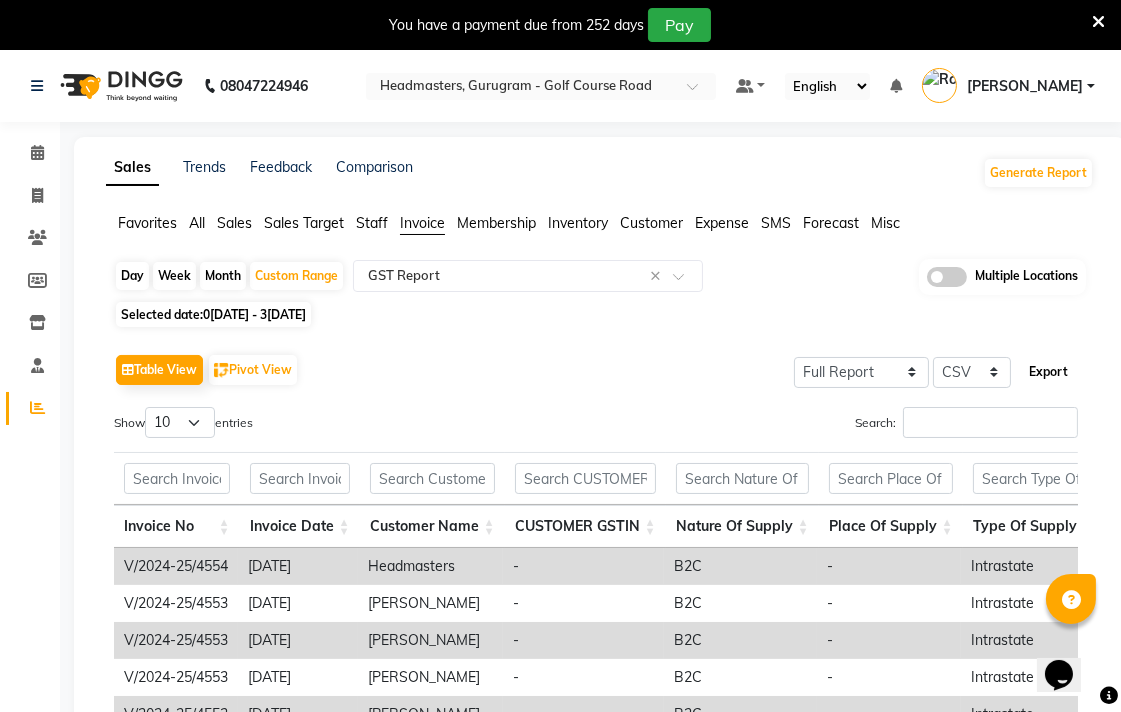 click on "Export" 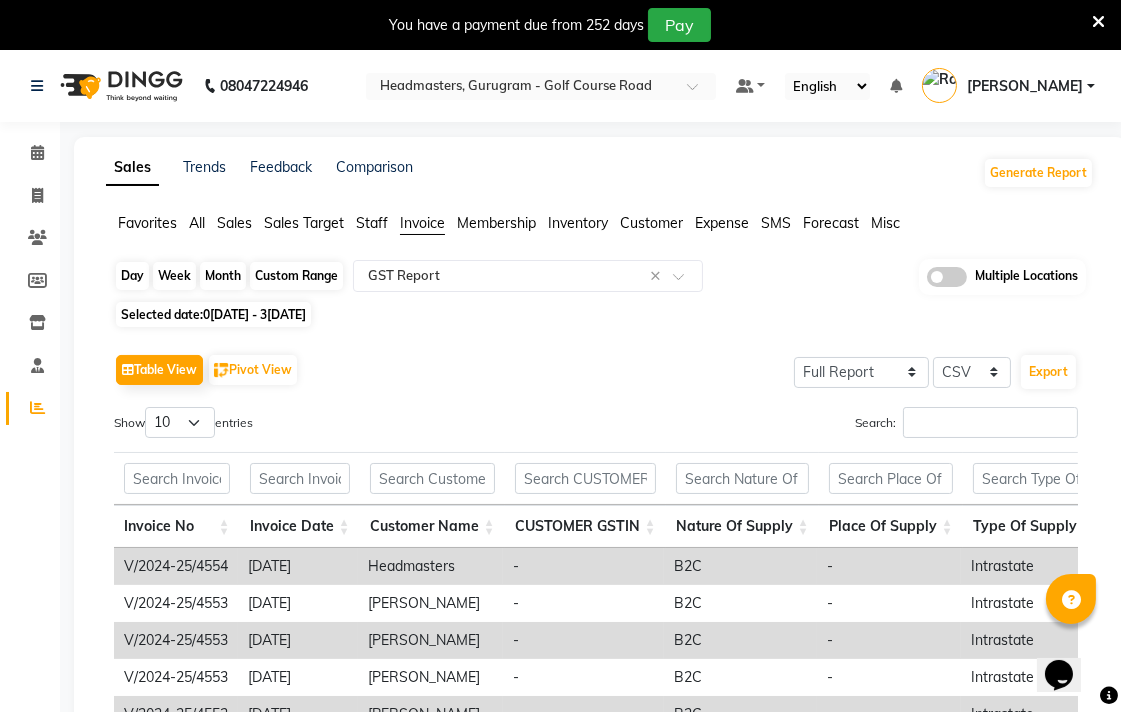 click on "Custom Range" 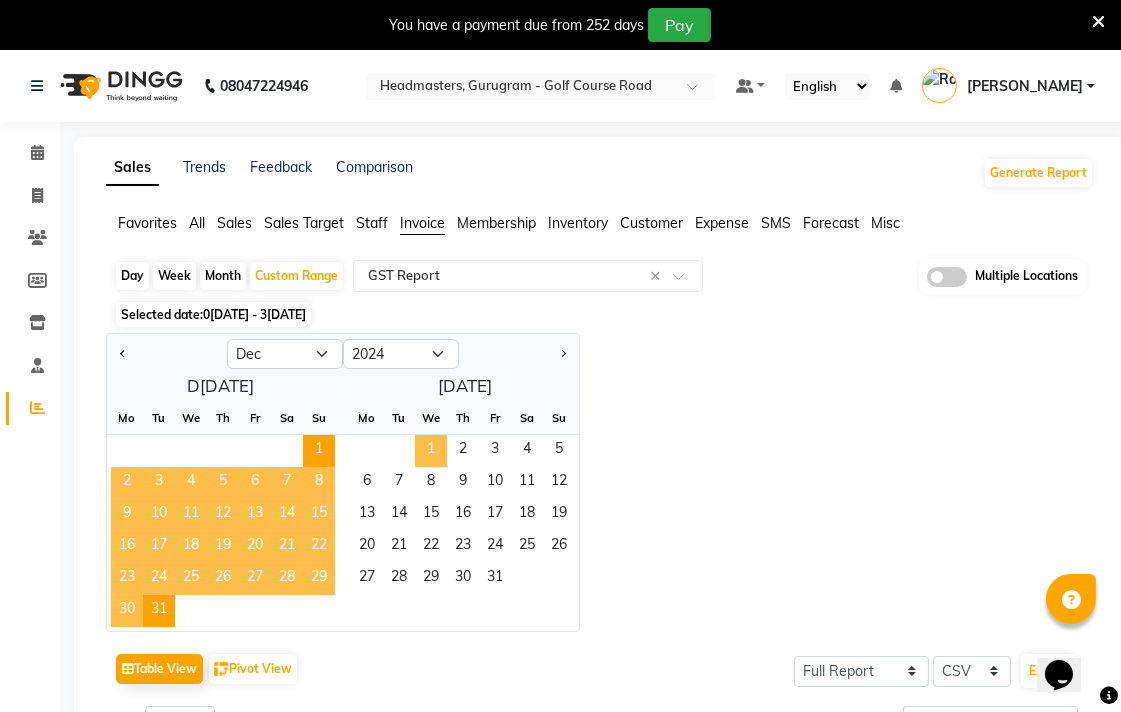 click on "1" 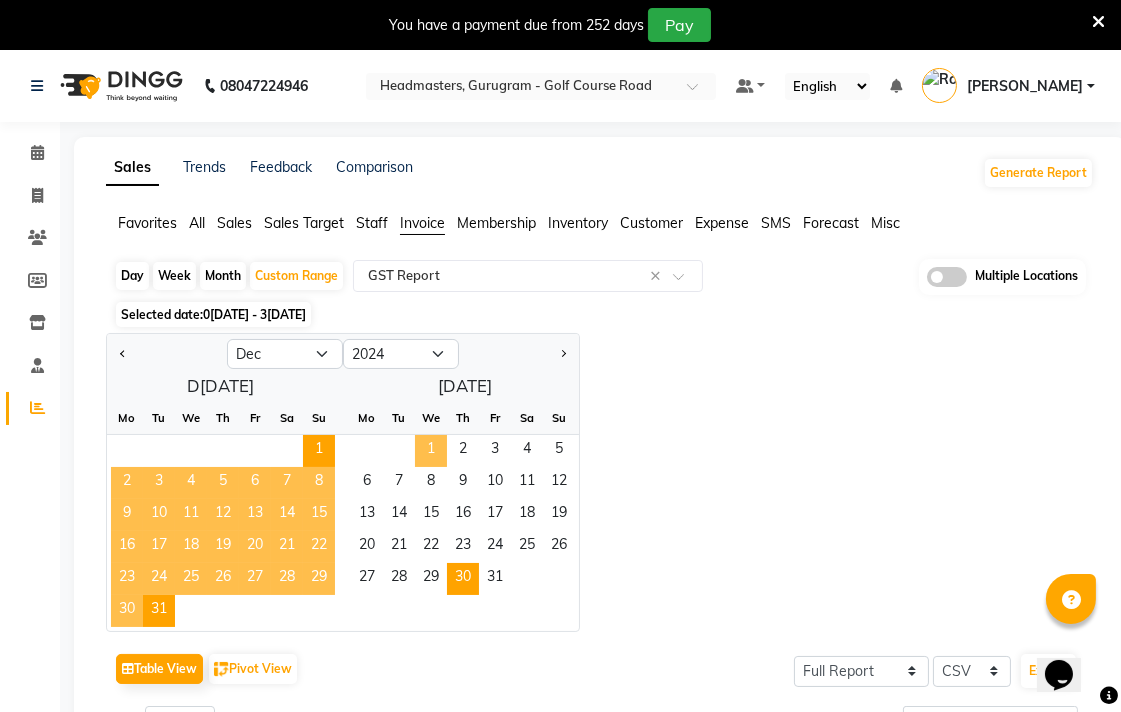 select on "1" 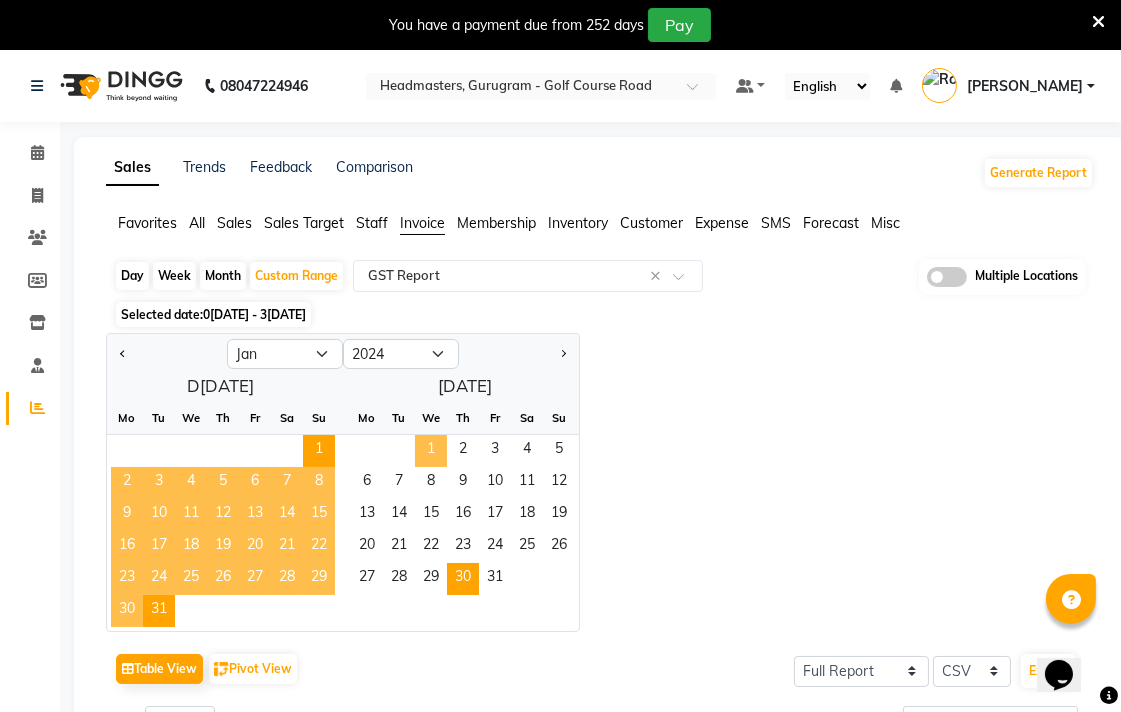 select on "2025" 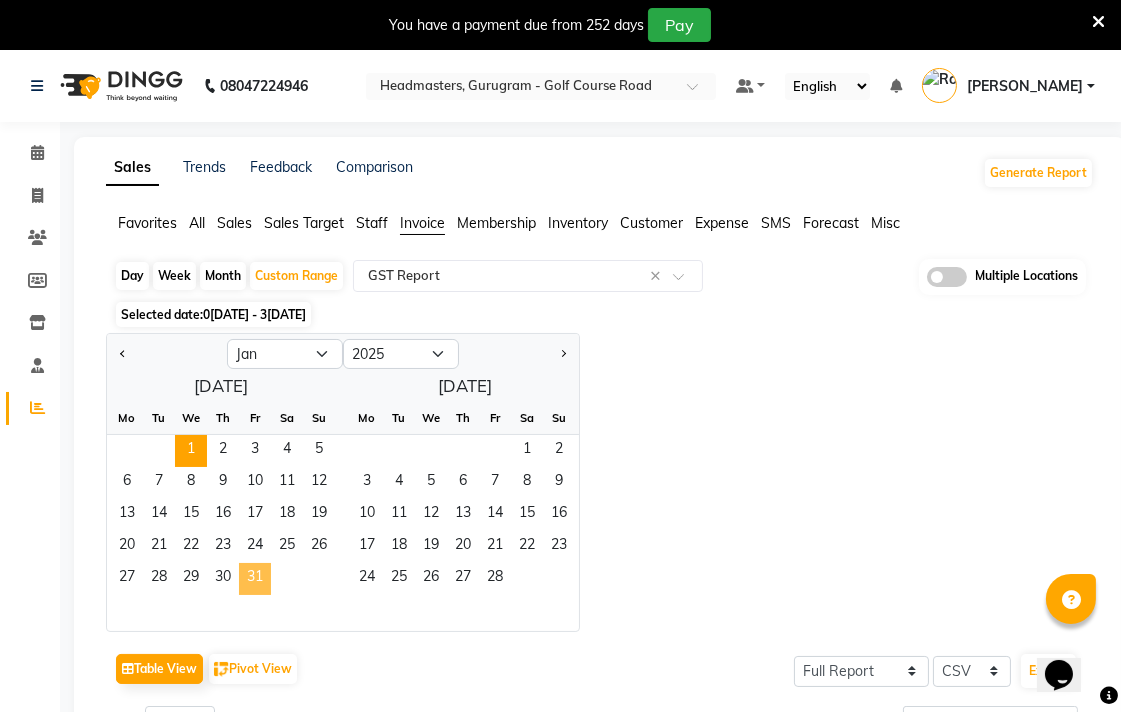 click on "31" 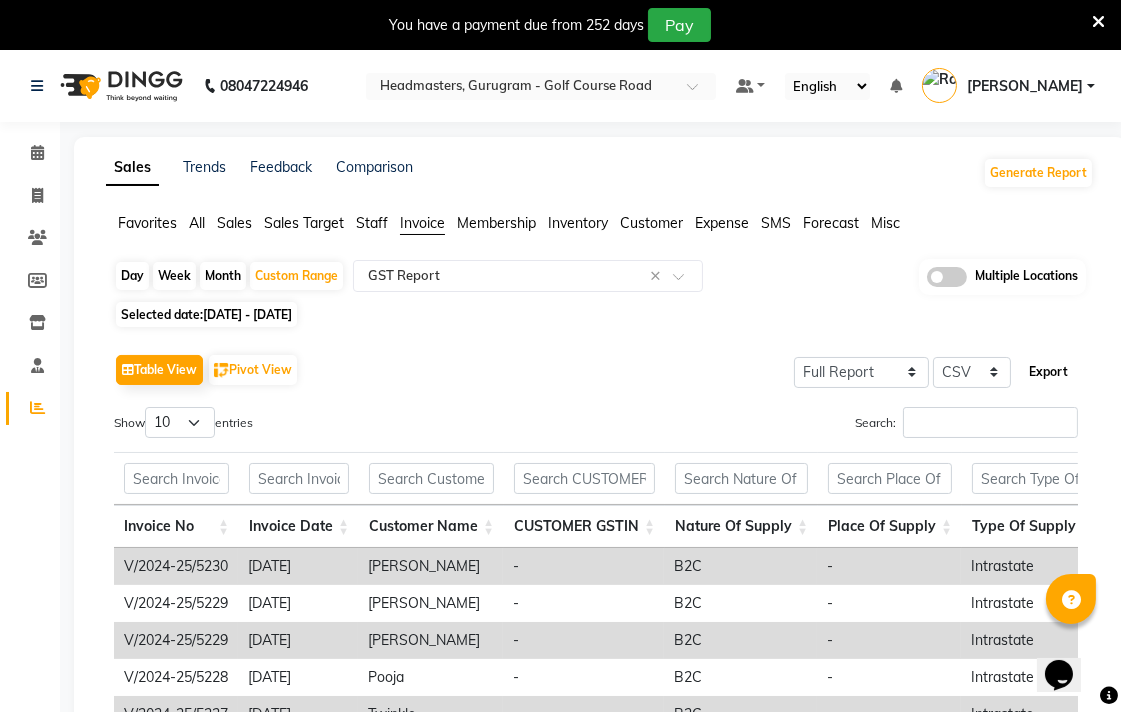 click on "Export" 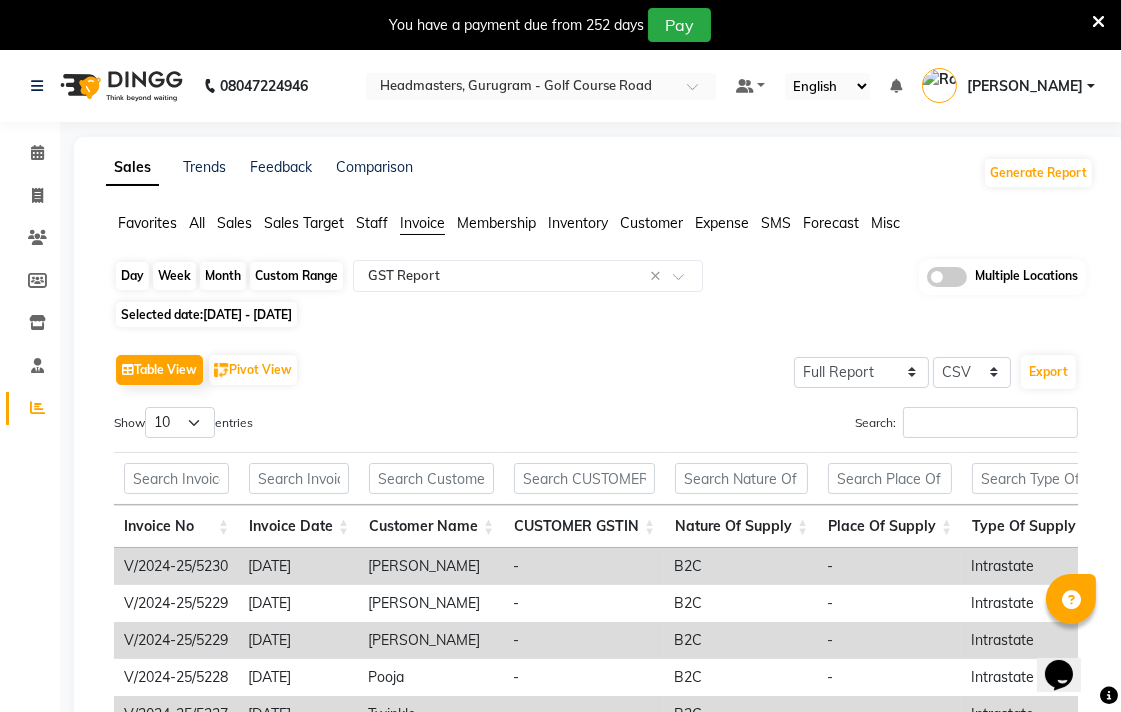 click on "Custom Range" 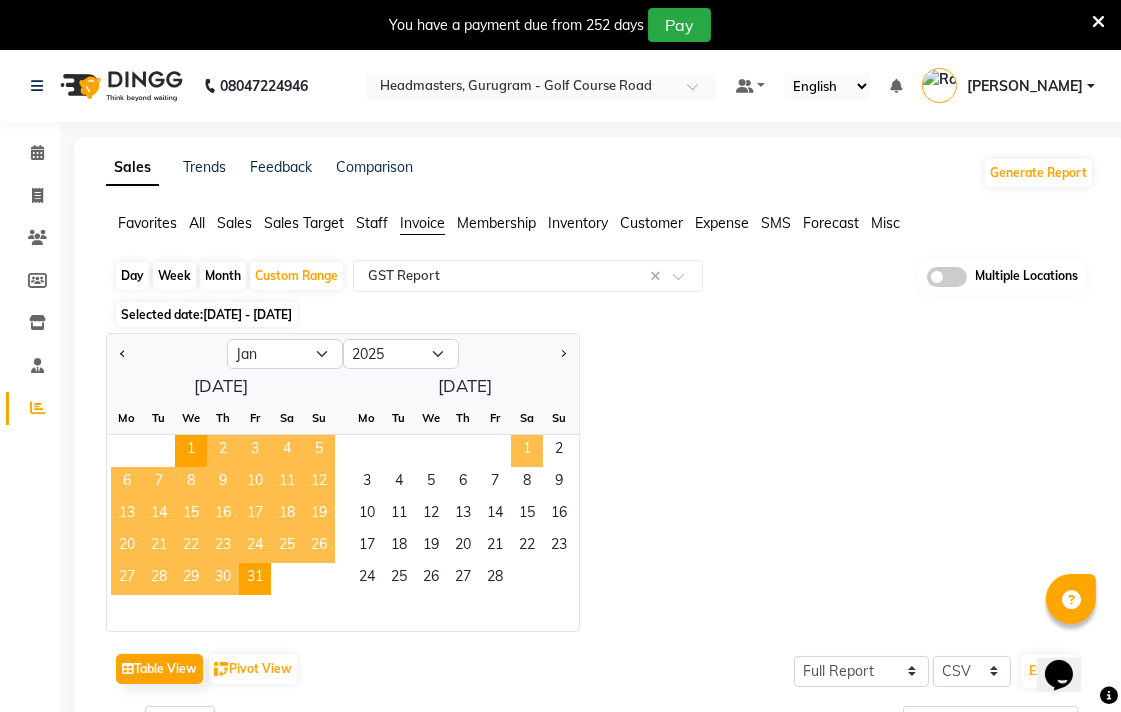 click on "1" 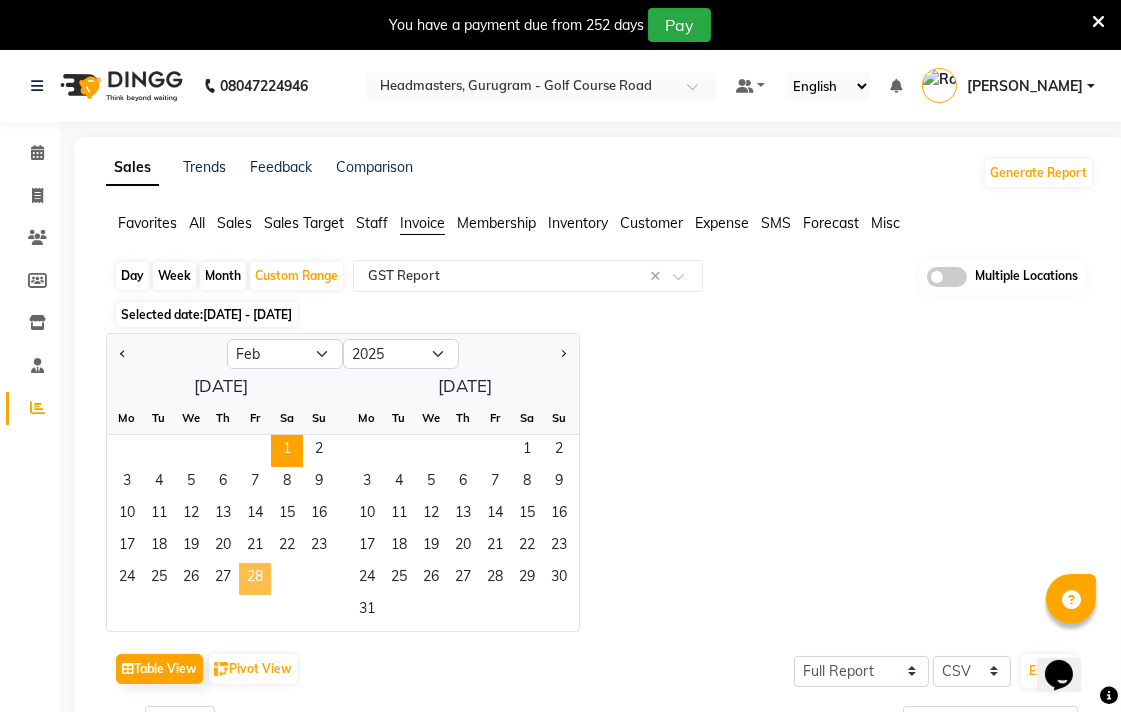 click on "28" 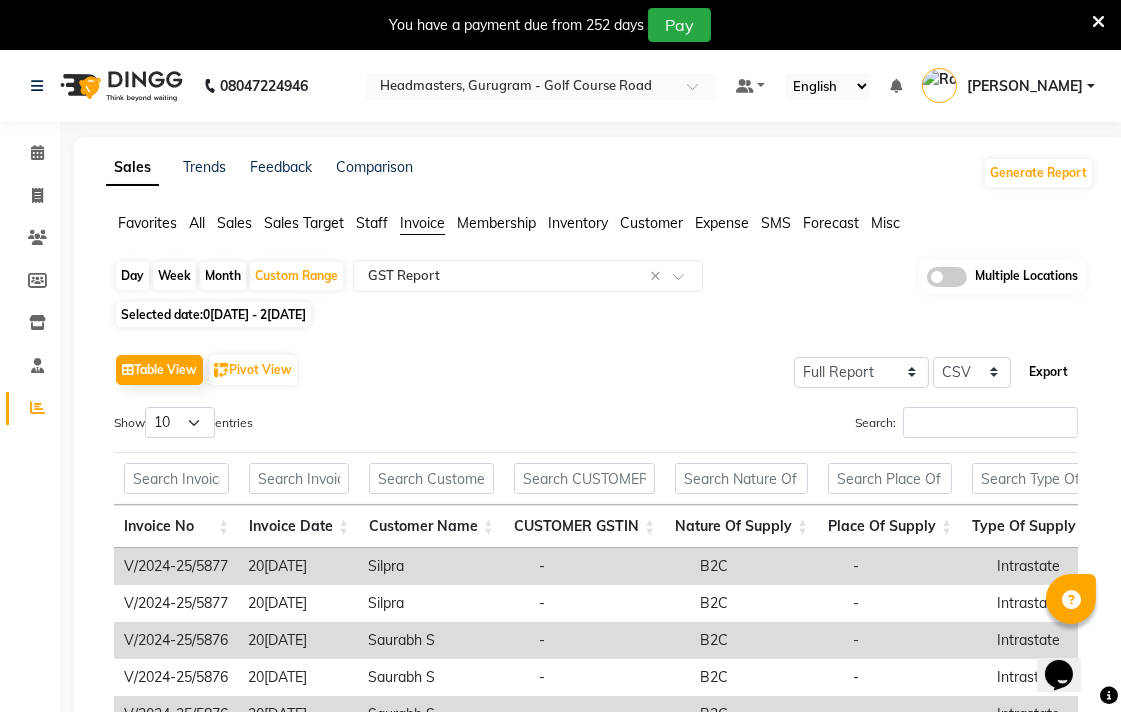 click on "Export" 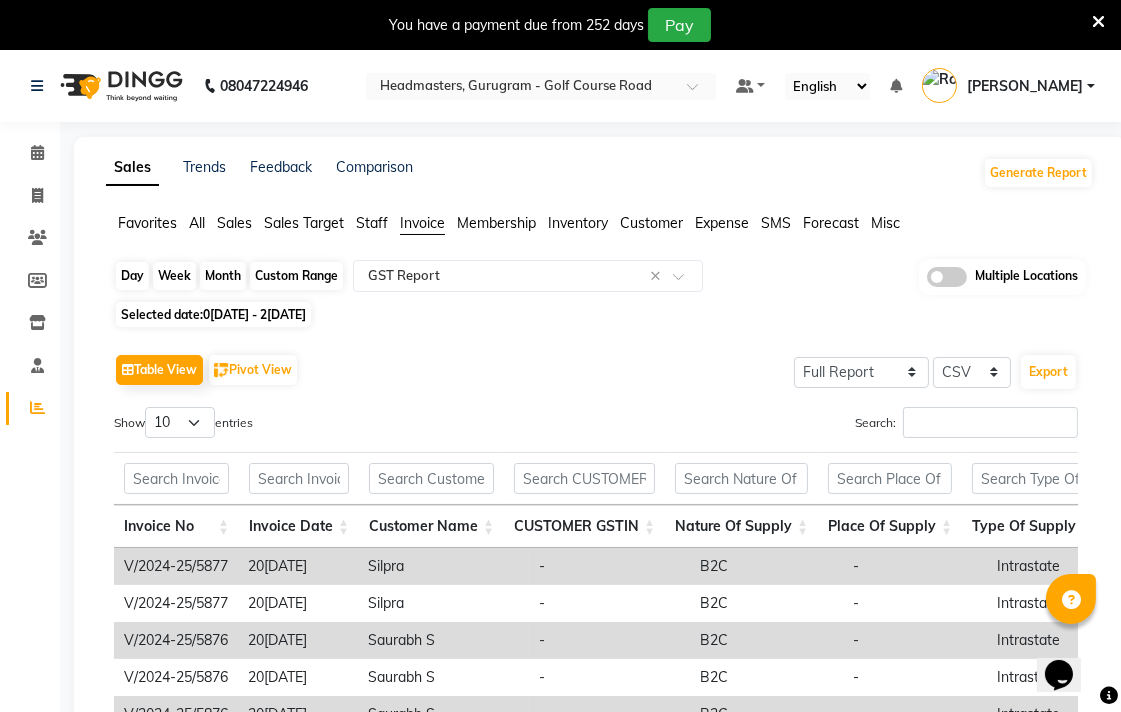 click on "Custom Range" 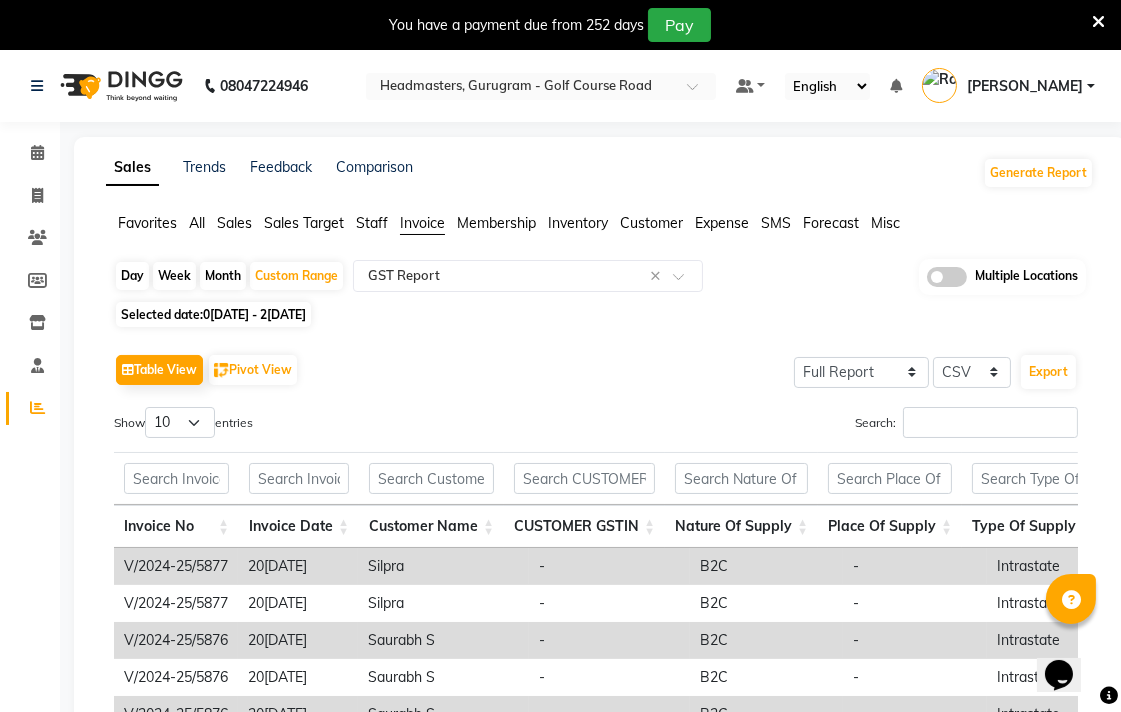 select on "2" 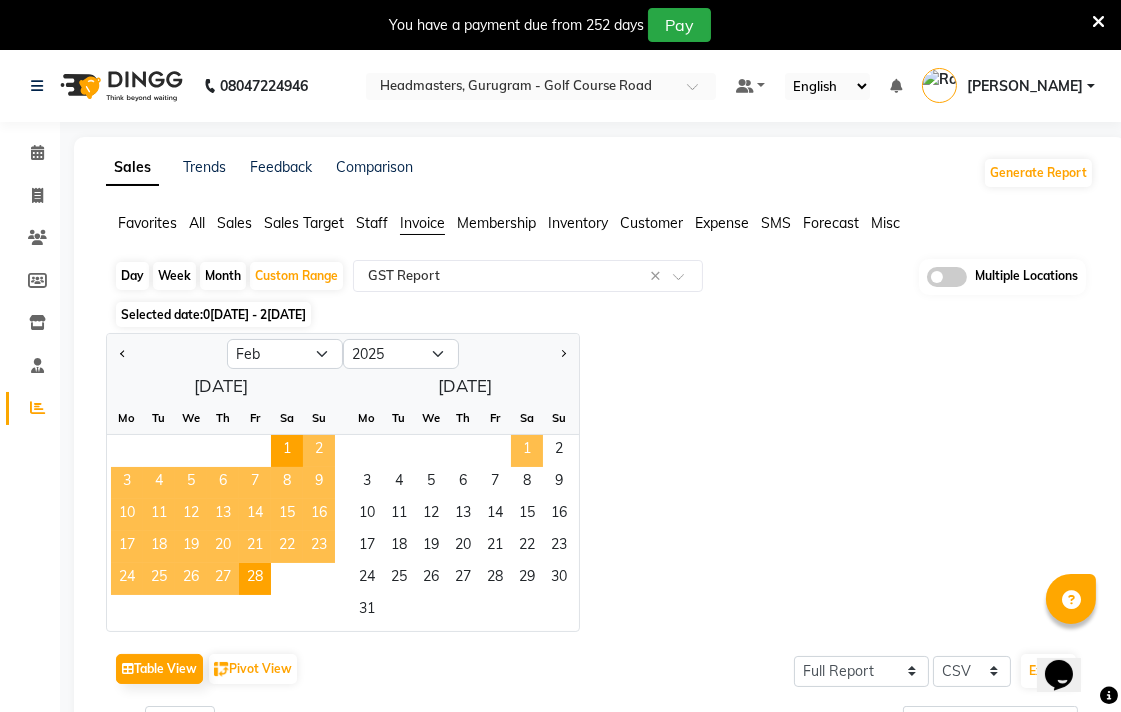 click on "1" 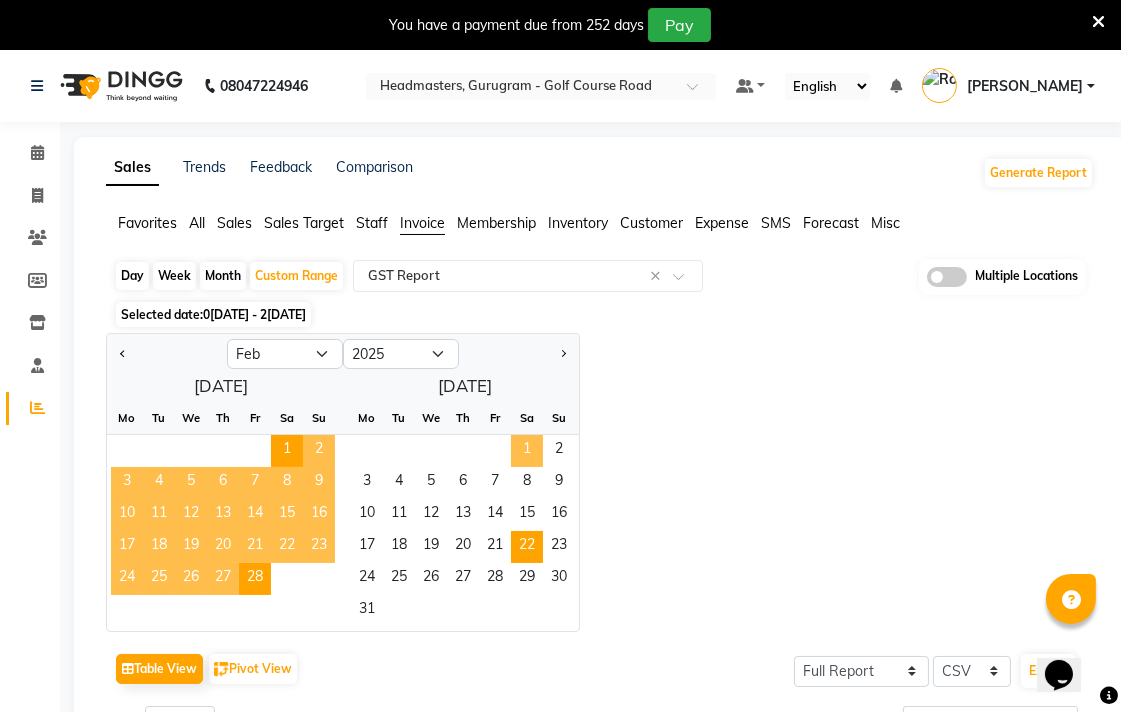 select on "3" 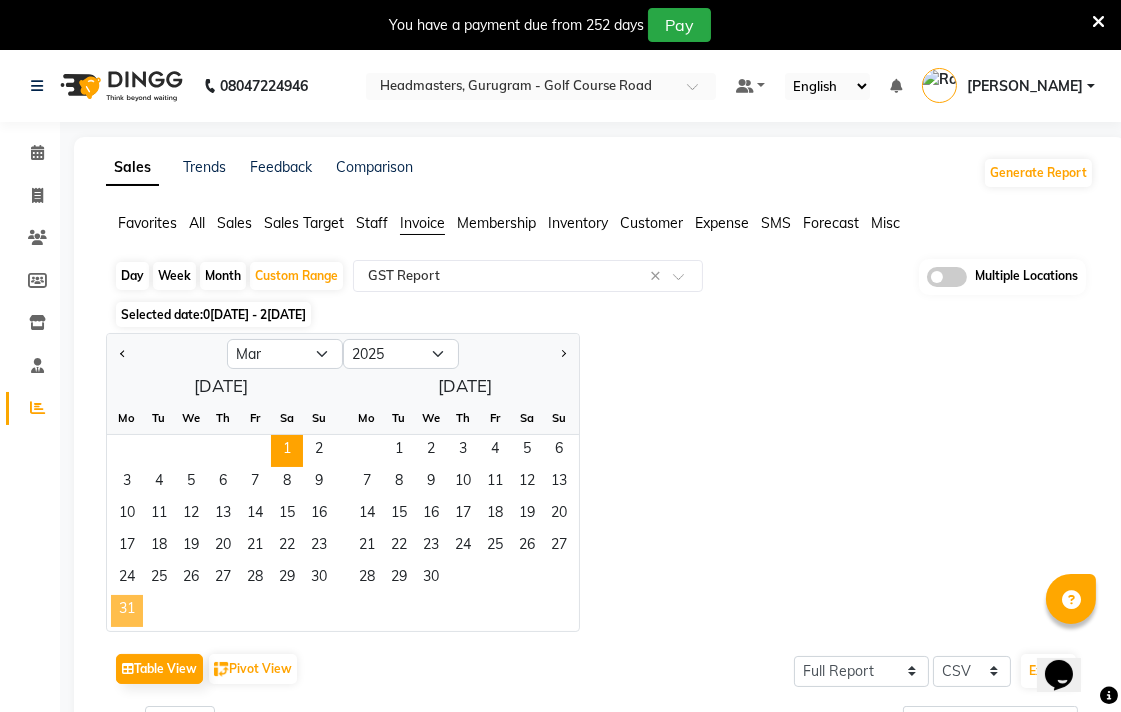 click on "31" 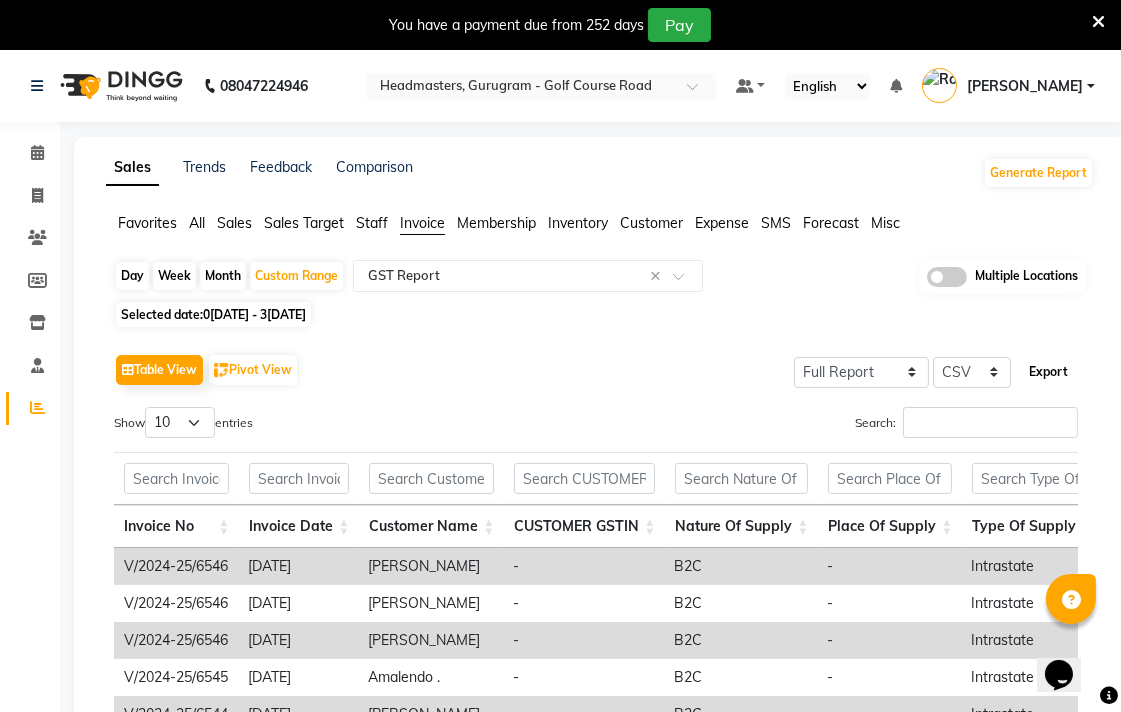 click on "Export" 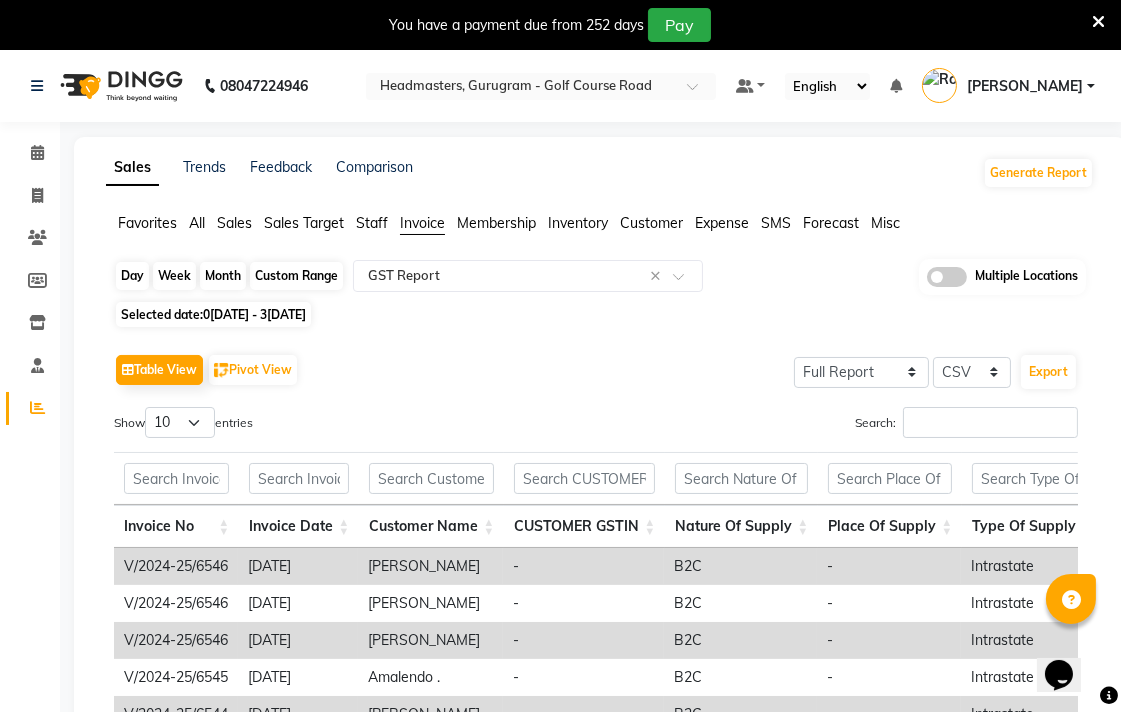 click on "Custom Range" 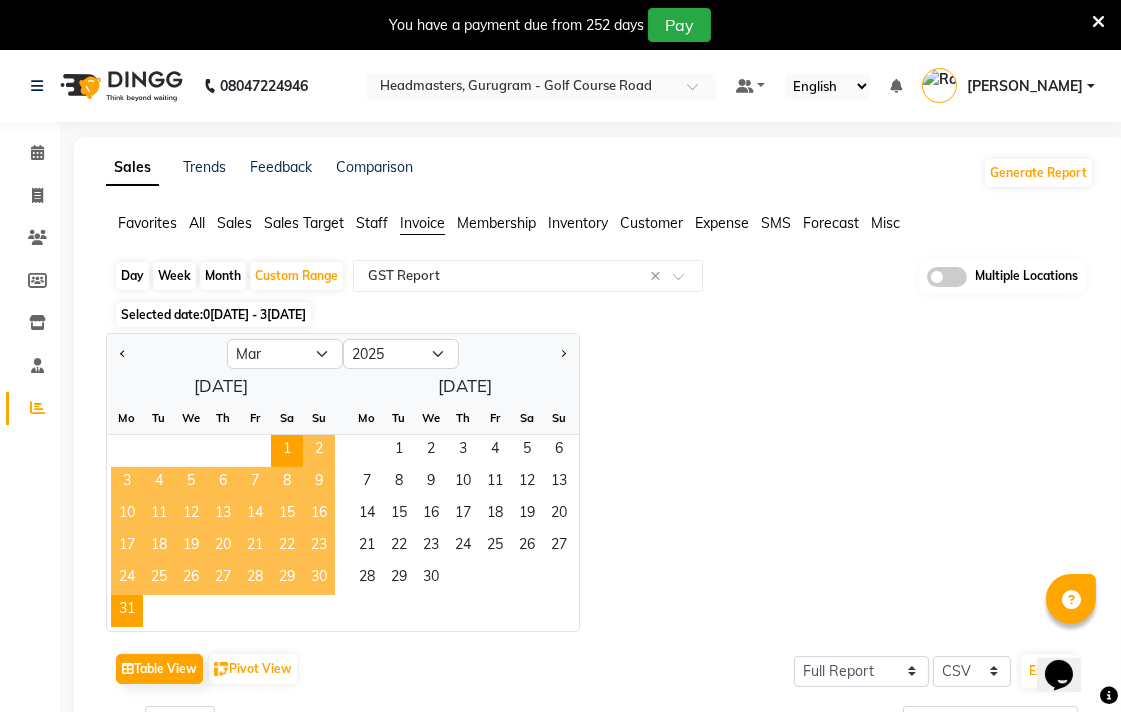 click on "Tu" 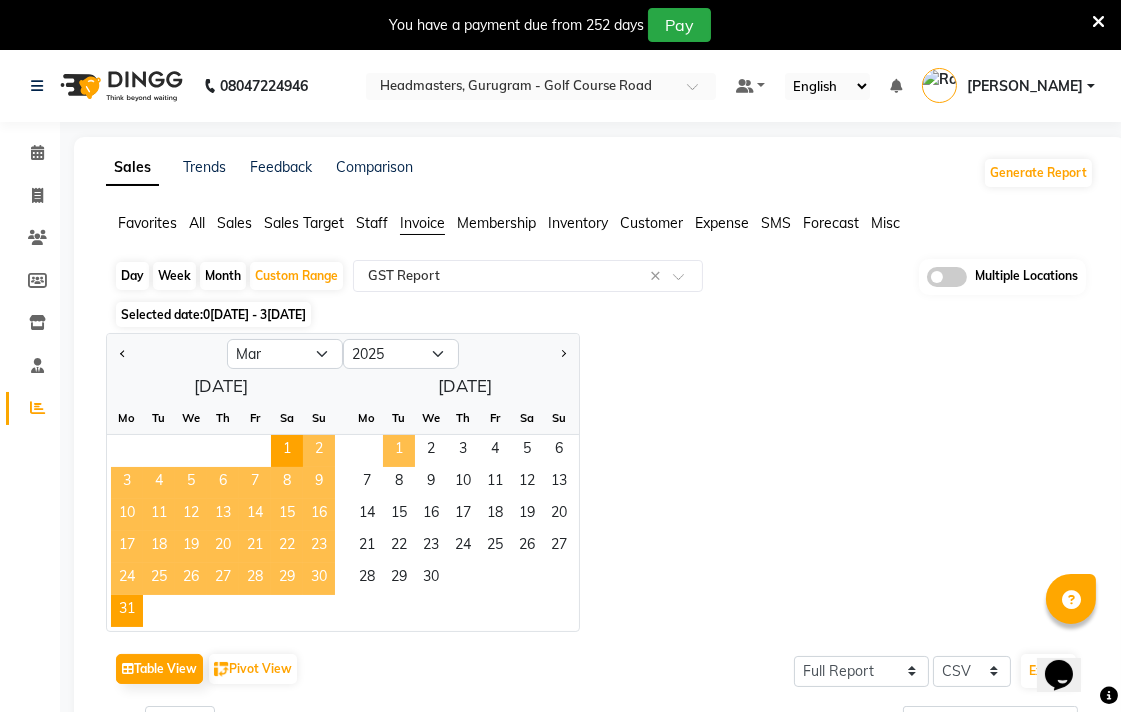 click on "1" 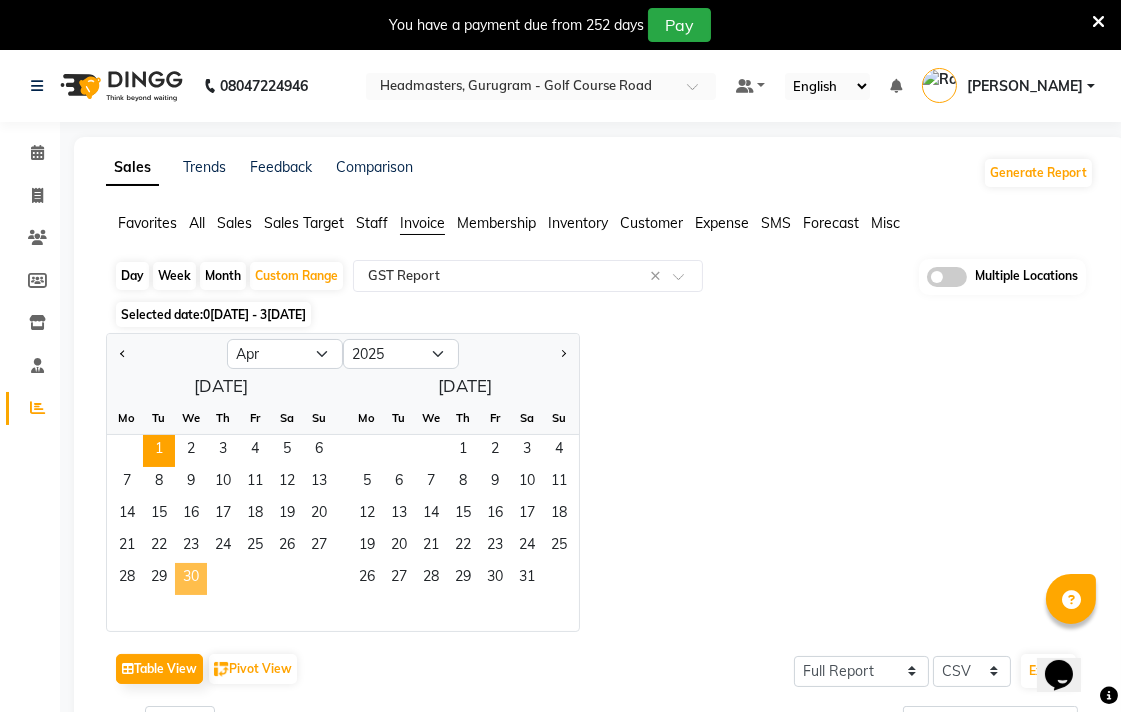click on "30" 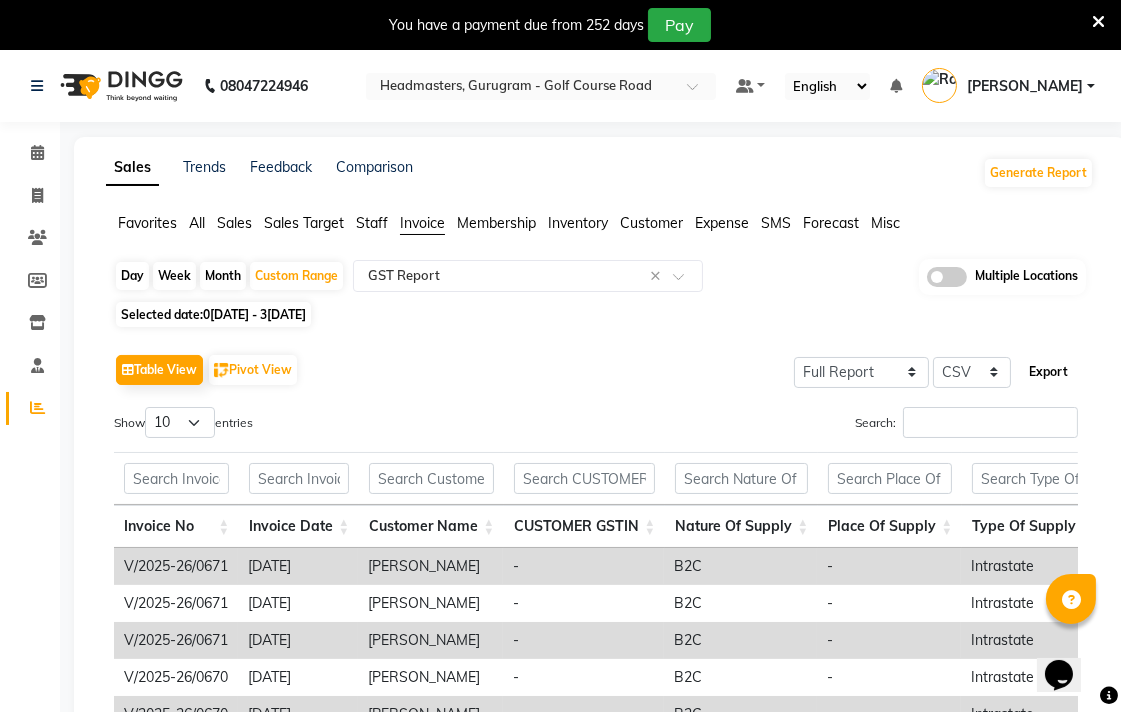 click on "Export" 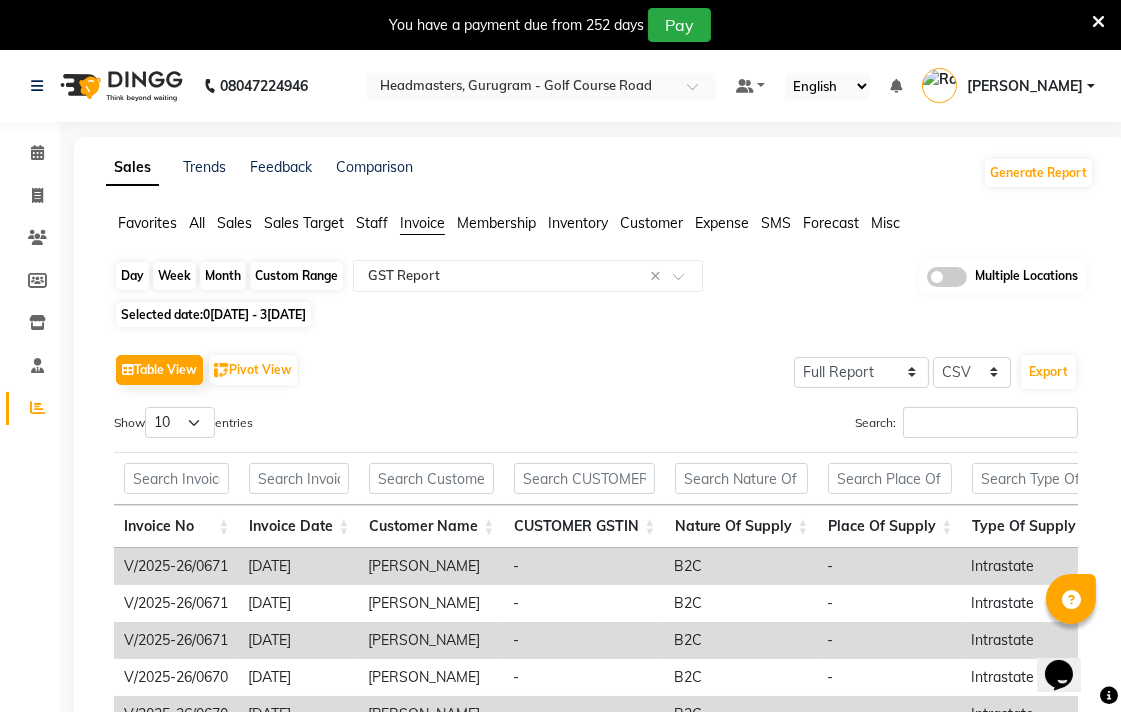 click on "Custom Range" 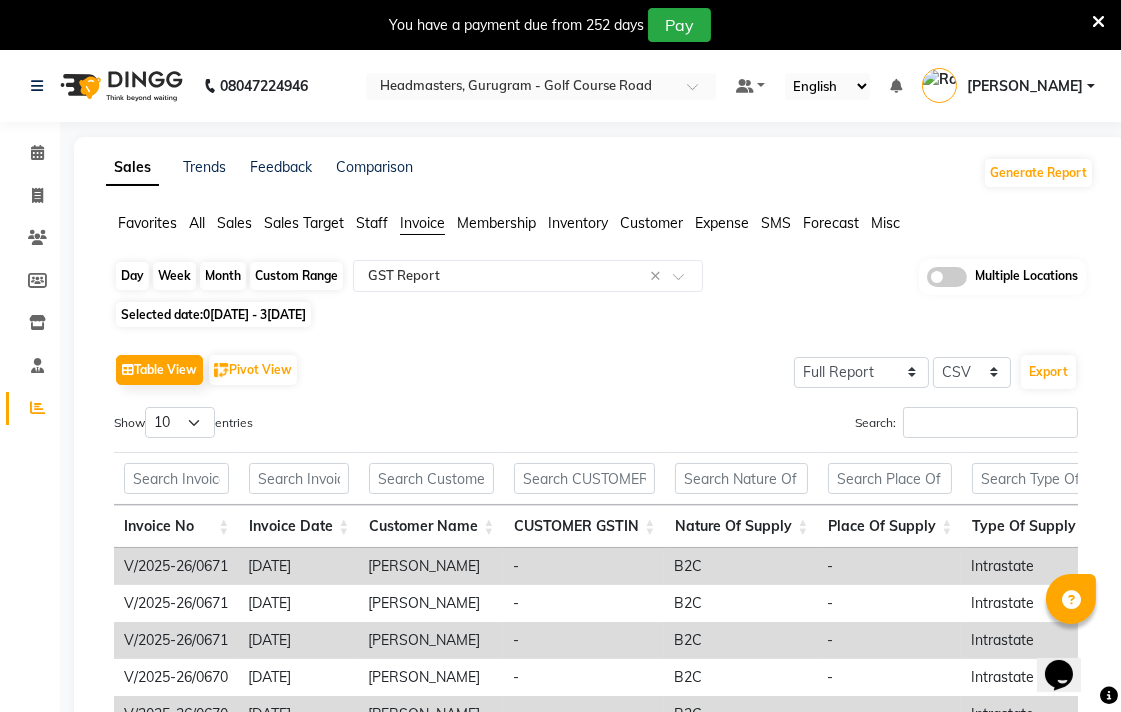 select on "4" 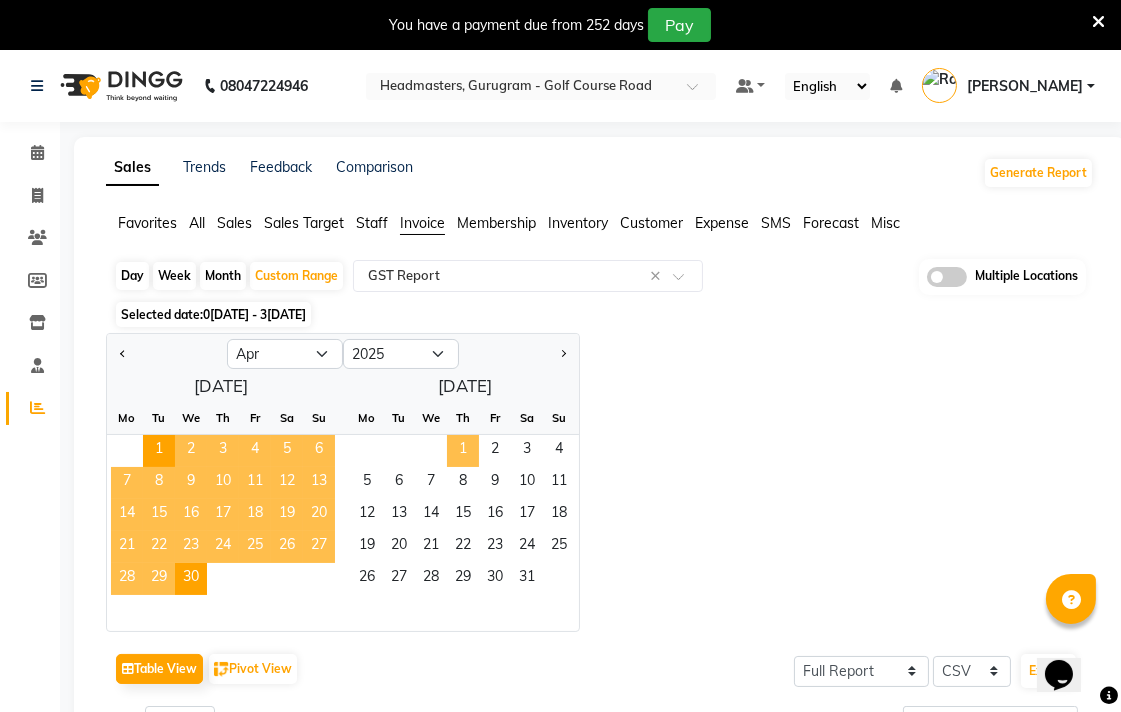 click on "1" 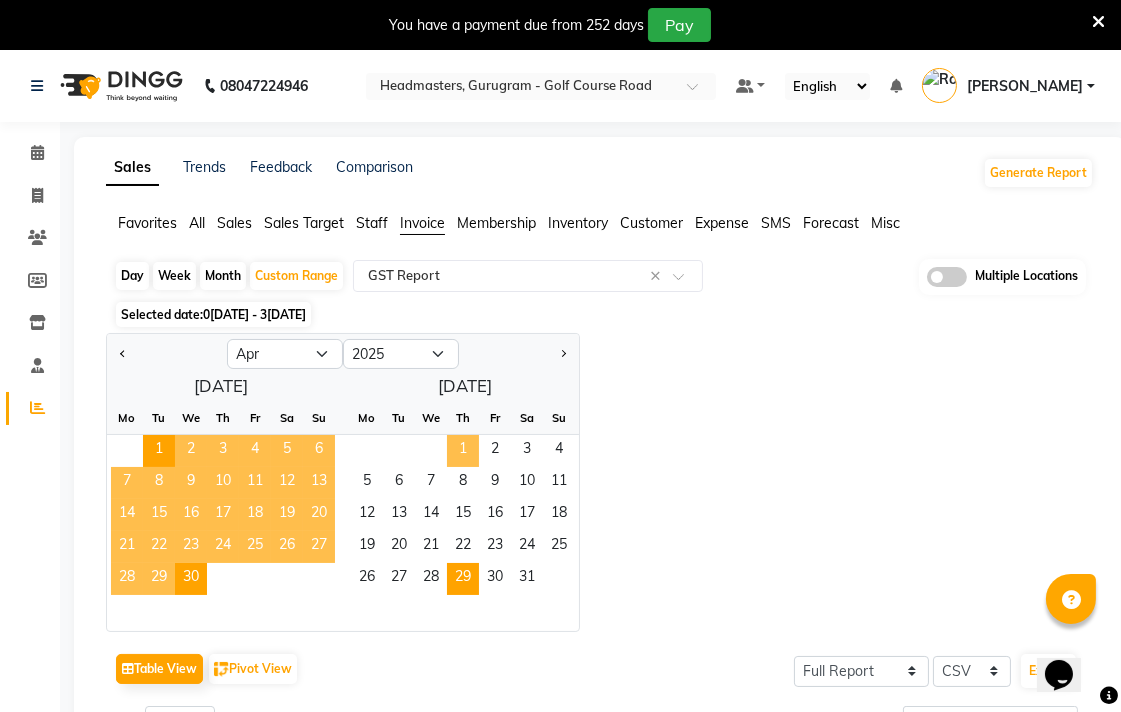 select on "5" 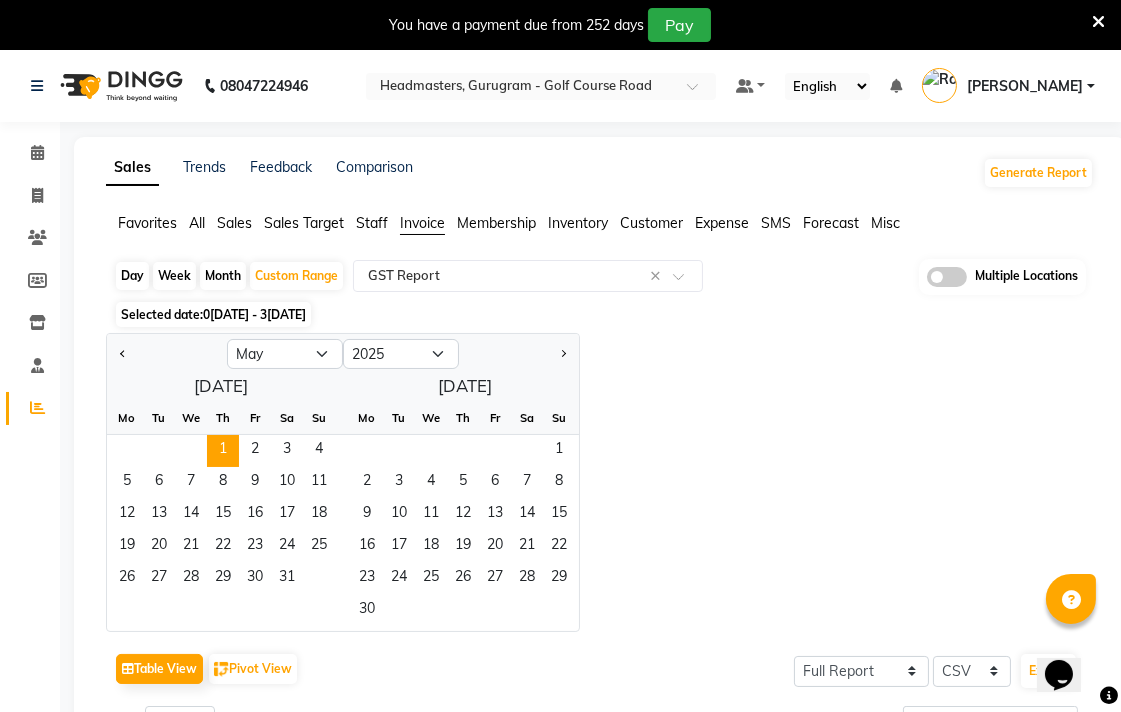 click on "26   27   28   29   30   31" 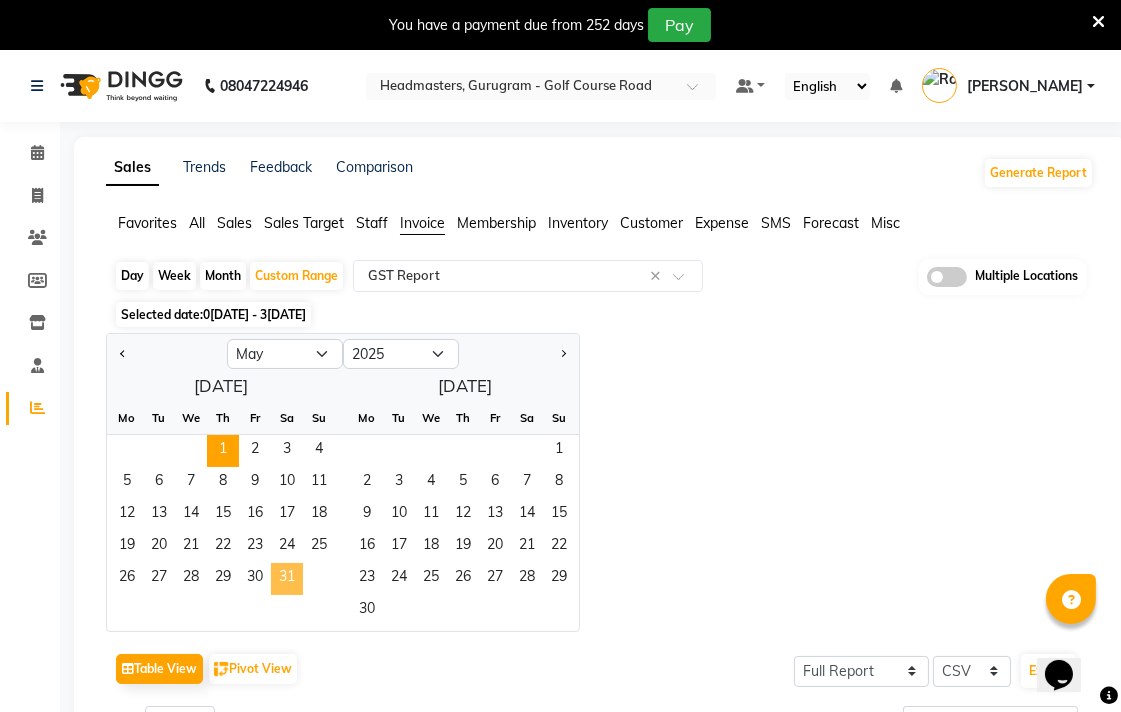 click on "31" 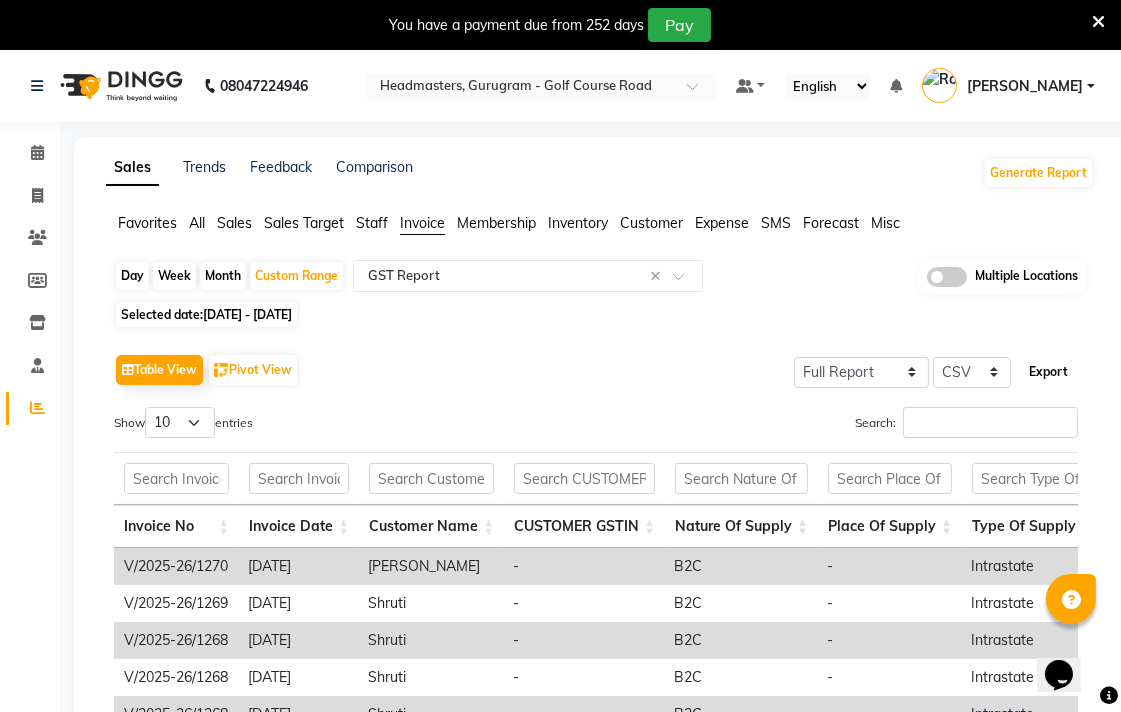 click on "Export" 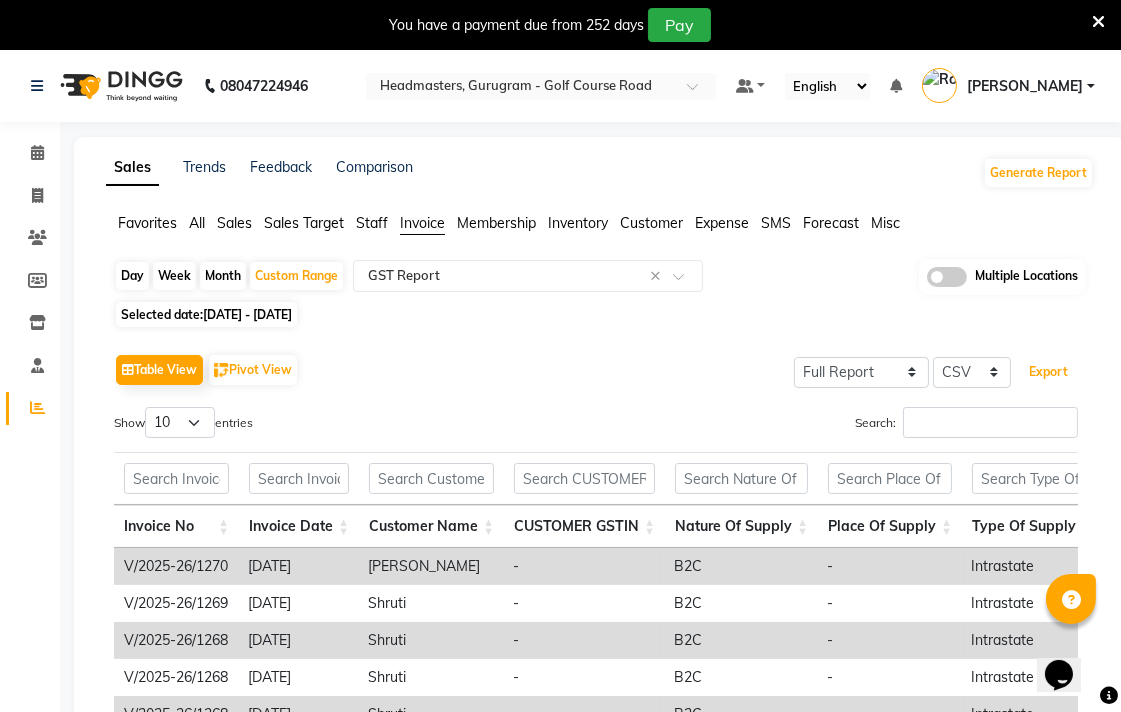 type 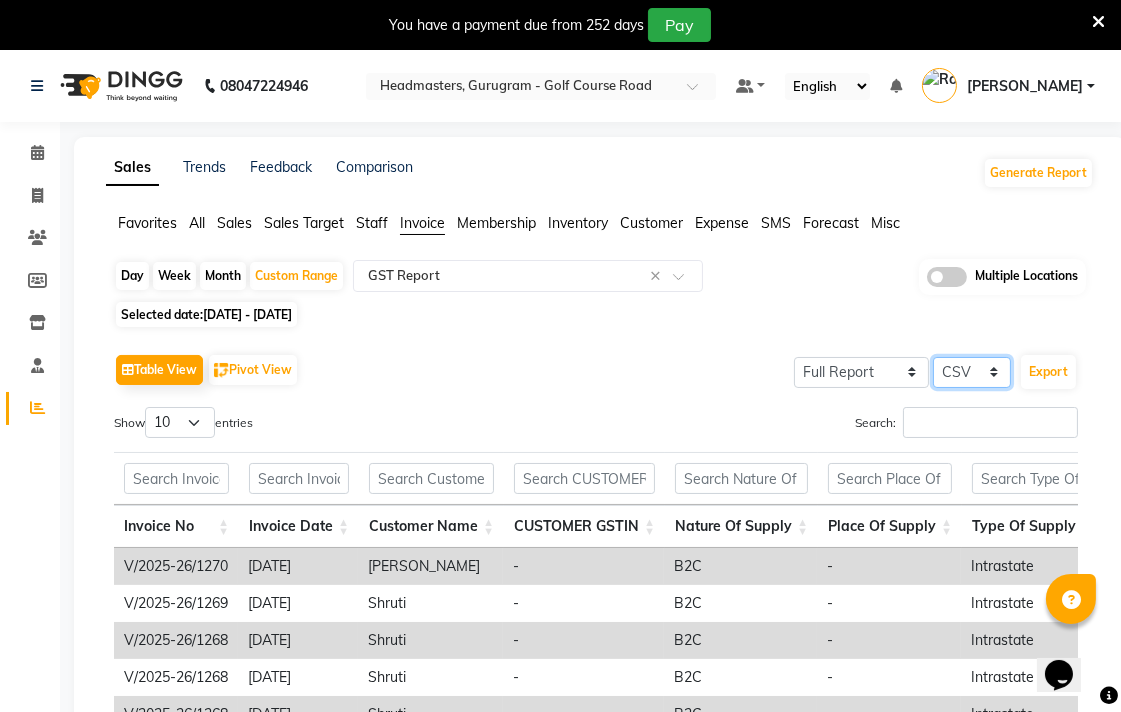 click on "Select CSV PDF" 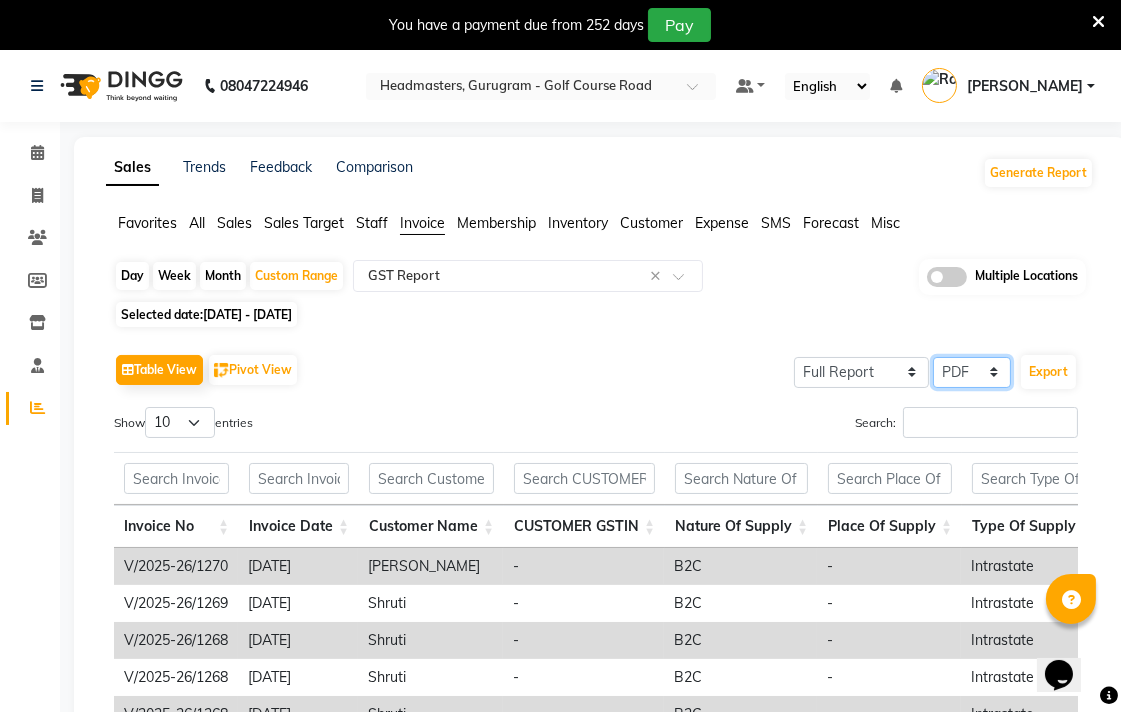 click on "Select CSV PDF" 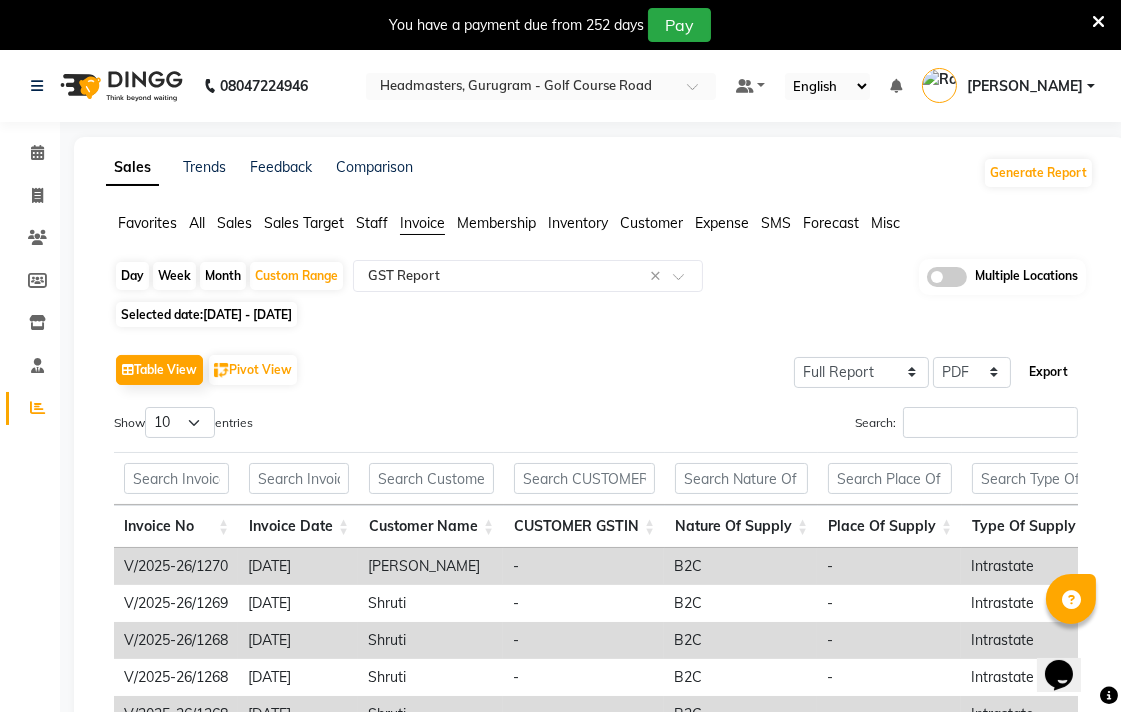 click on "Export" 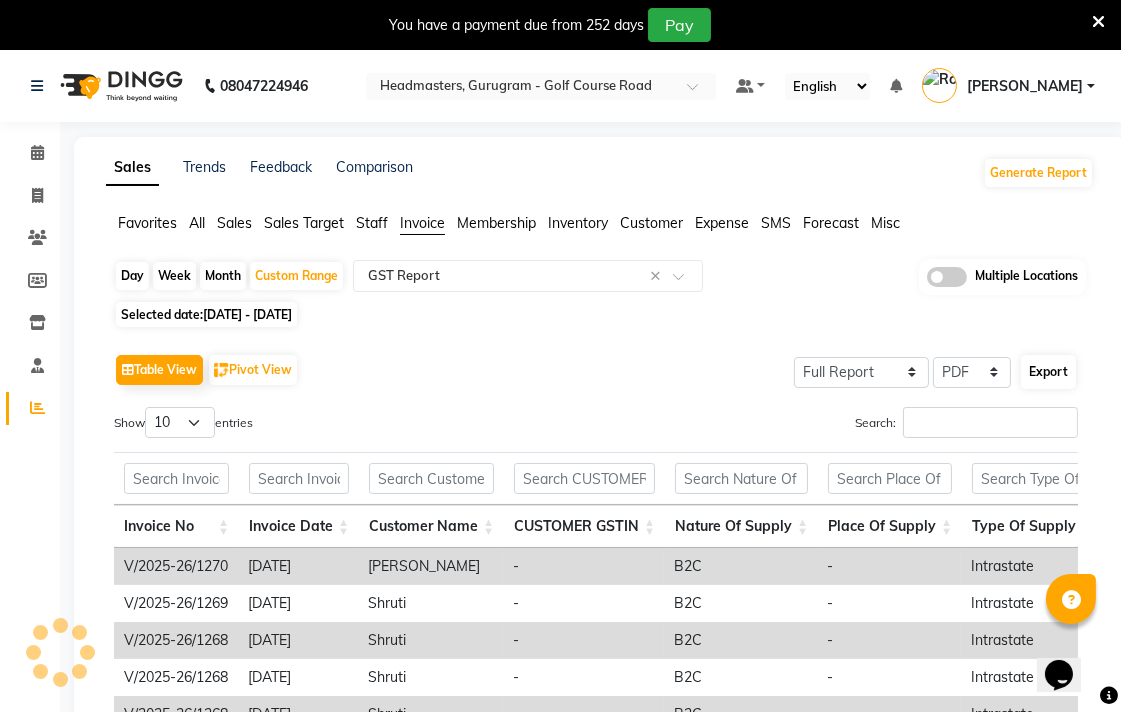 select on "sans-serif" 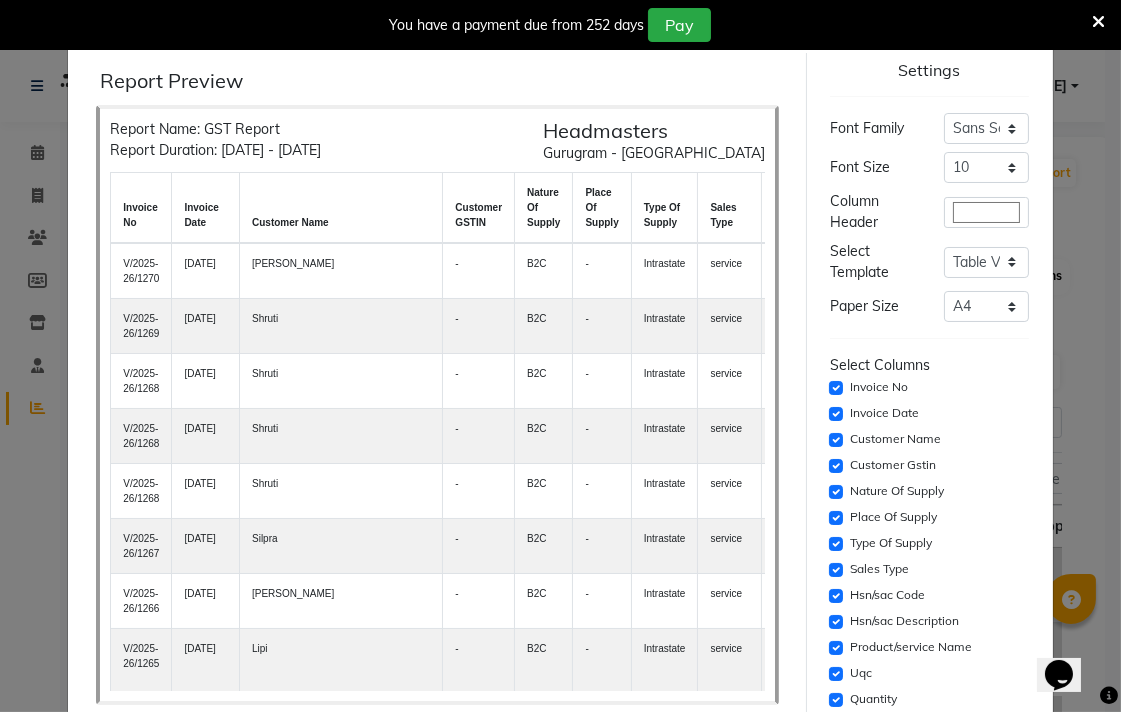 click on "Print" 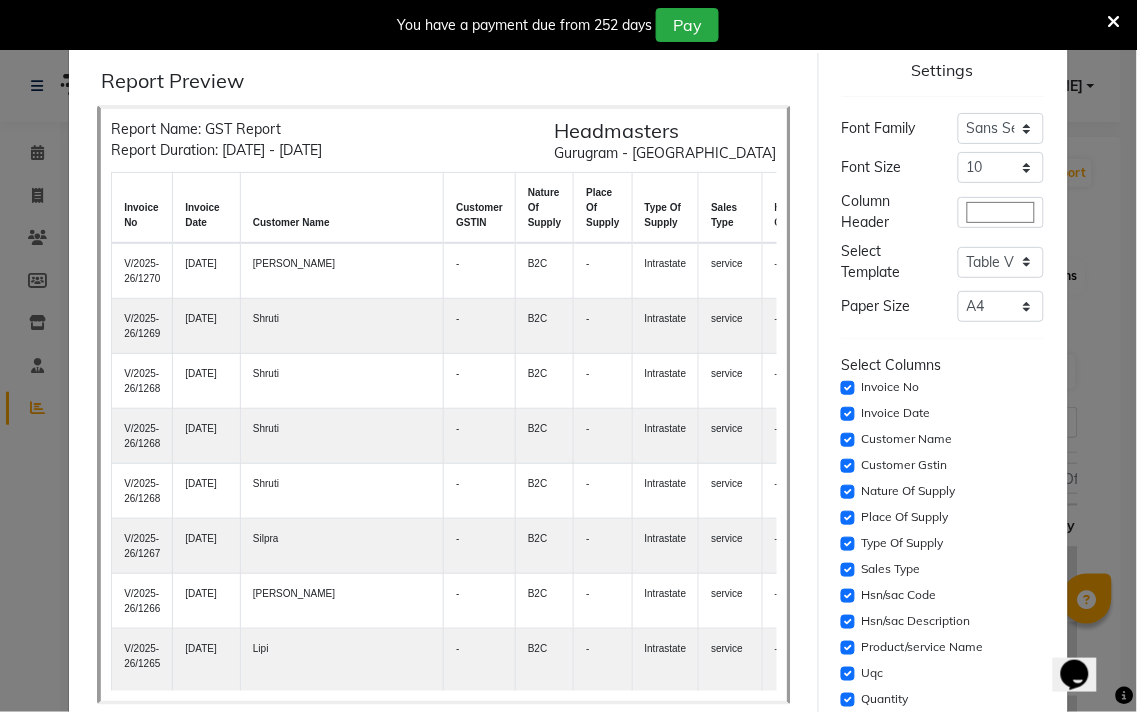 click on "Print" 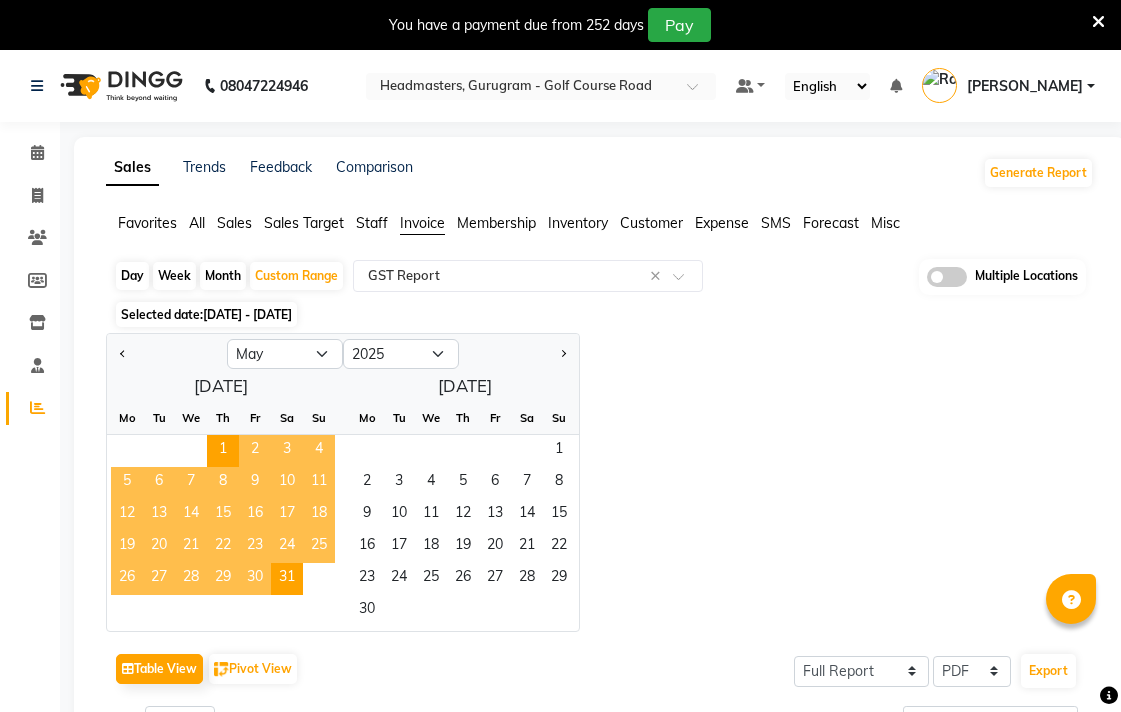 select on "5" 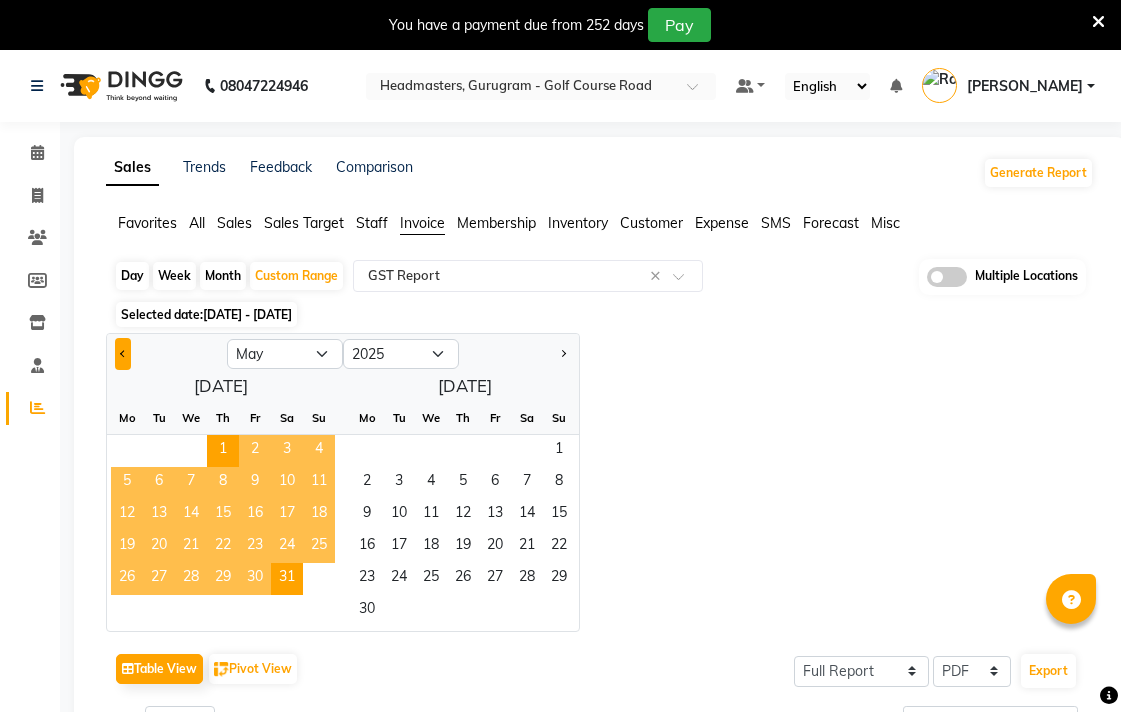 scroll, scrollTop: 0, scrollLeft: 0, axis: both 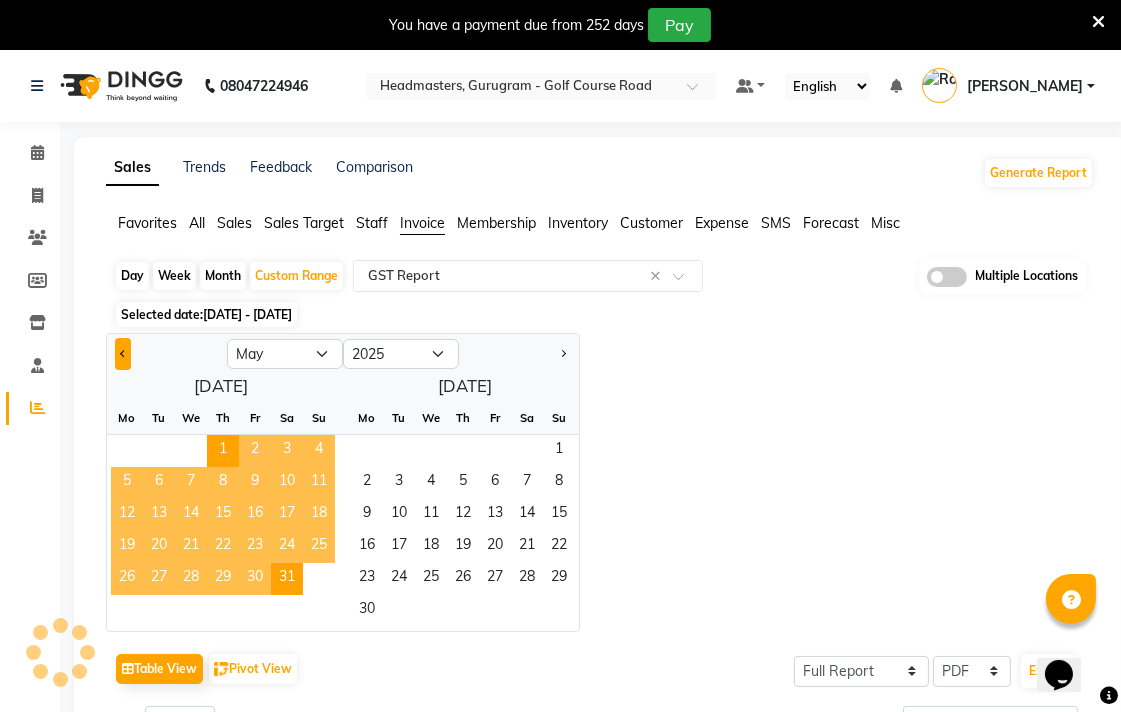 click 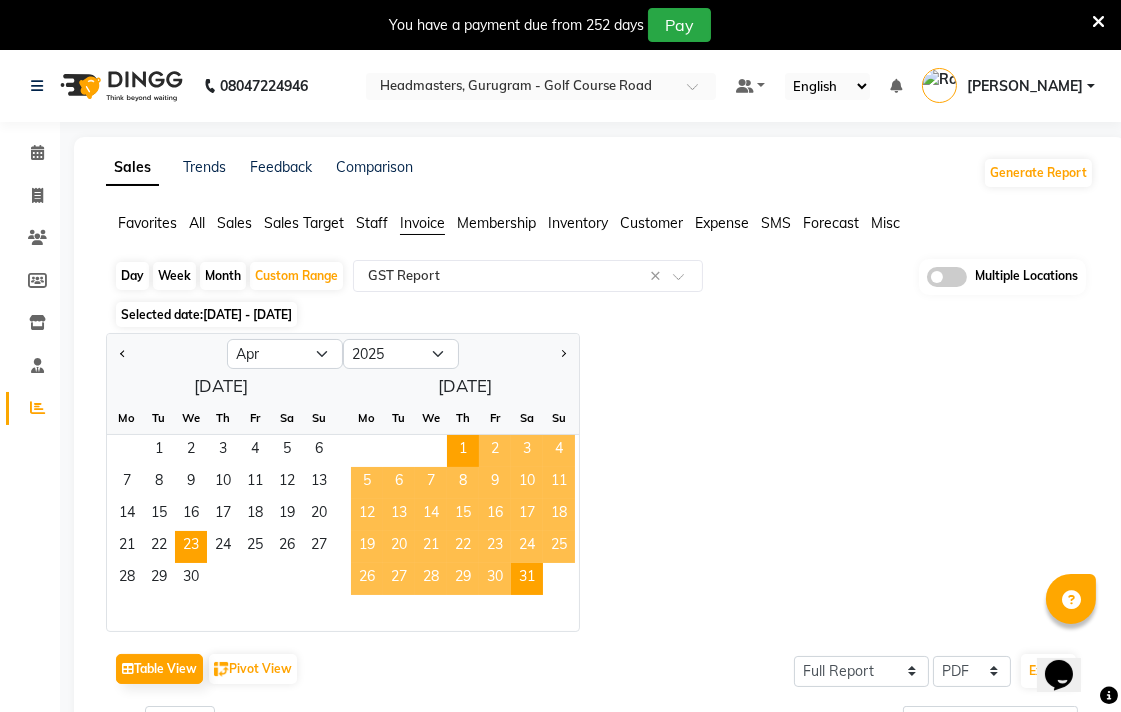 drag, startPoint x: 161, startPoint y: 434, endPoint x: 200, endPoint y: 557, distance: 129.03488 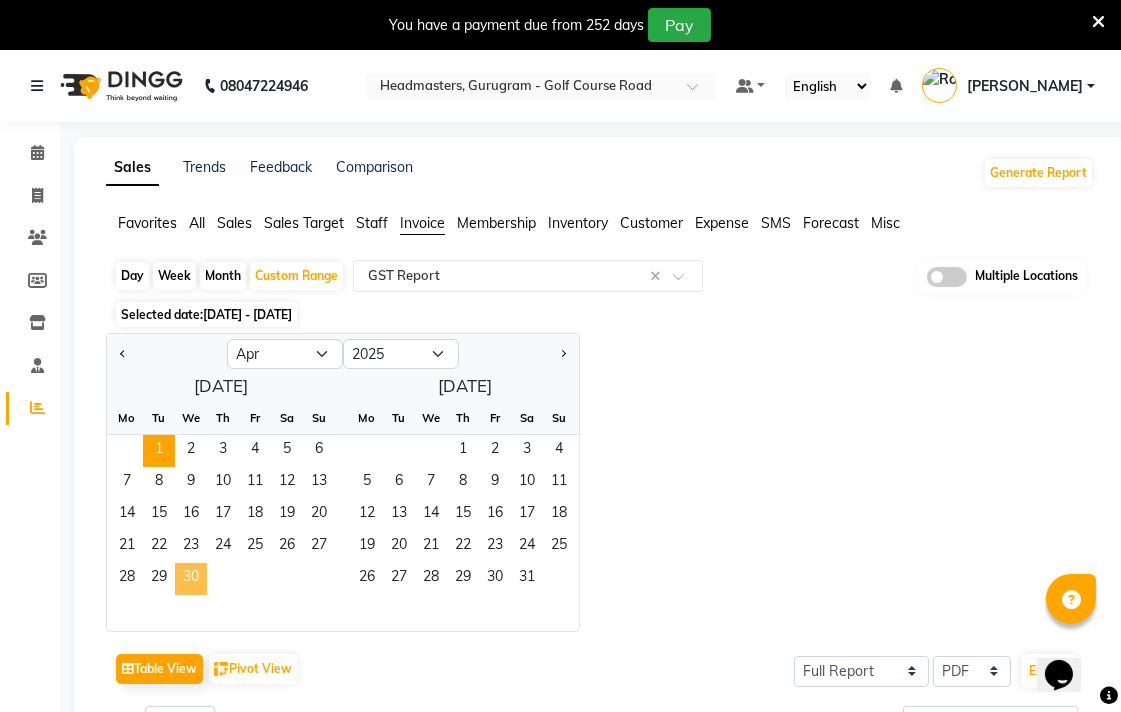 click on "30" 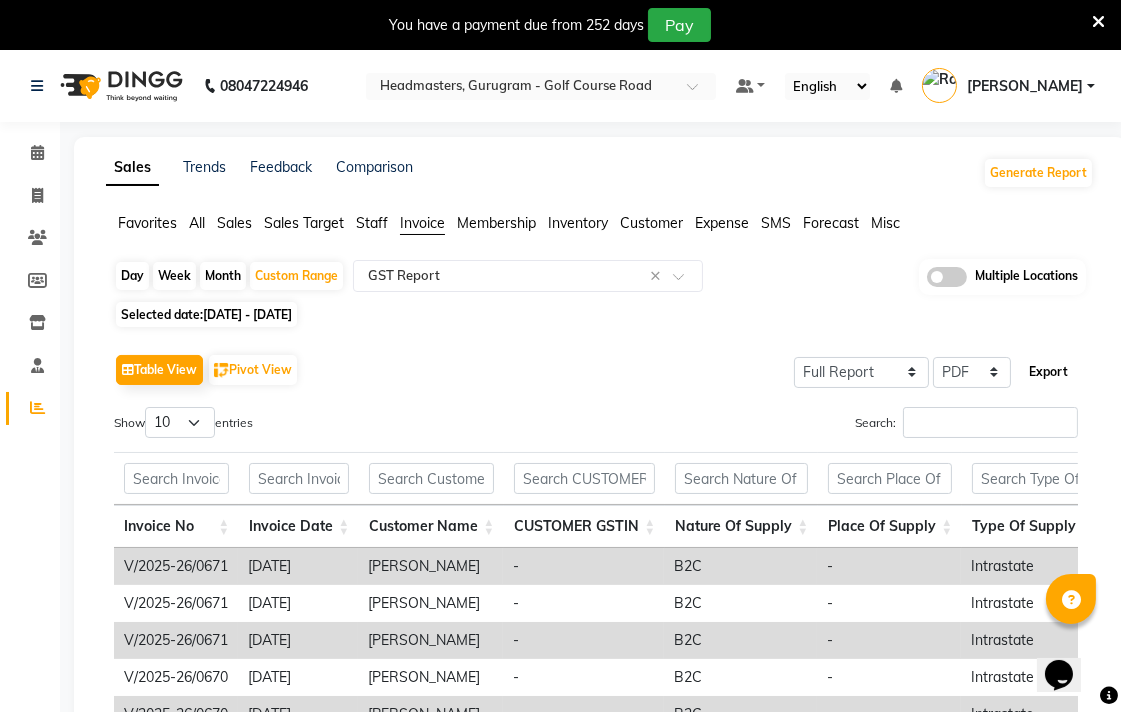 click on "Export" 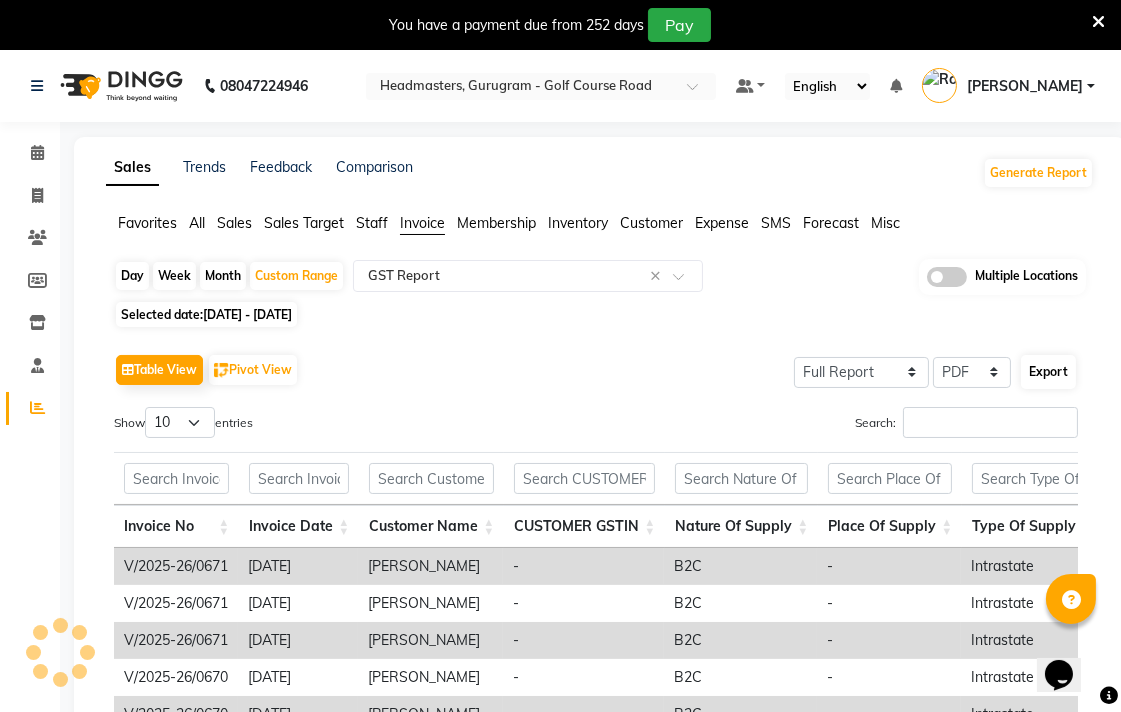 select on "sans-serif" 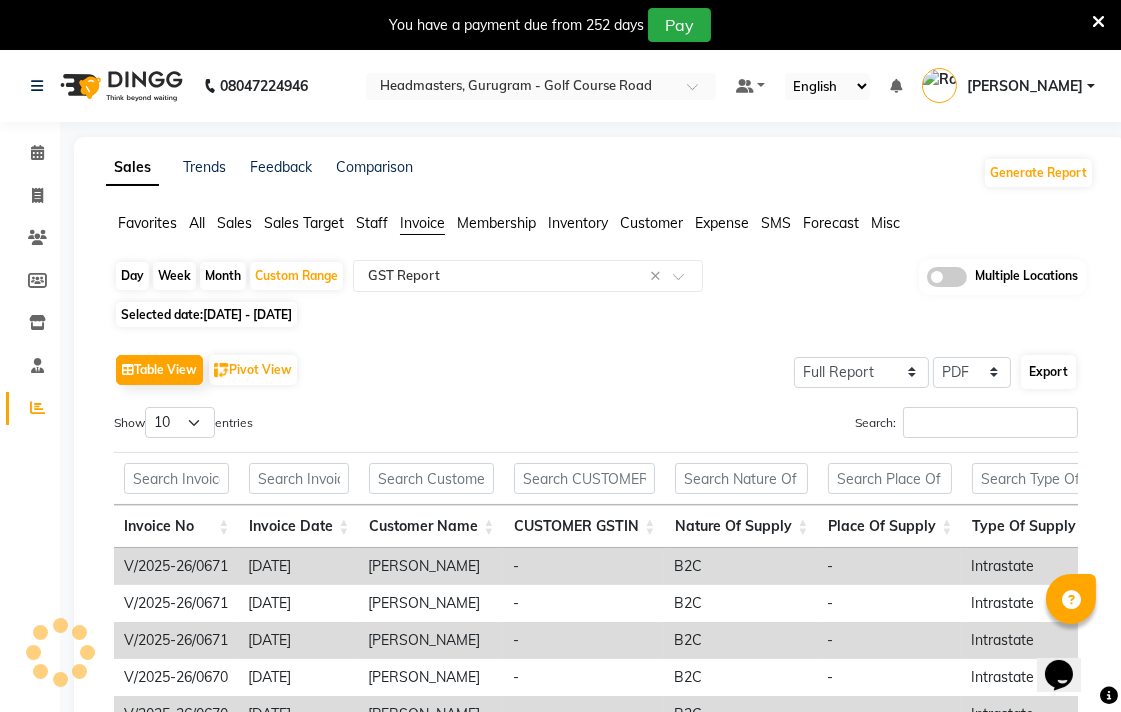 select on "10px" 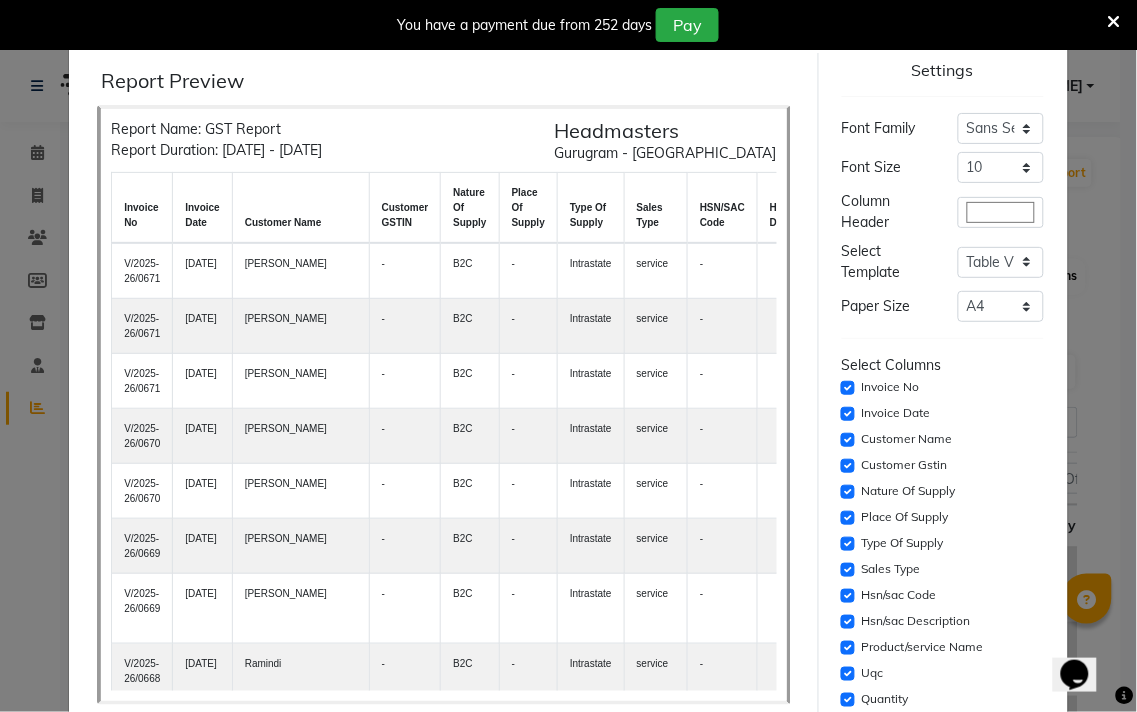 click on "Cgst" 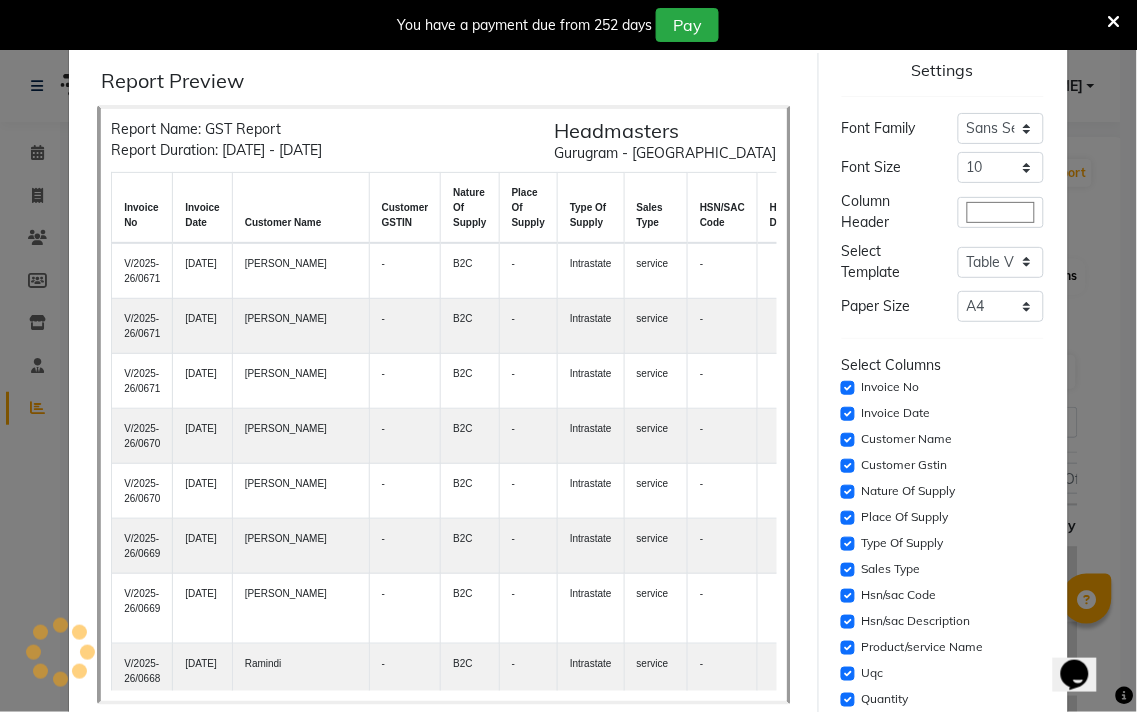 click on "Print" 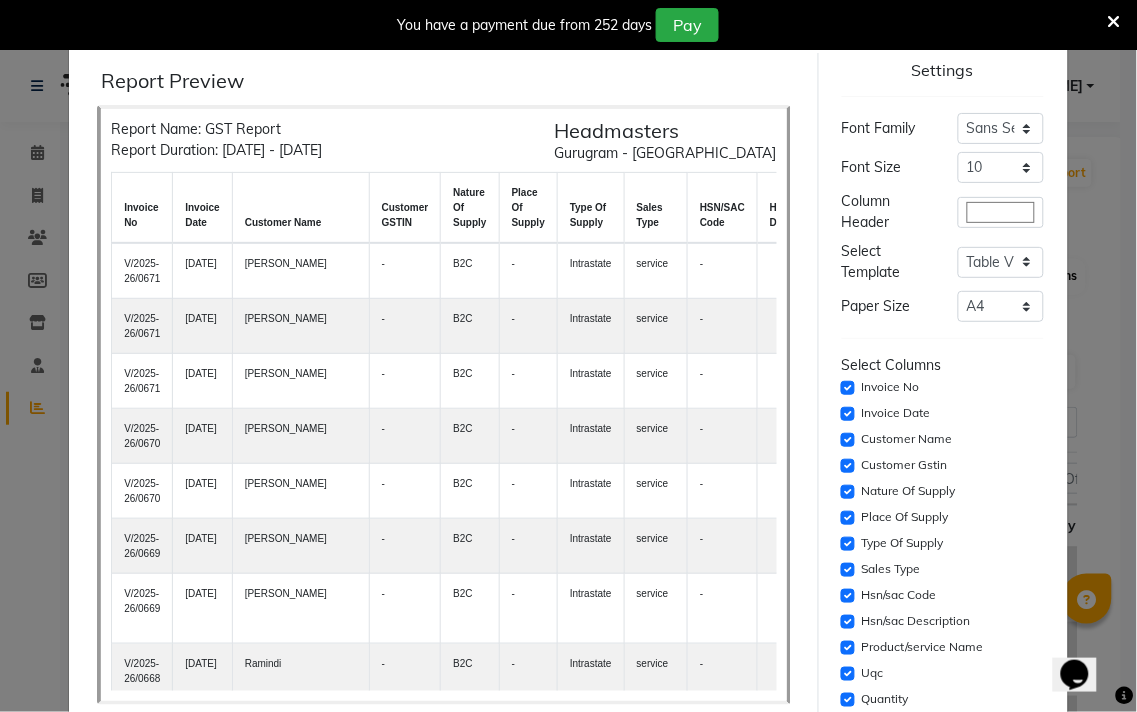 click on "Print" 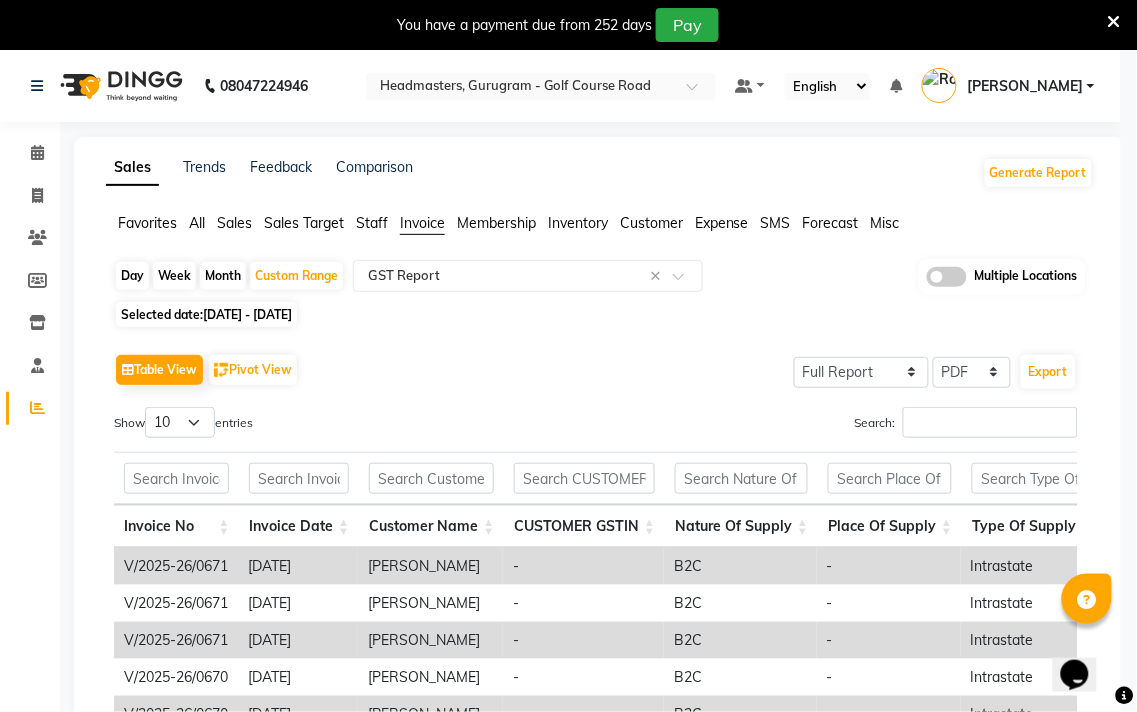 type 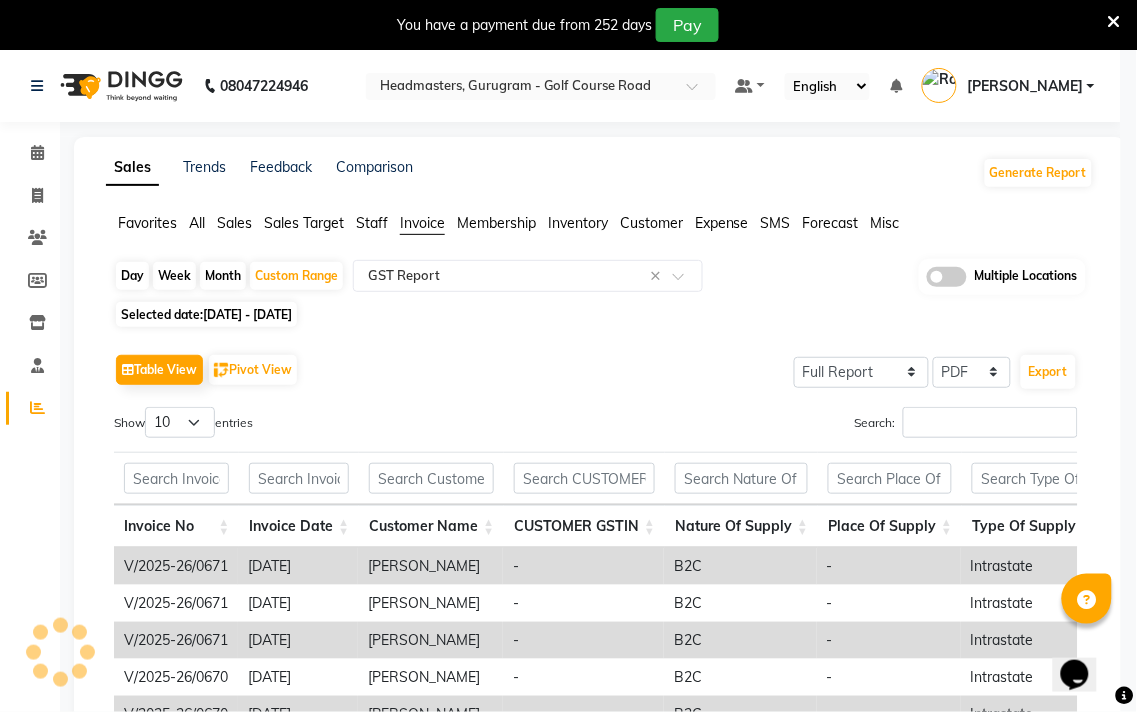 click on "Settings  Font Family  Select Sans Serif Monospace Serif  Font Size  Select 8 9 10 11 12 13 14 15 16 17 18 19 20  Column Header  #ffffff  Select Template  Select Dynamic Table View List View  Paper Size  Select A4 A5 A6 A7 Thermal Select Columns  Invoice No   Invoice Date   Customer Name   Customer Gstin   Nature Of Supply   Place Of Supply   Type Of Supply   Sales Type   Hsn/sac Code   Hsn/sac Description   Product/service Name   Uqc   Quantity   Basic Price   Discount   Redemption   Taxable Amount   Tax Rate   Cgst   Sgst   Igst   Total Tax   Total Amount   Payment Mode   Header   Footer   Print   Cancel" 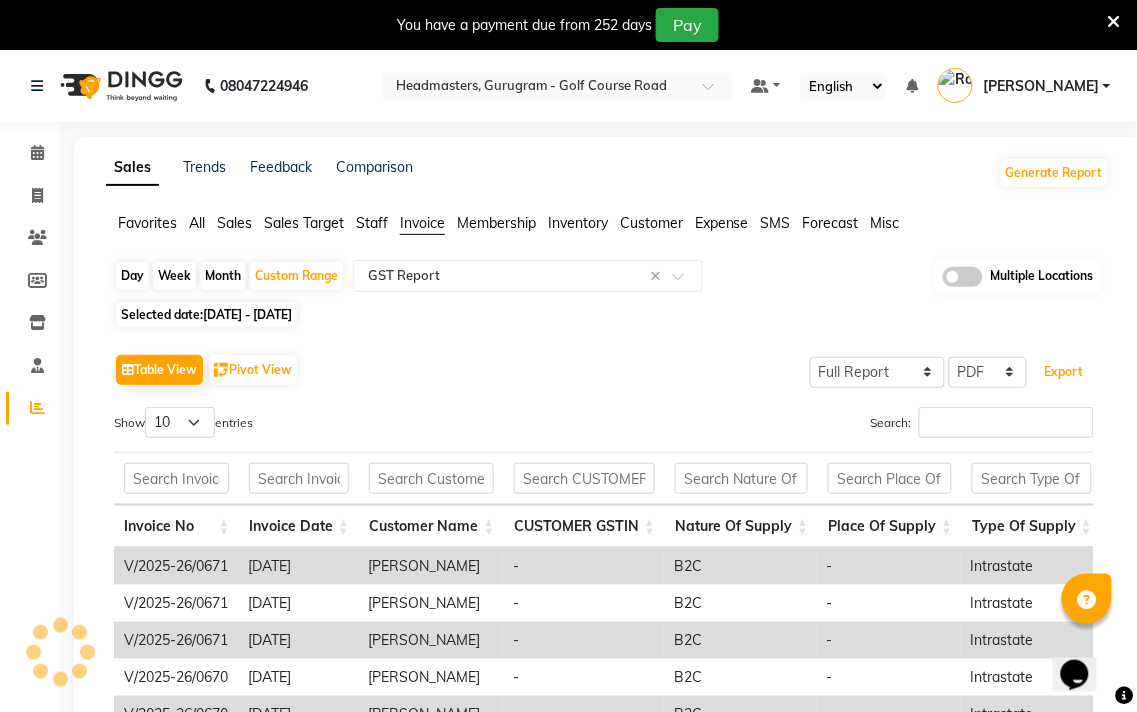 click on "Export" 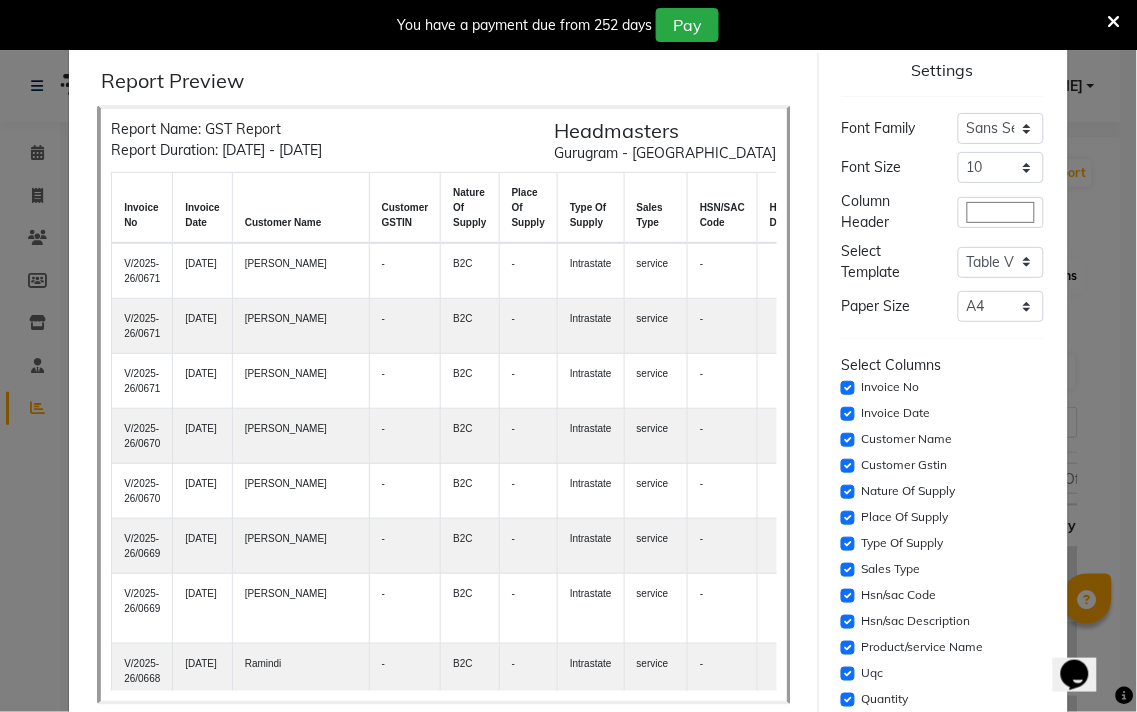 click on "Print" 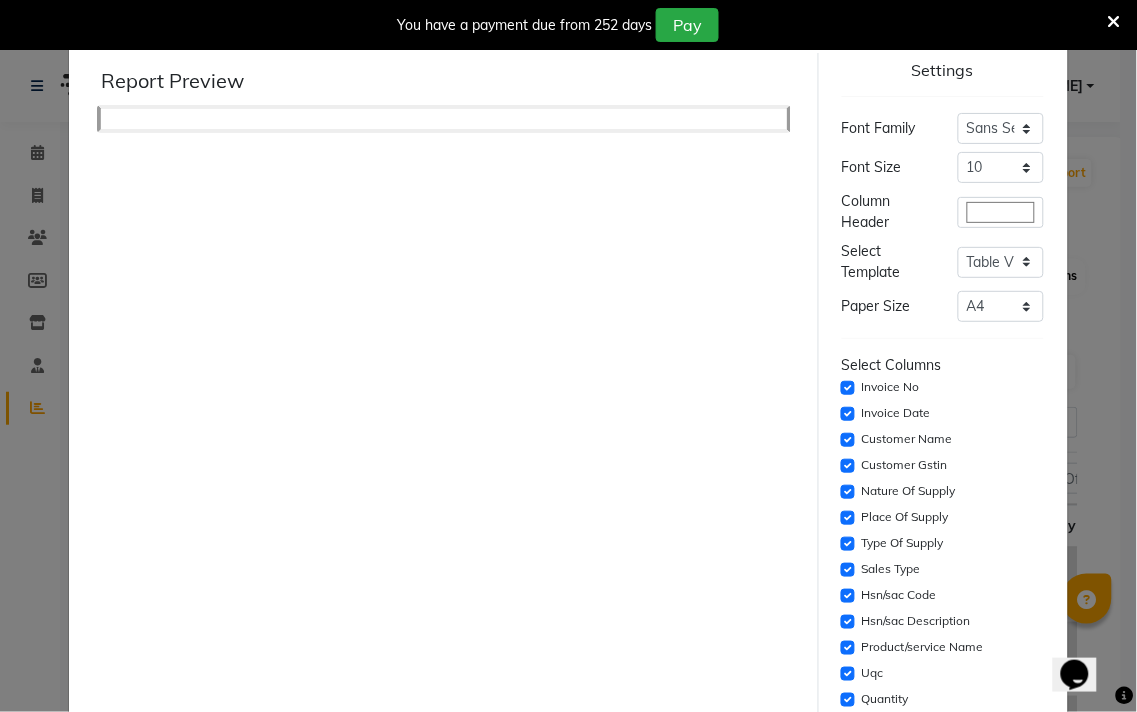 click on "Cancel" 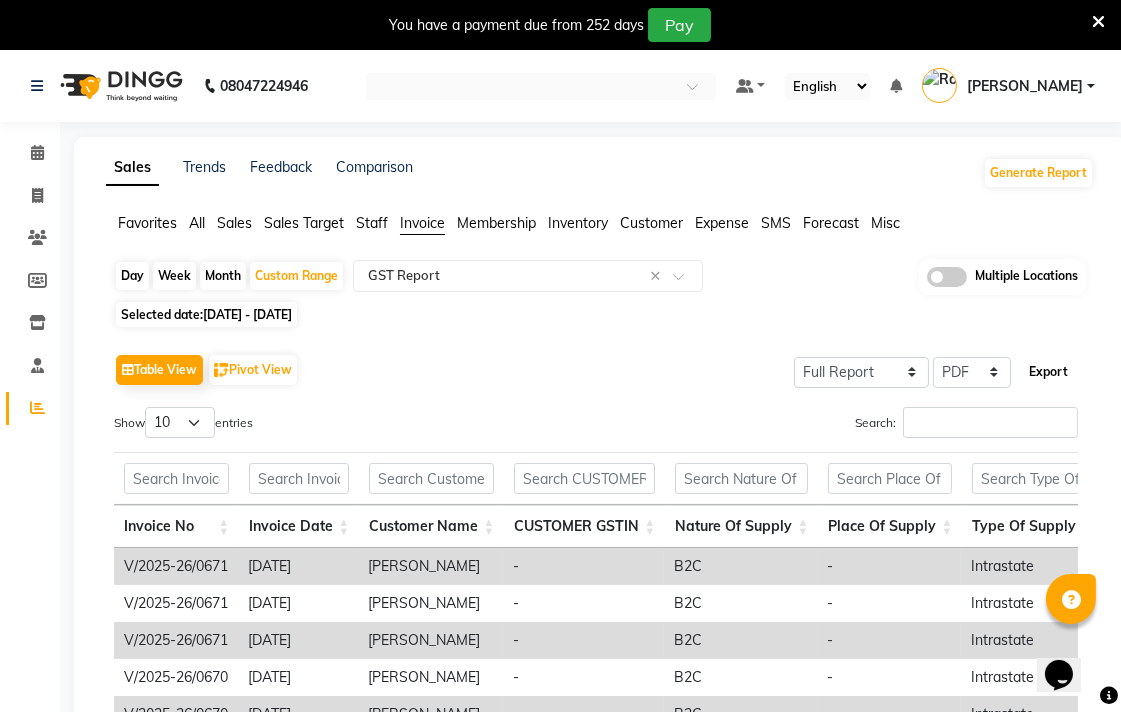 click on "Export" 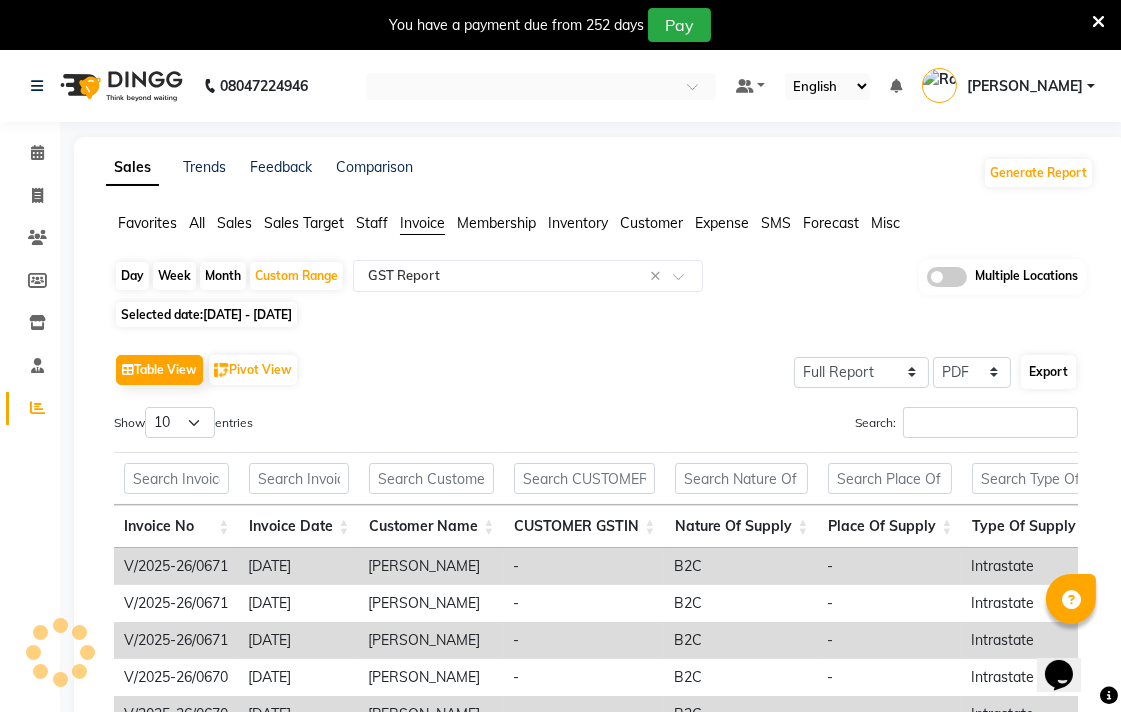 select on "sans-serif" 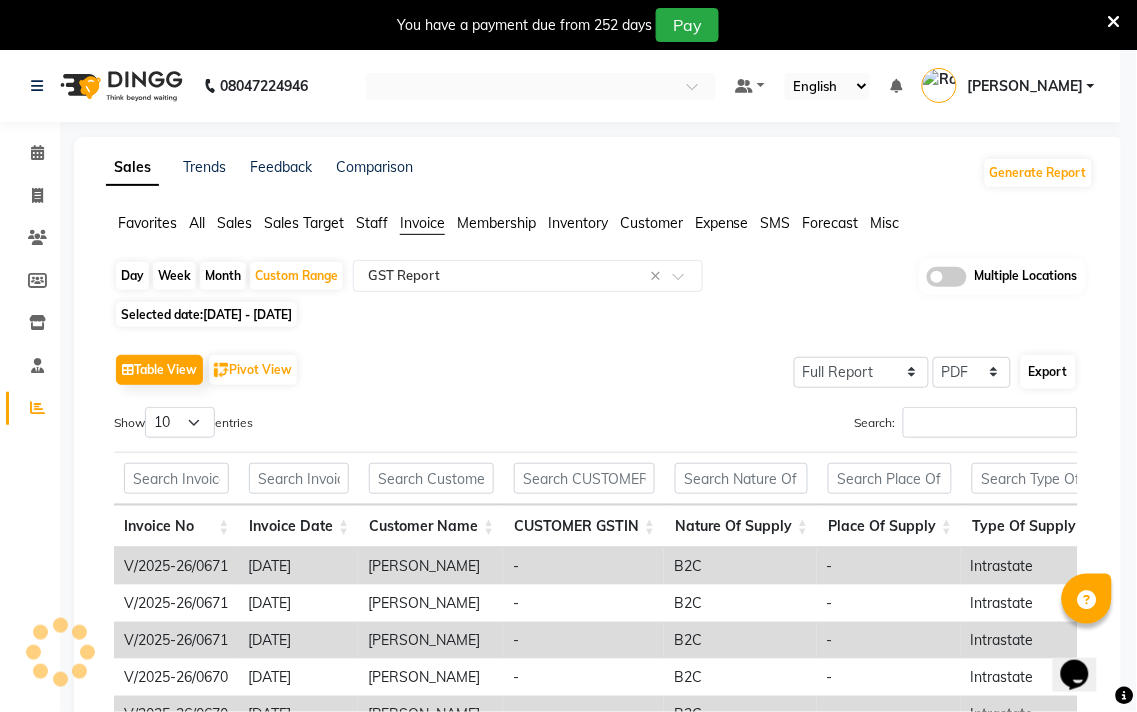 type 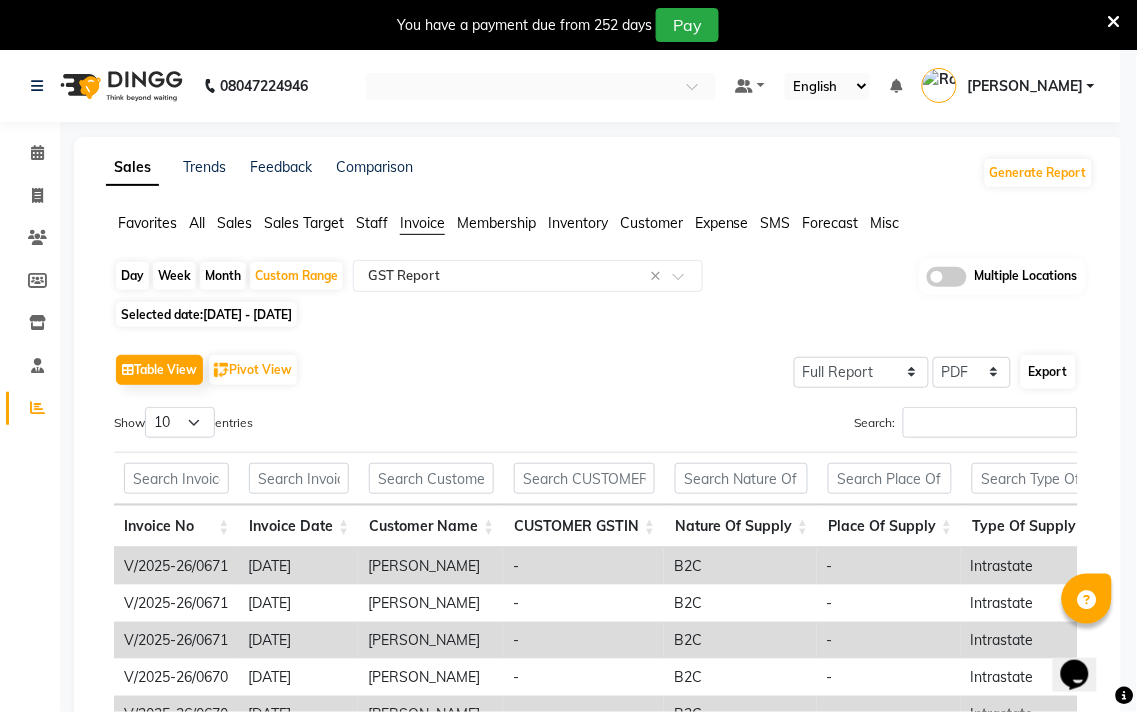 click on "Cancel" 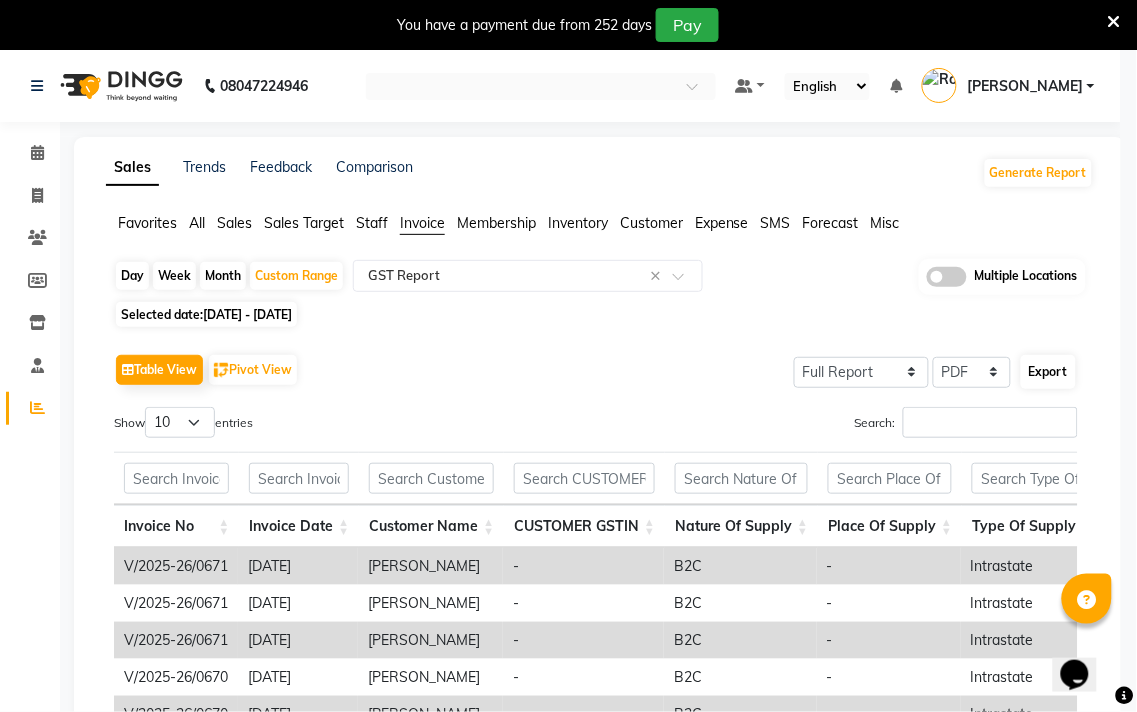 click on "Cancel" 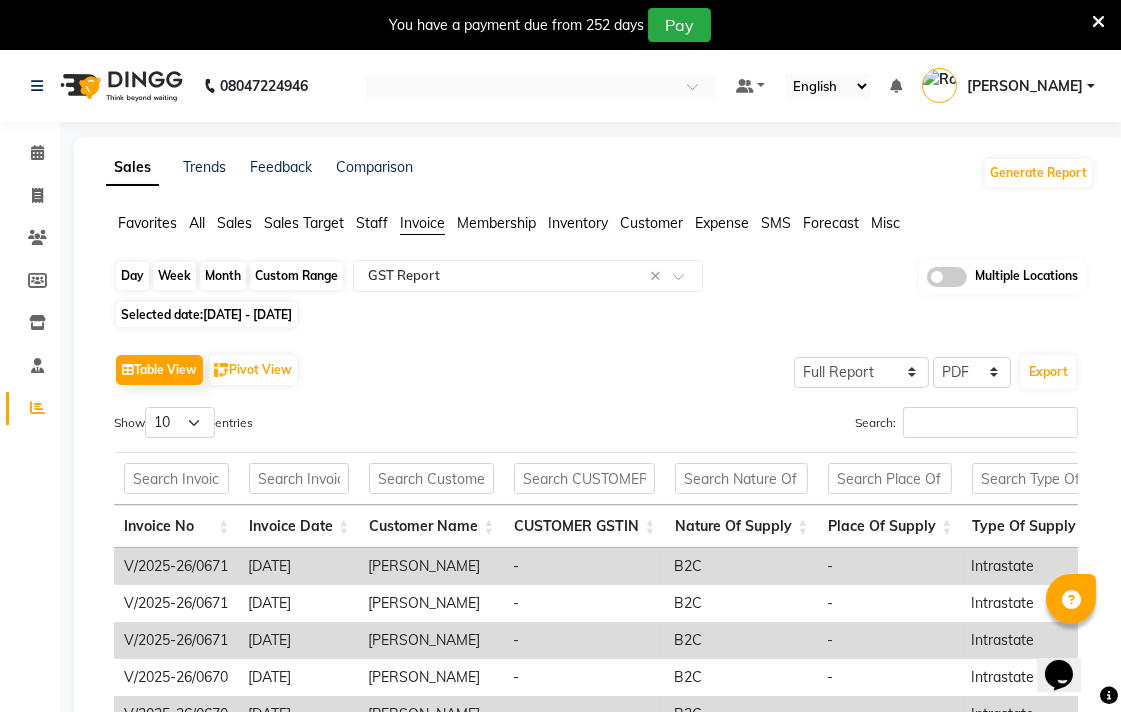 click on "Custom Range" 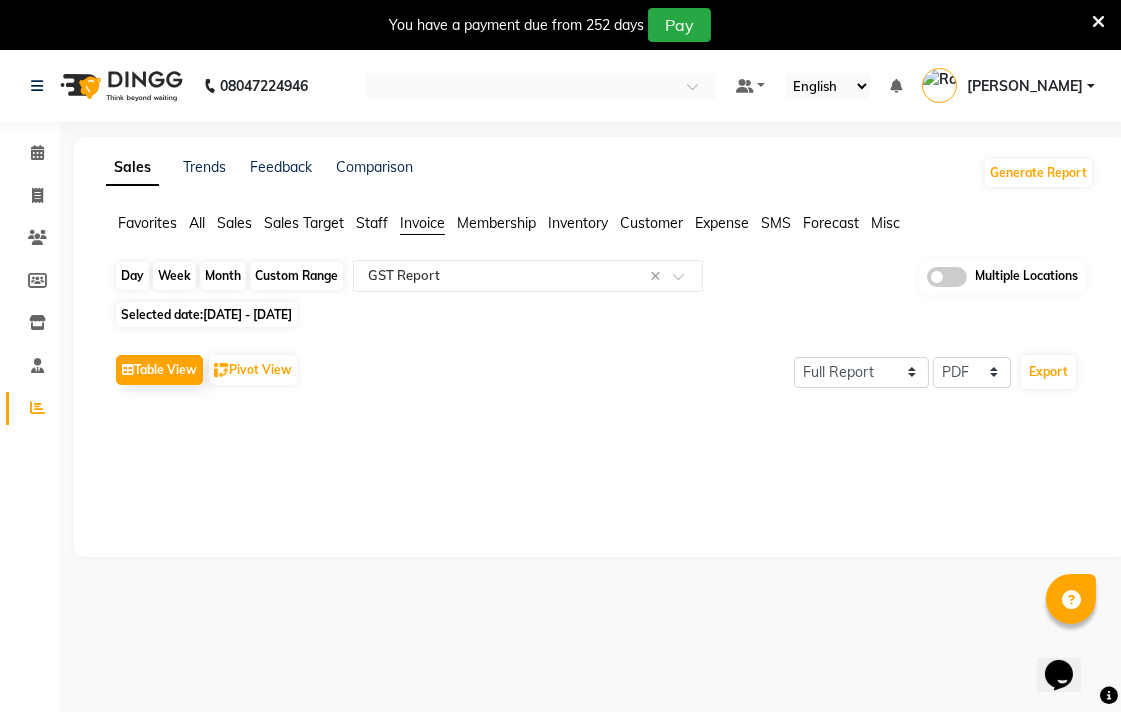 click on "31" 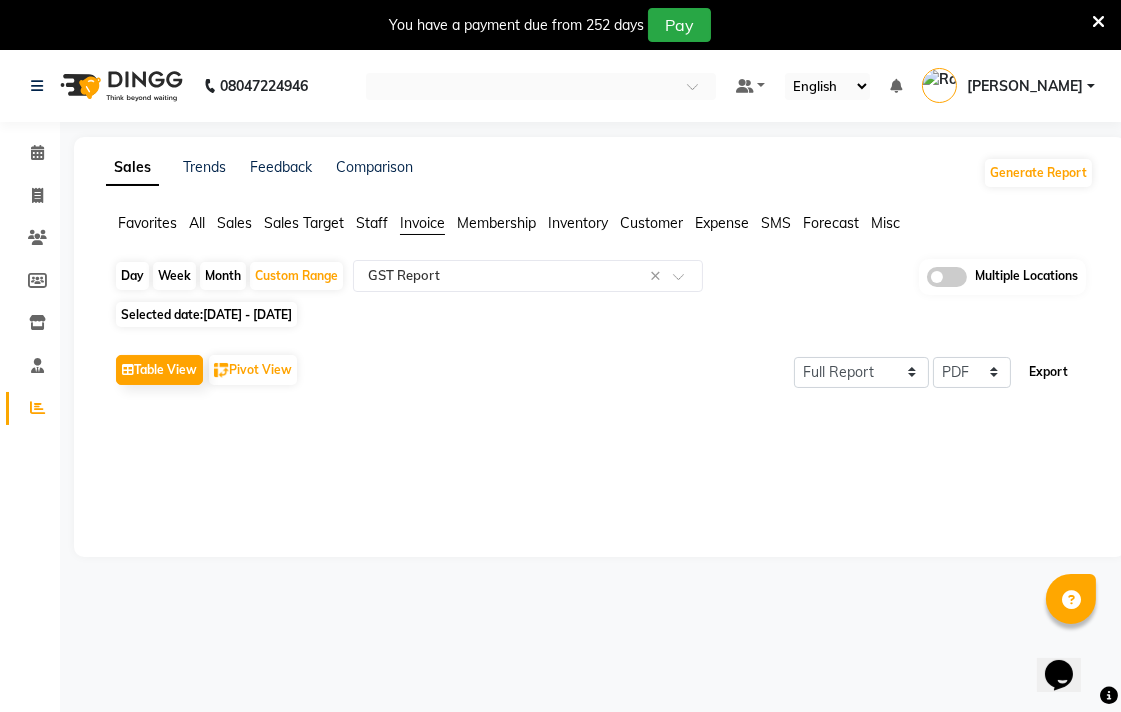 click on "Export" 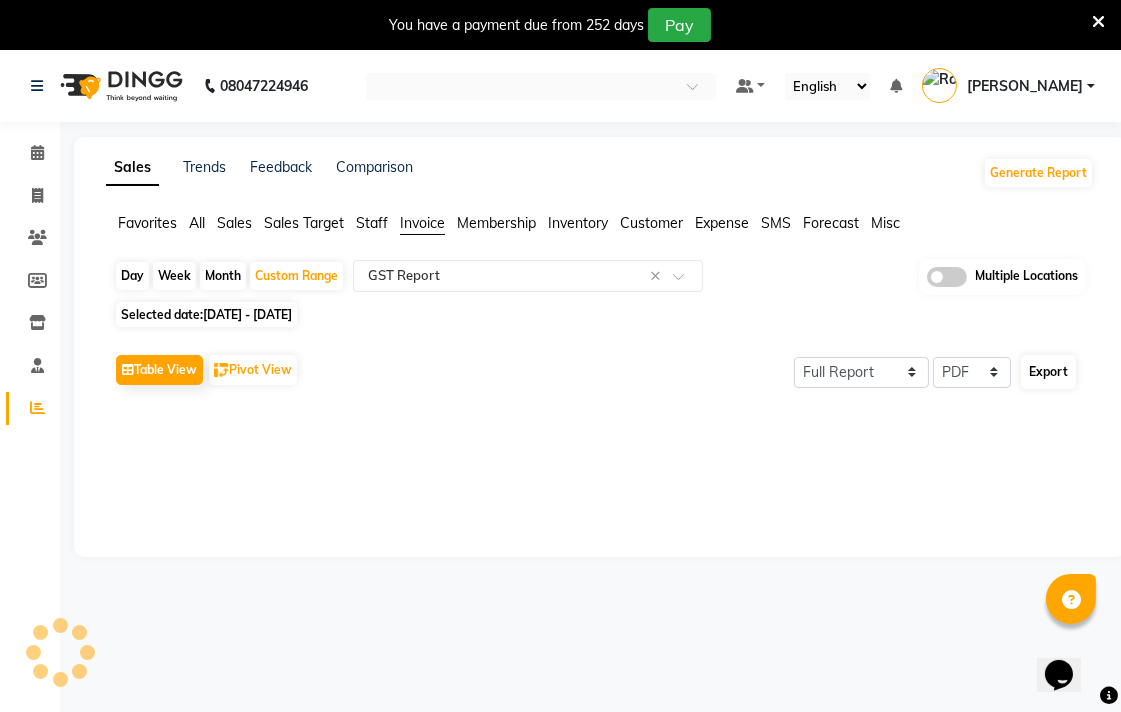 select on "sans-serif" 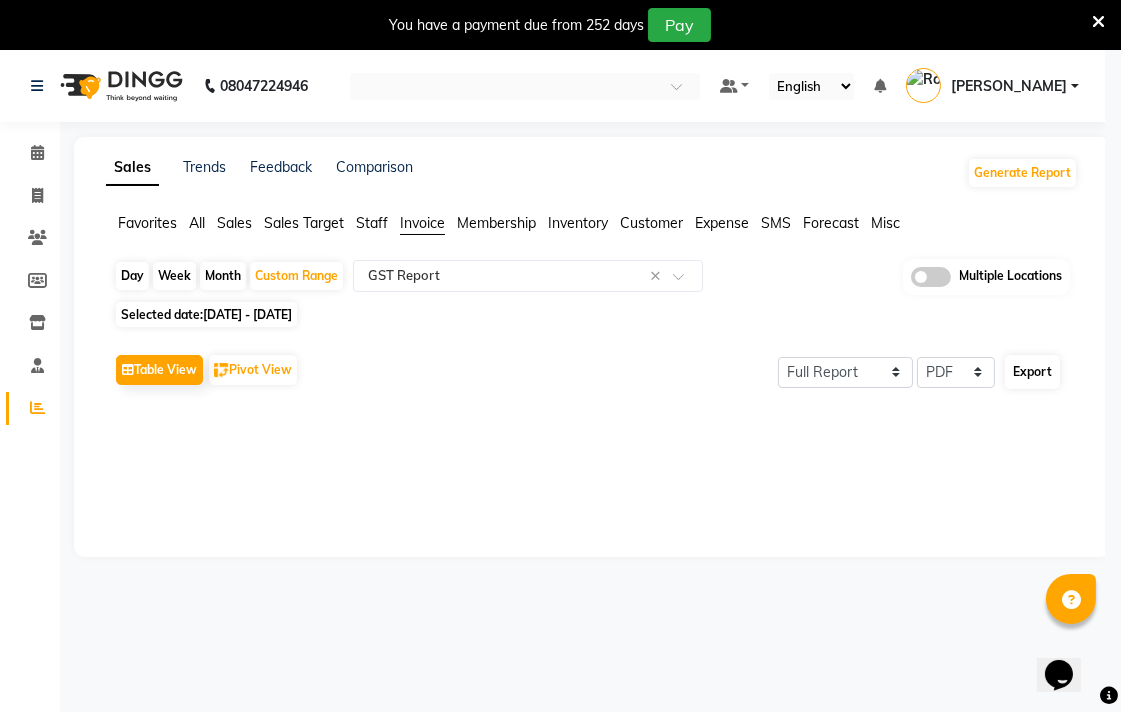 click on "Cancel" 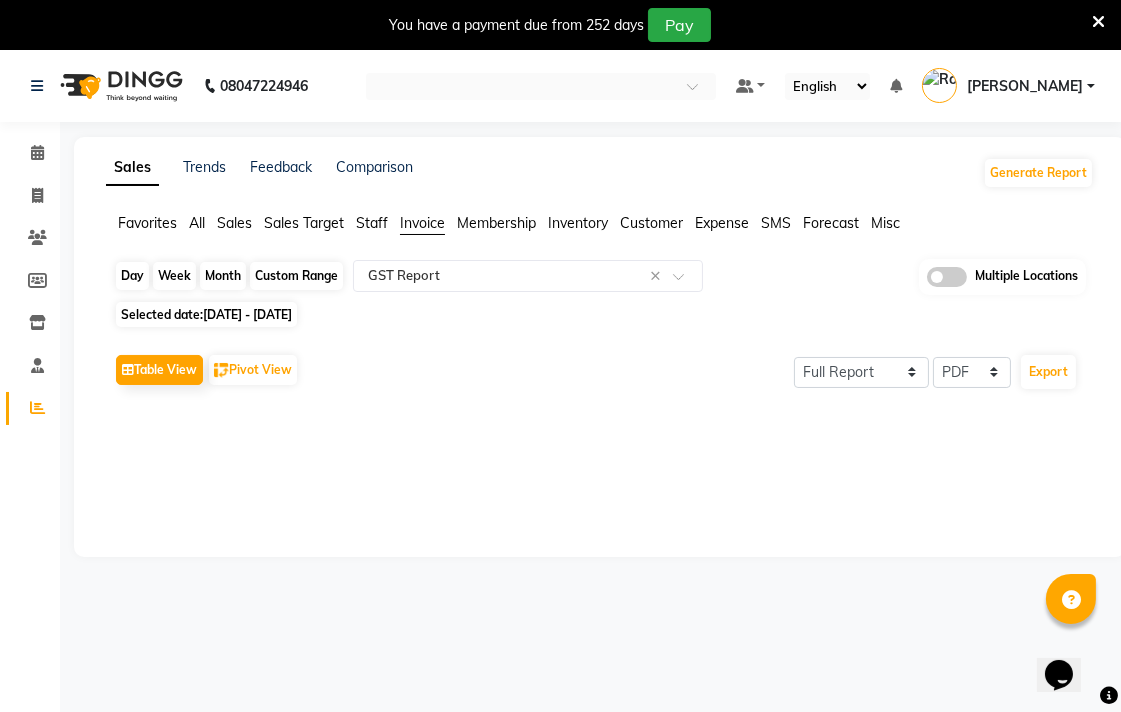 click on "Custom Range" 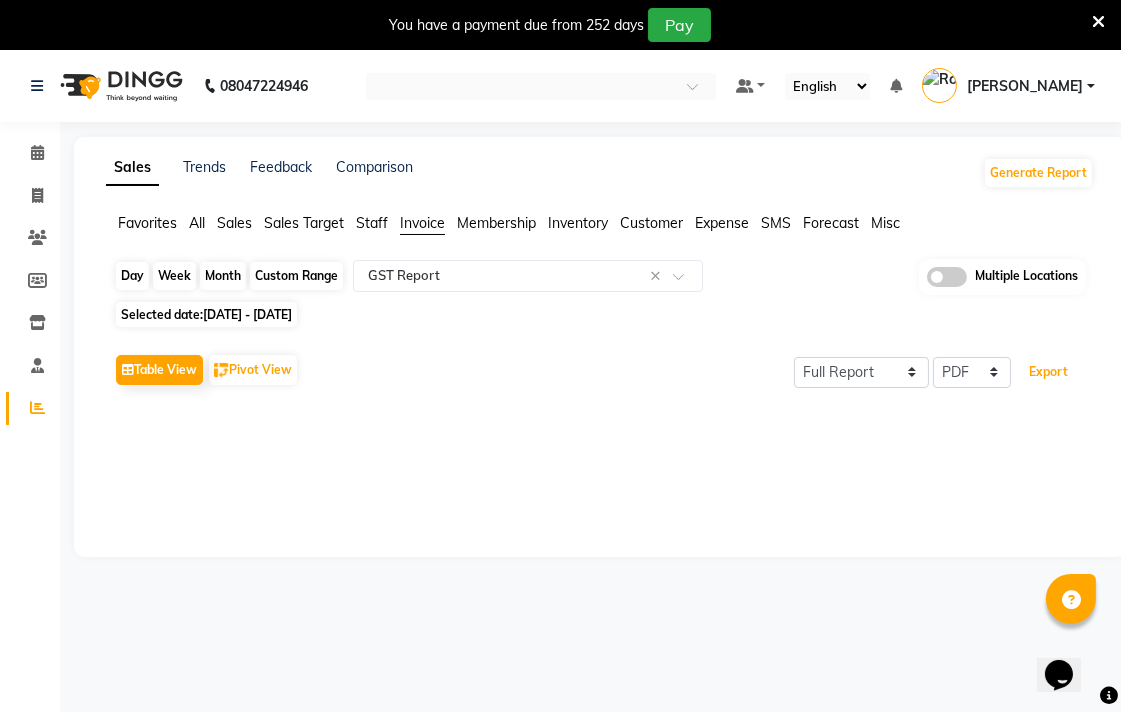 select on "3" 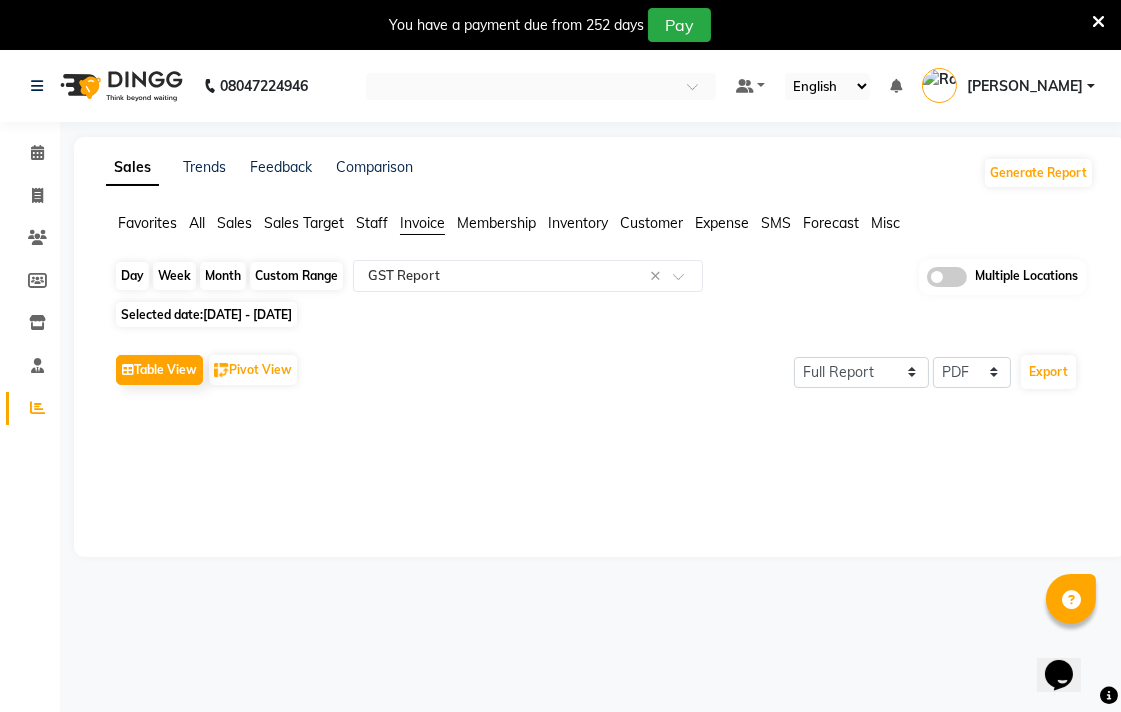click 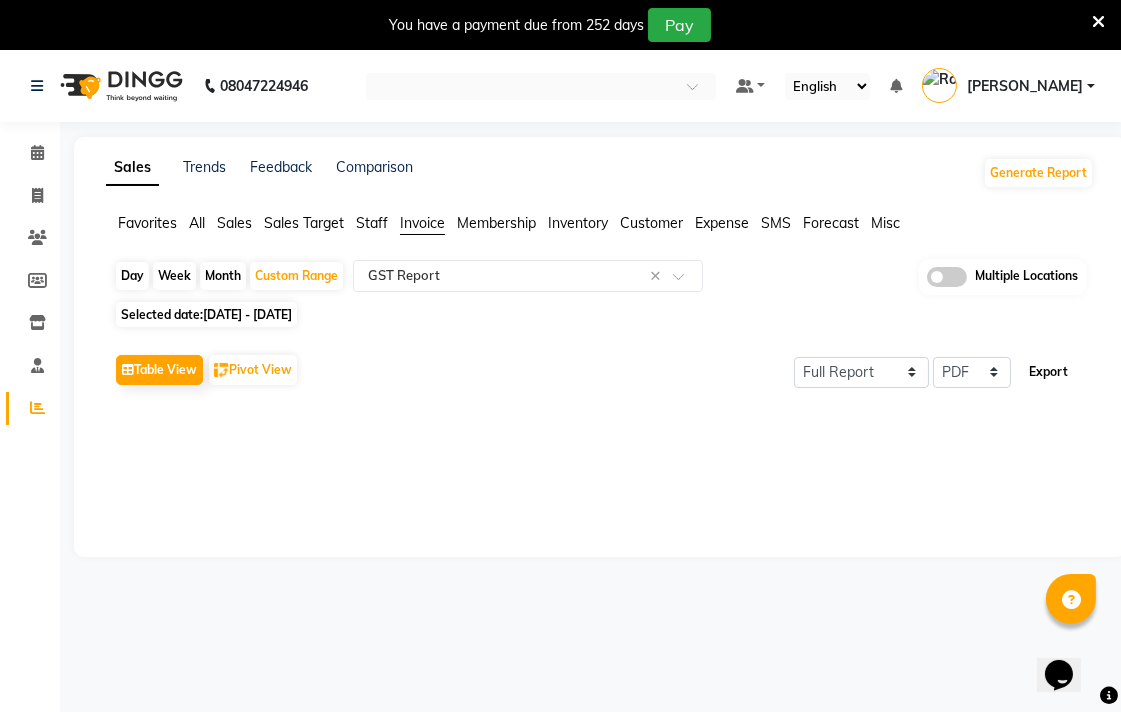 click on "Export" 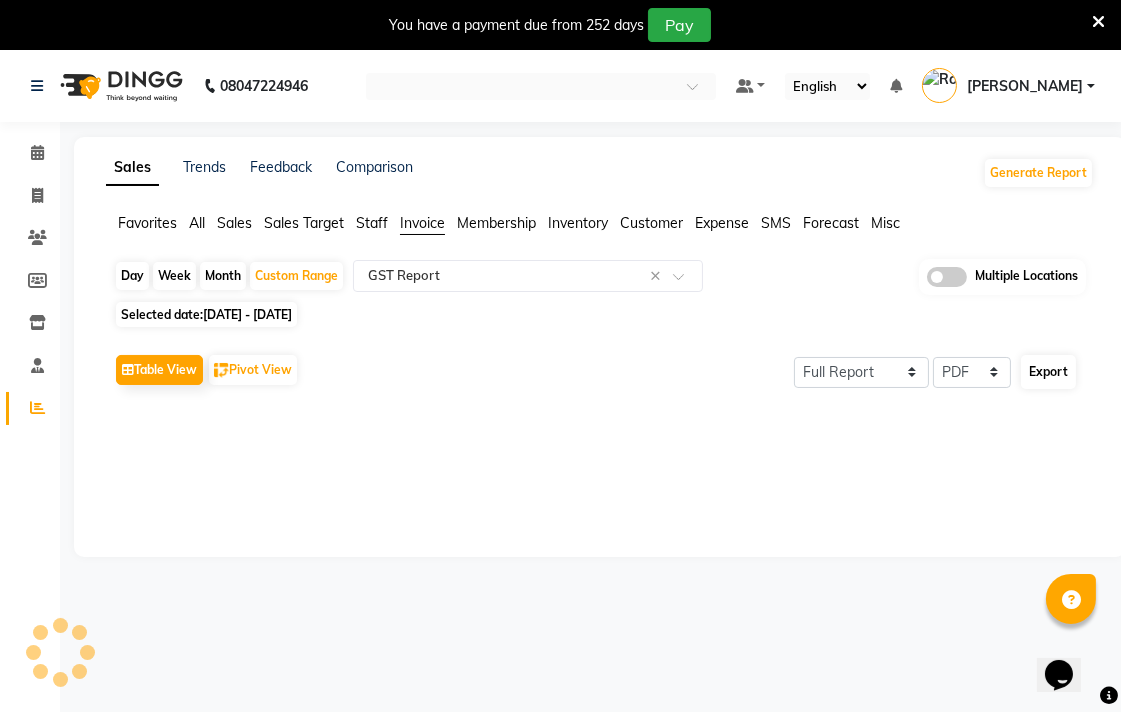 select on "sans-serif" 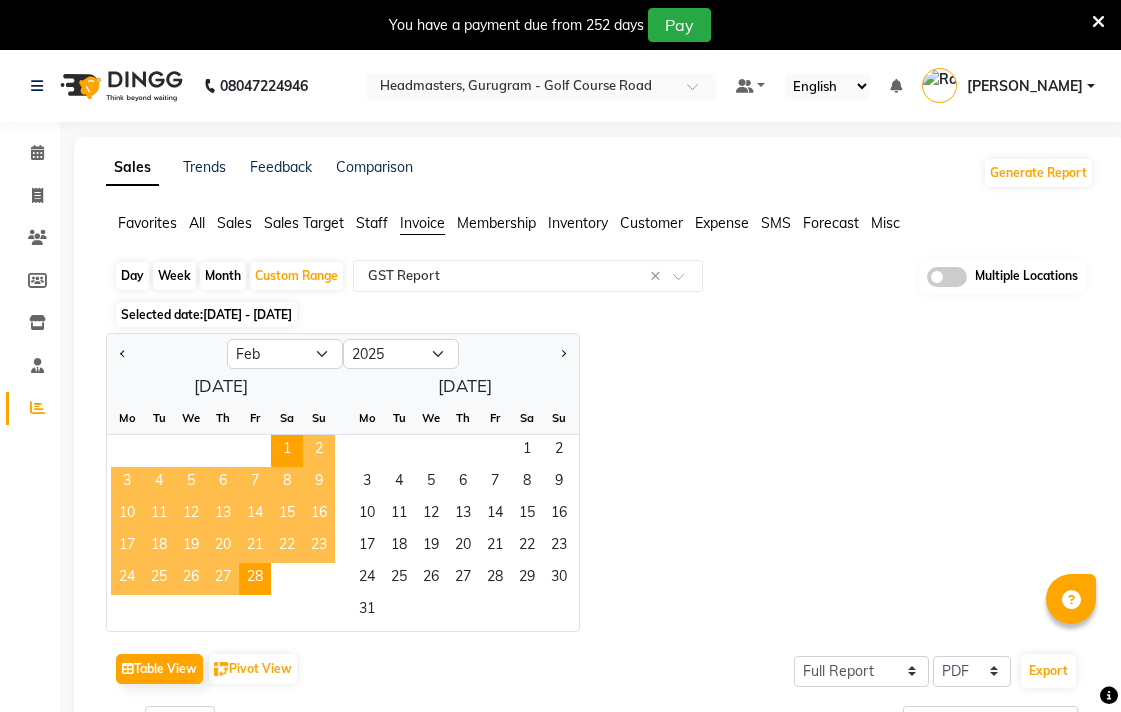 select on "2" 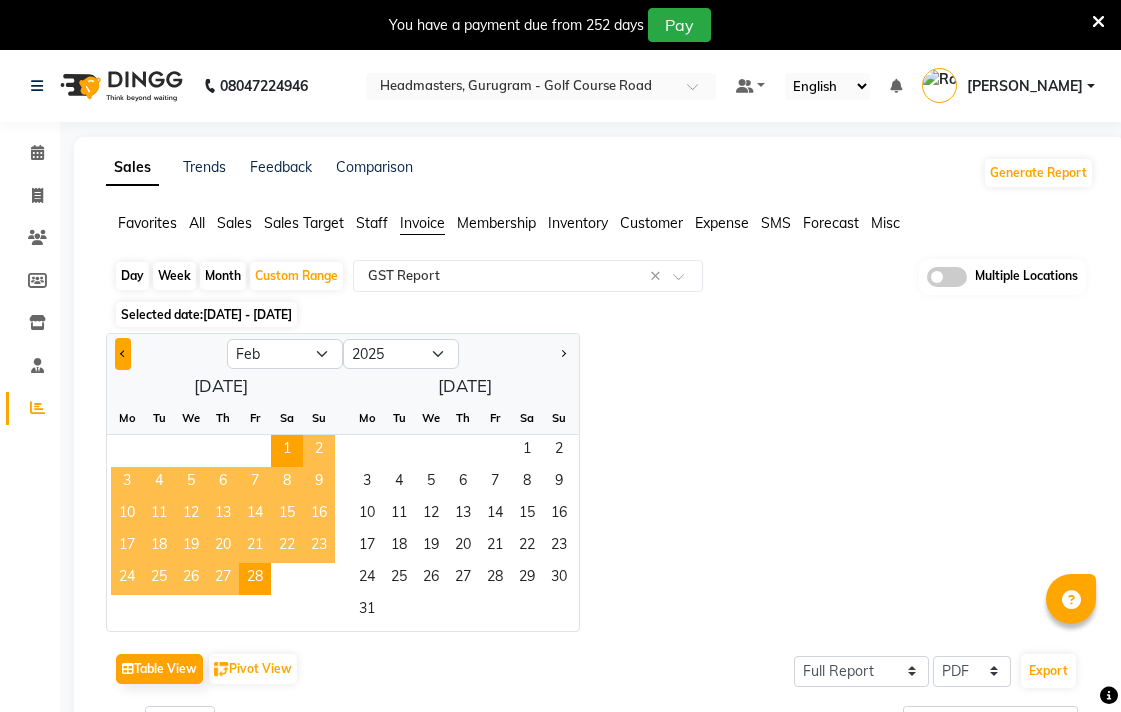 scroll, scrollTop: 0, scrollLeft: 0, axis: both 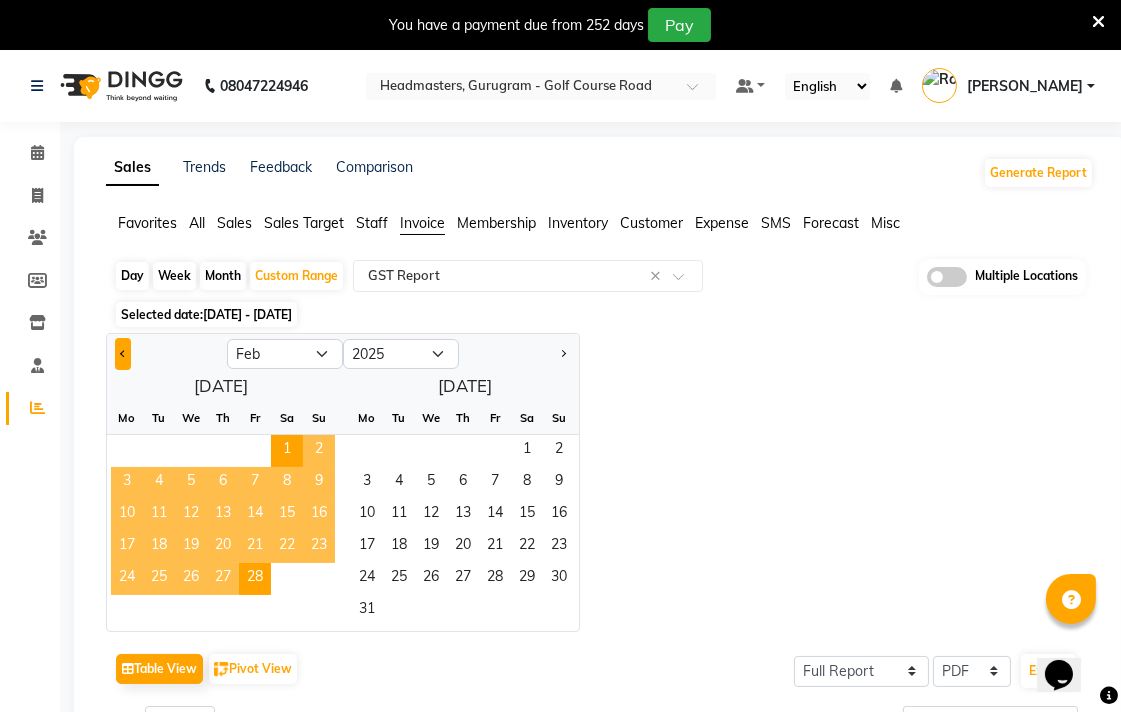 click 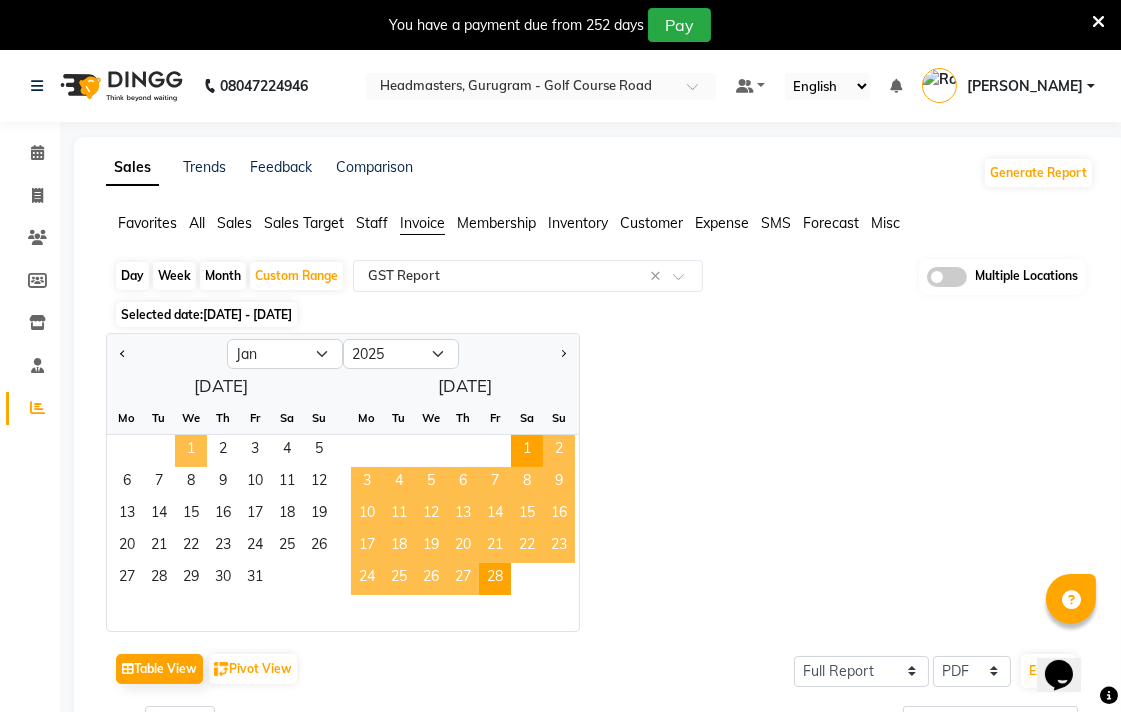 click on "1" 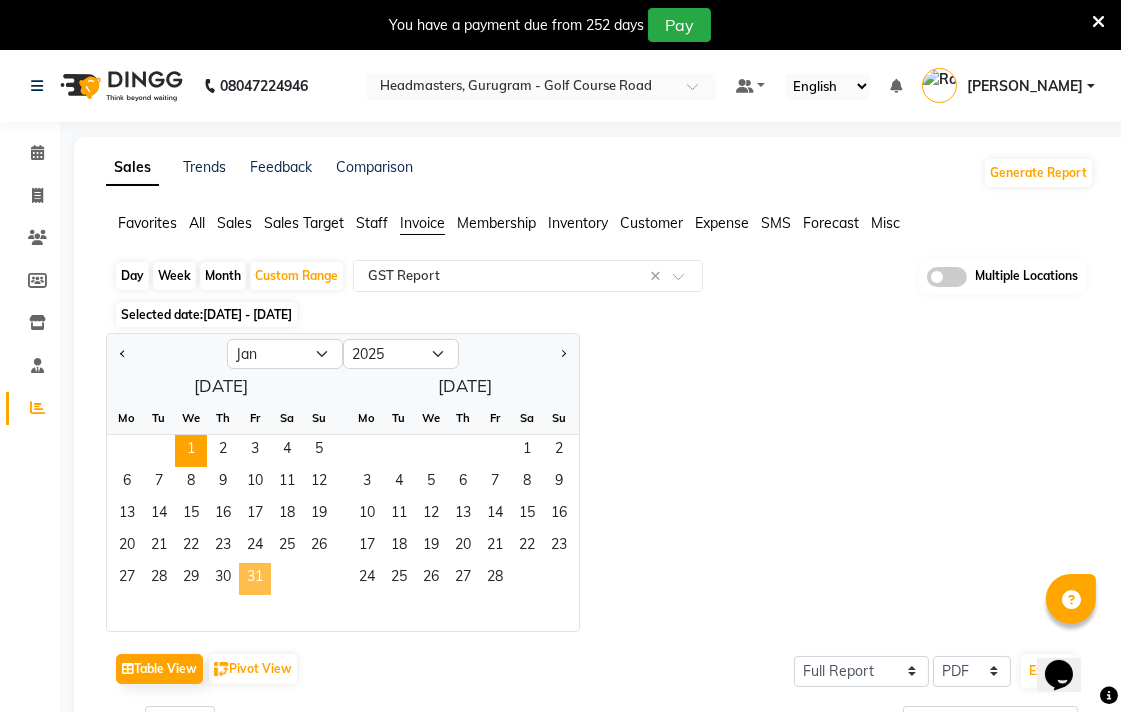 click on "31" 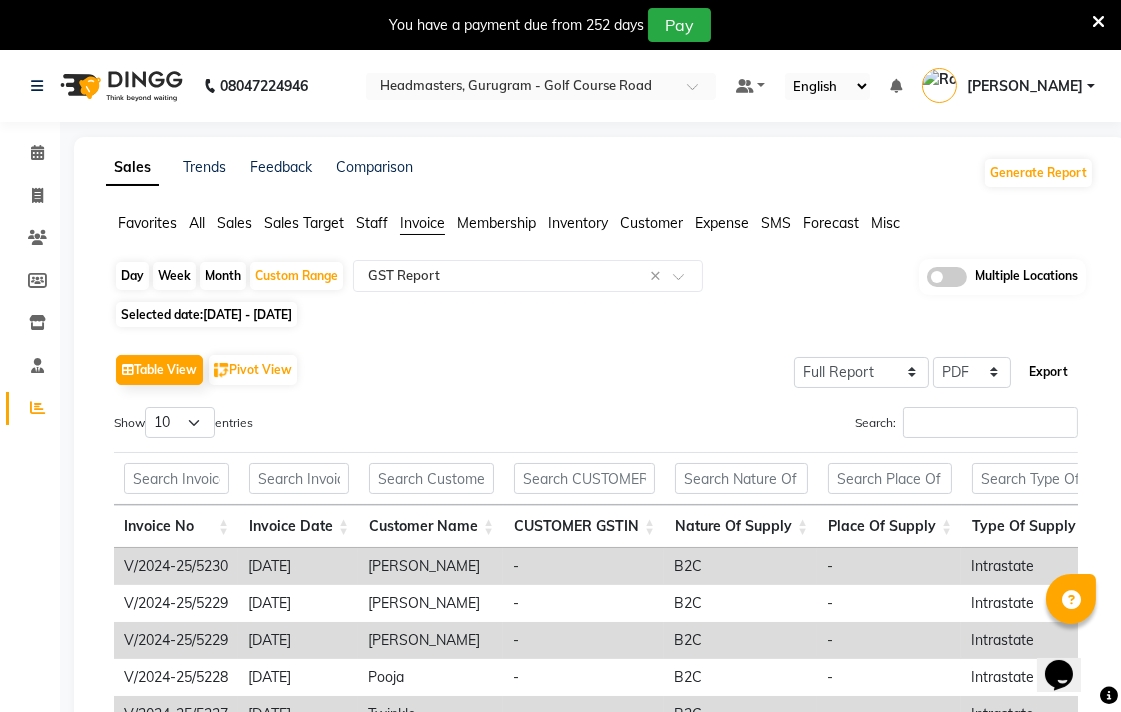 click on "Export" 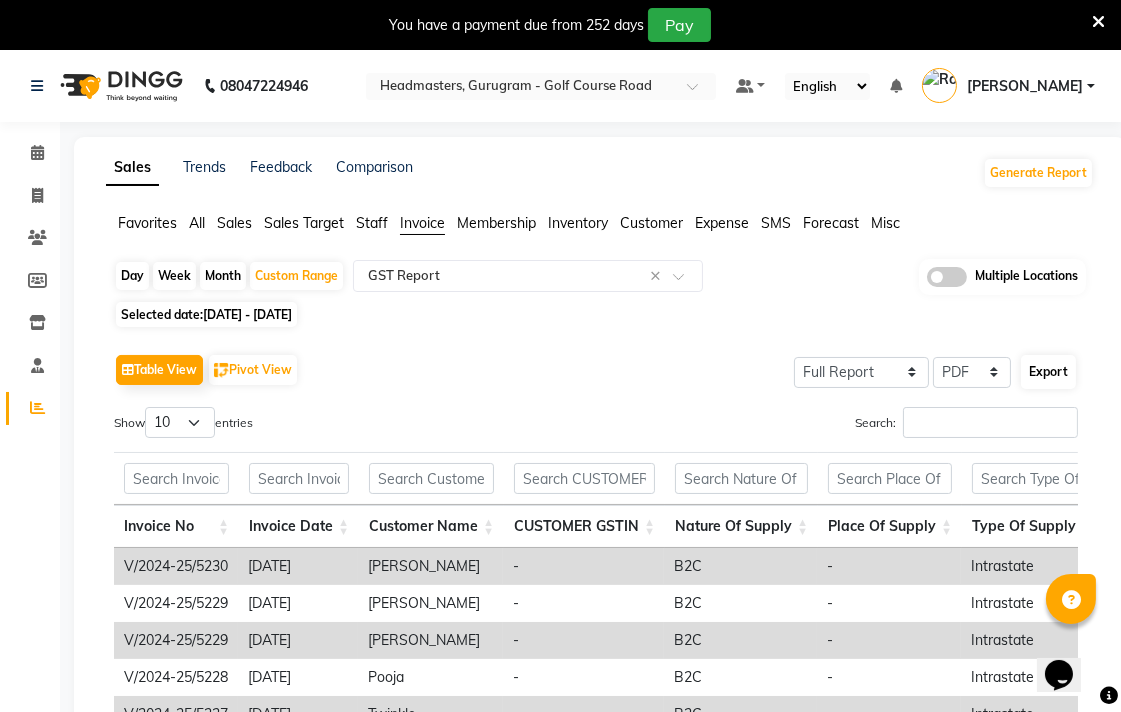 select on "sans-serif" 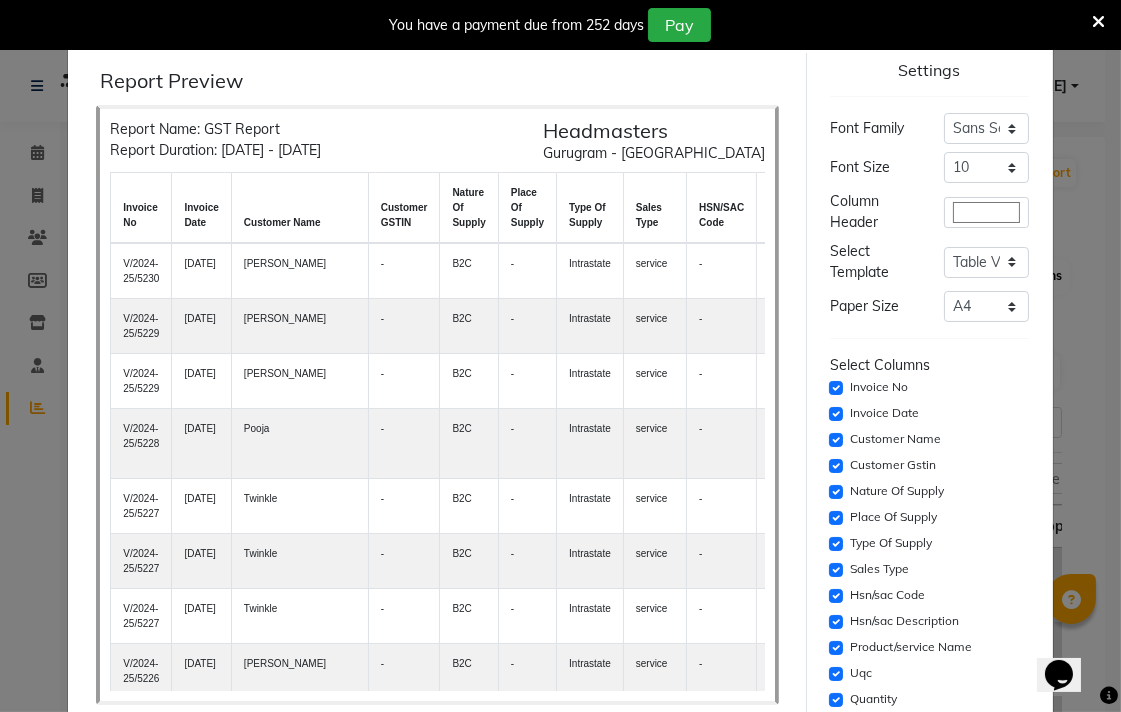 click on "Cancel" 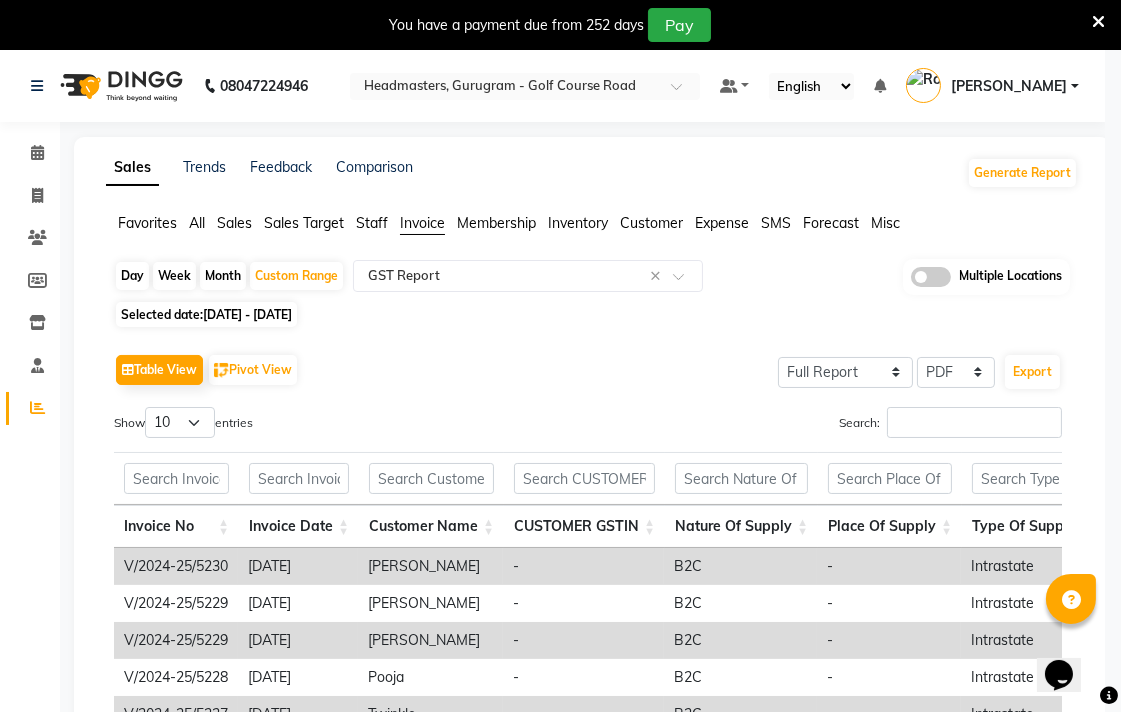 click on "Report Preview
Report Name: GST Report
Report Duration: [DATE] - [DATE]
Headmasters
[GEOGRAPHIC_DATA]
Invoice No
Invoice Date
Customer Name
Customer GSTIN
Nature Of Supply
Place Of Supply
Type Of Supply
Sales Type
HSN/SAC Code
HSN/SAC Description
Product/Service Name UQC" 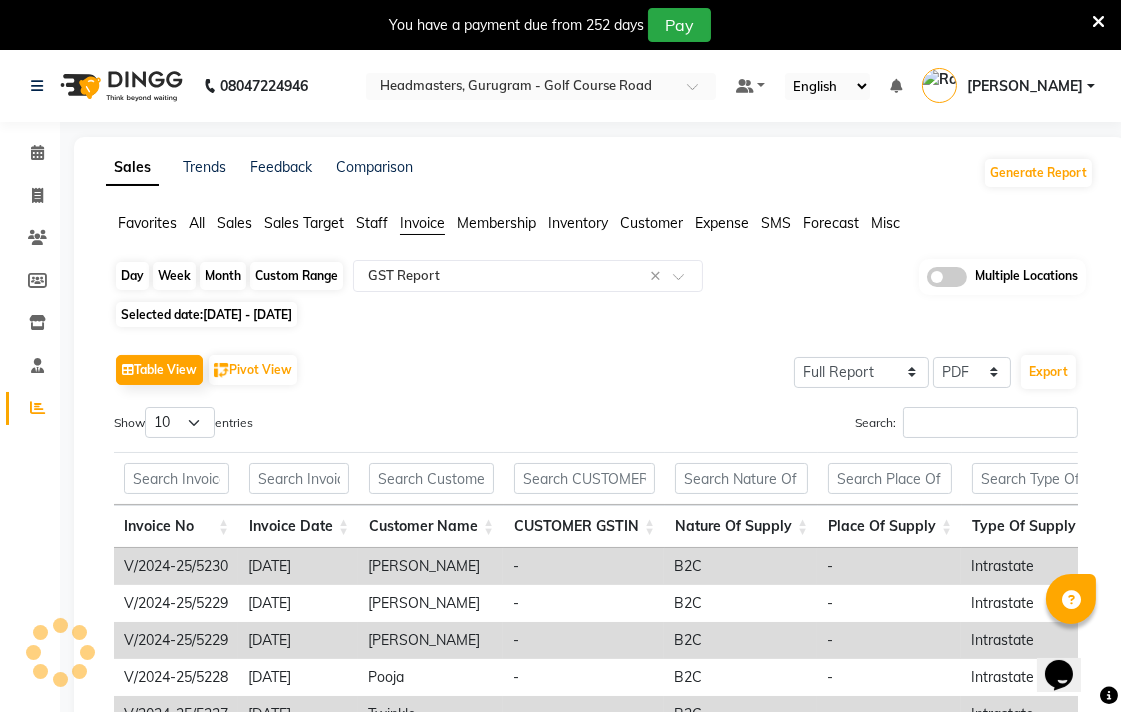 click on "Custom Range" 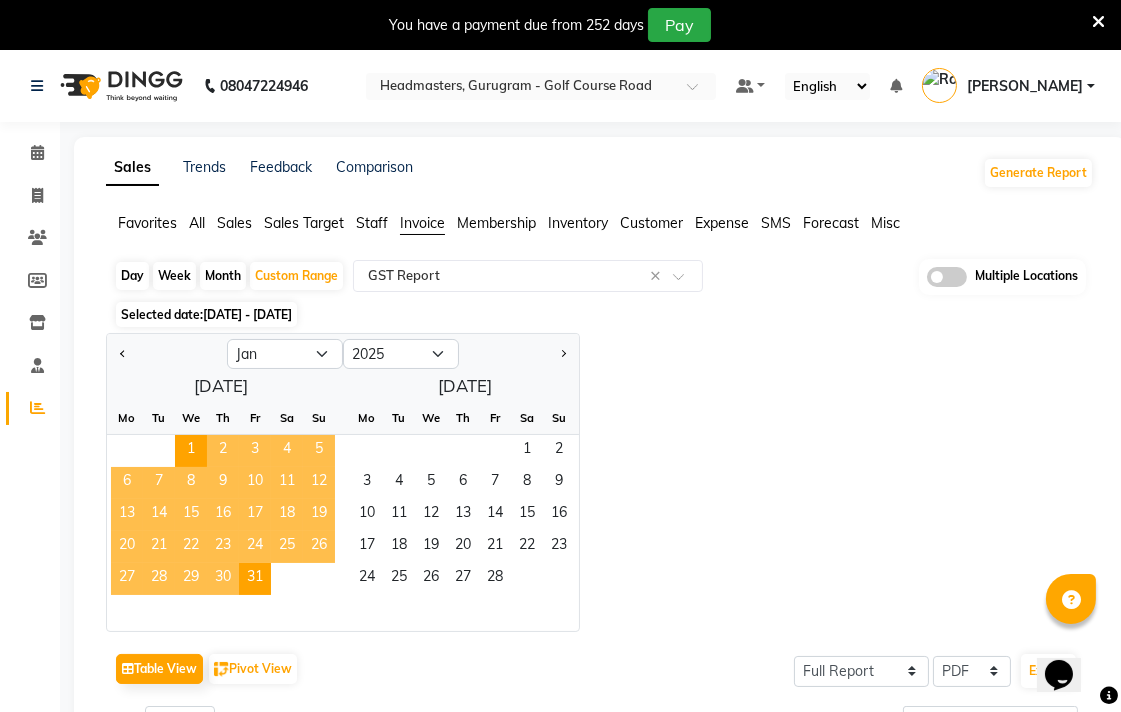 click on "[DATE] - [DATE]" 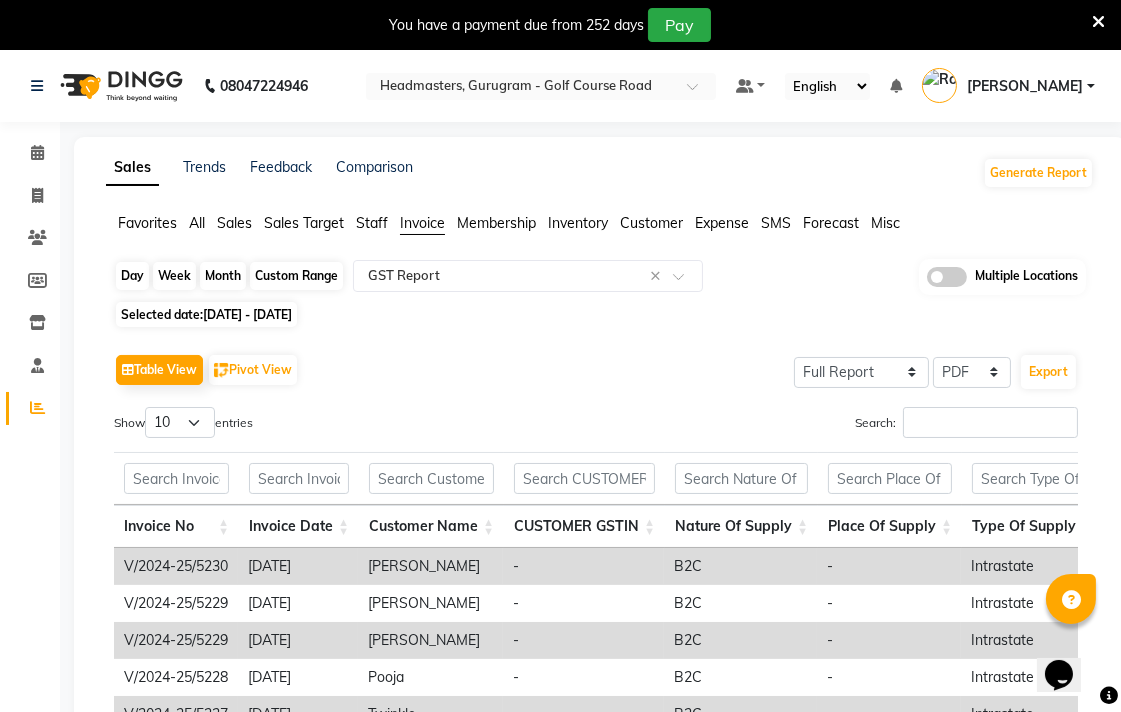 click on "Custom Range" 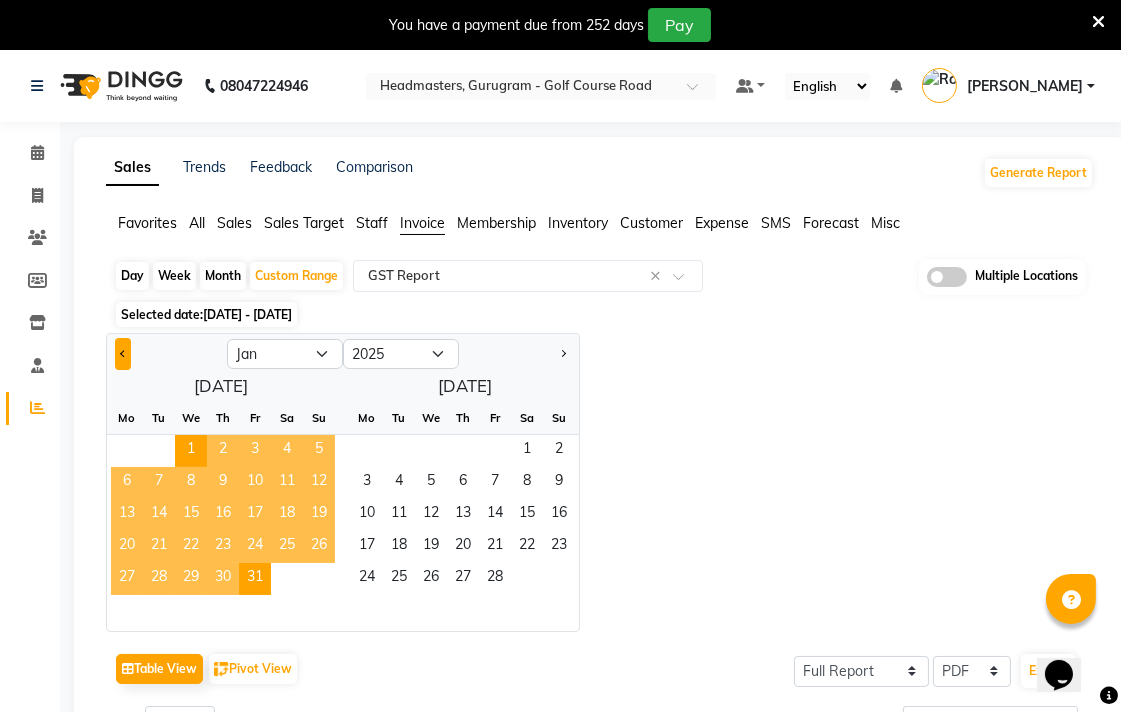 click 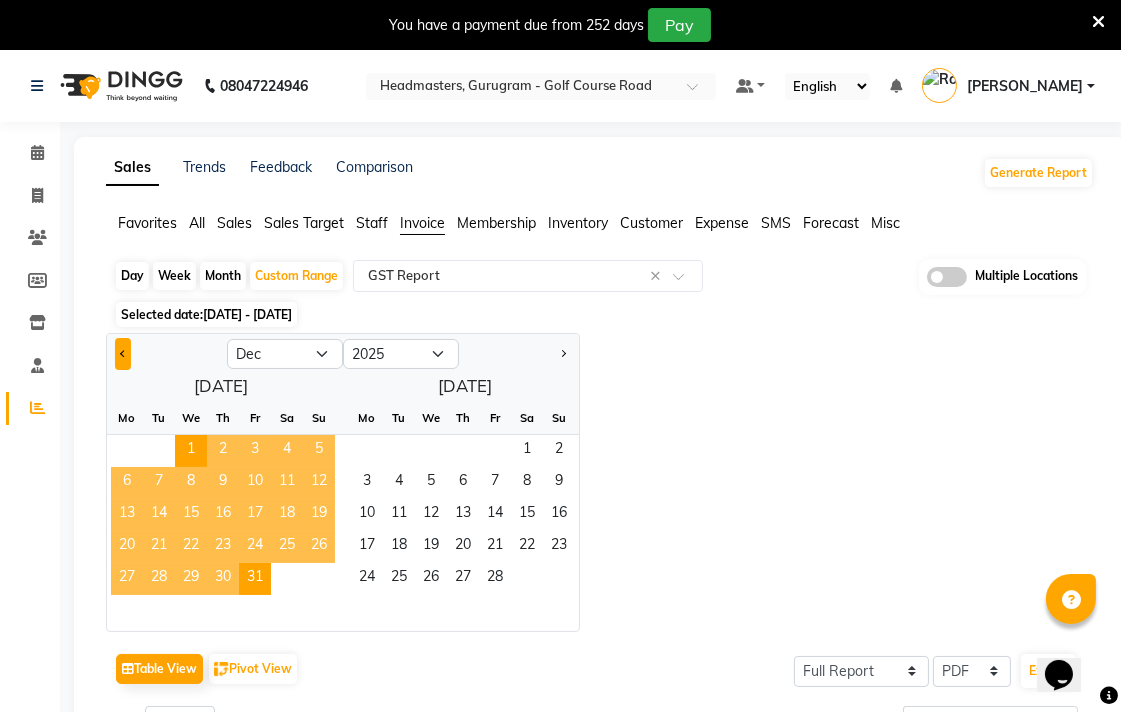 select on "2024" 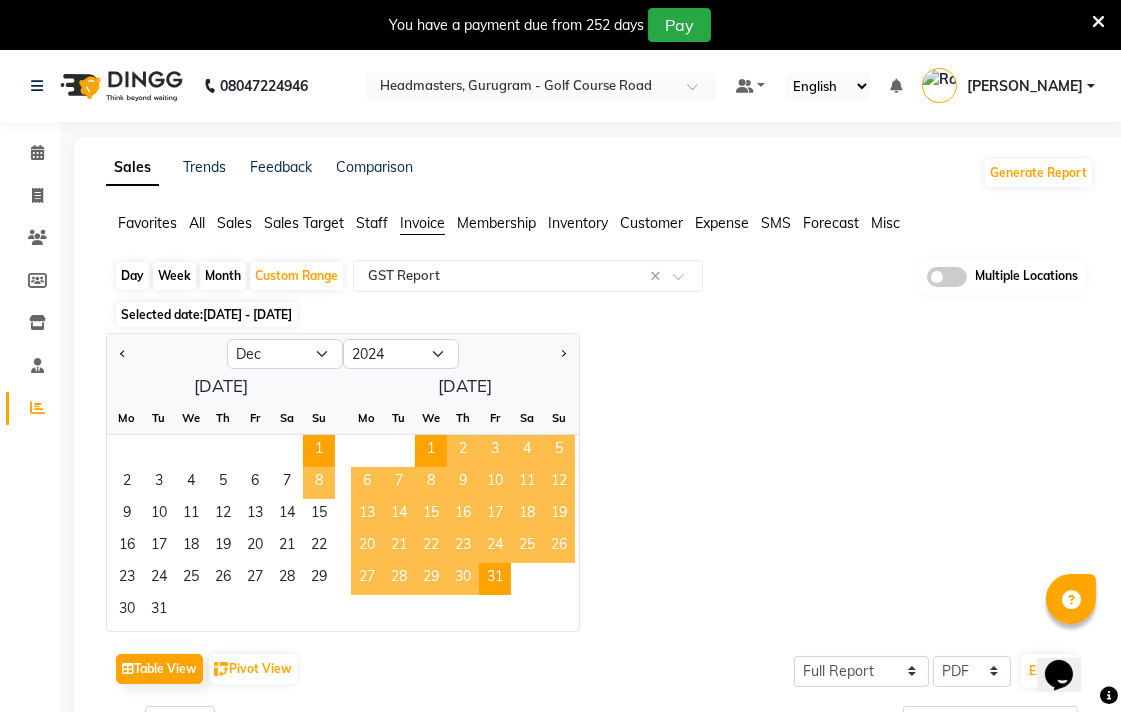 click on "1" 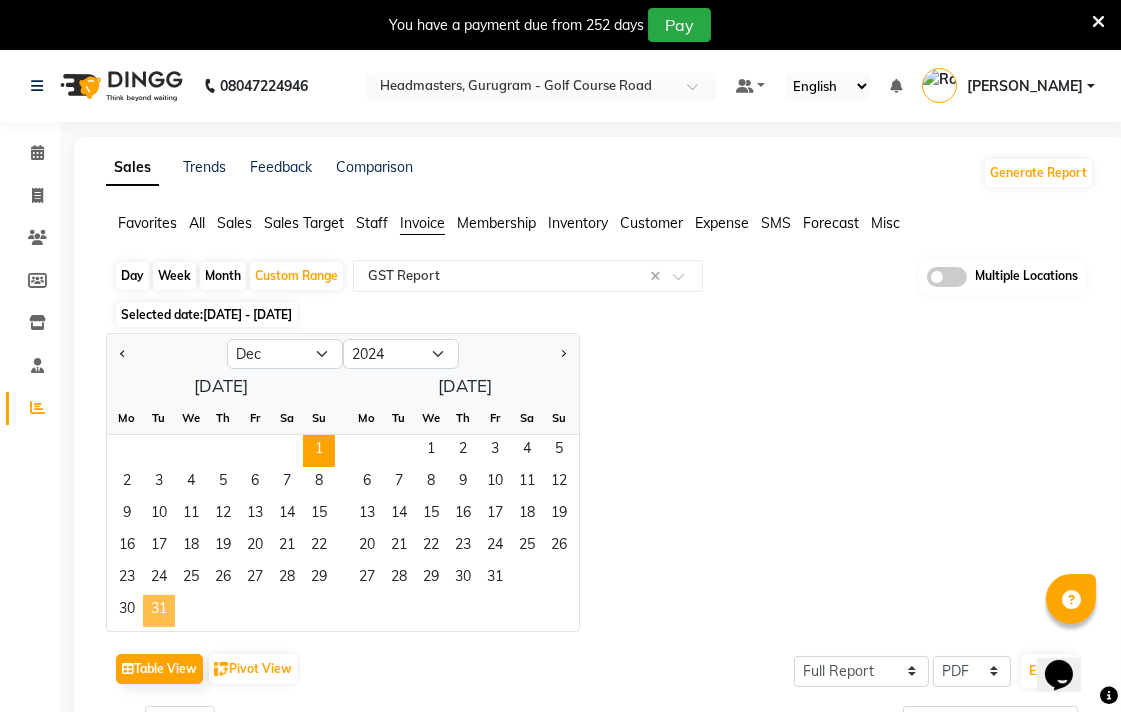 click on "31" 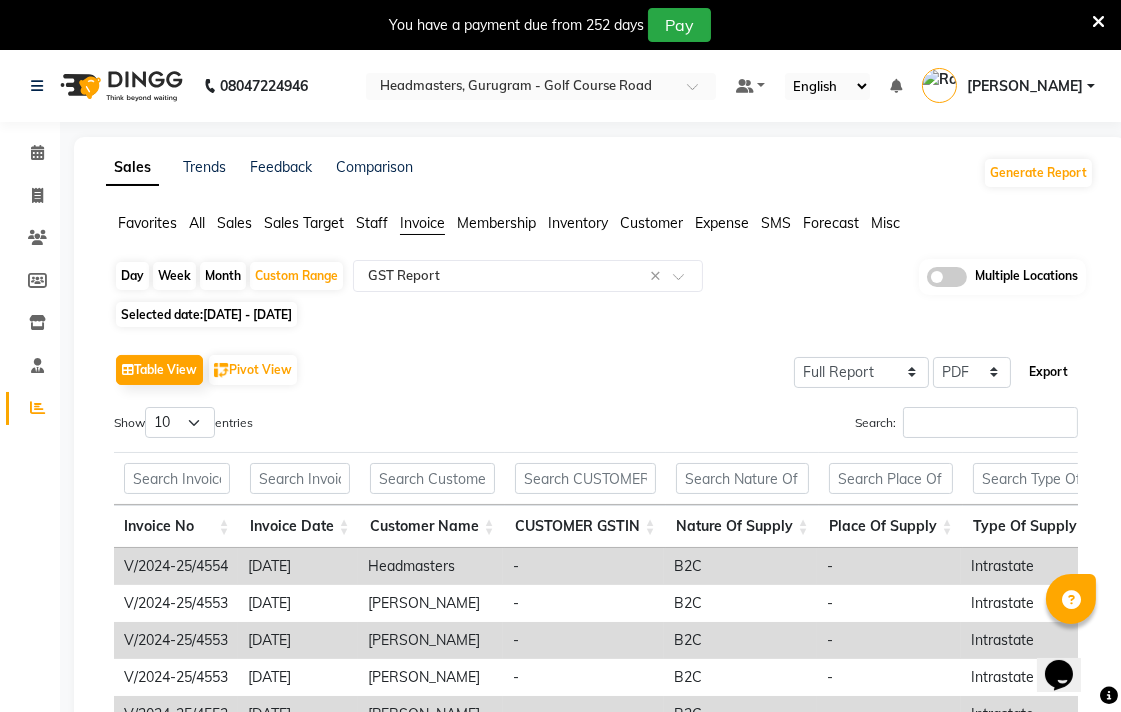 click on "Export" 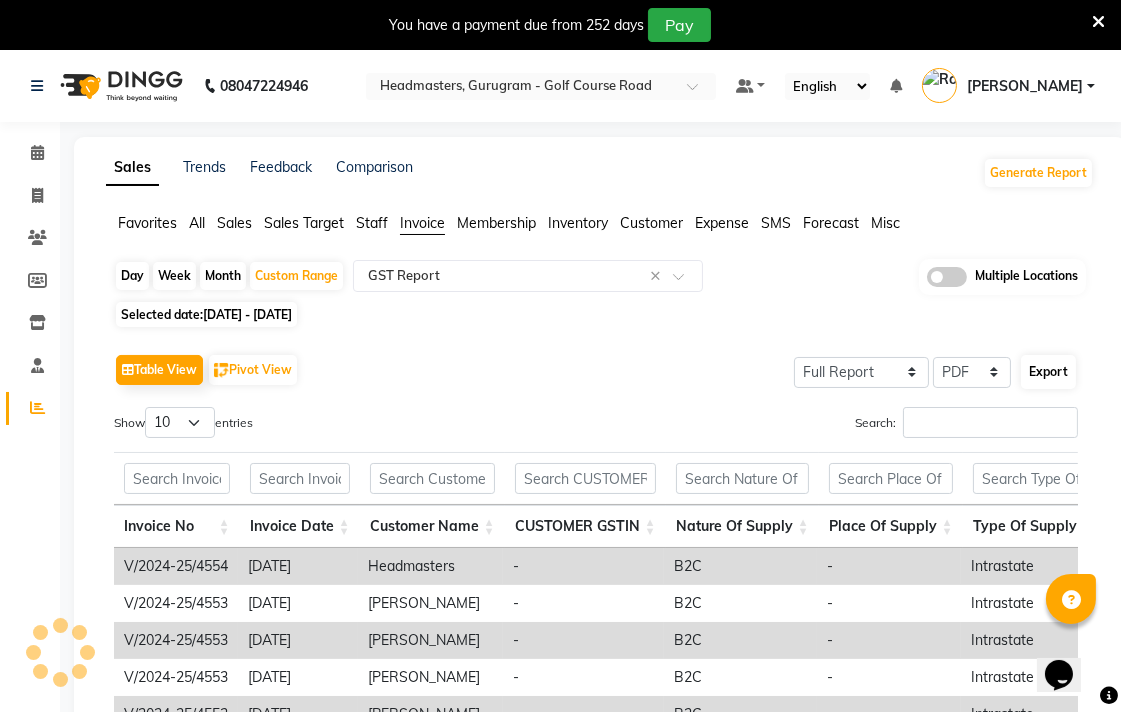 select on "sans-serif" 